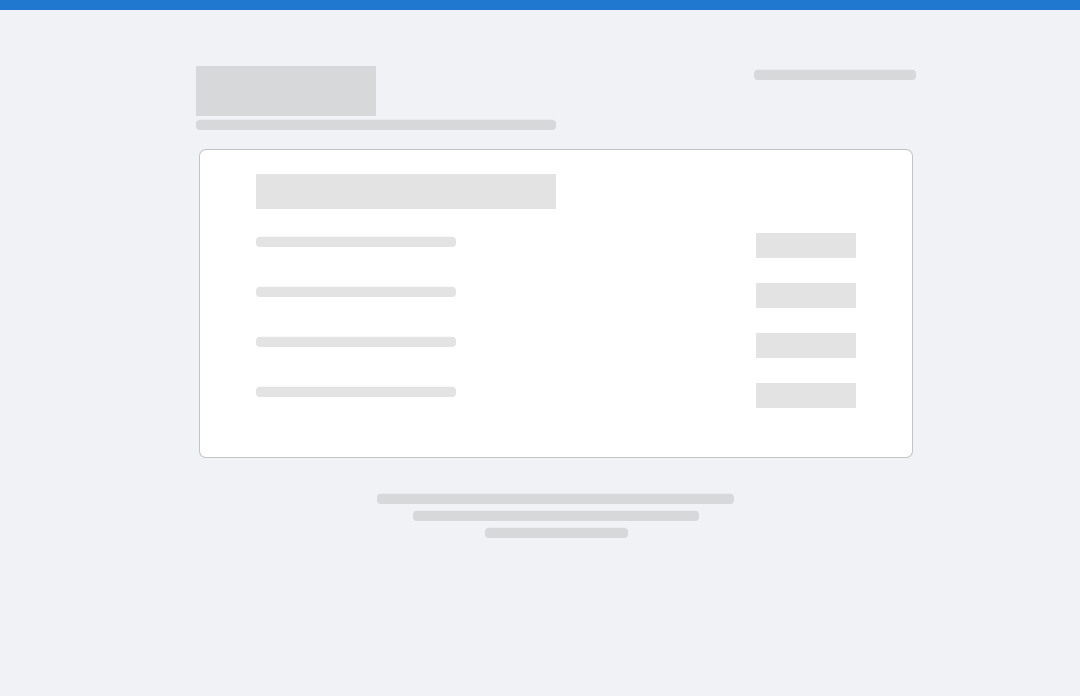 scroll, scrollTop: 0, scrollLeft: 0, axis: both 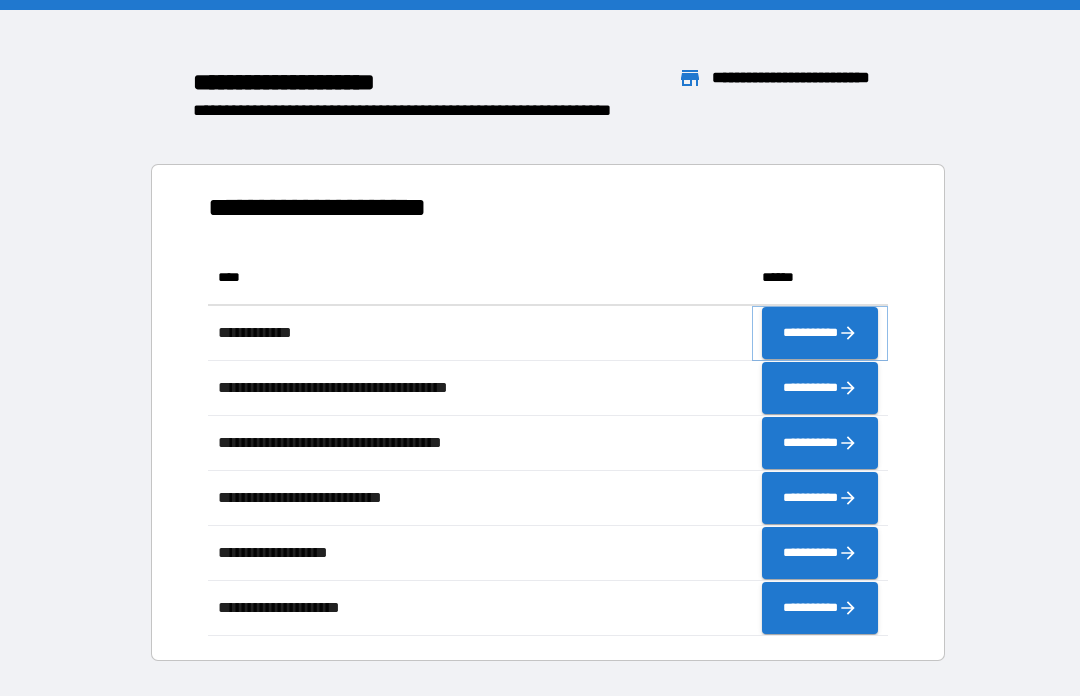 click on "**********" at bounding box center (820, 333) 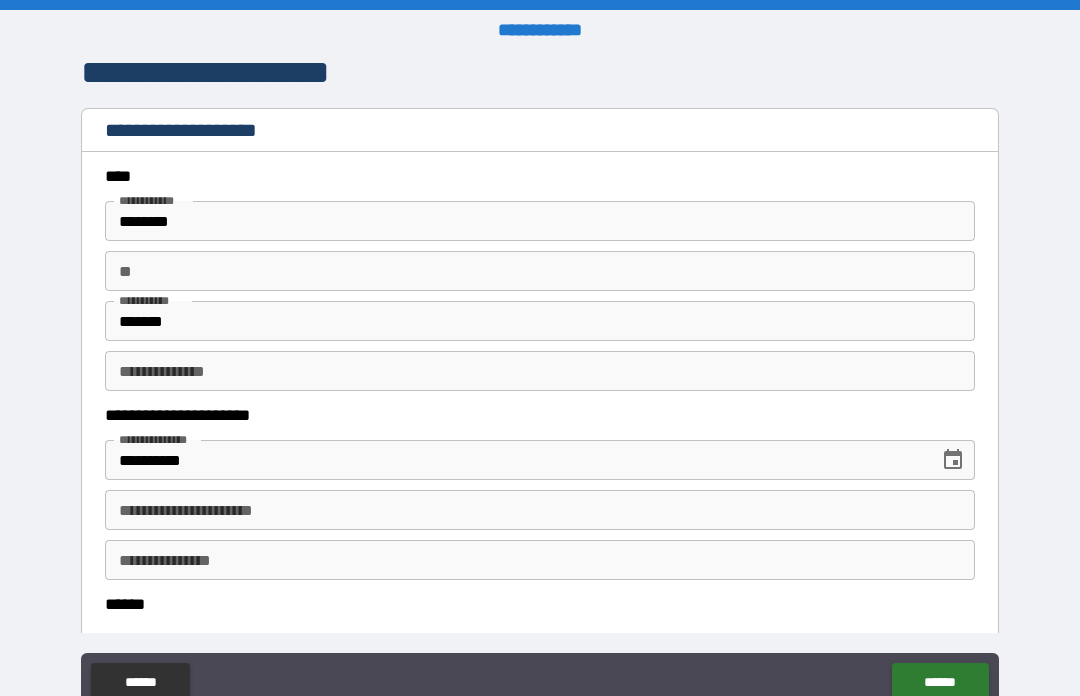 click on "**" at bounding box center (540, 271) 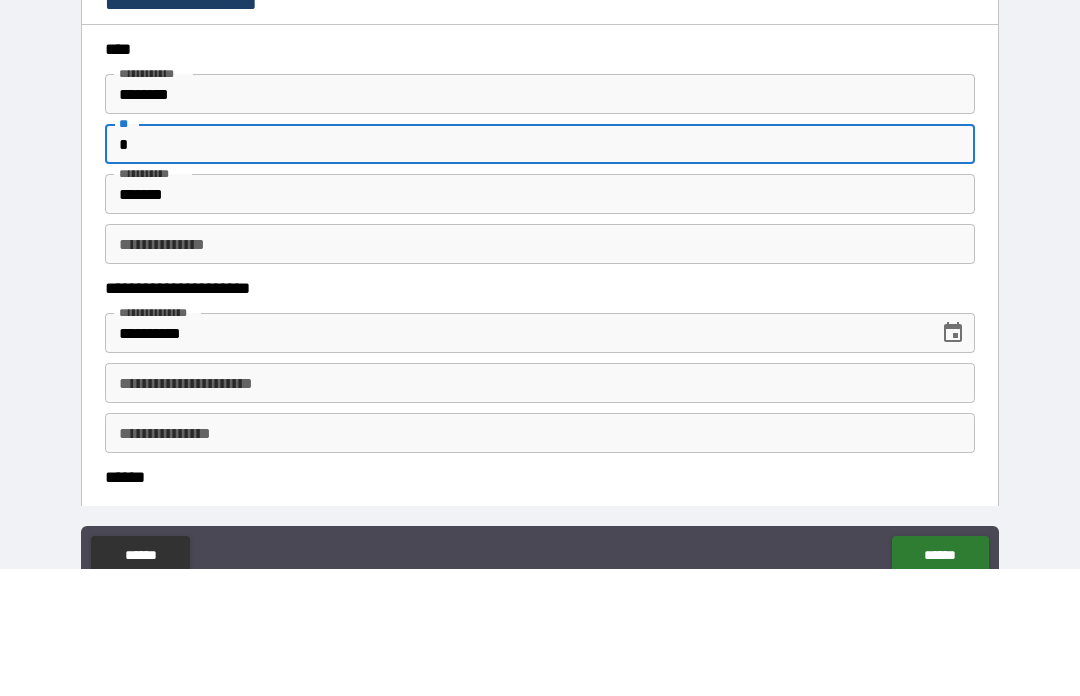 type on "*" 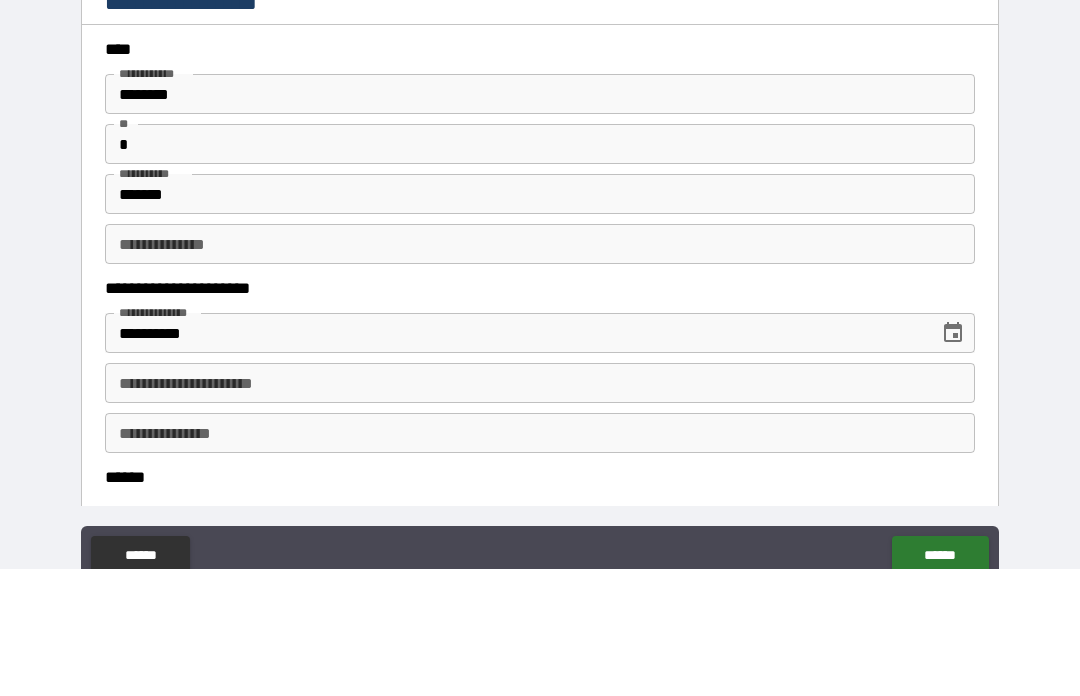 scroll, scrollTop: 69, scrollLeft: 0, axis: vertical 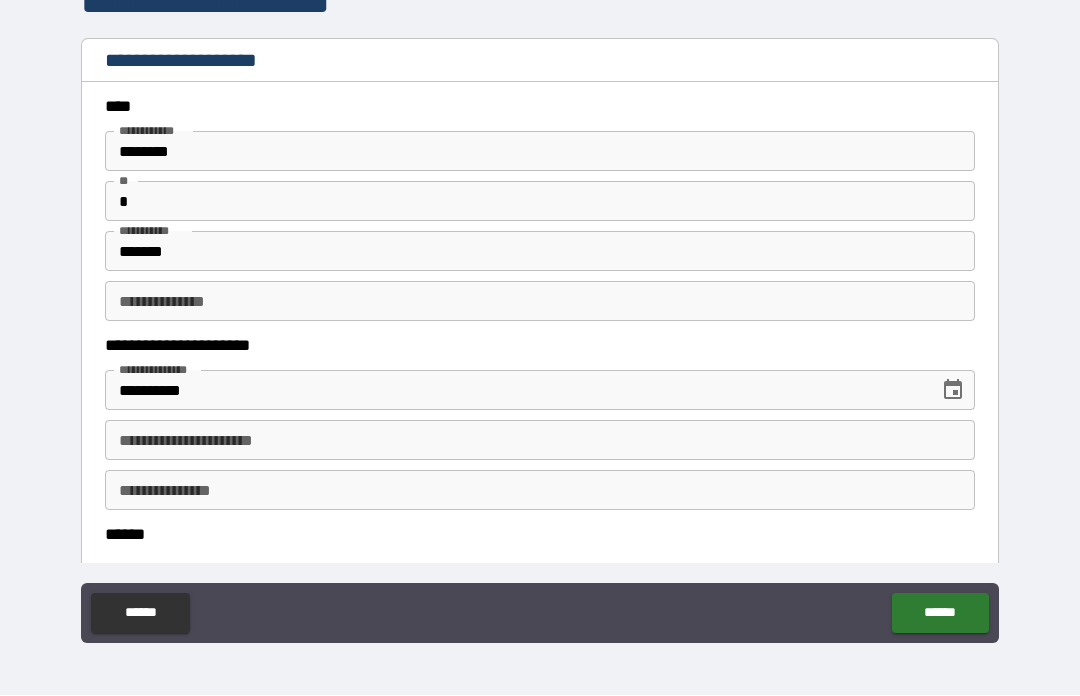 click on "**********" at bounding box center [540, 302] 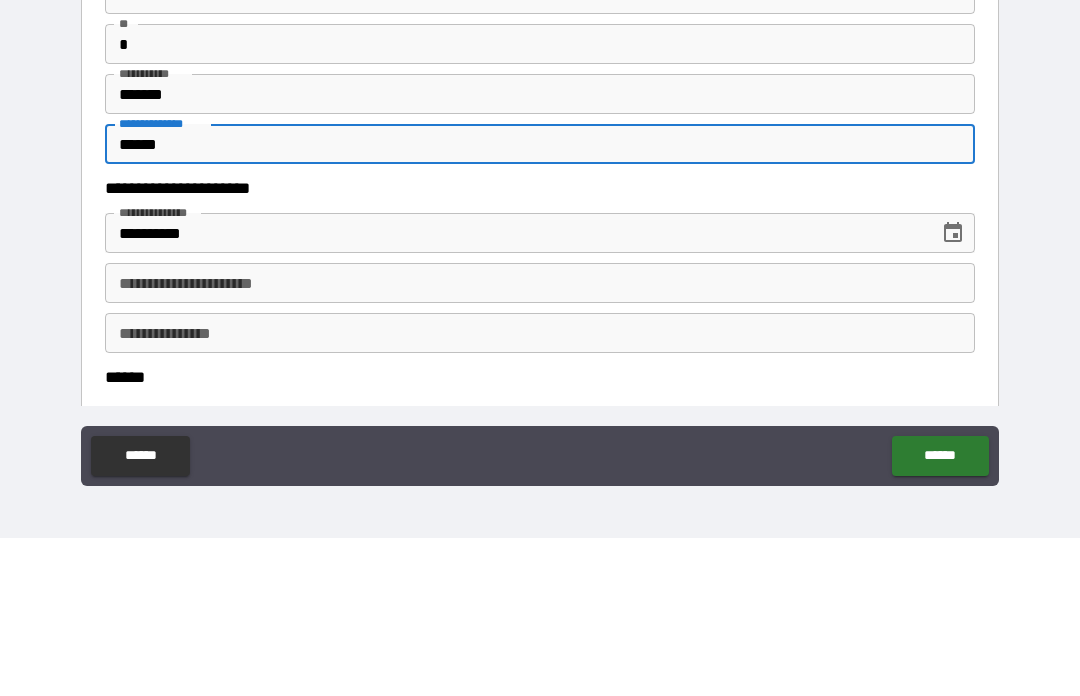 type on "******" 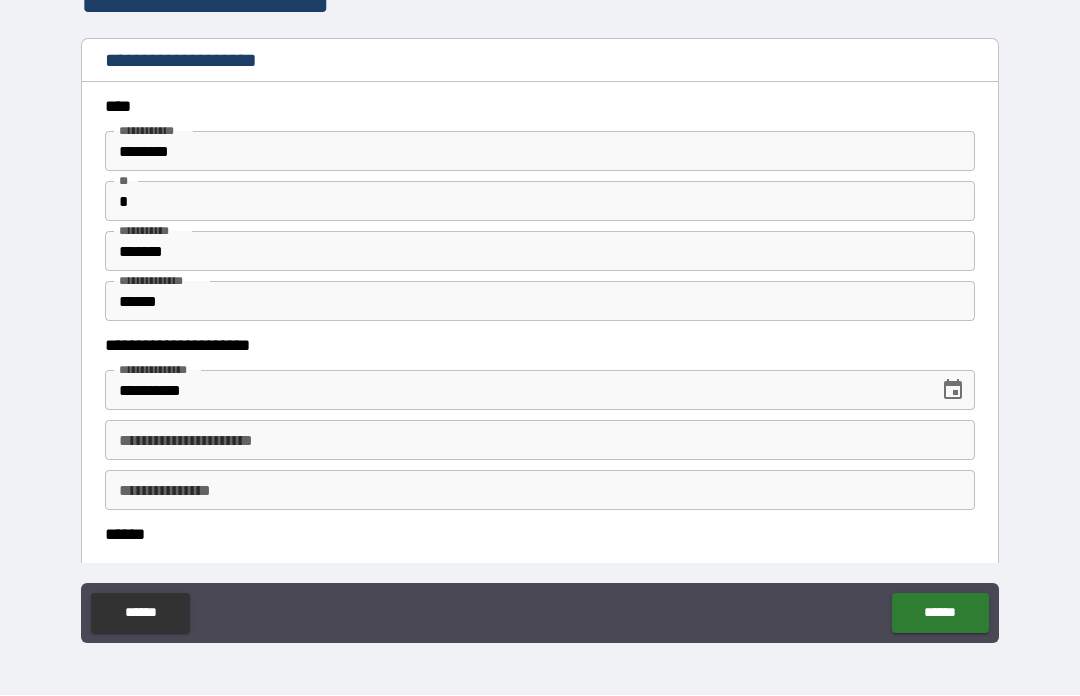 click on "**********" at bounding box center (540, 441) 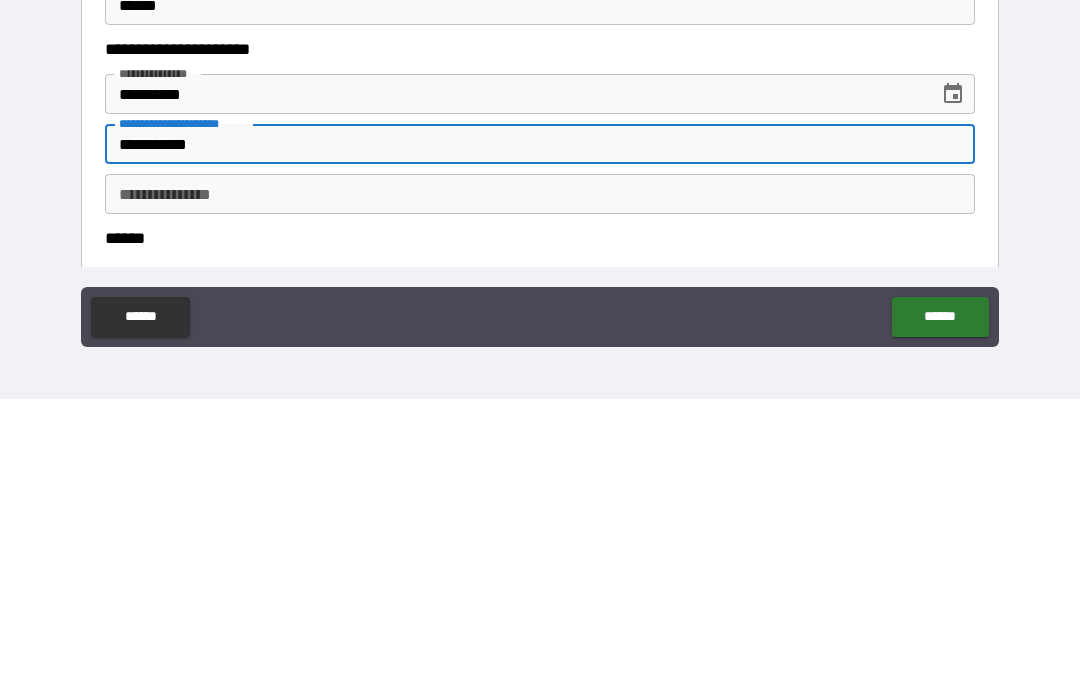 type on "**********" 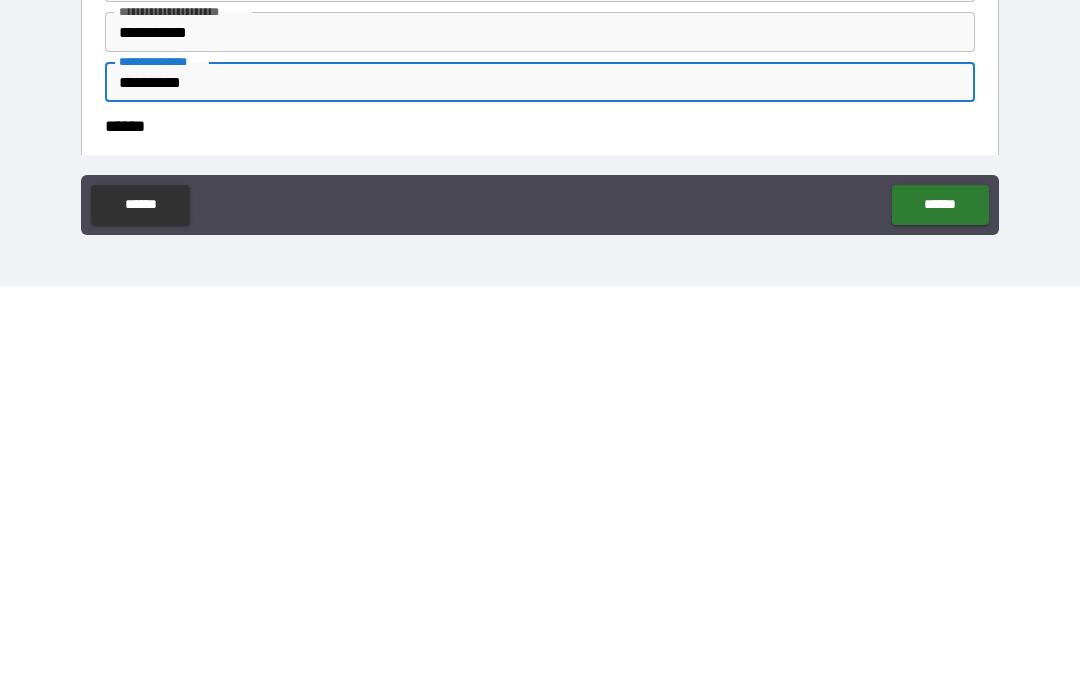type on "**********" 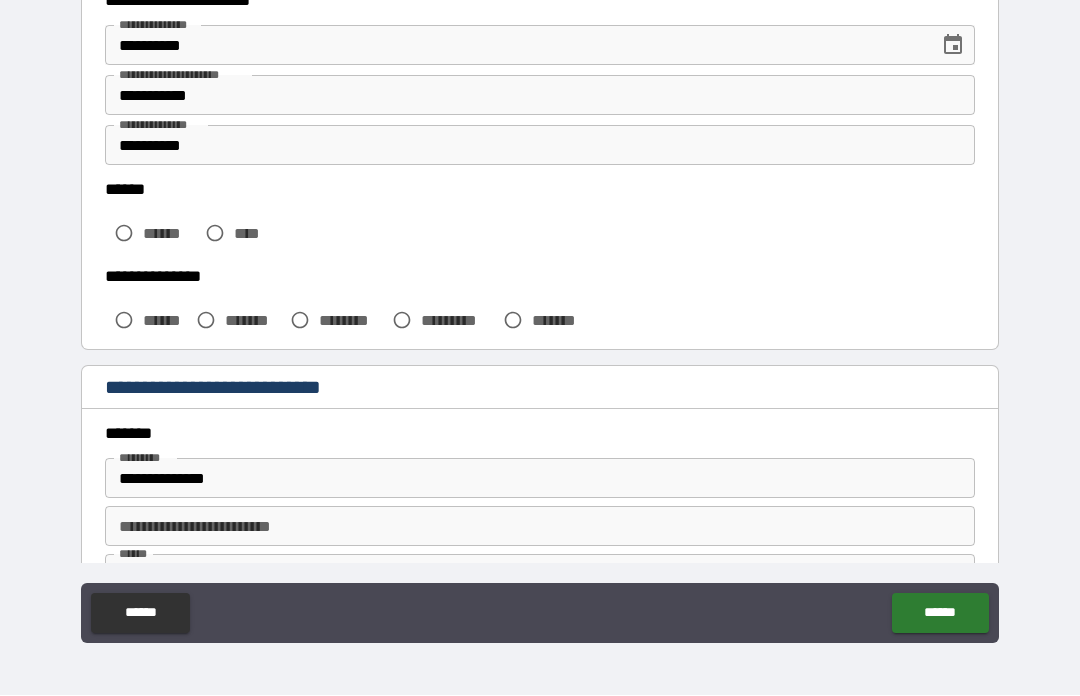 scroll, scrollTop: 349, scrollLeft: 0, axis: vertical 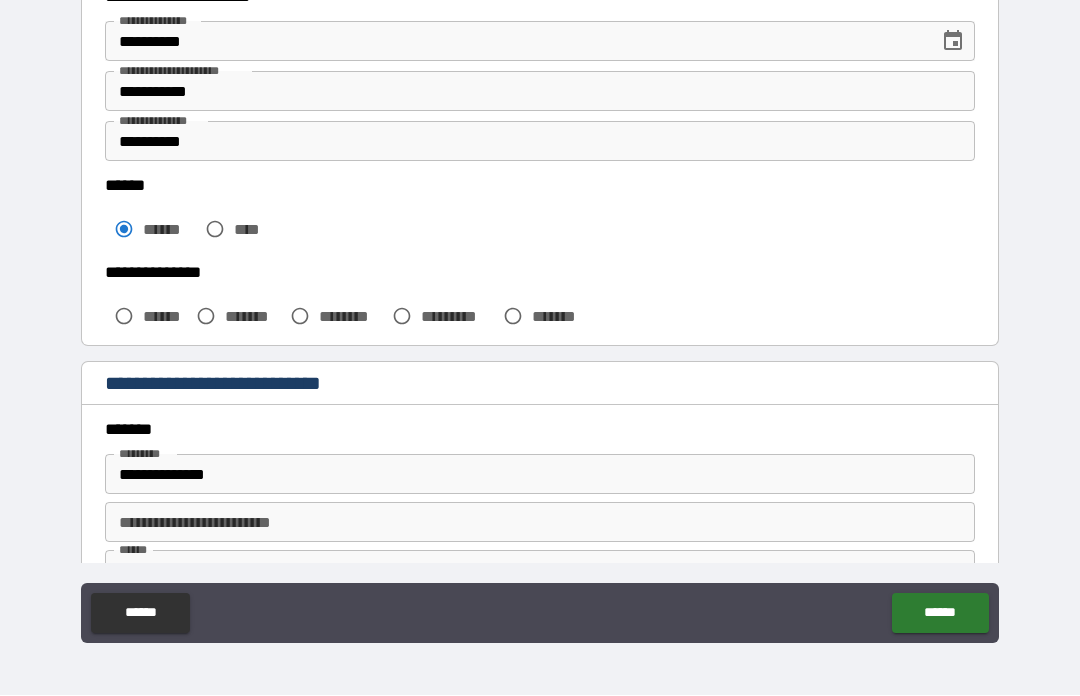 click on "******" at bounding box center (165, 317) 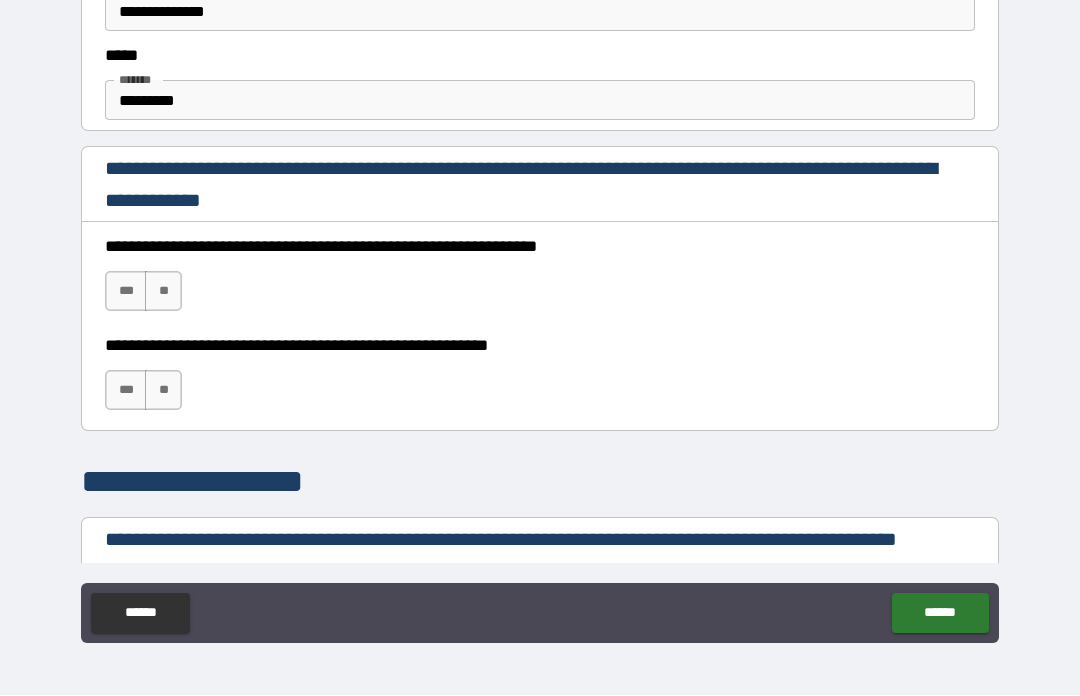 scroll, scrollTop: 1196, scrollLeft: 0, axis: vertical 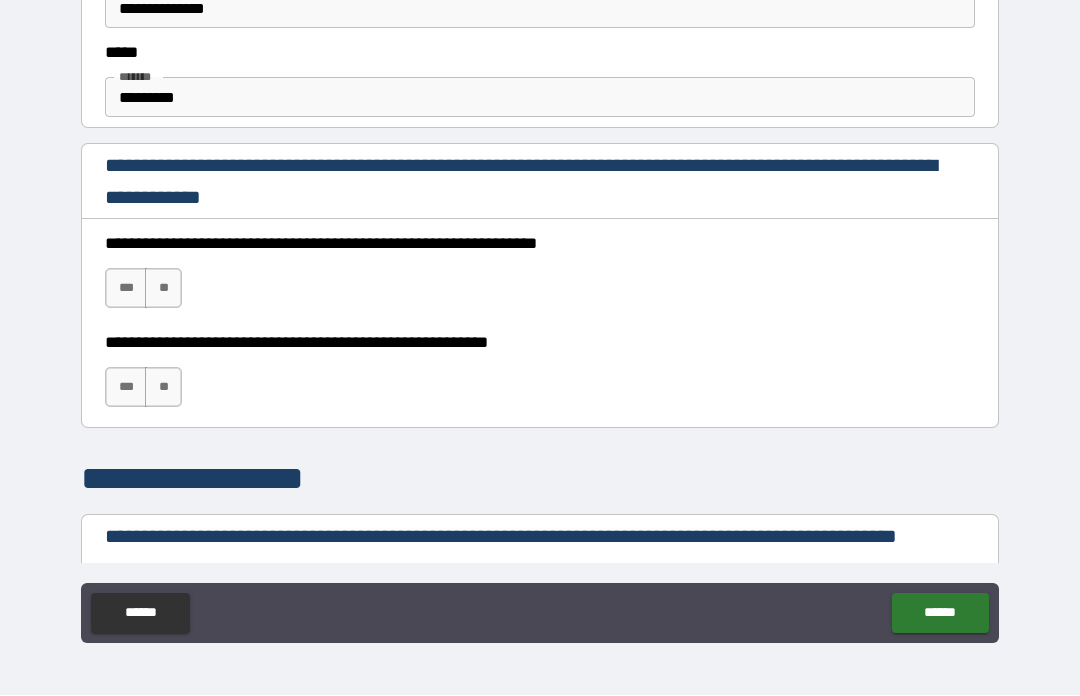 click on "***" at bounding box center (126, 289) 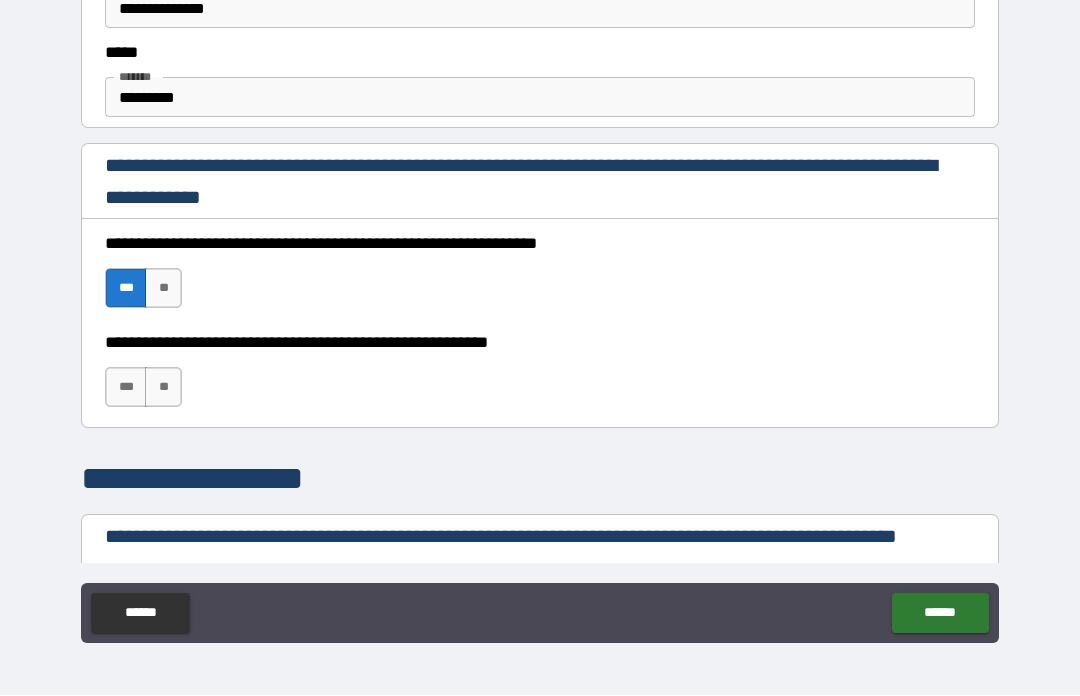 click on "**" at bounding box center [163, 388] 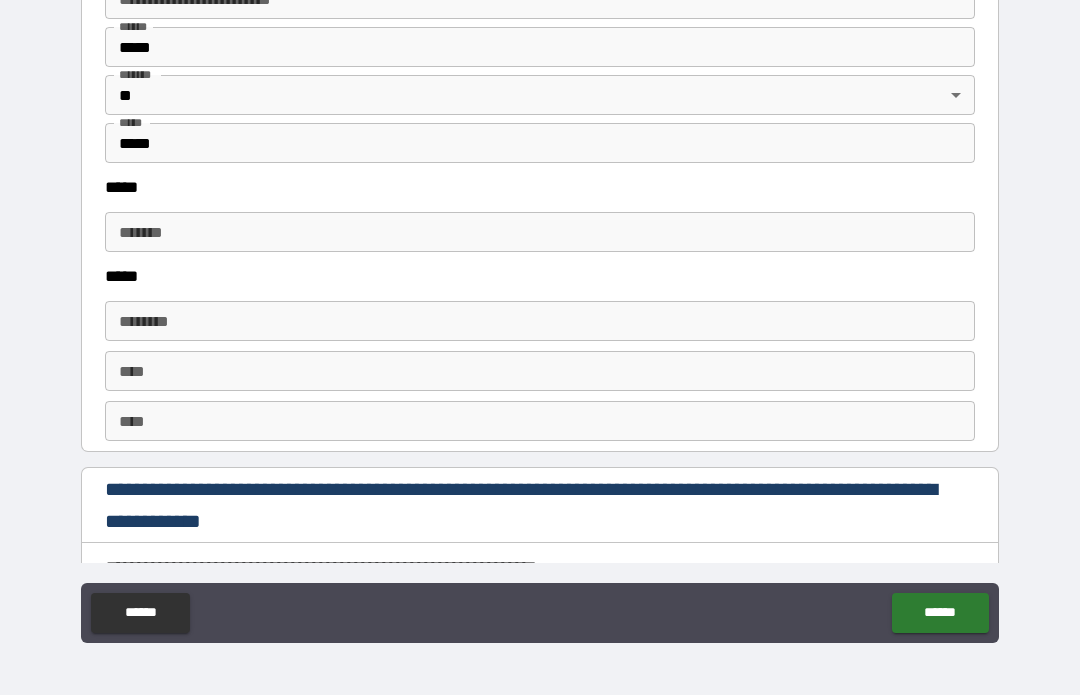 scroll, scrollTop: 2510, scrollLeft: 0, axis: vertical 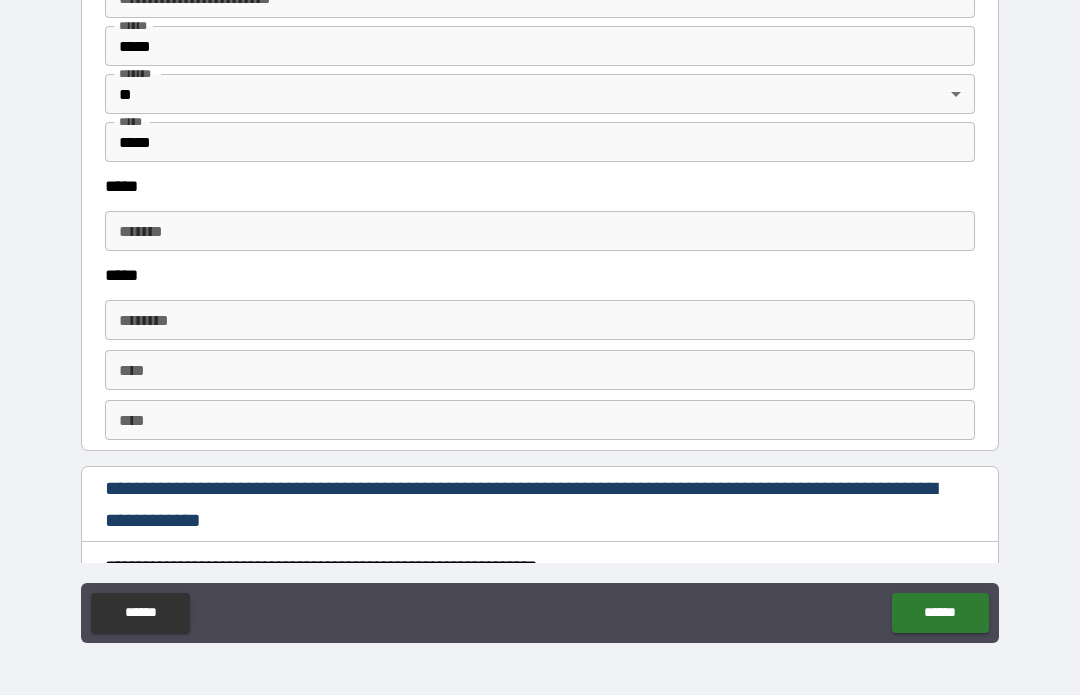 click on "*****   *" at bounding box center [540, 232] 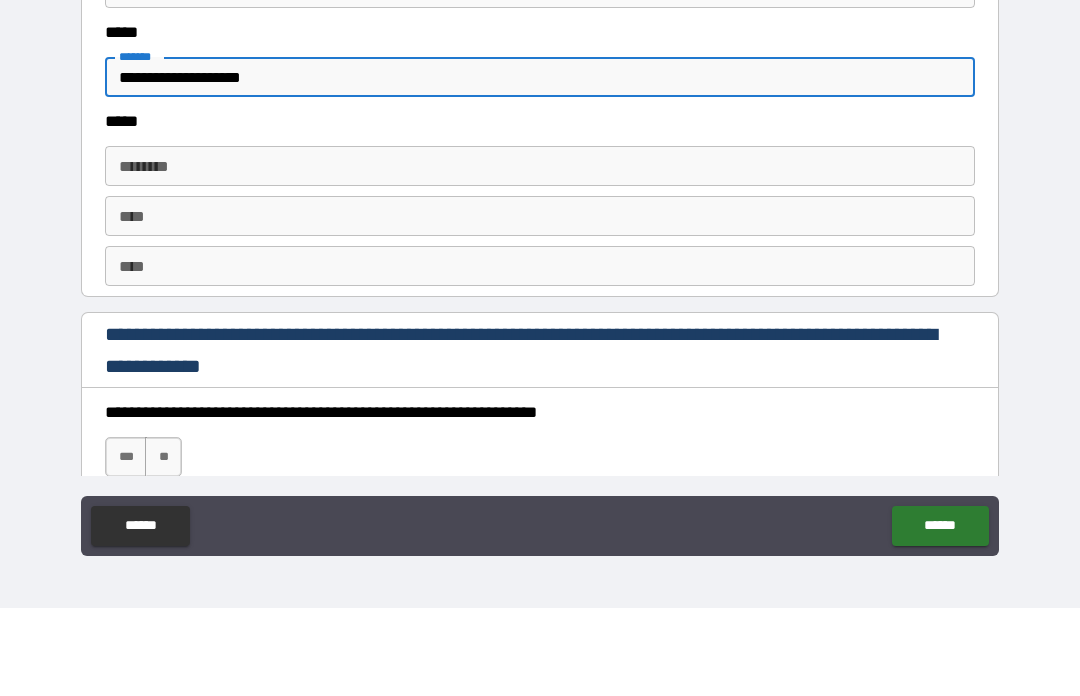 scroll, scrollTop: 2589, scrollLeft: 0, axis: vertical 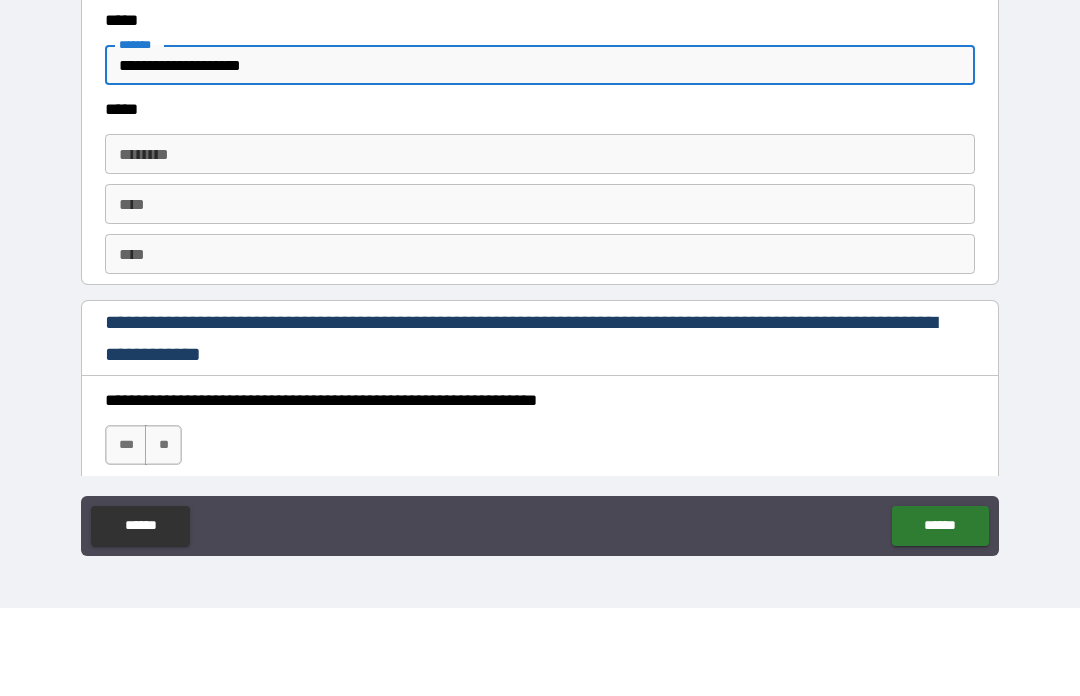 type on "**********" 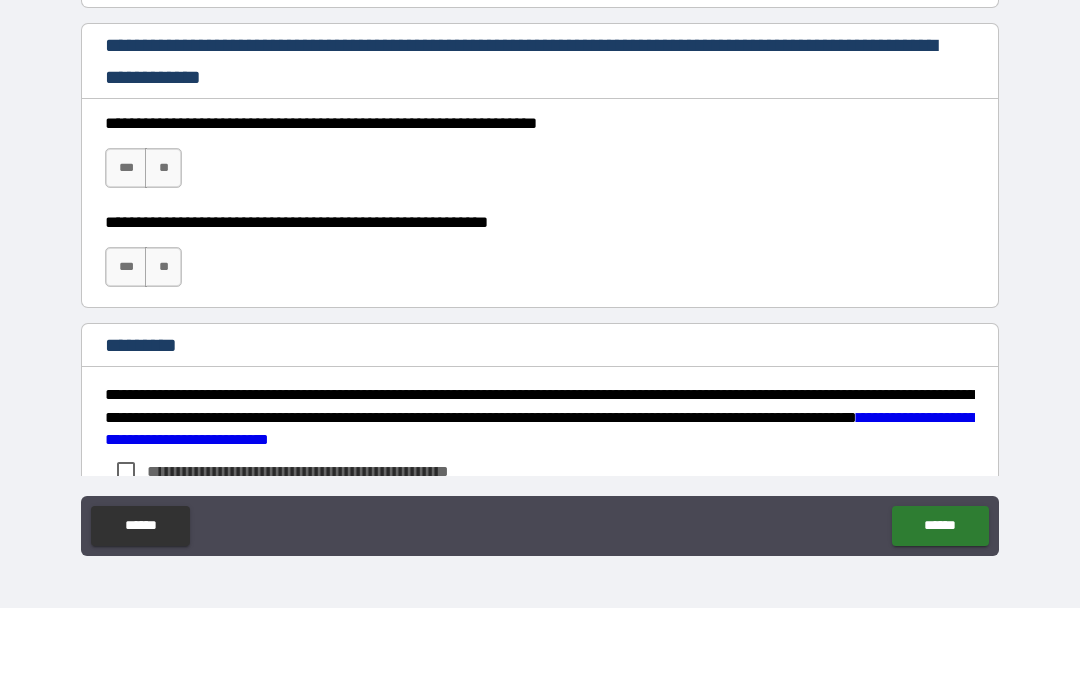 scroll, scrollTop: 2870, scrollLeft: 0, axis: vertical 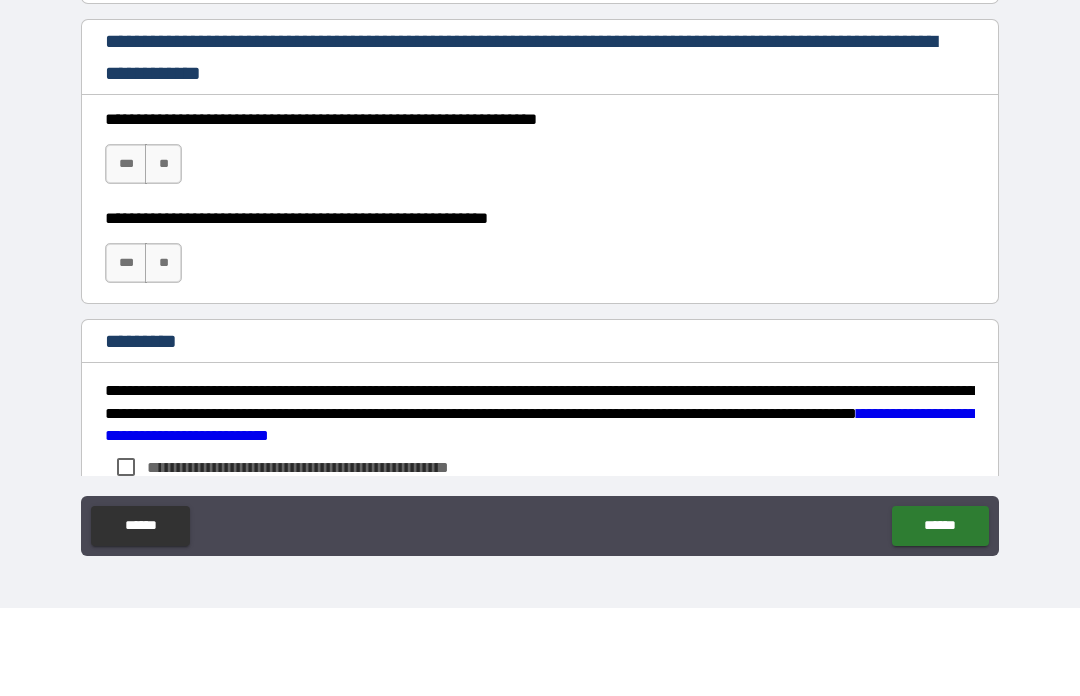 type on "**********" 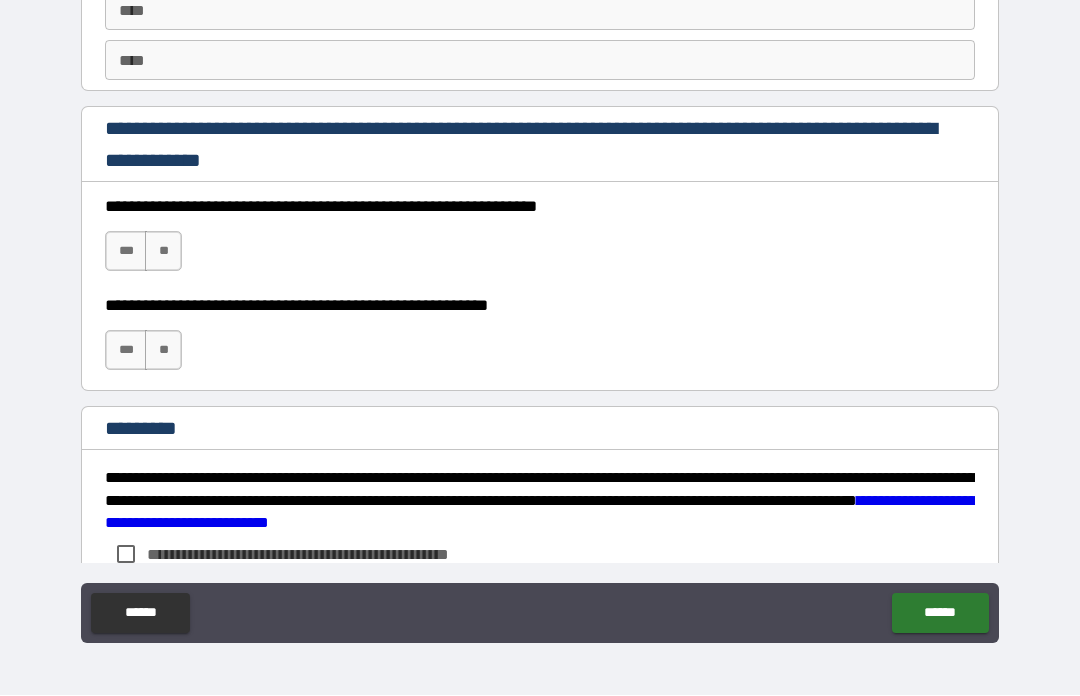 click on "***" at bounding box center (126, 252) 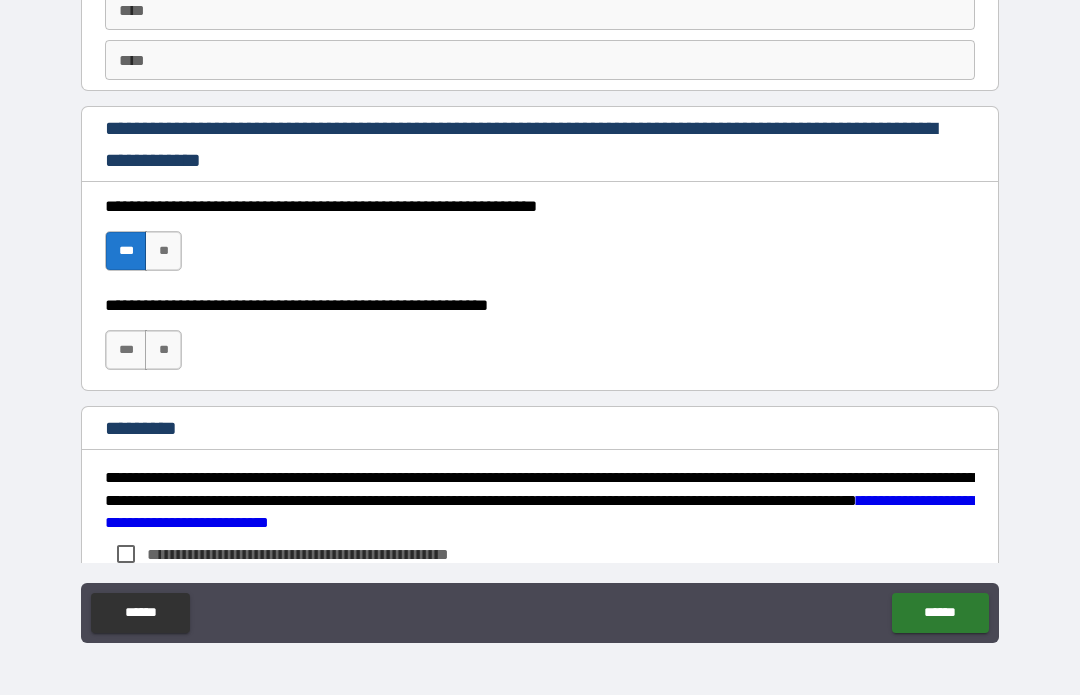 click on "***" at bounding box center (126, 351) 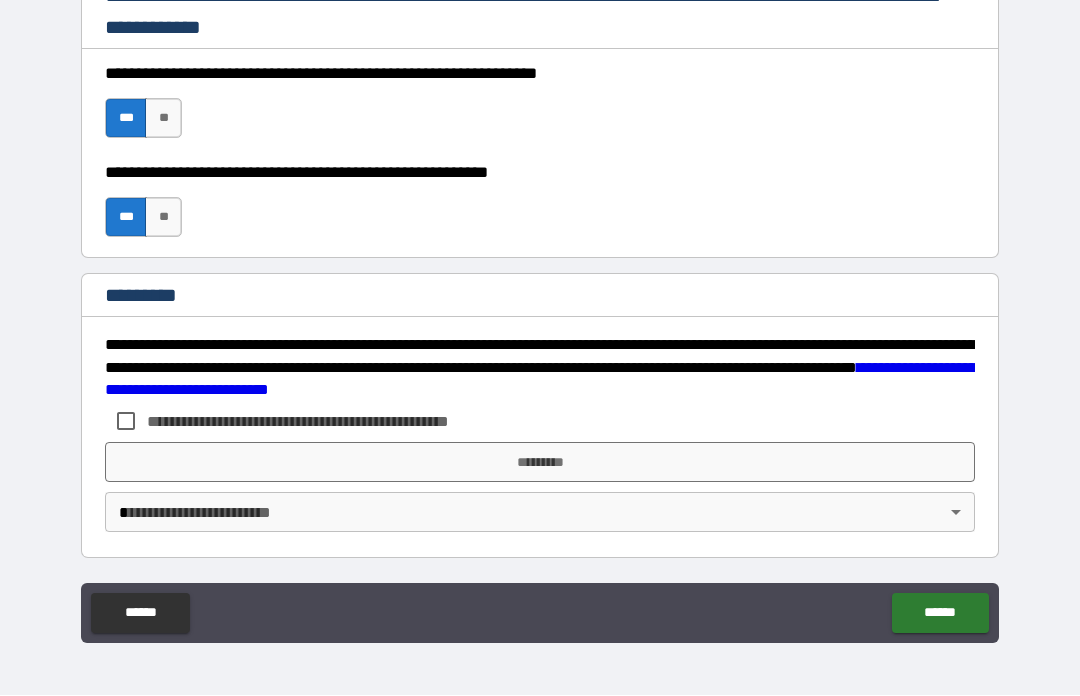 scroll, scrollTop: 3003, scrollLeft: 0, axis: vertical 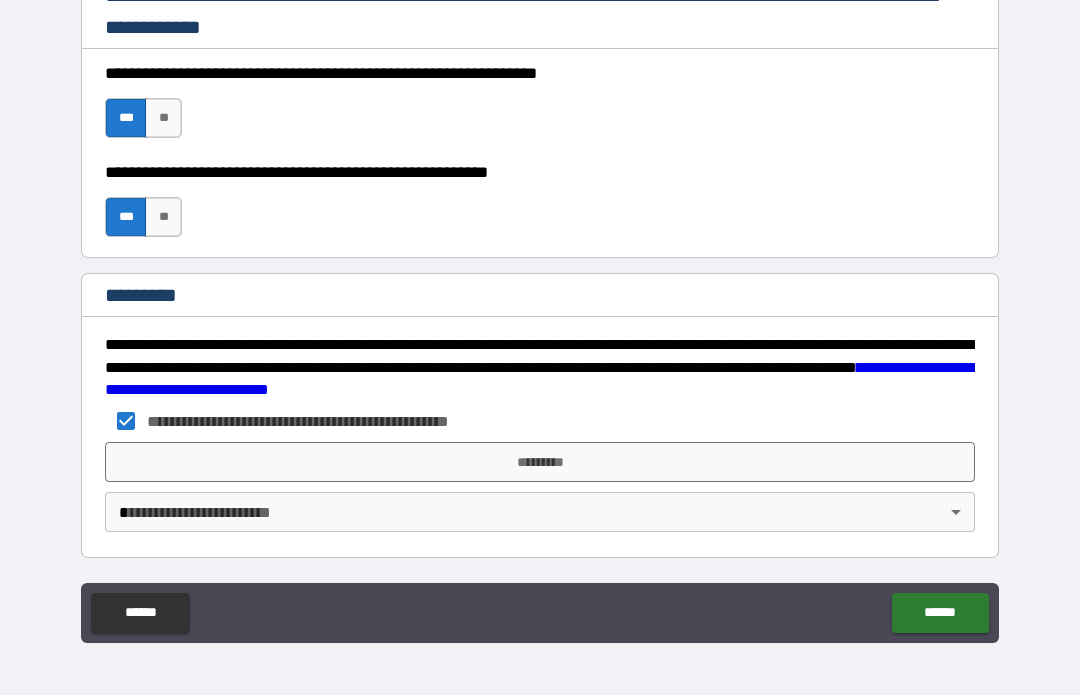 click on "**********" at bounding box center [540, 313] 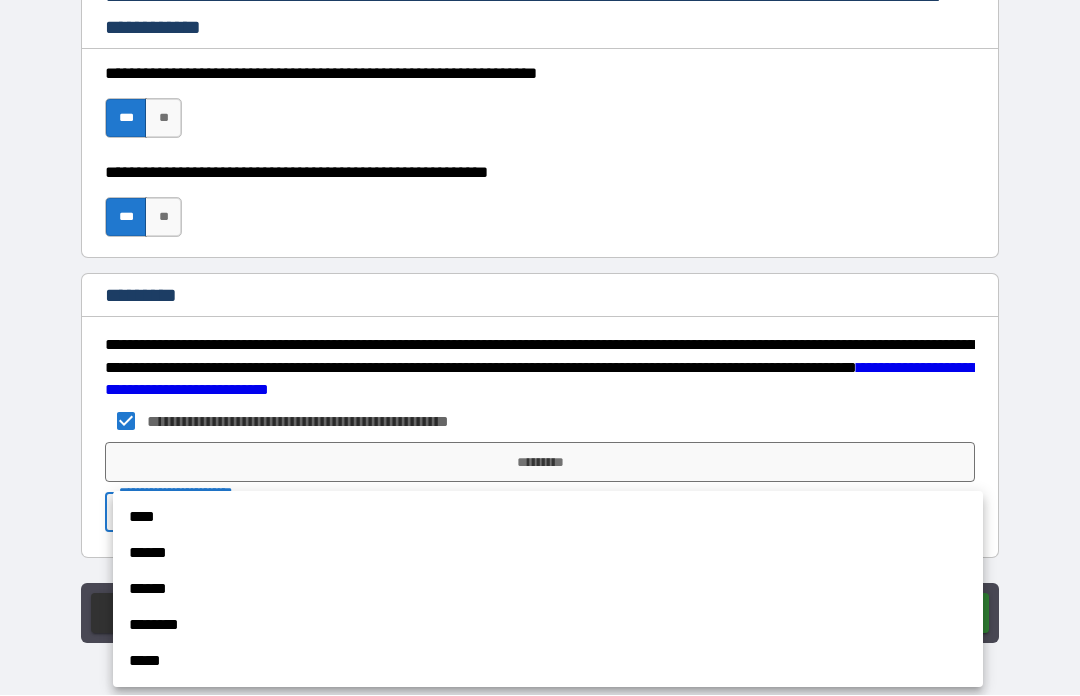 click at bounding box center [540, 348] 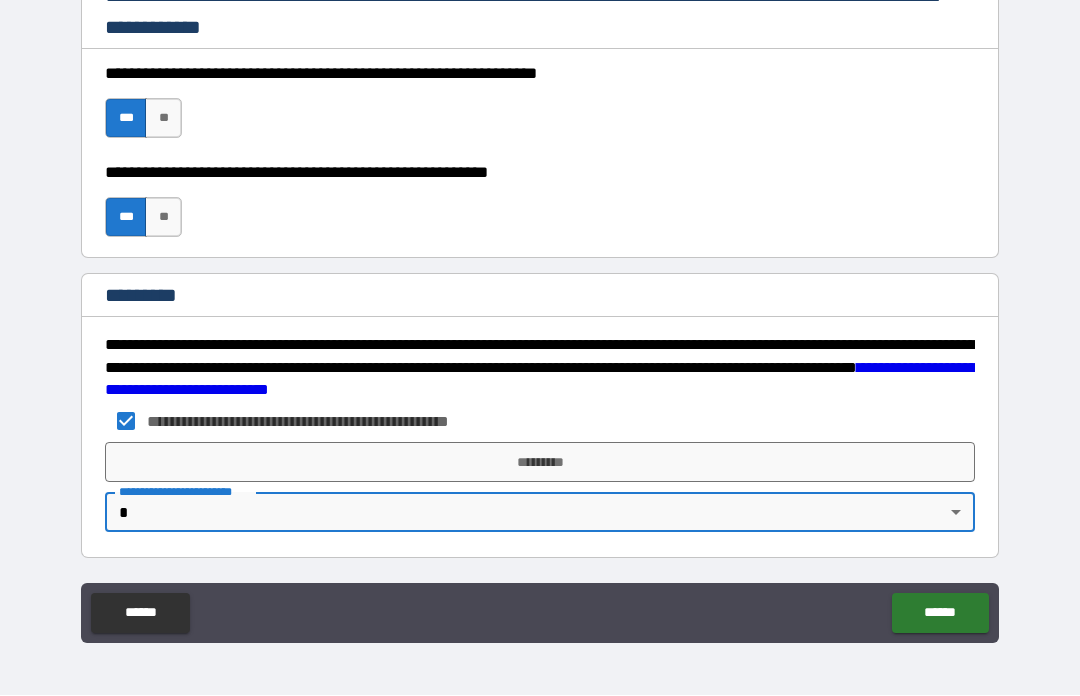 click on "**********" at bounding box center (540, 313) 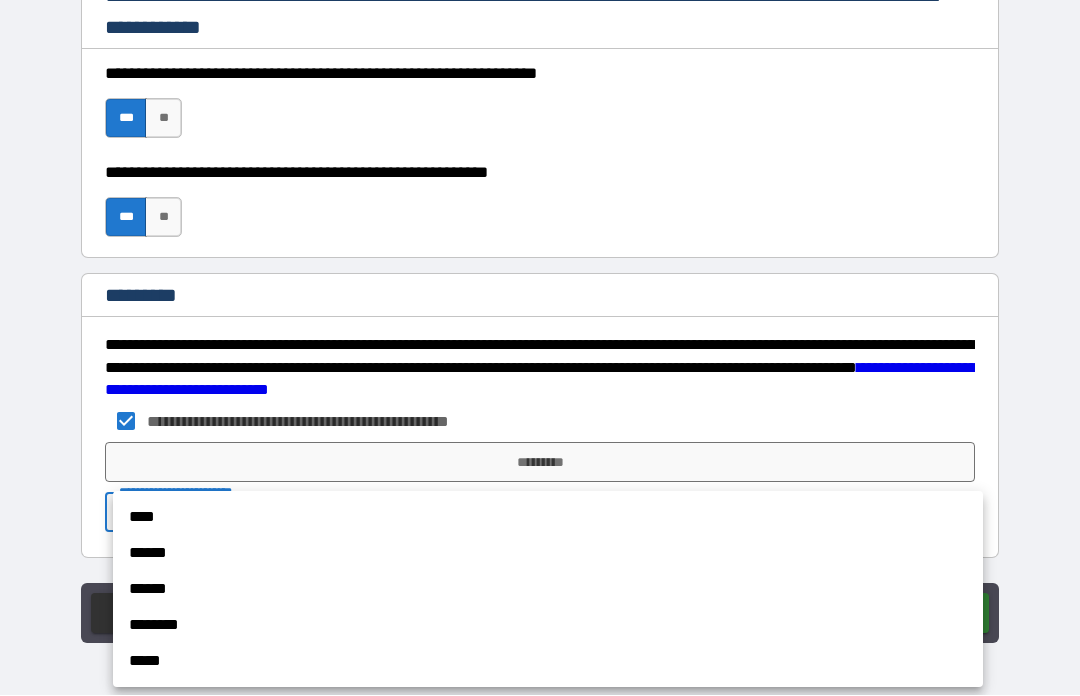 click on "****" at bounding box center (548, 518) 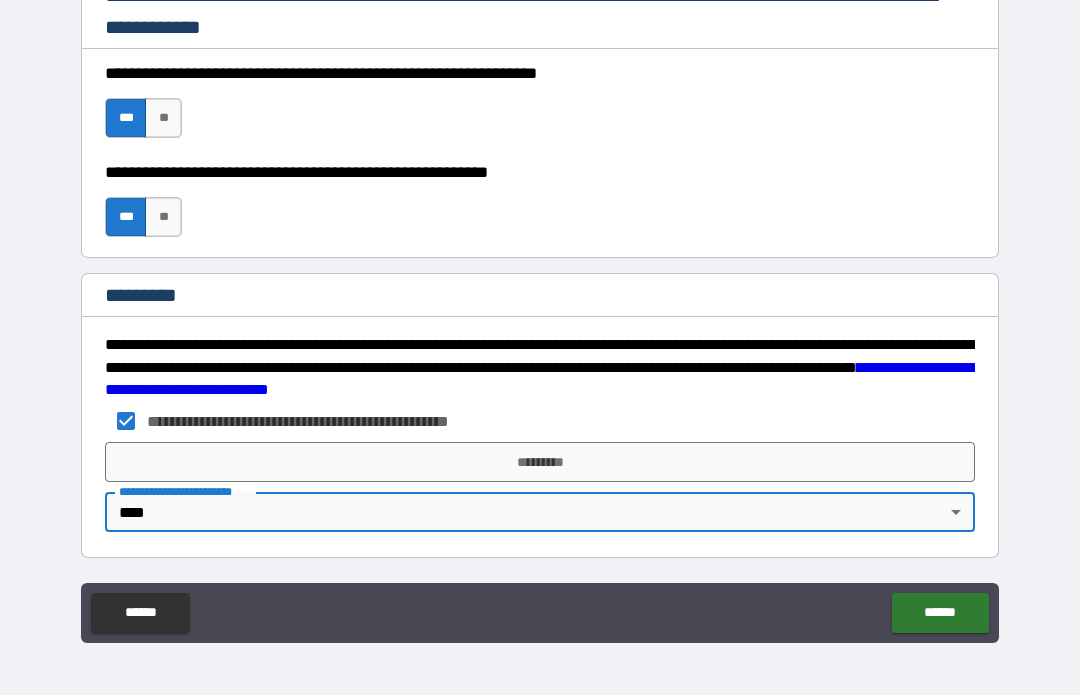 type on "*" 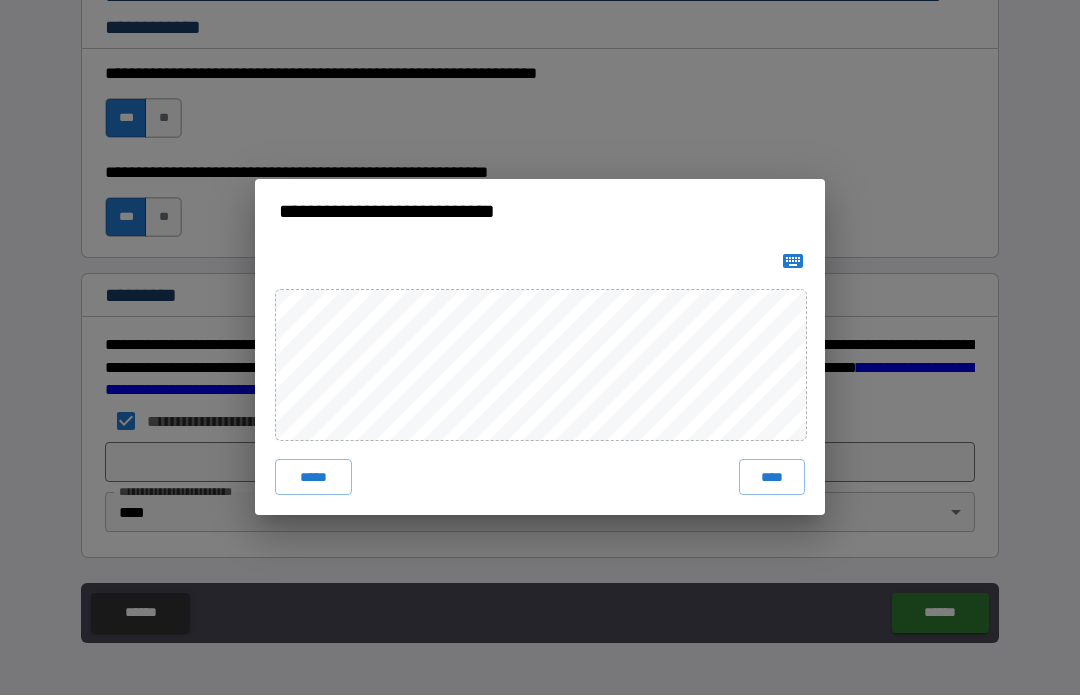 click on "****" at bounding box center (772, 478) 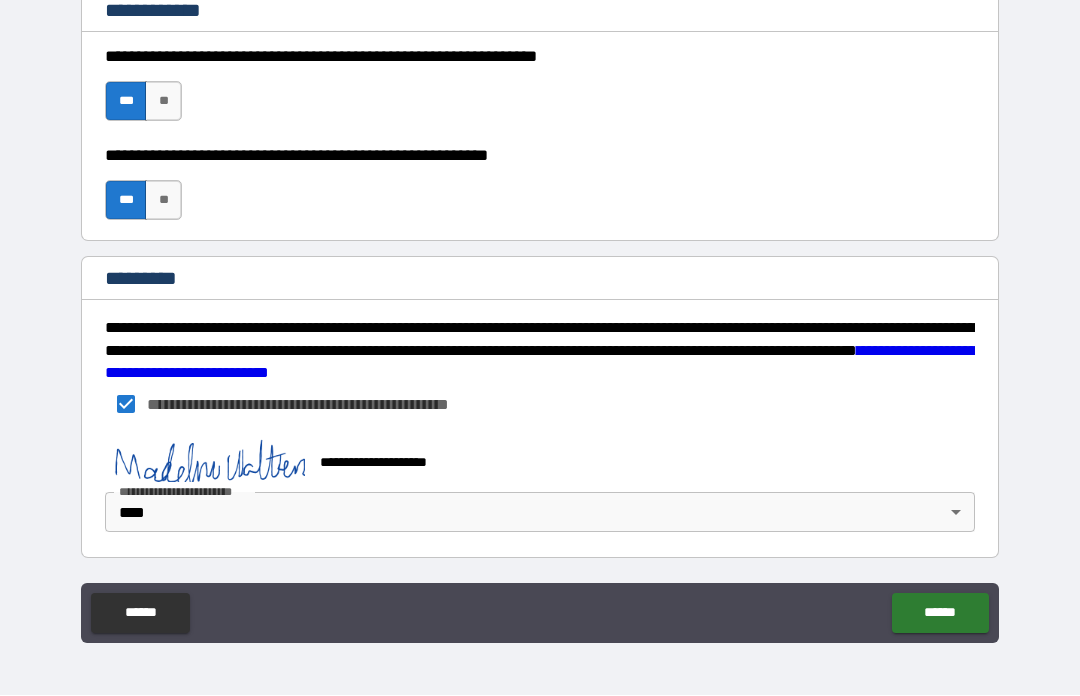 scroll, scrollTop: 3024, scrollLeft: 0, axis: vertical 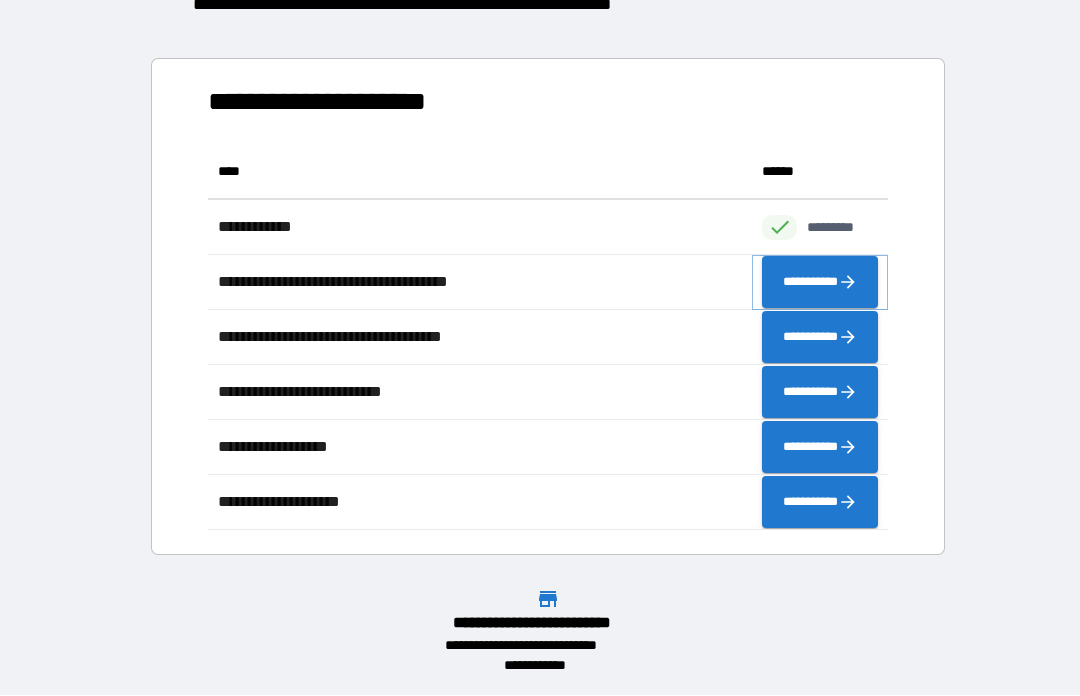 click on "**********" at bounding box center (820, 283) 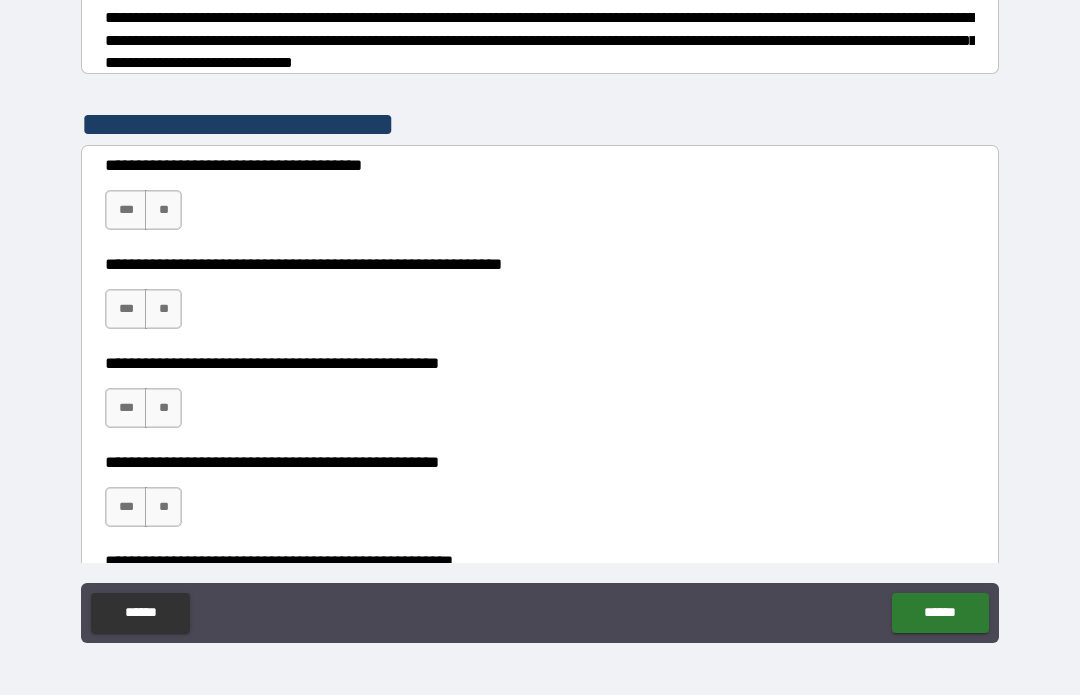 scroll, scrollTop: 304, scrollLeft: 0, axis: vertical 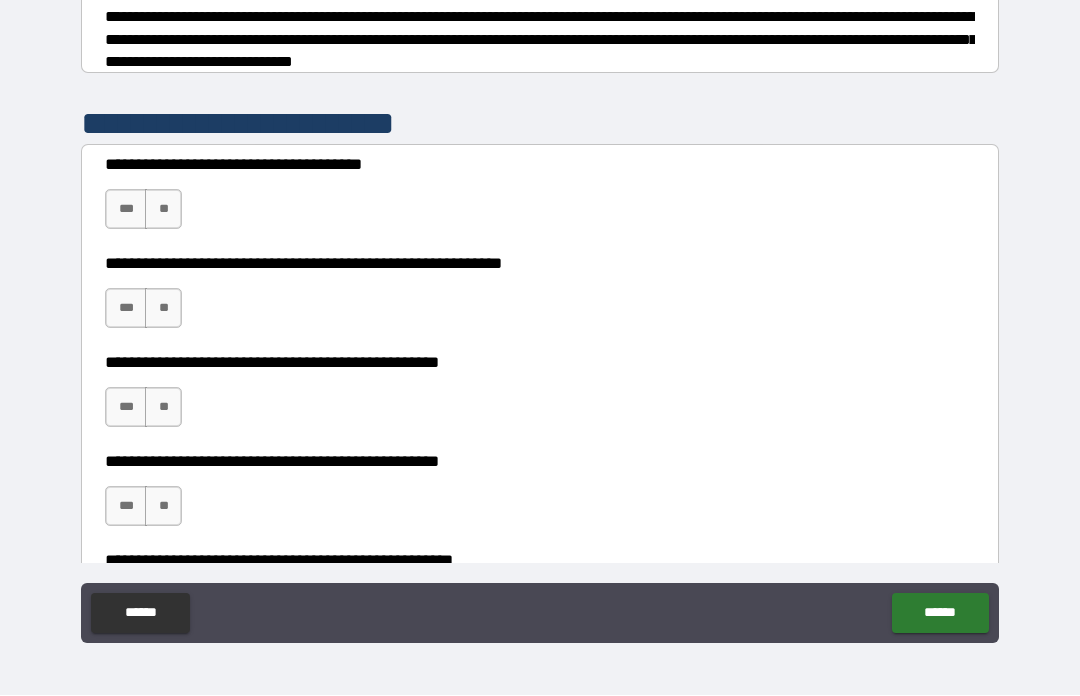 click on "**" at bounding box center [163, 210] 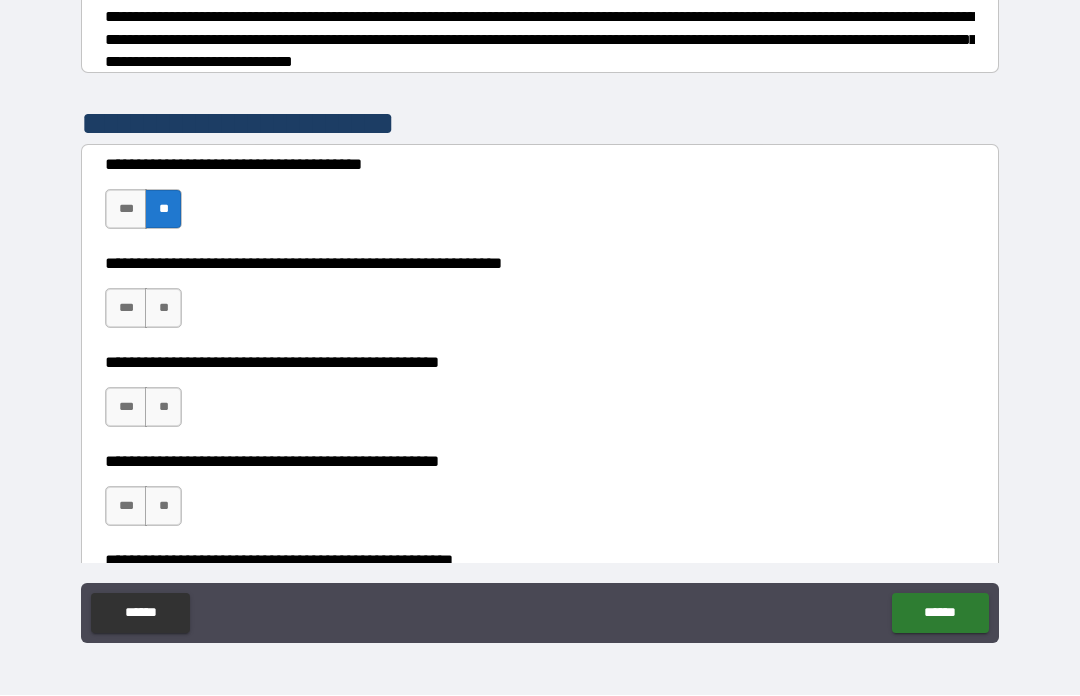 click on "**" at bounding box center (163, 309) 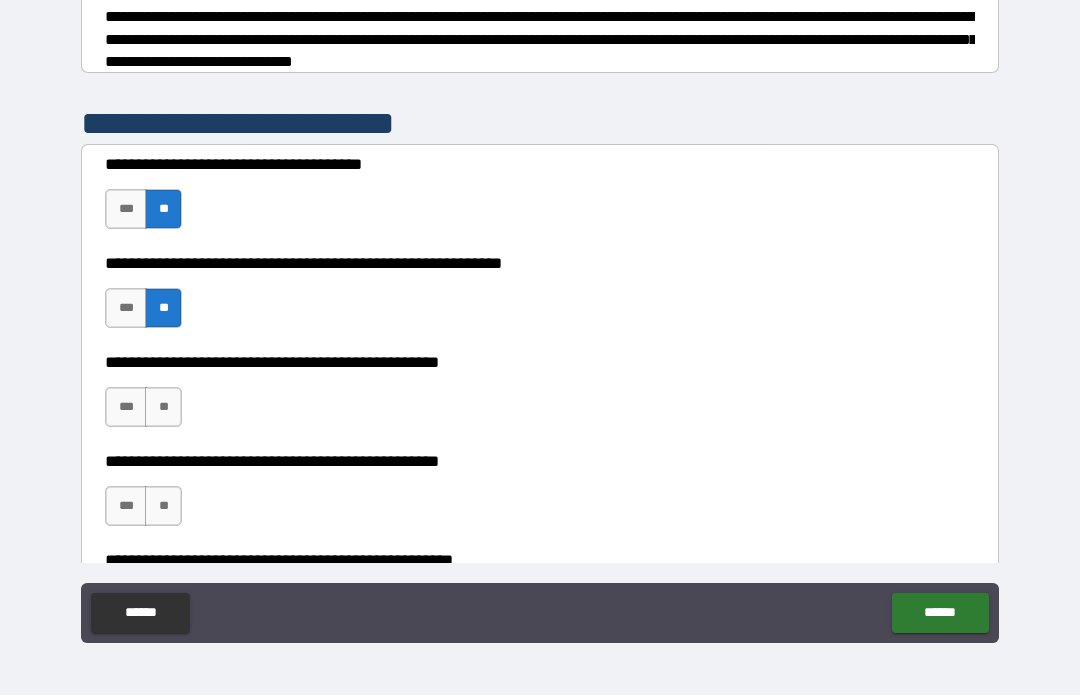 click on "***" at bounding box center [126, 309] 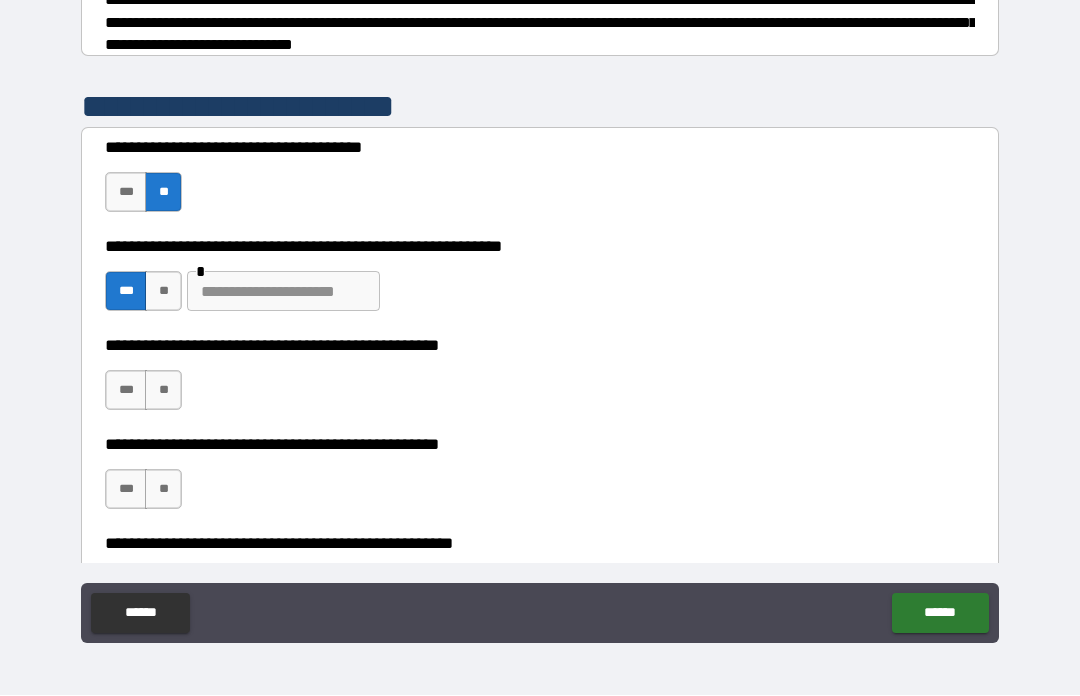 scroll, scrollTop: 326, scrollLeft: 0, axis: vertical 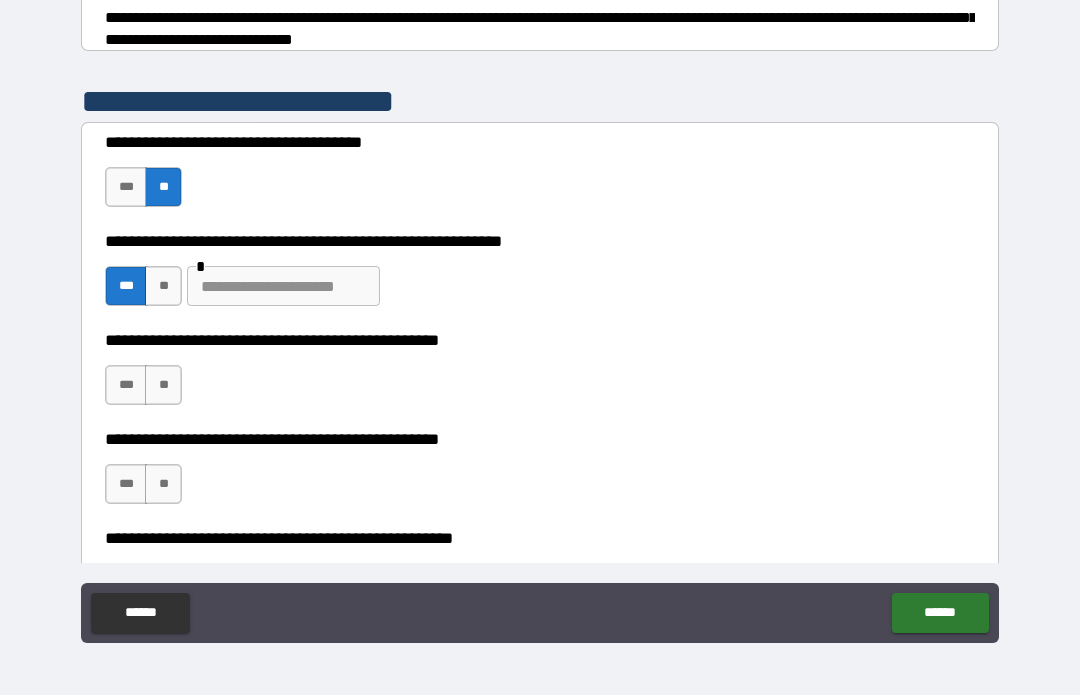 click at bounding box center [283, 287] 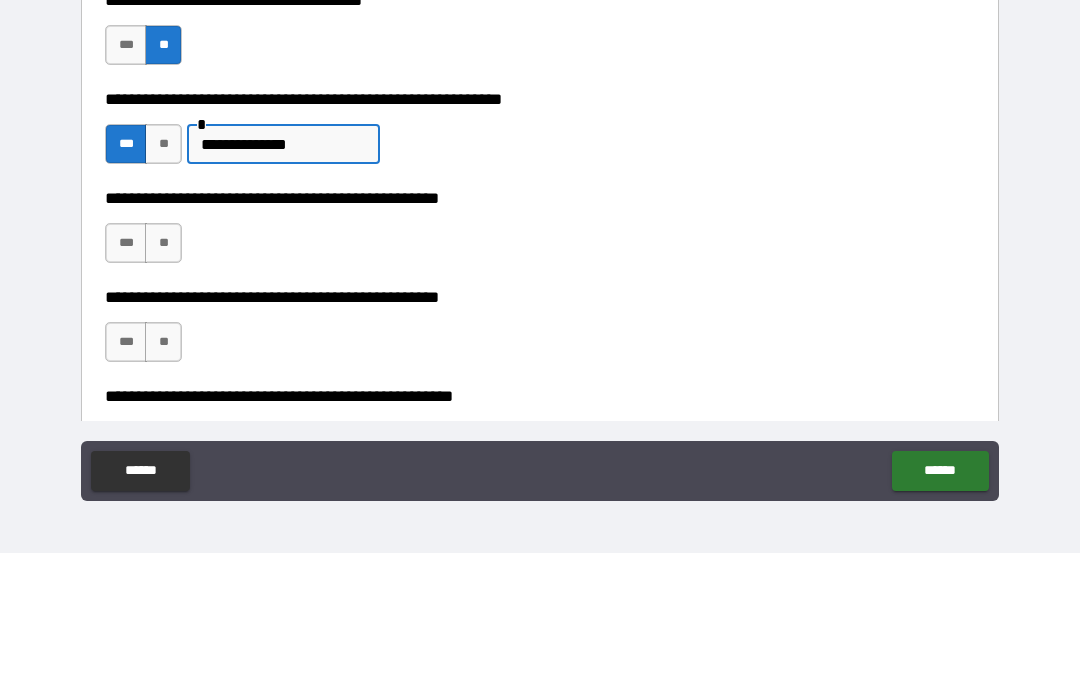 type on "**********" 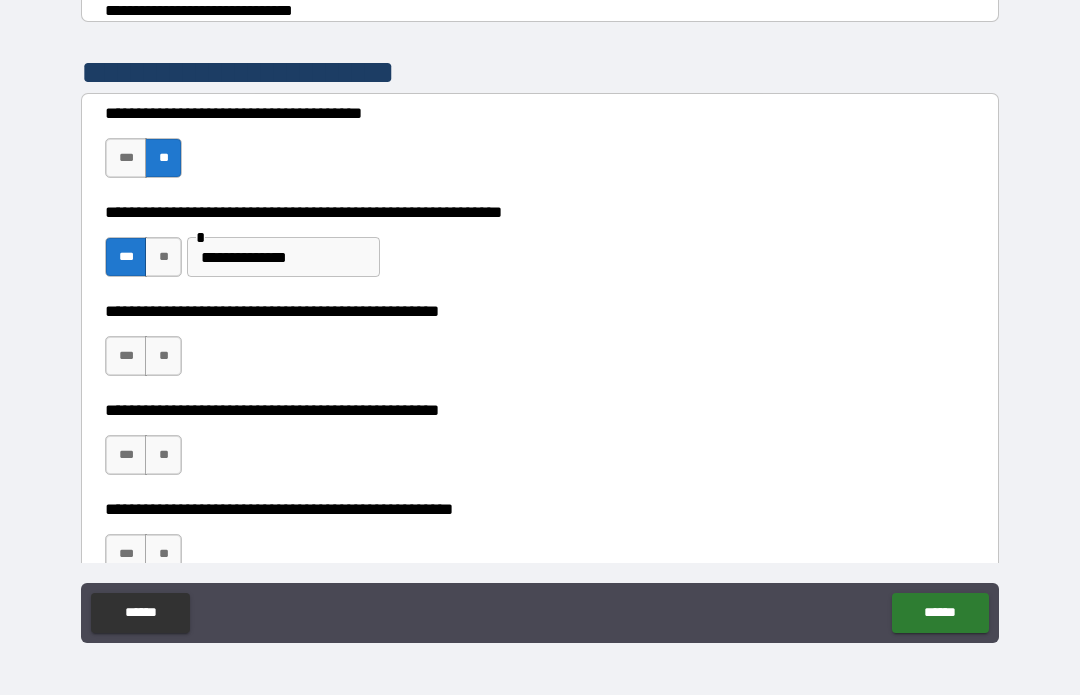 scroll, scrollTop: 358, scrollLeft: 0, axis: vertical 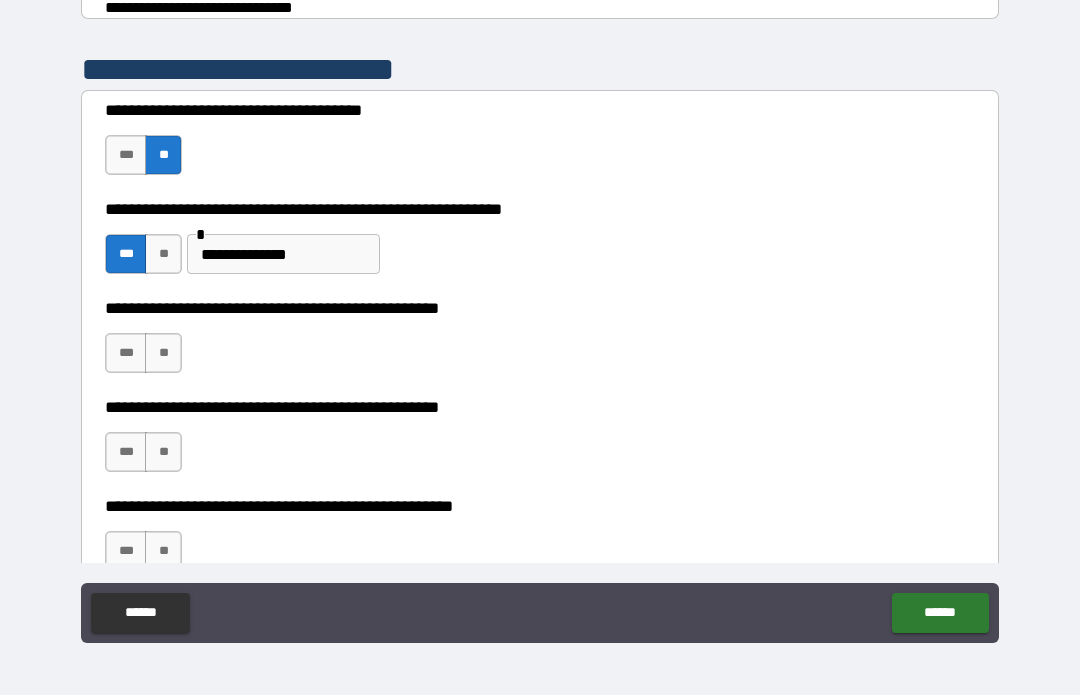 click on "**" at bounding box center [163, 354] 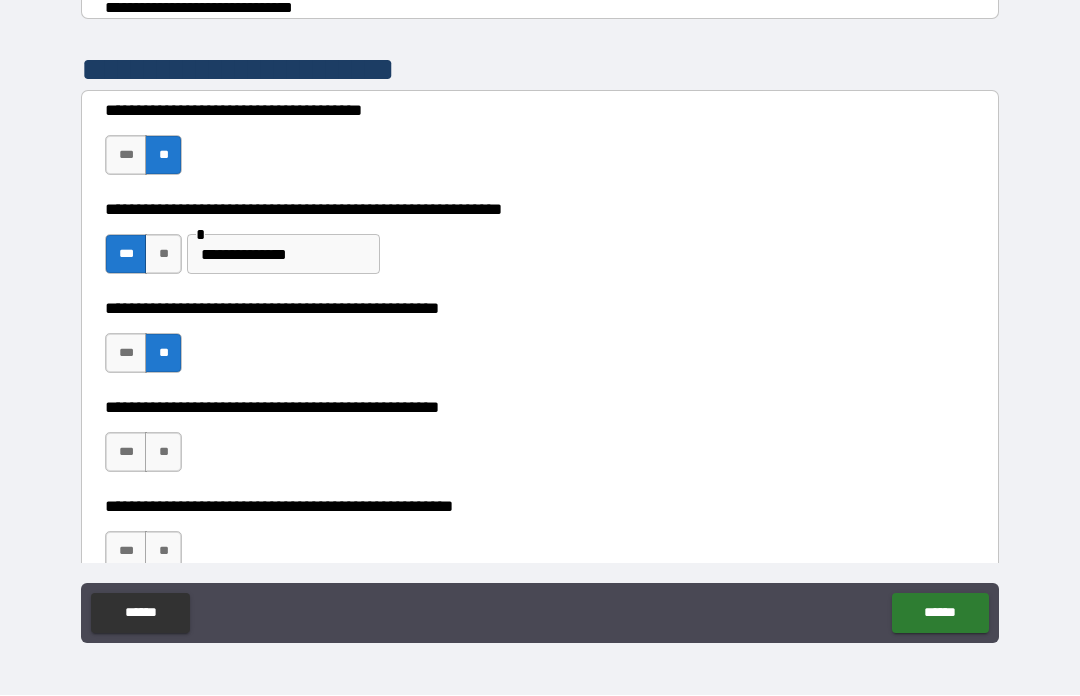 click on "***" at bounding box center (126, 453) 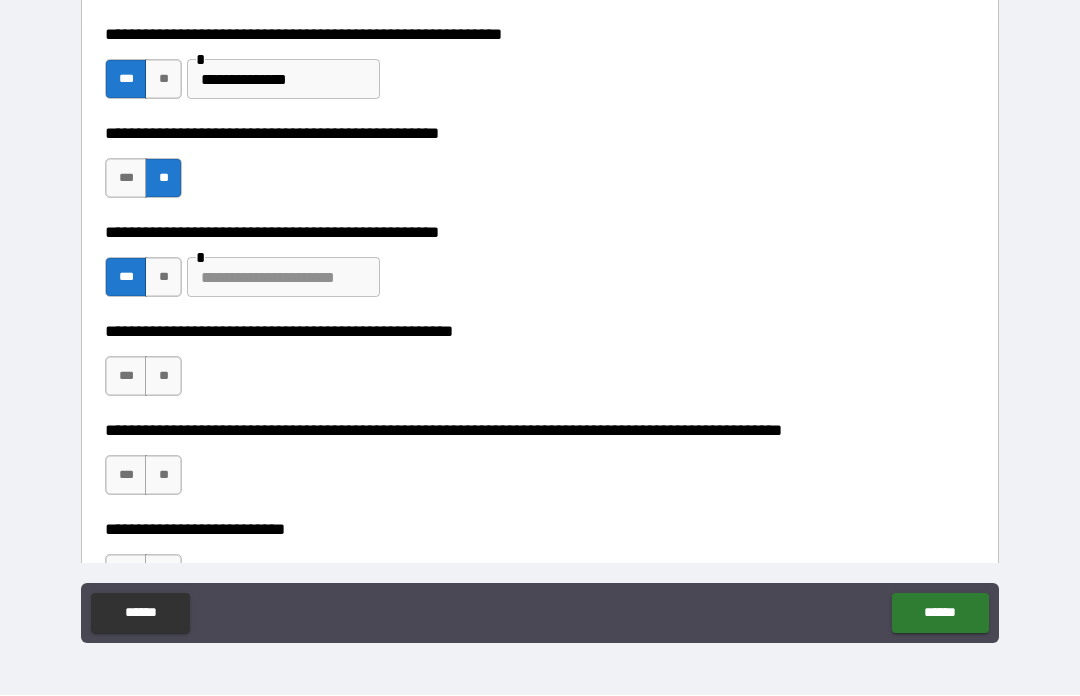scroll, scrollTop: 536, scrollLeft: 0, axis: vertical 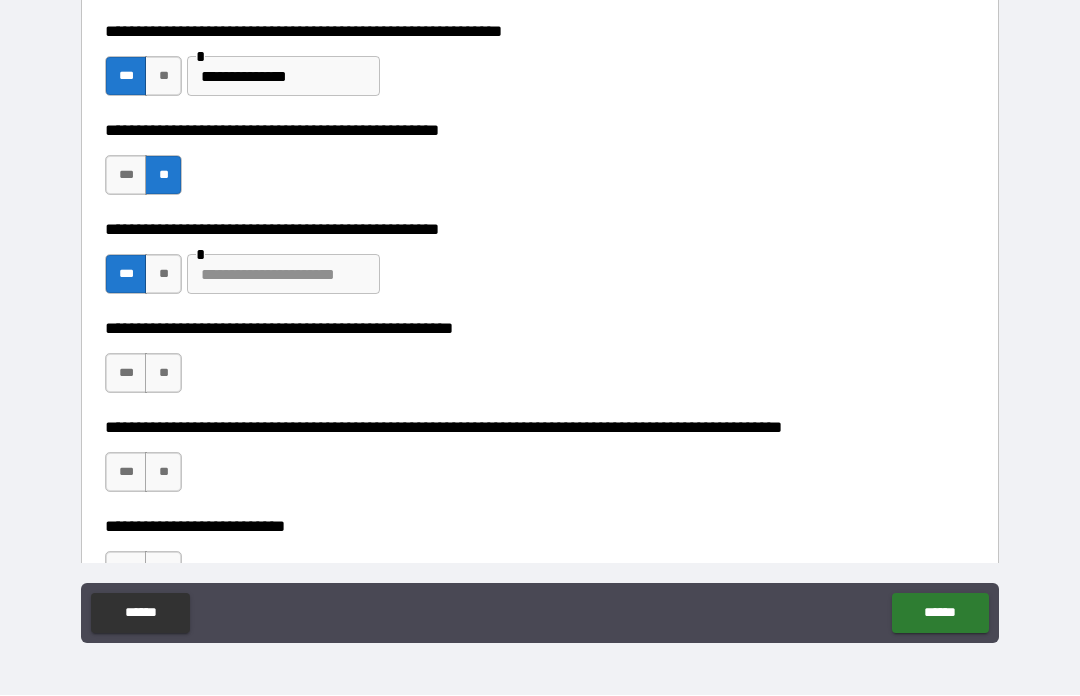 click at bounding box center (283, 275) 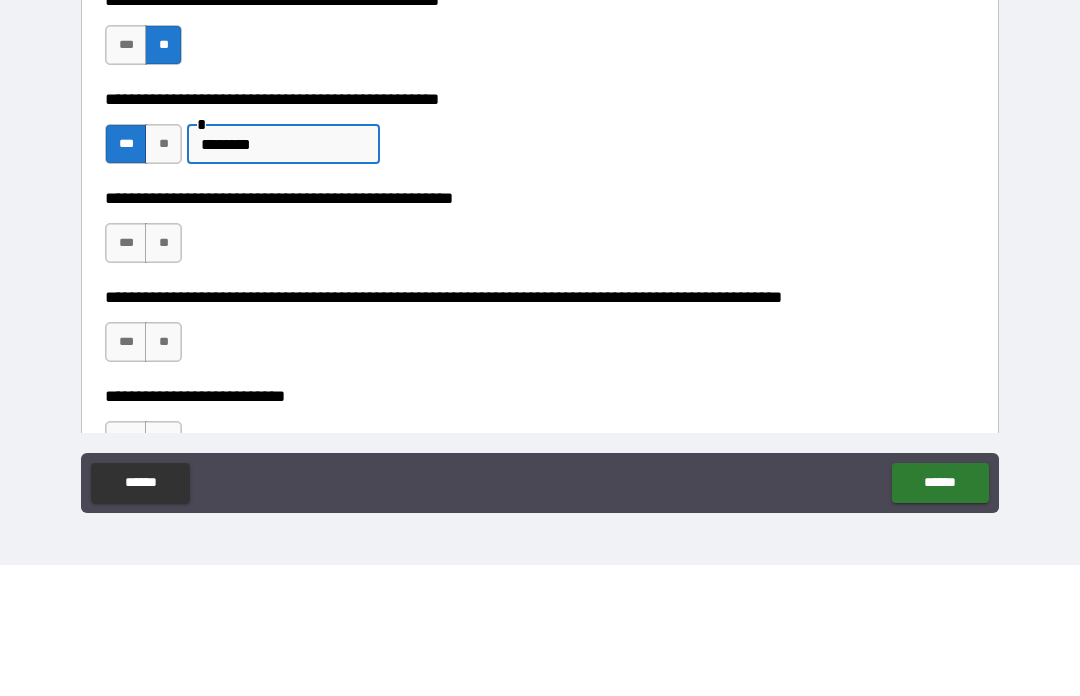 type on "********" 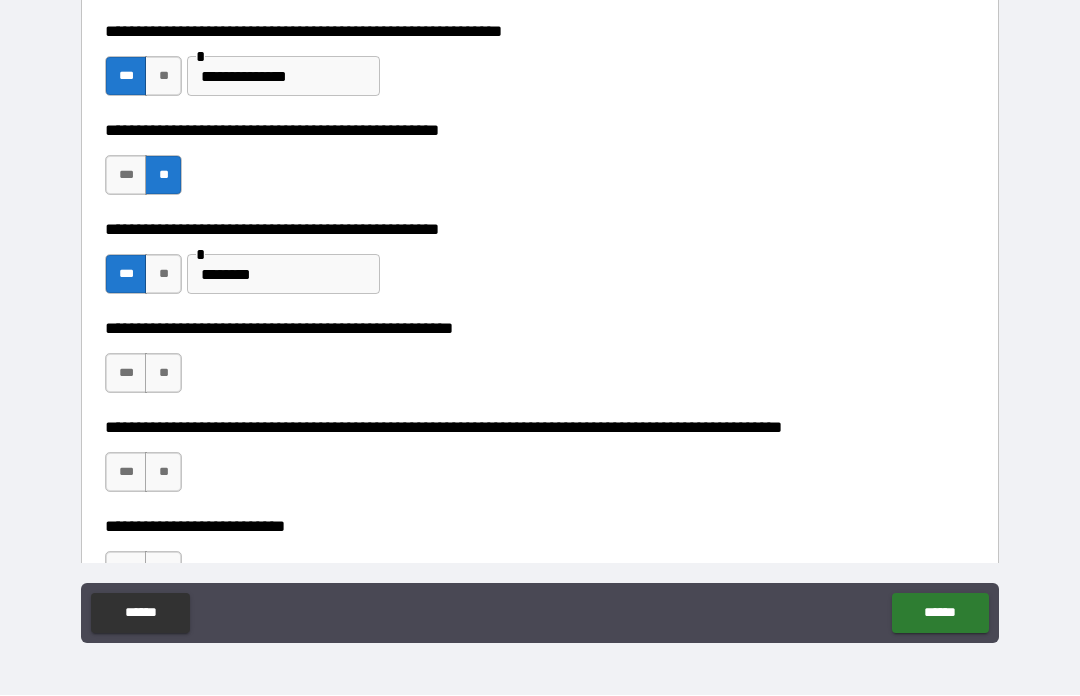 click on "**" at bounding box center (163, 374) 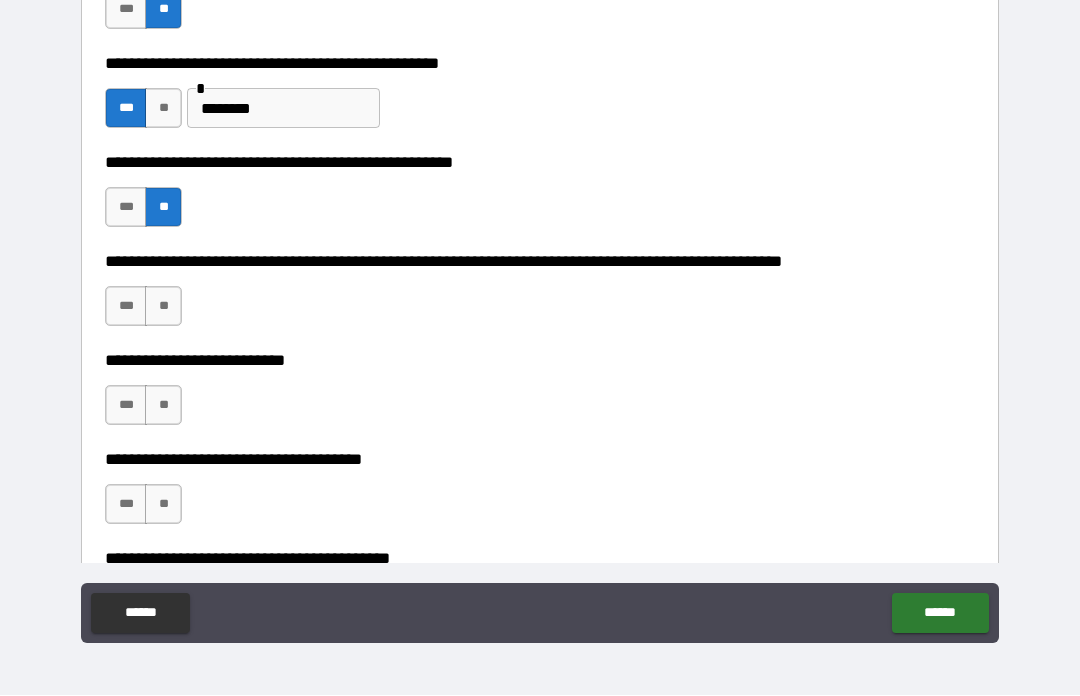scroll, scrollTop: 709, scrollLeft: 0, axis: vertical 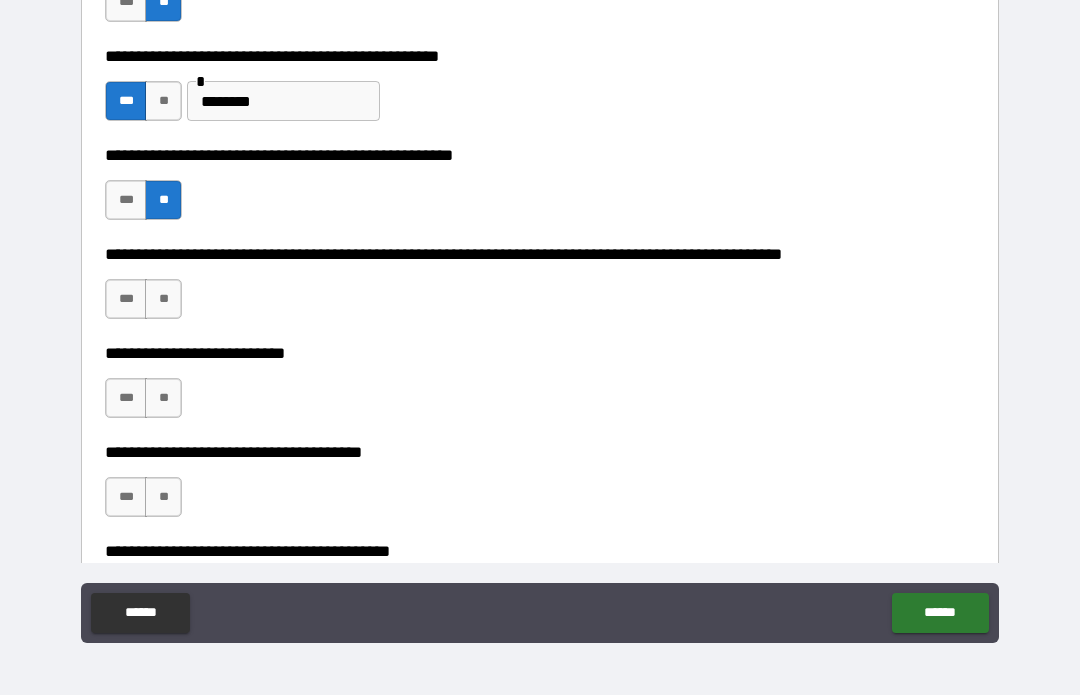 click on "**" at bounding box center (163, 300) 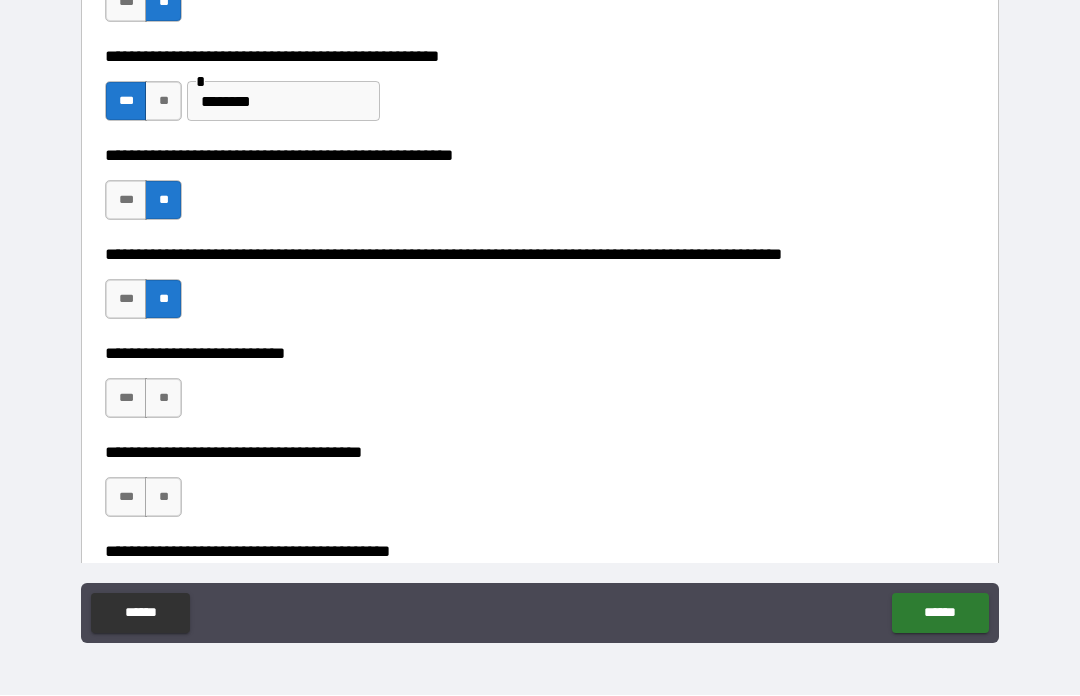 click on "**" at bounding box center [163, 399] 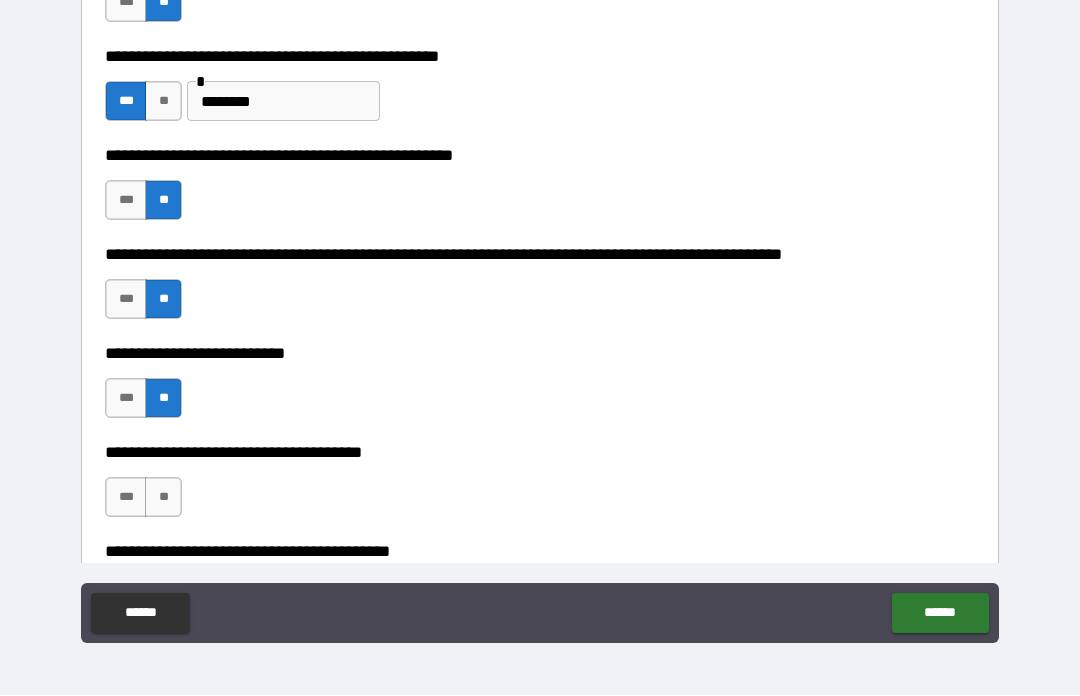 click on "**" at bounding box center (163, 498) 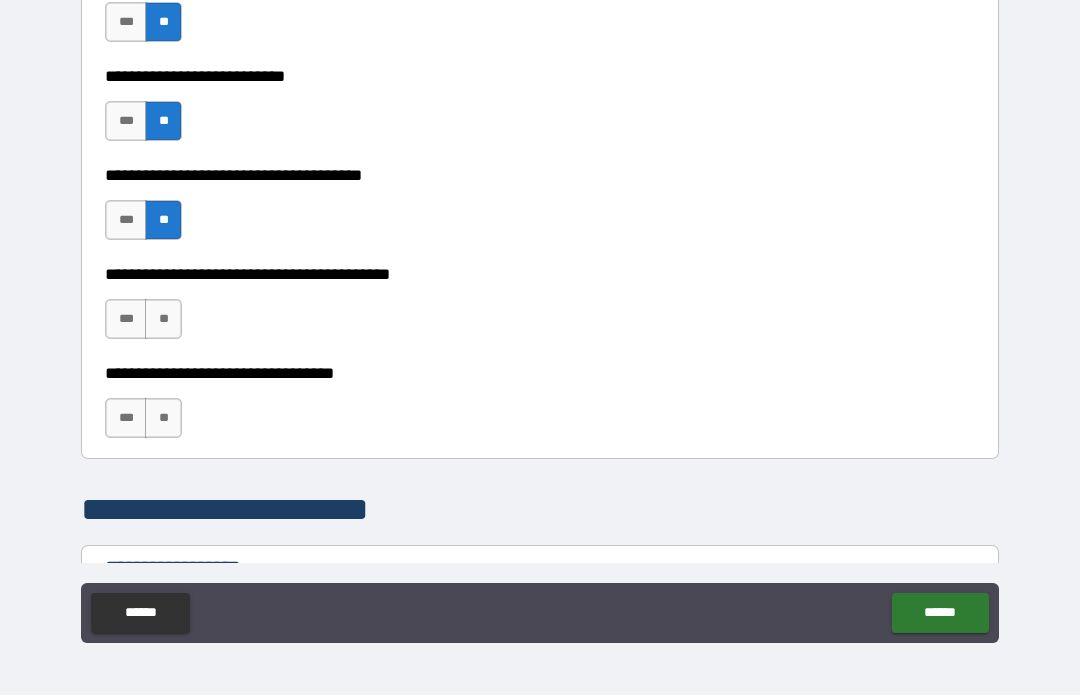 scroll, scrollTop: 989, scrollLeft: 0, axis: vertical 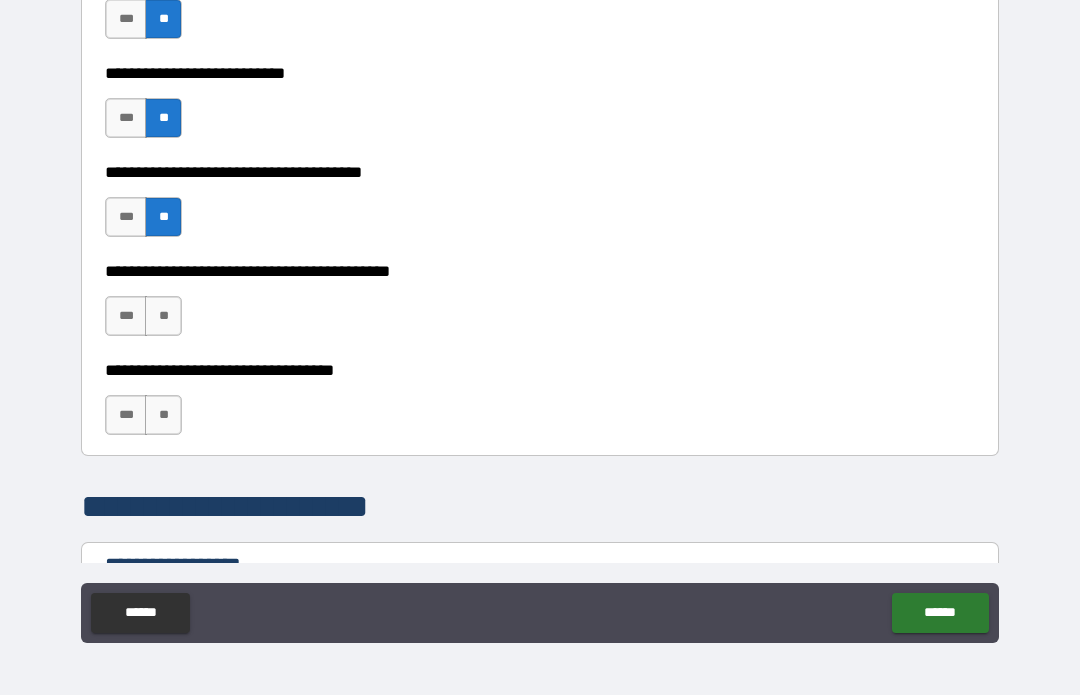click on "**" at bounding box center [163, 317] 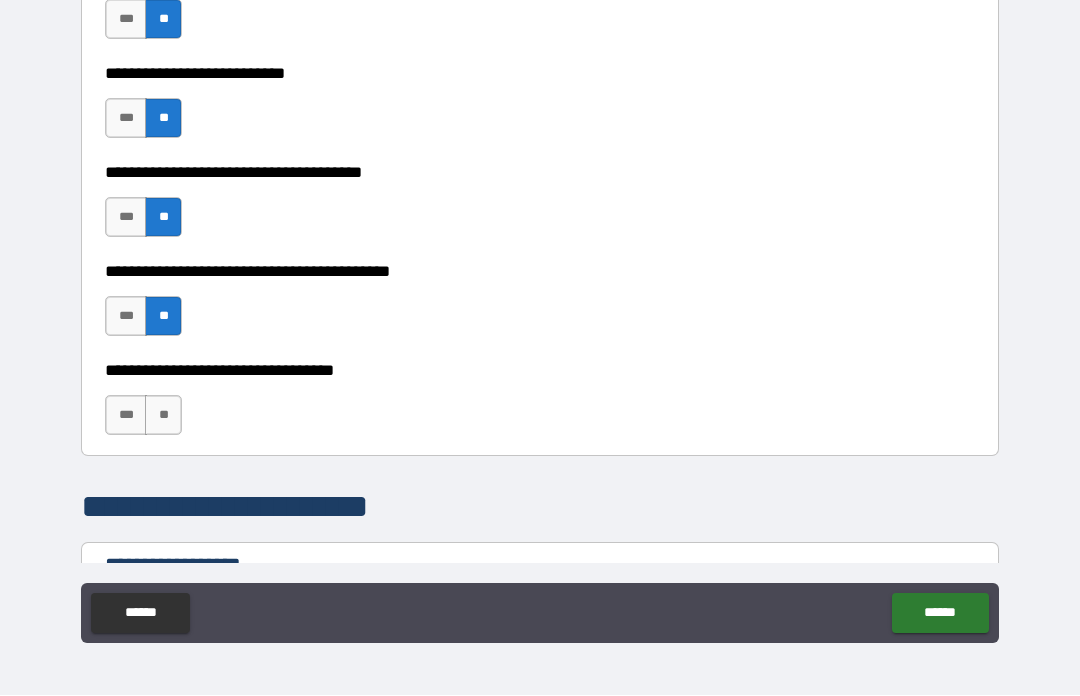 click on "**" at bounding box center [163, 416] 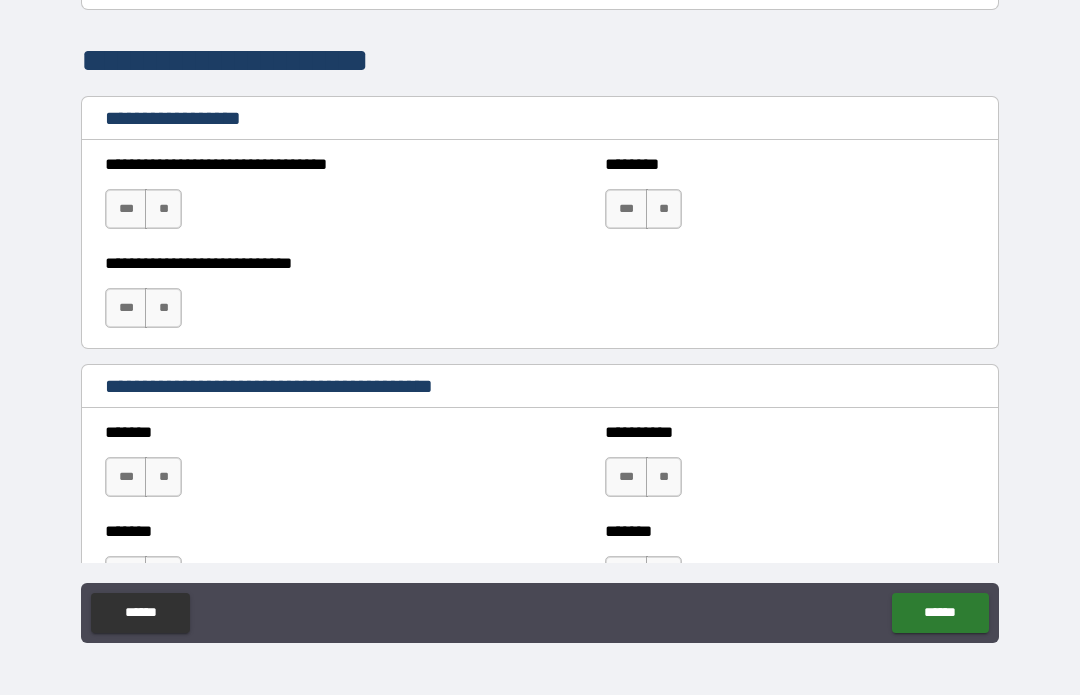 scroll, scrollTop: 1433, scrollLeft: 0, axis: vertical 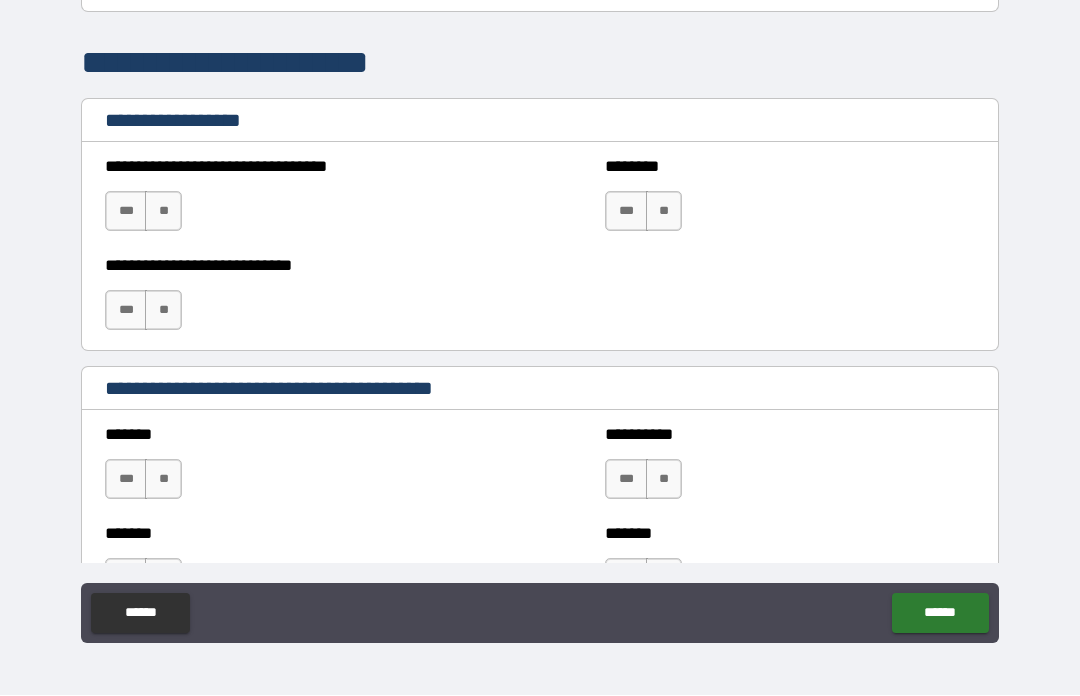 click on "**" at bounding box center [163, 212] 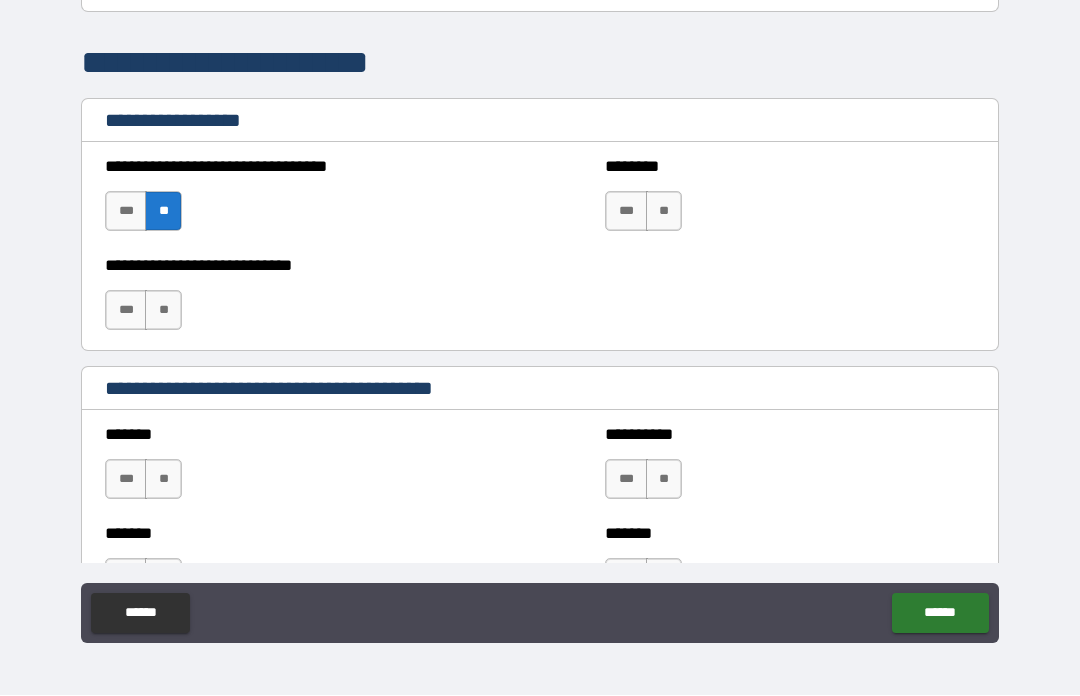 click on "**" at bounding box center [163, 311] 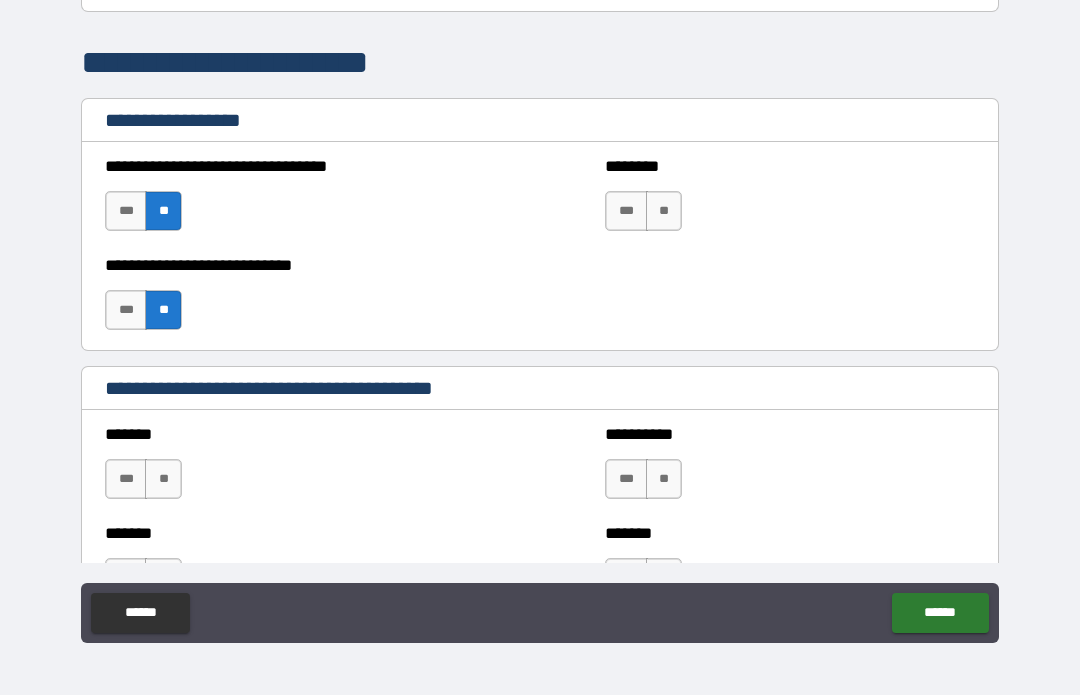 click on "**" at bounding box center (664, 212) 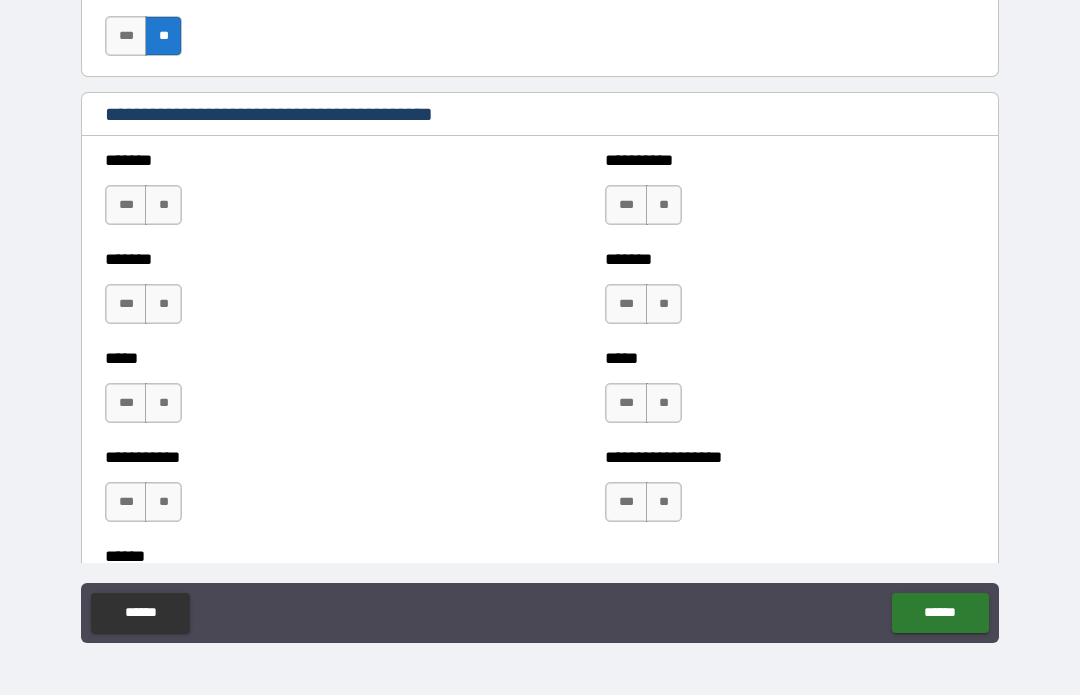 scroll, scrollTop: 1708, scrollLeft: 0, axis: vertical 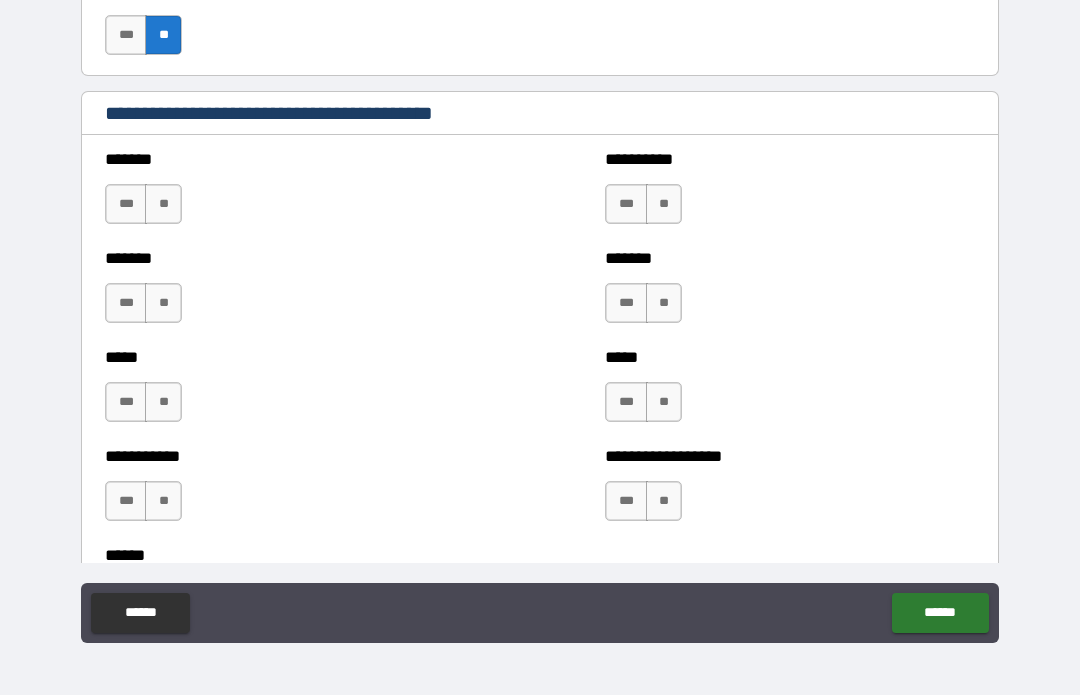 click on "**" at bounding box center [163, 205] 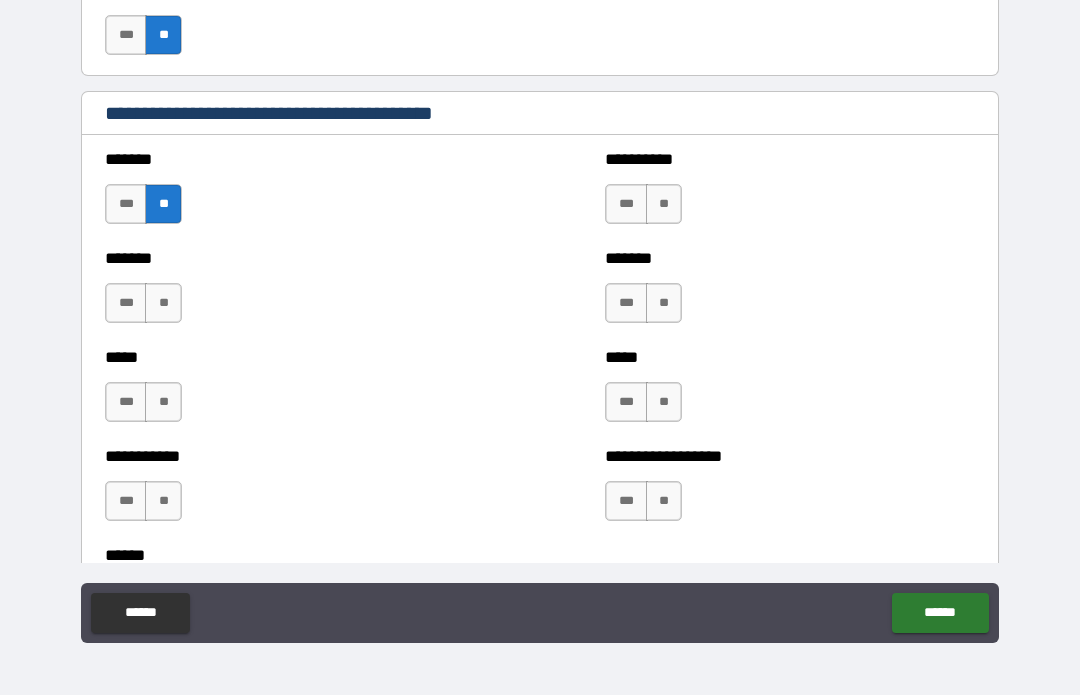 click on "**" at bounding box center (163, 304) 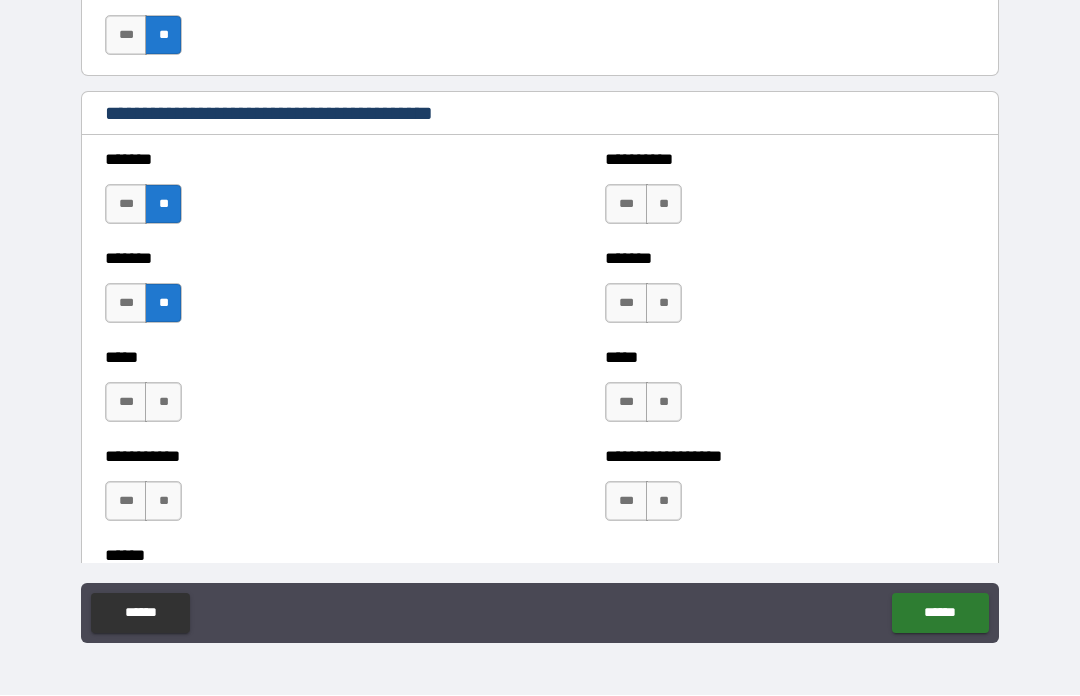 click on "**" at bounding box center [163, 403] 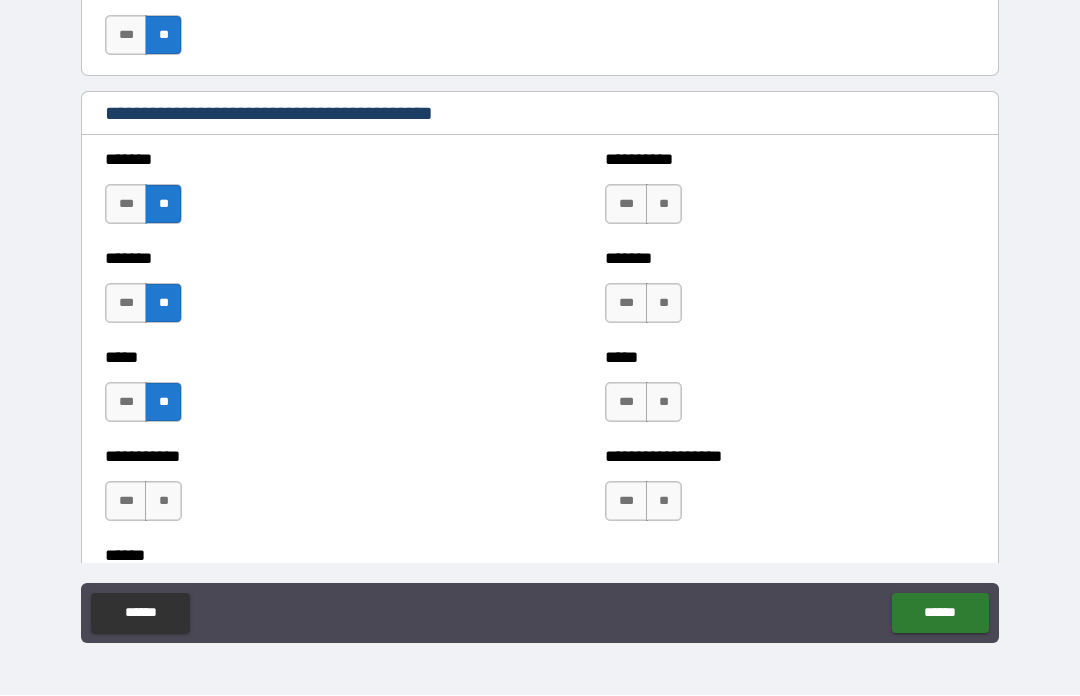 click on "**" at bounding box center (163, 502) 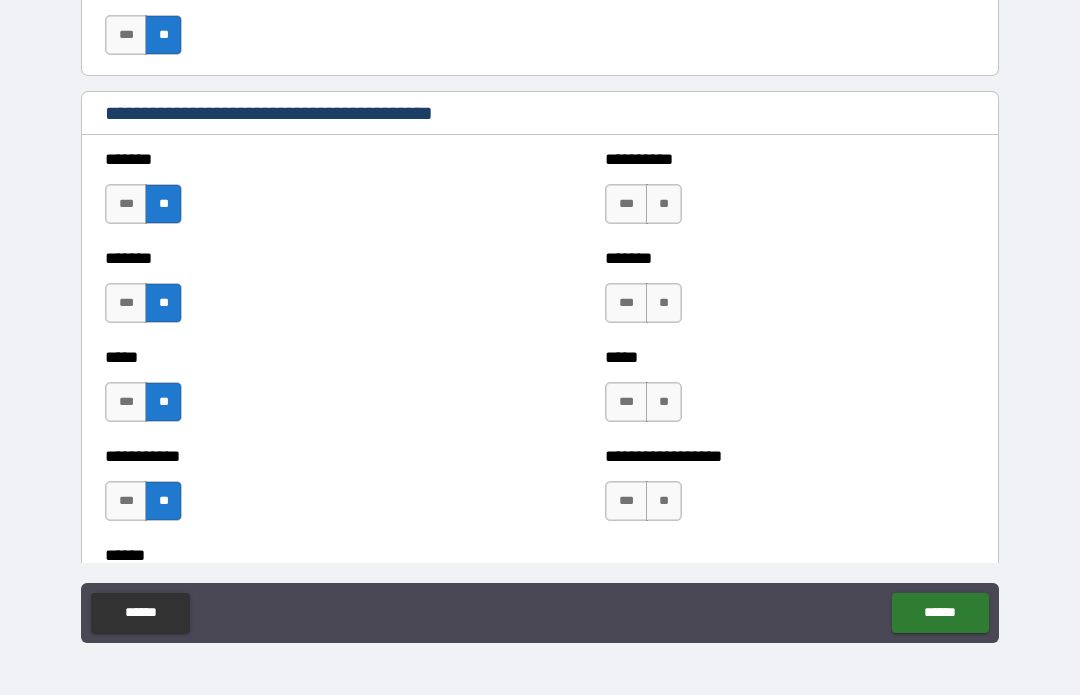 click on "***" at bounding box center (626, 205) 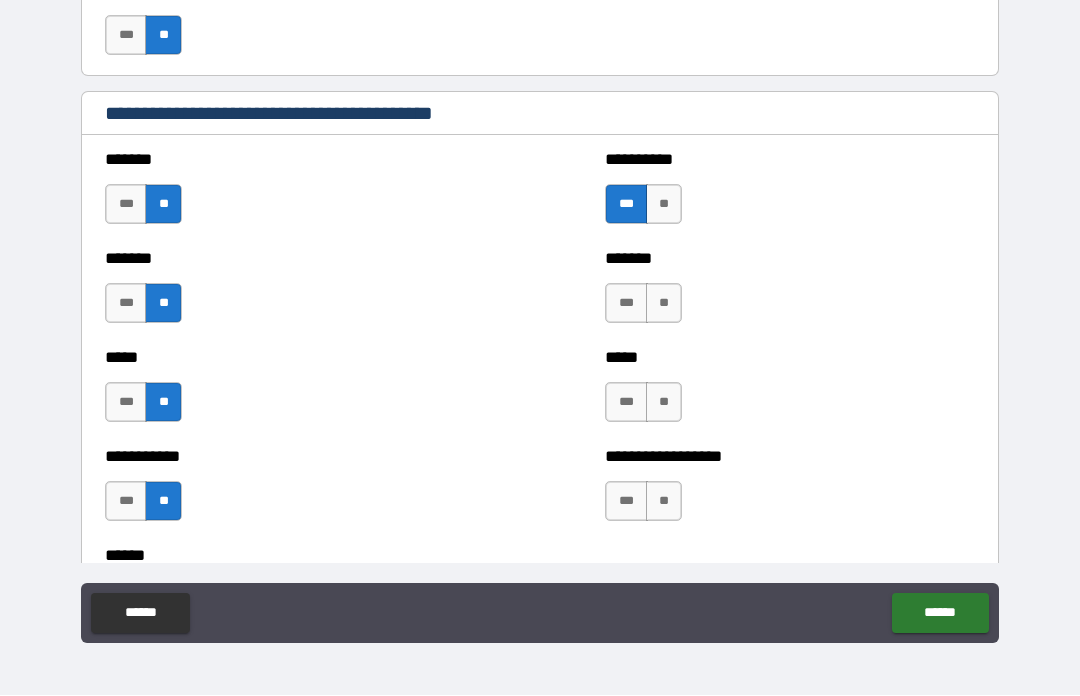 click on "**" at bounding box center (664, 304) 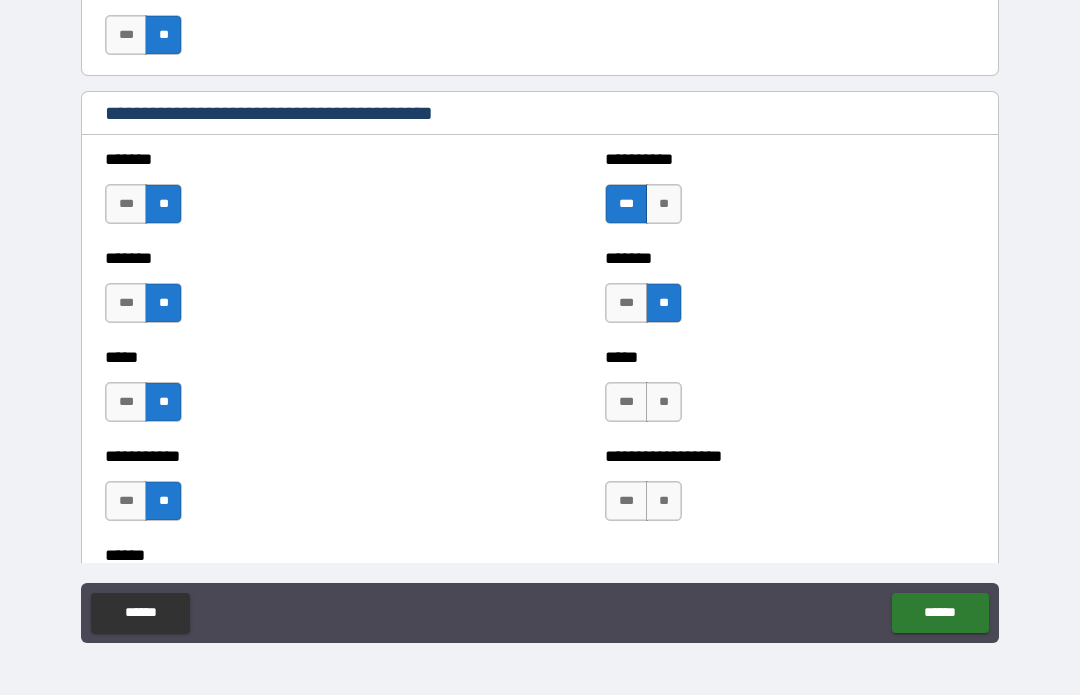 click on "**" at bounding box center (664, 403) 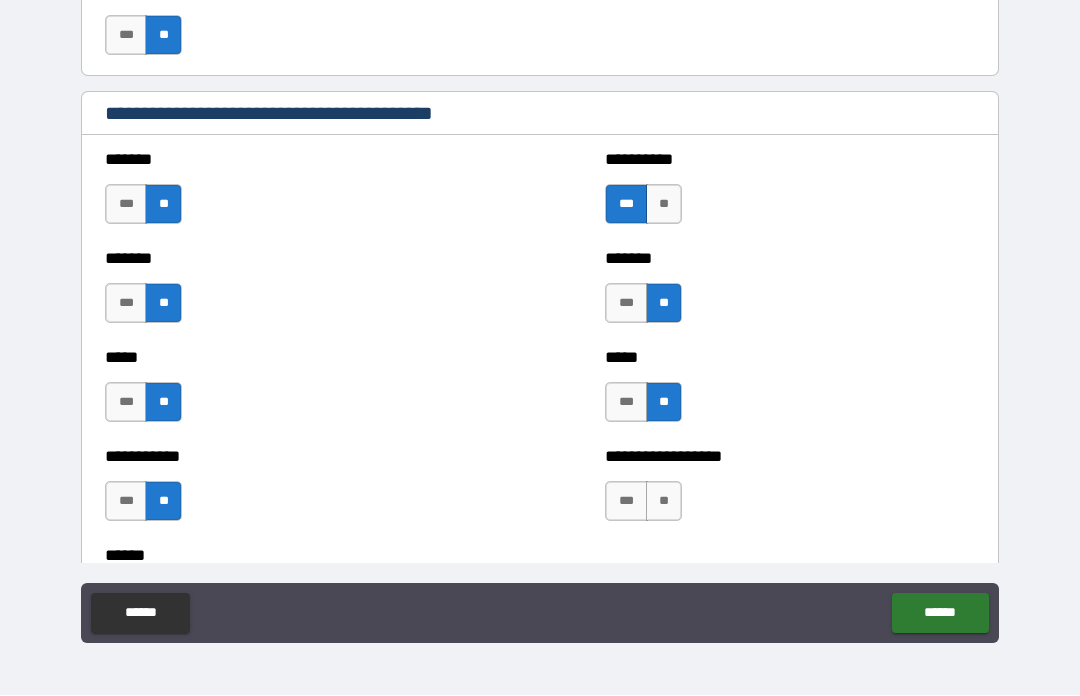 click on "**" at bounding box center [664, 502] 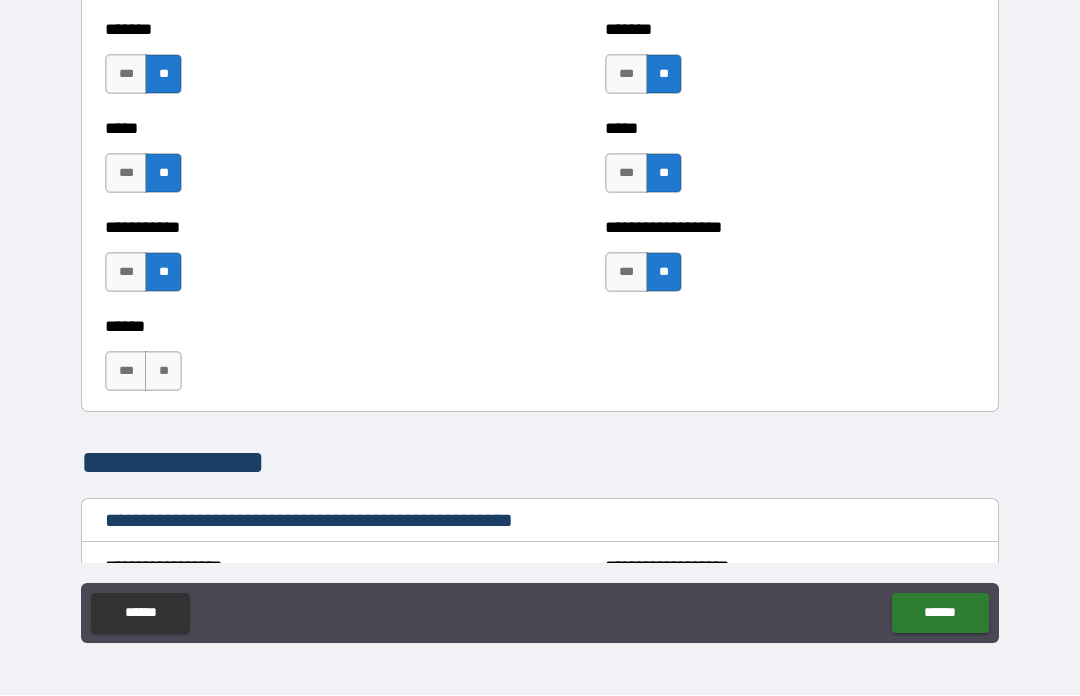 scroll, scrollTop: 1938, scrollLeft: 0, axis: vertical 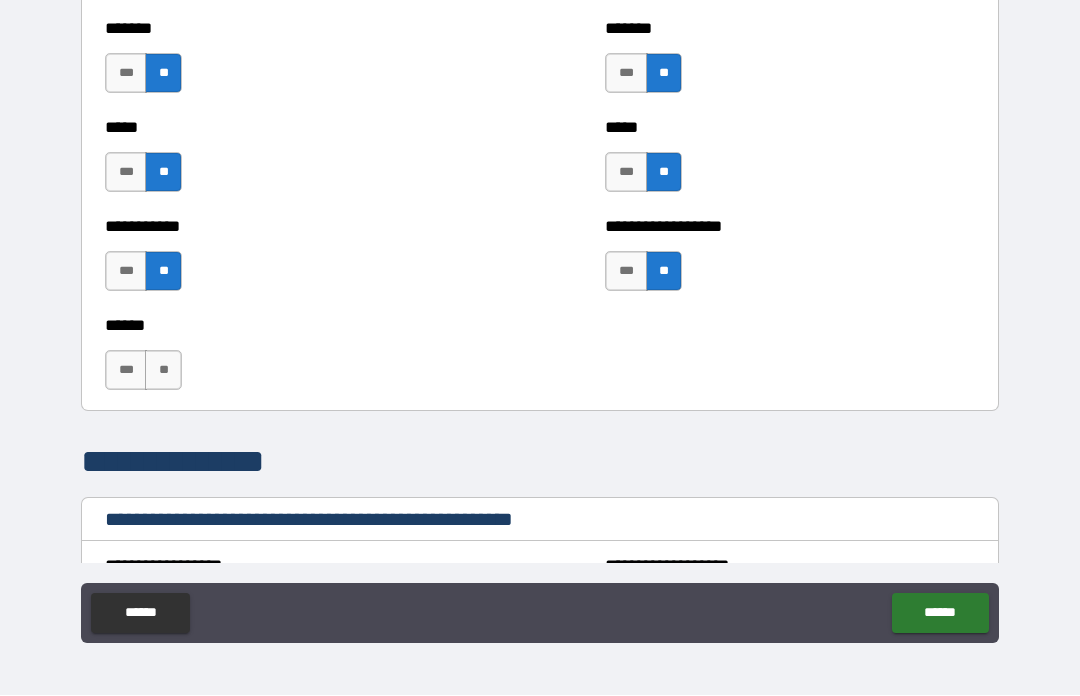 click on "**" at bounding box center (163, 371) 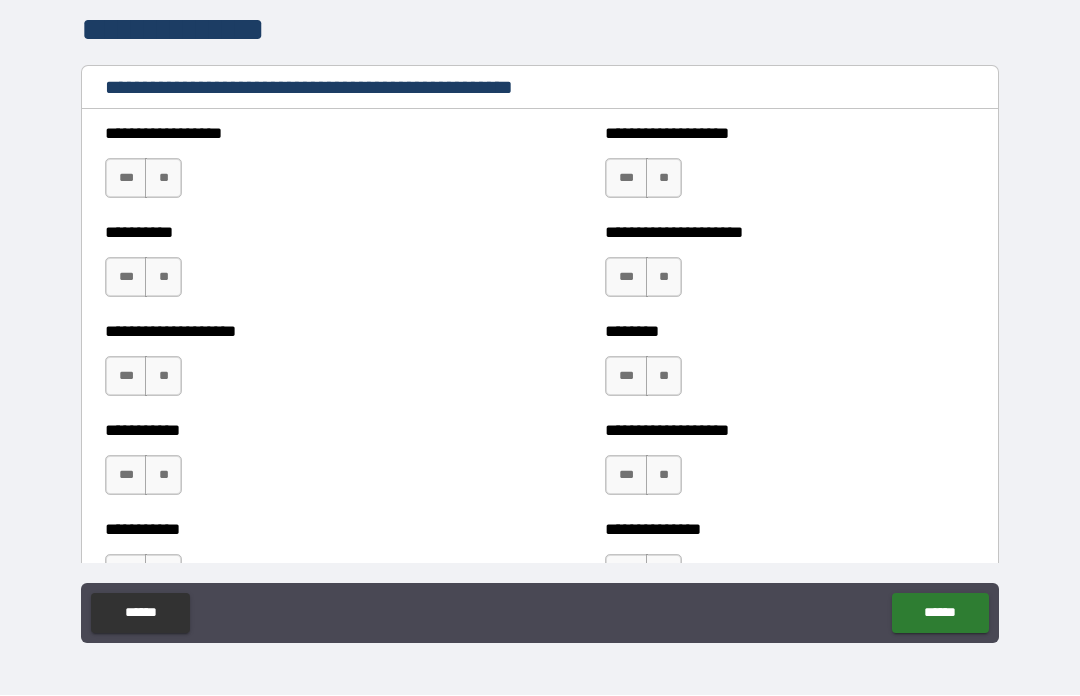 scroll, scrollTop: 2371, scrollLeft: 0, axis: vertical 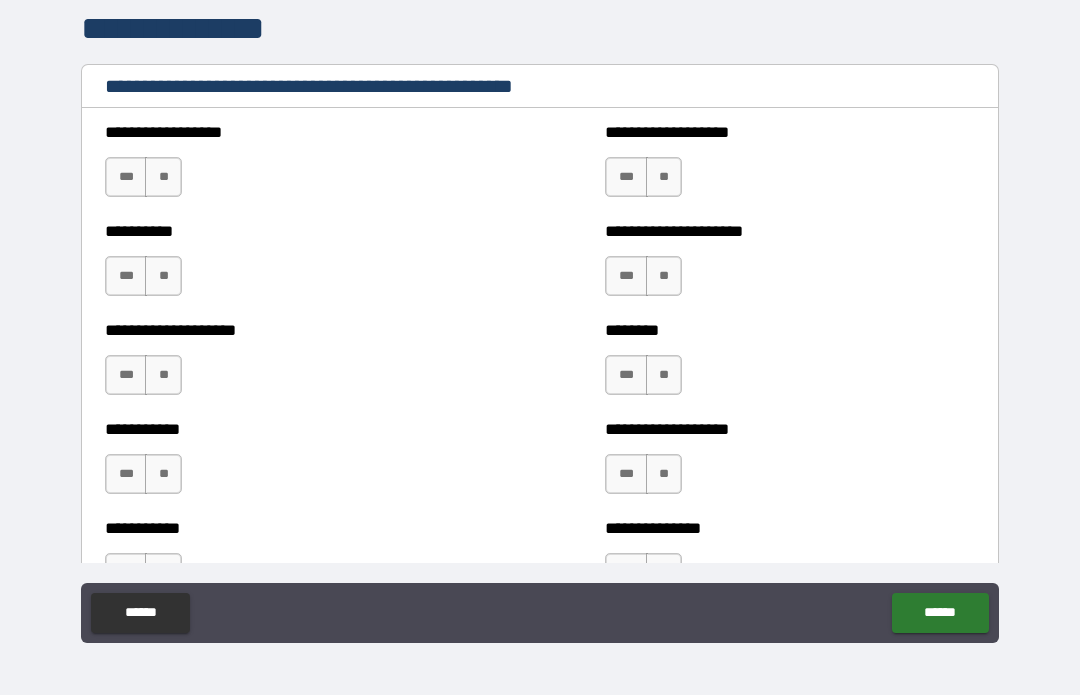 click on "**" at bounding box center (163, 178) 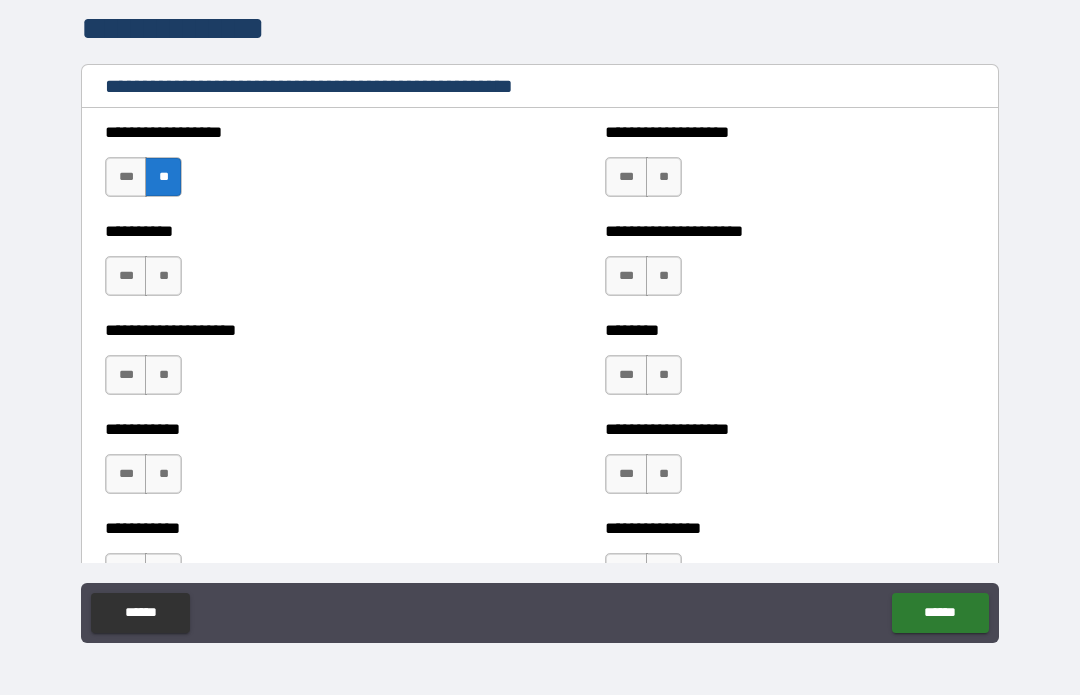 click on "**" at bounding box center (163, 277) 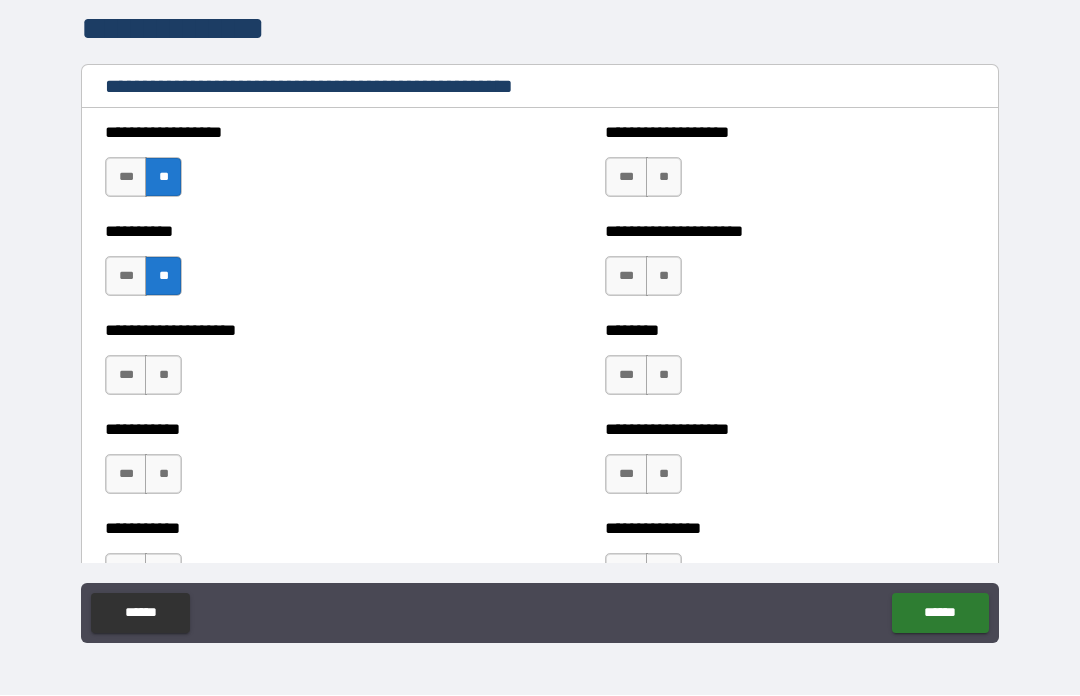 click on "**" at bounding box center [163, 376] 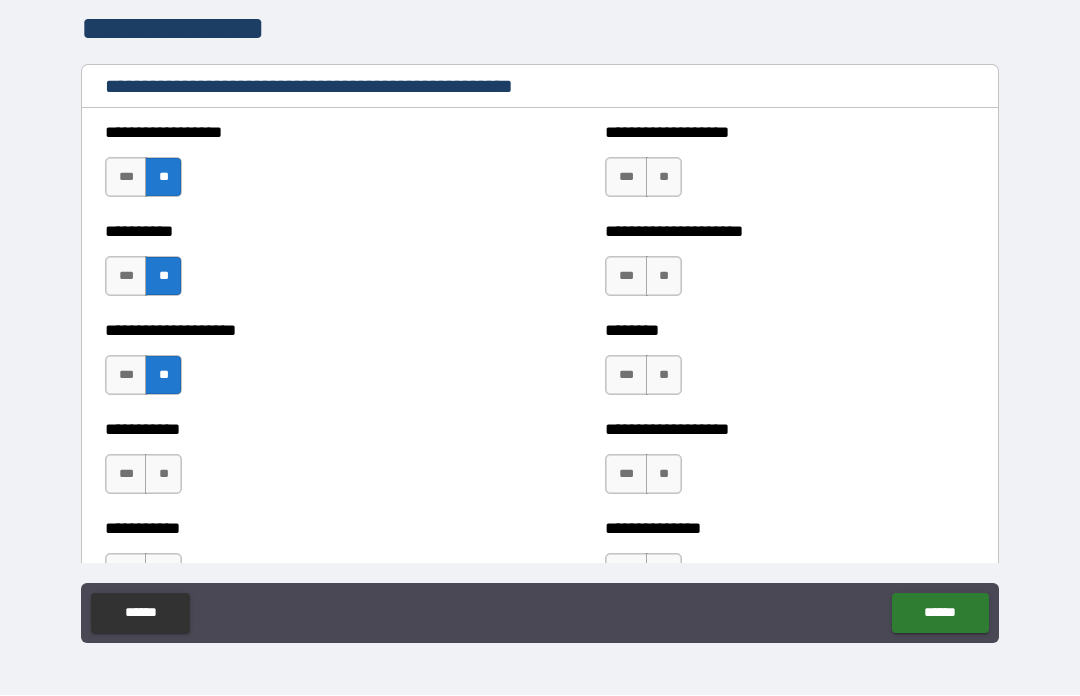 click on "**" at bounding box center (163, 475) 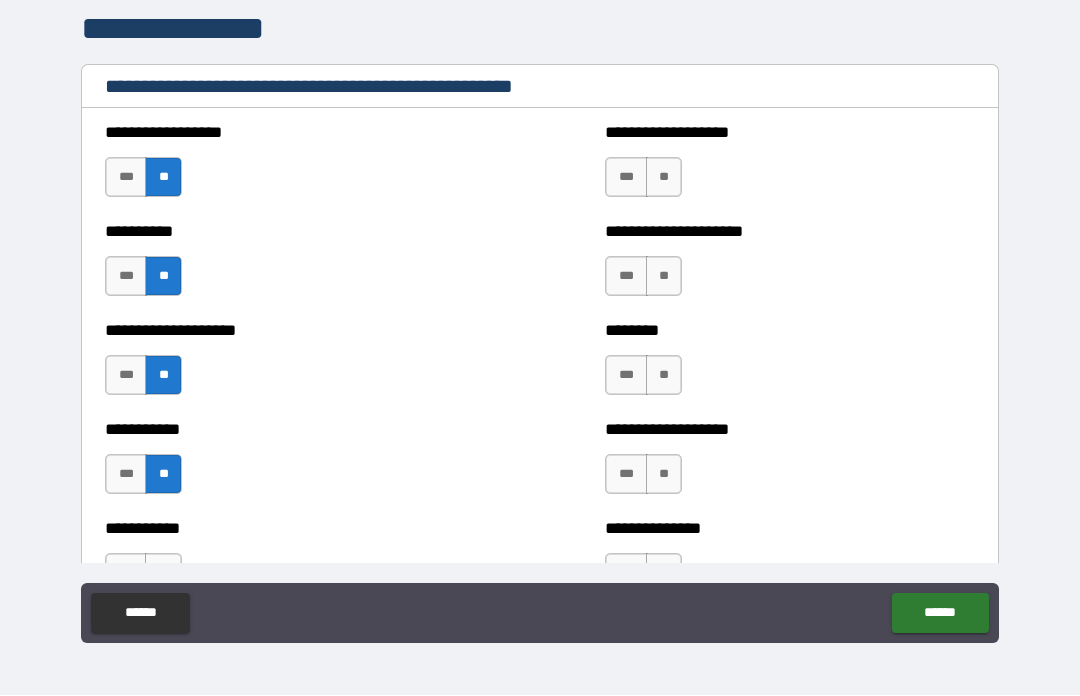scroll, scrollTop: 2449, scrollLeft: 0, axis: vertical 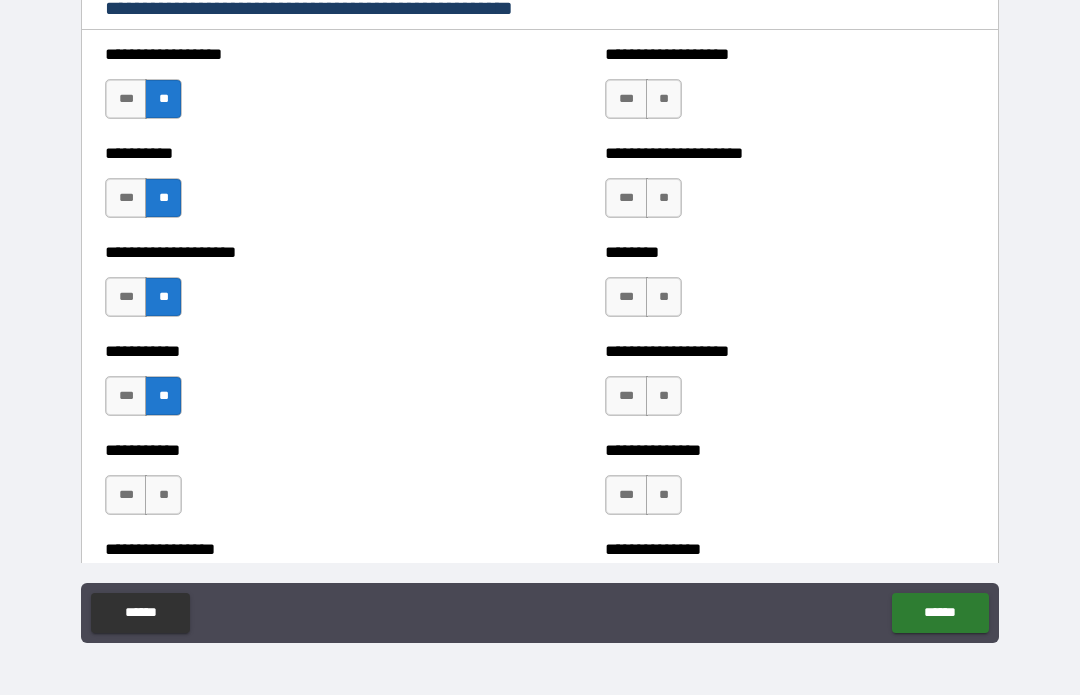 click on "**" at bounding box center (163, 496) 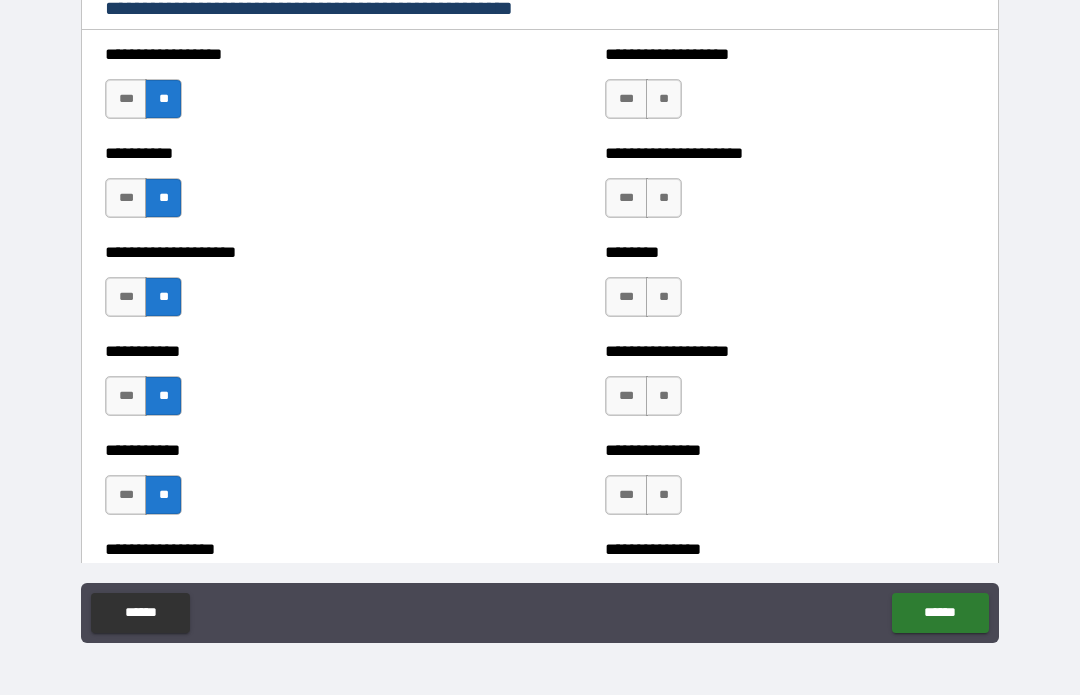 click on "**" at bounding box center (664, 100) 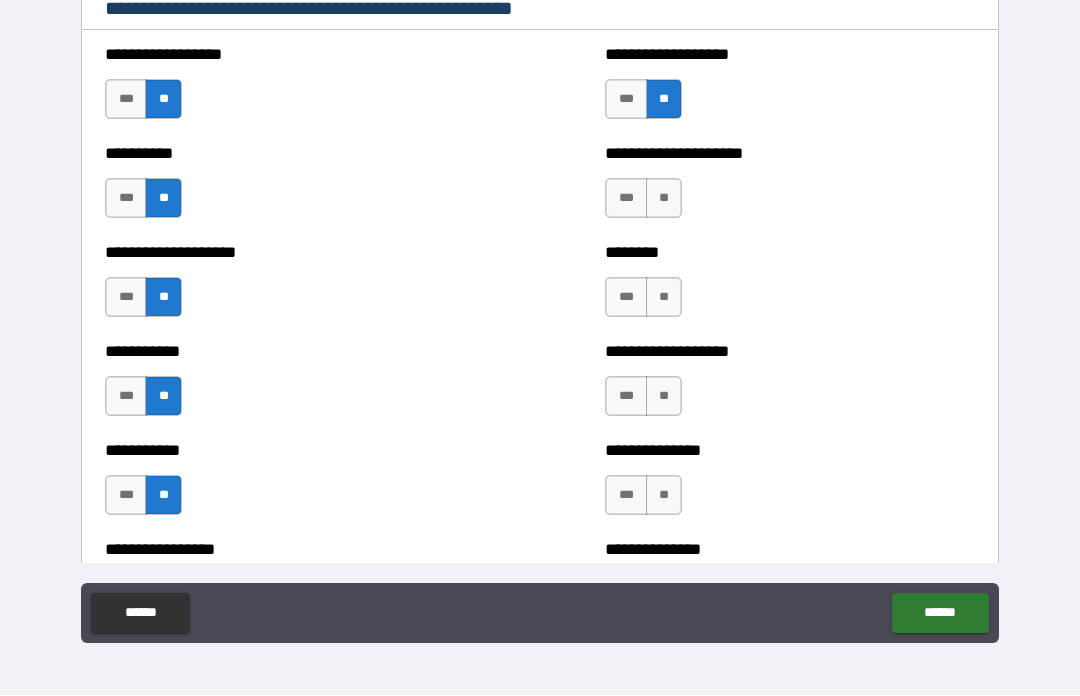 click on "**" at bounding box center (664, 199) 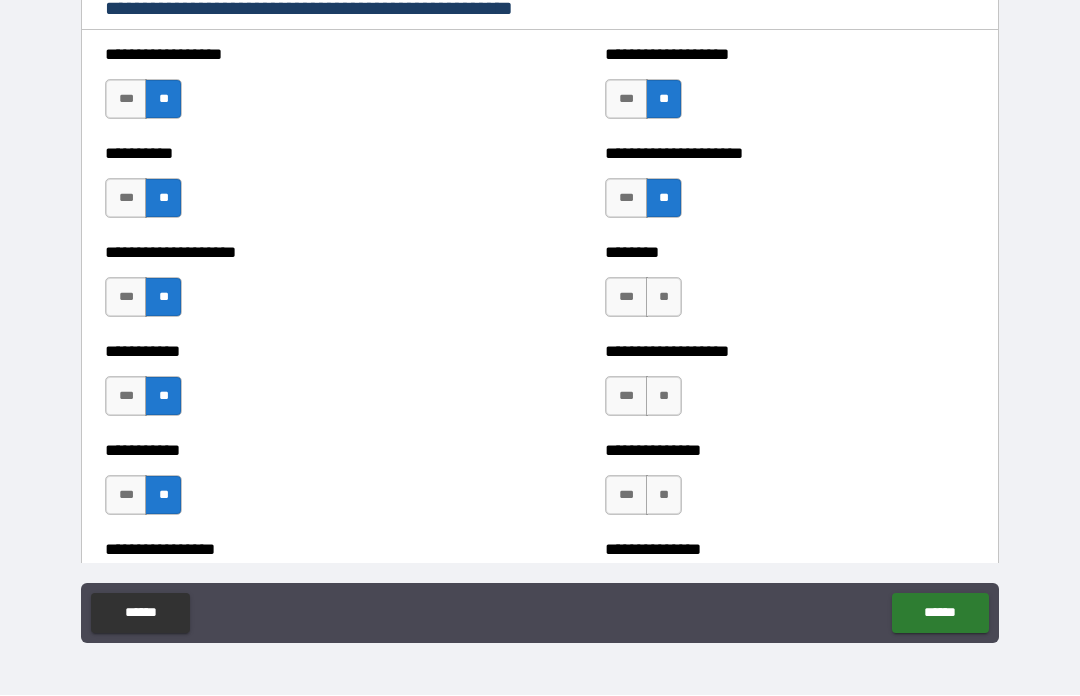 click on "**" at bounding box center [664, 298] 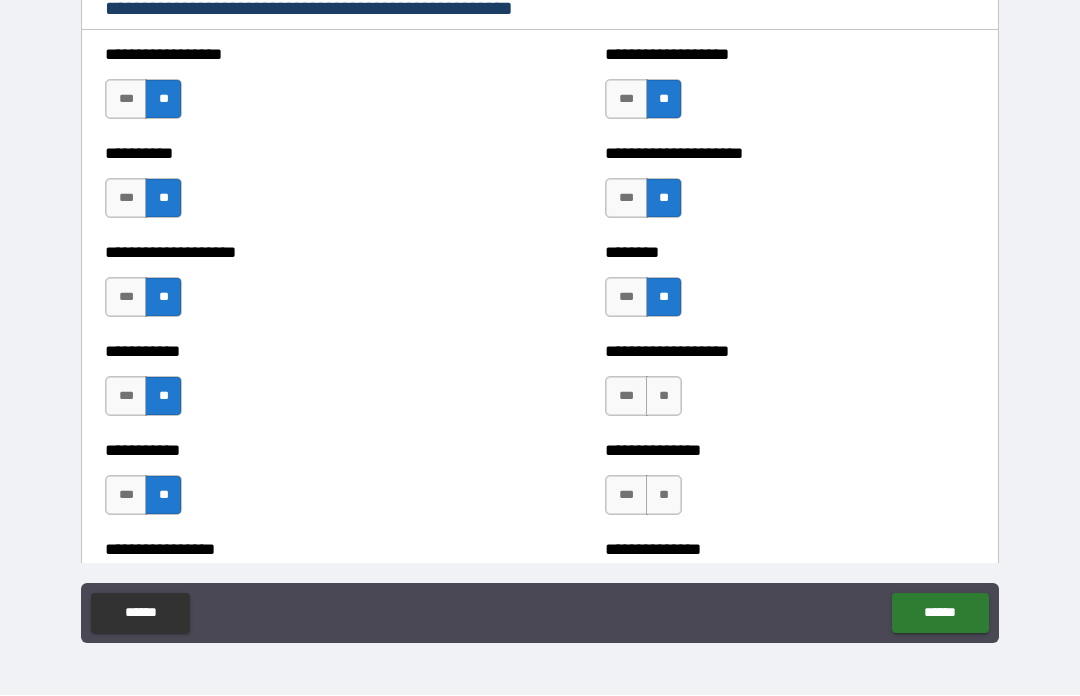 click on "**" at bounding box center (664, 397) 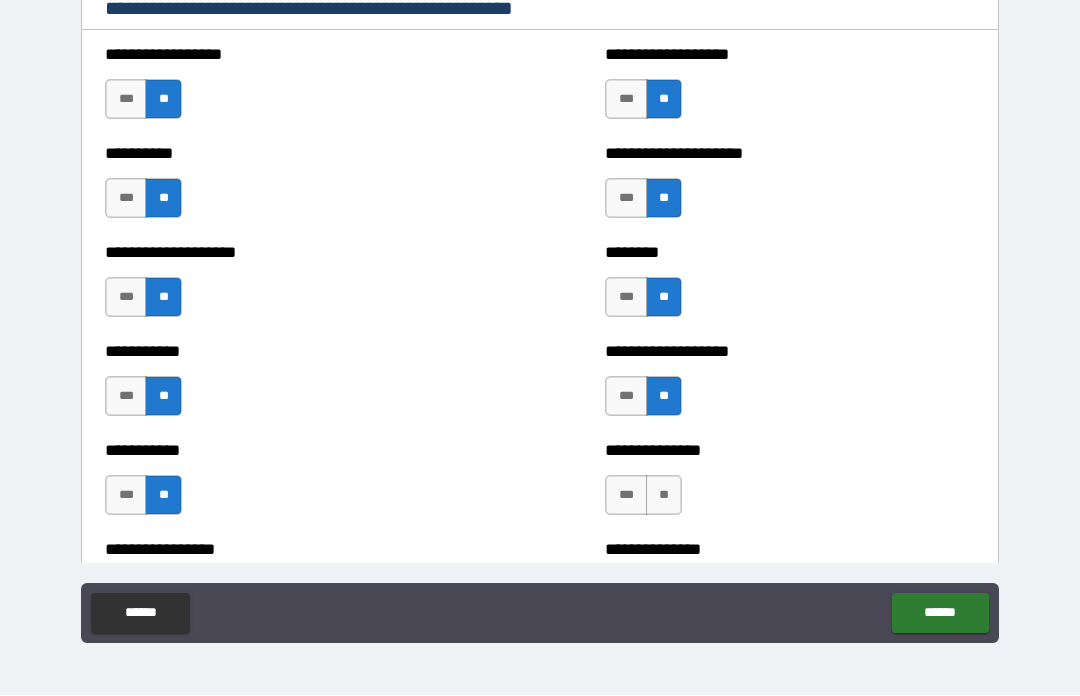 click on "**" at bounding box center [664, 496] 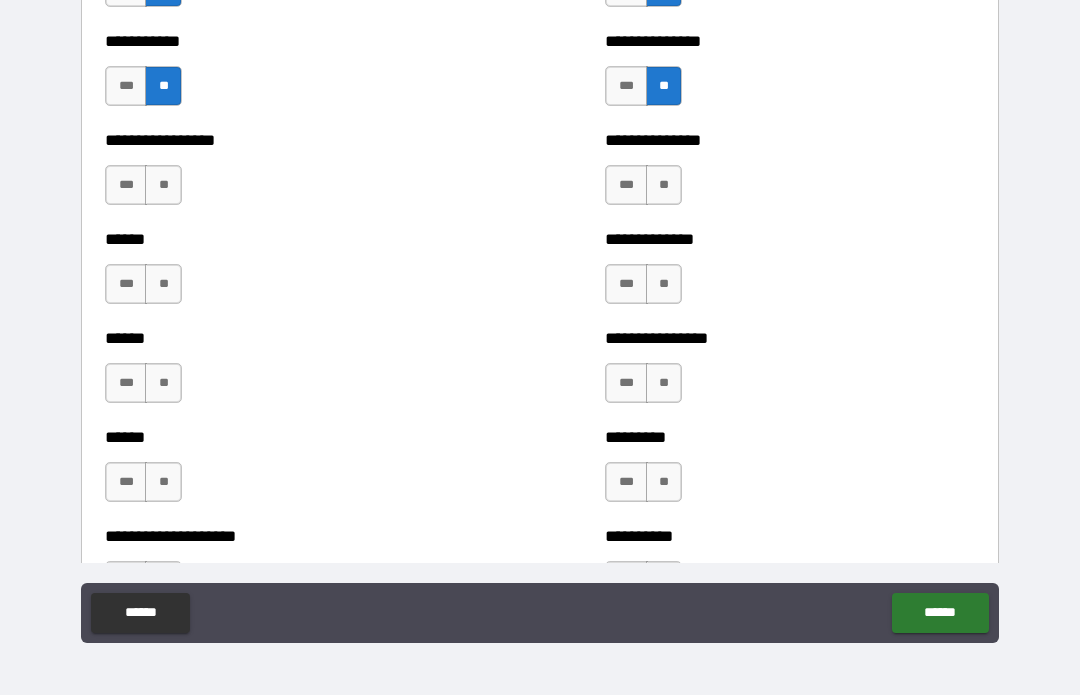 scroll, scrollTop: 2864, scrollLeft: 0, axis: vertical 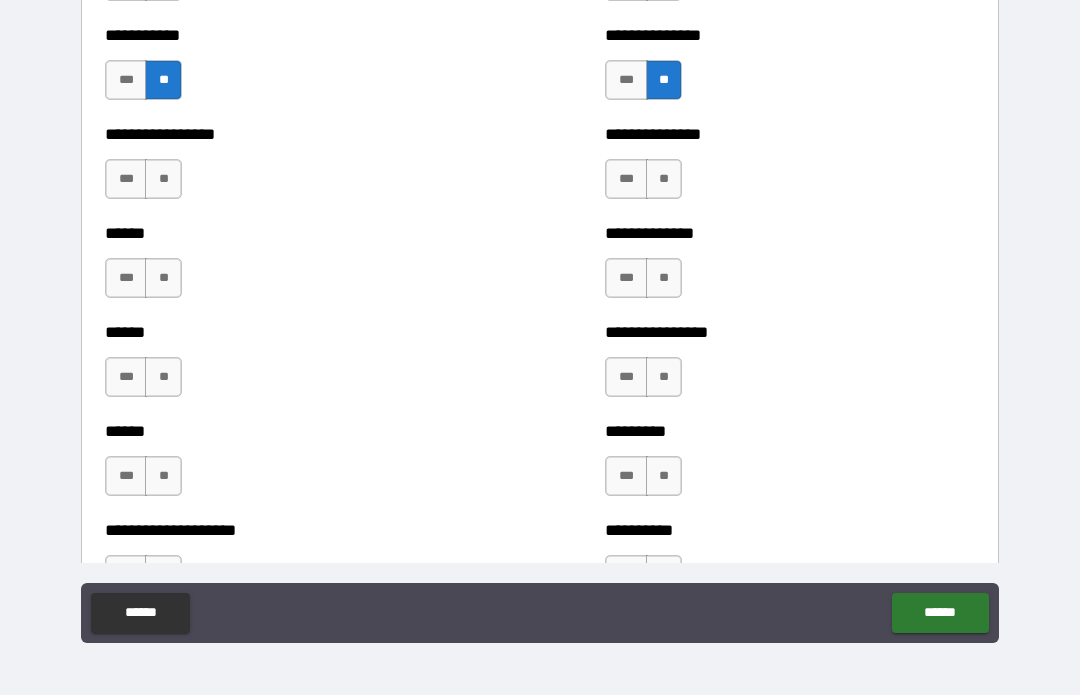click on "**" at bounding box center [664, 180] 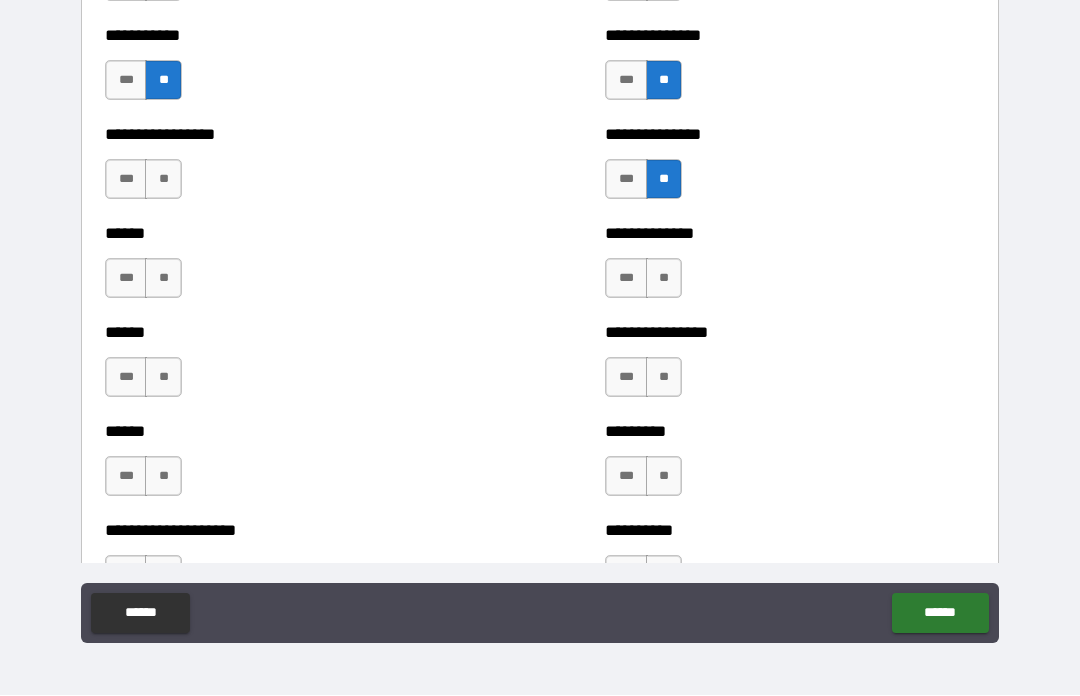 click on "**" at bounding box center [664, 279] 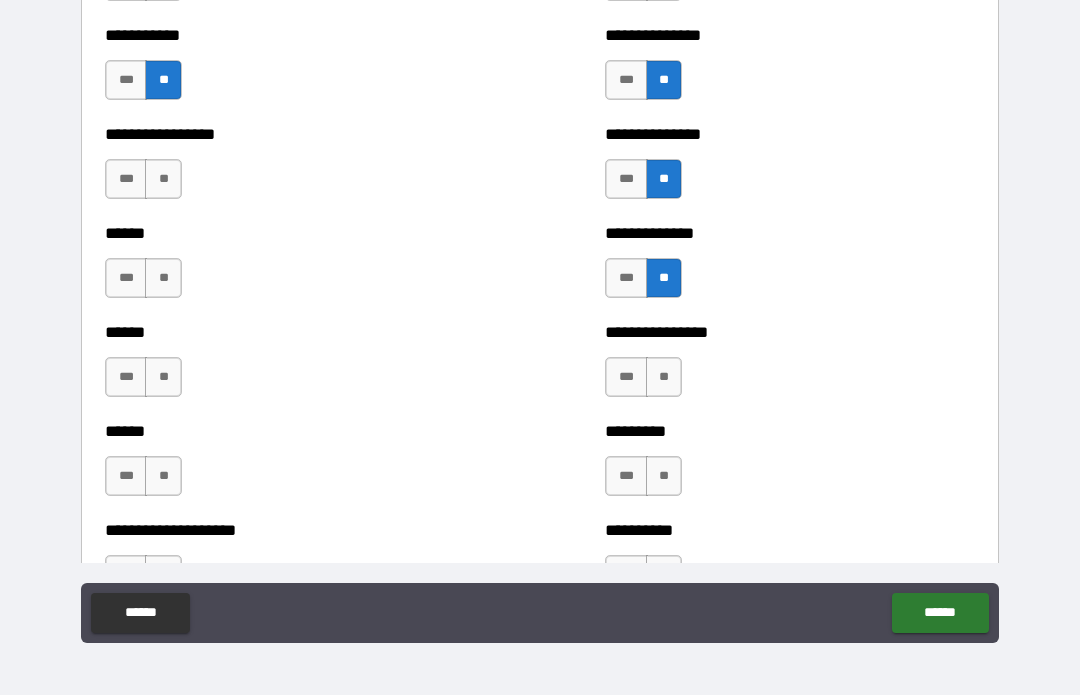 click on "**" at bounding box center [664, 378] 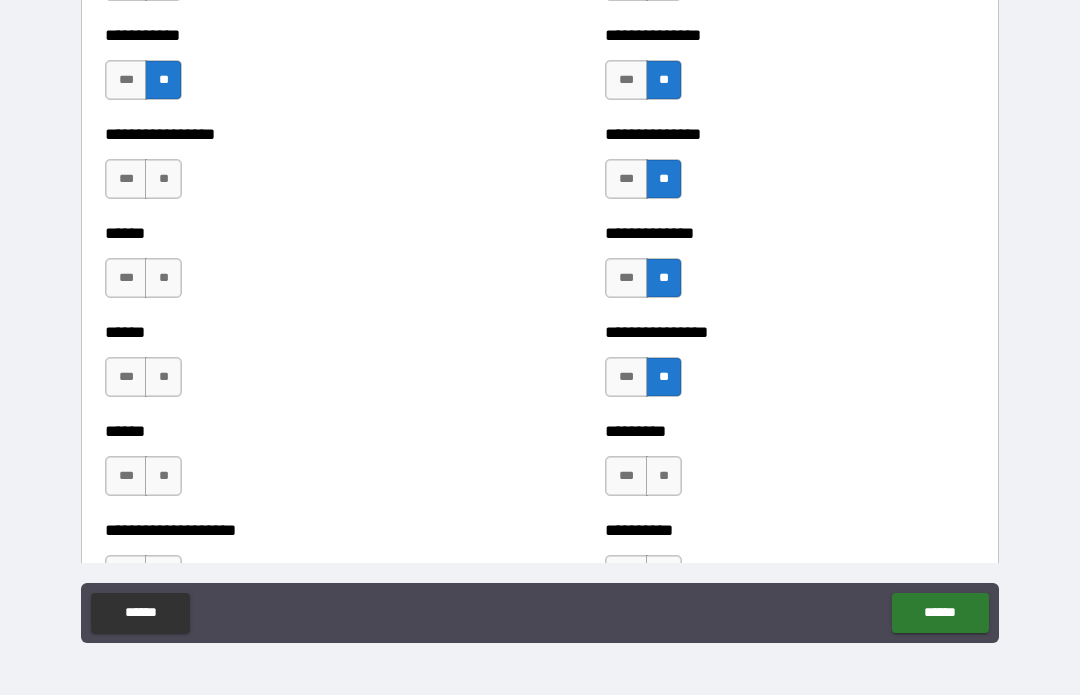 click on "**" at bounding box center [664, 477] 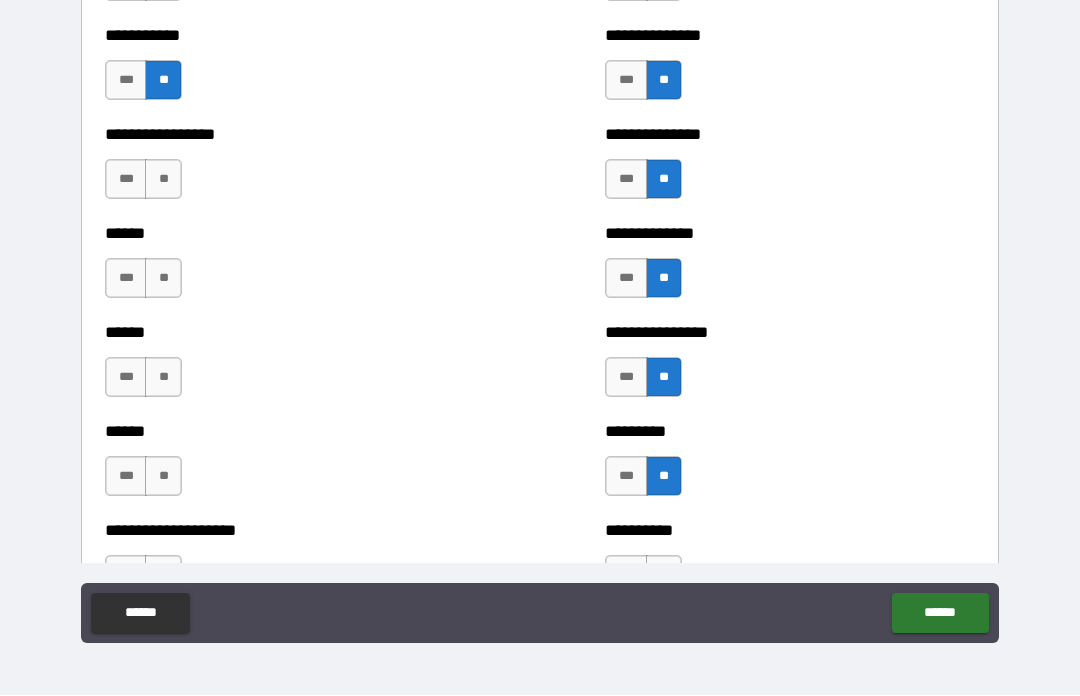 click on "**" at bounding box center [163, 477] 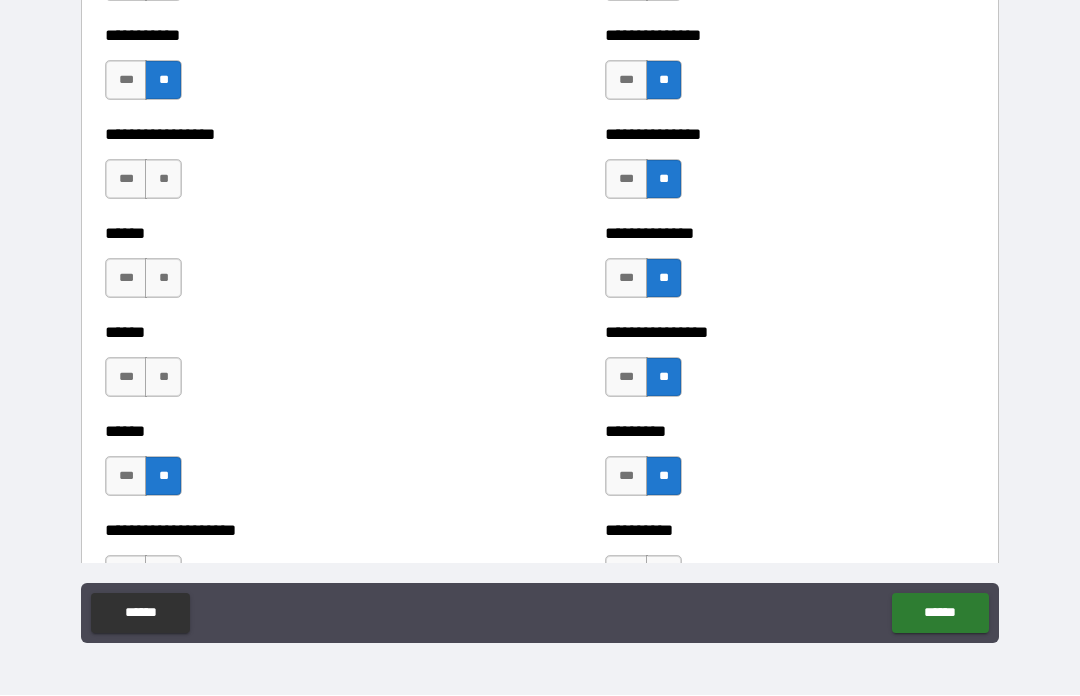 click on "**" at bounding box center [163, 378] 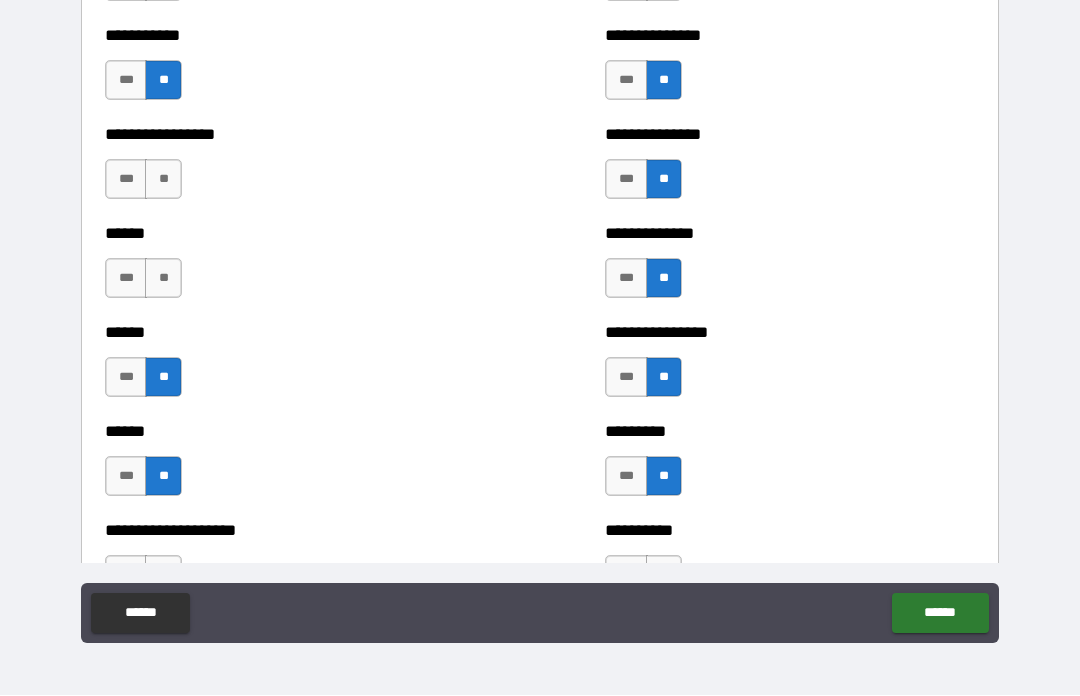 click on "**" at bounding box center [163, 279] 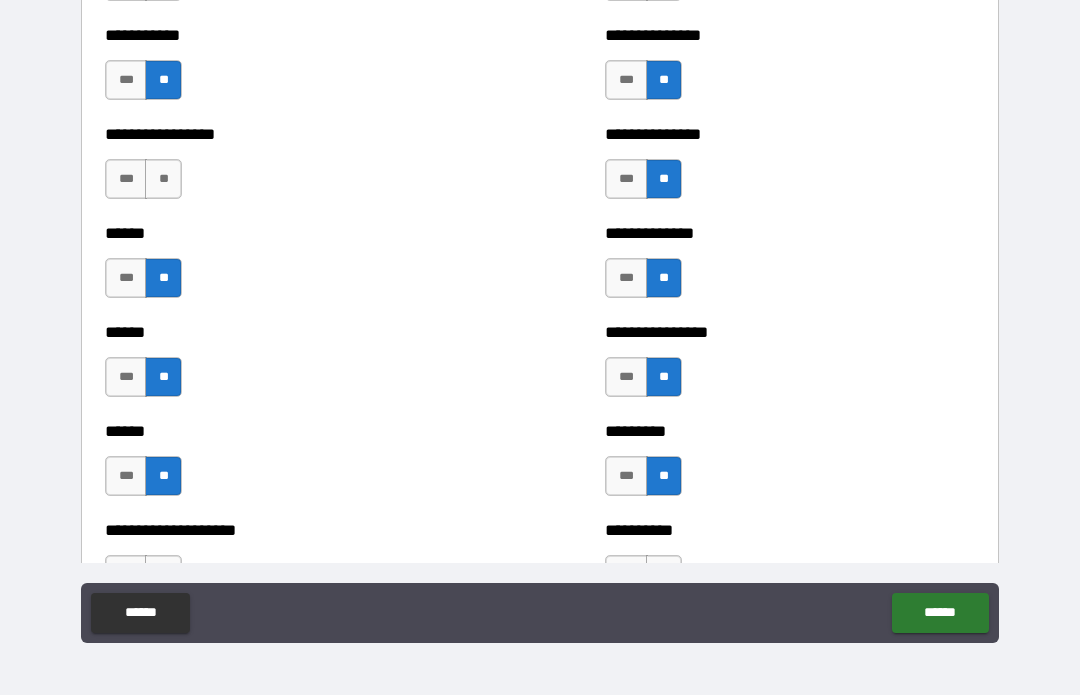 click on "**" at bounding box center [163, 180] 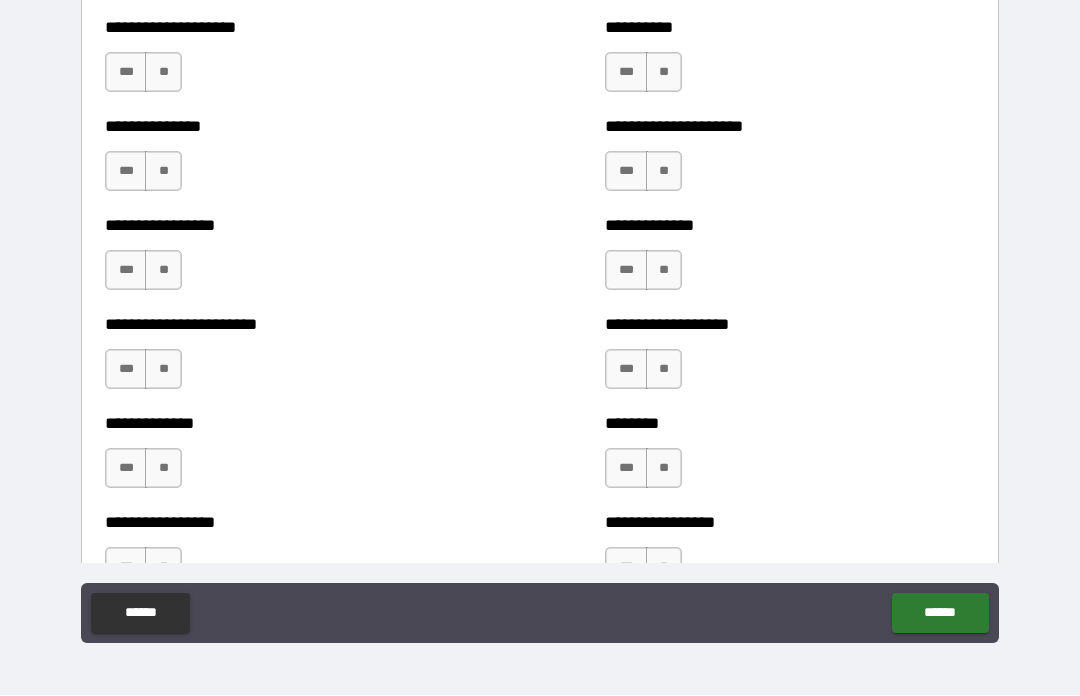scroll, scrollTop: 3368, scrollLeft: 0, axis: vertical 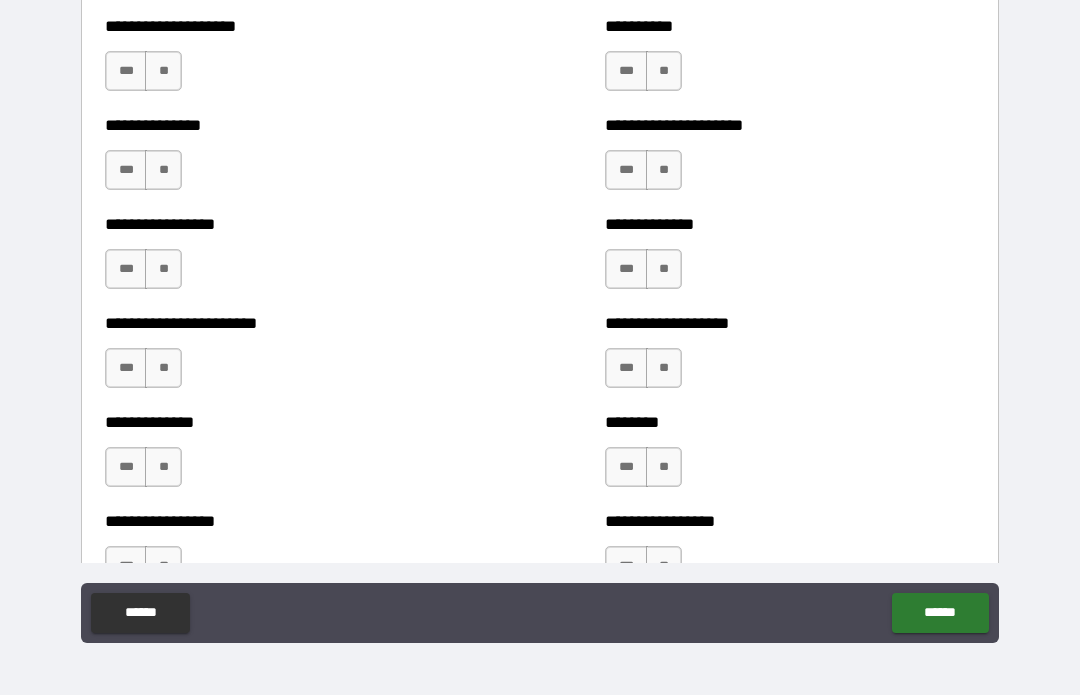 click on "**" at bounding box center [163, 72] 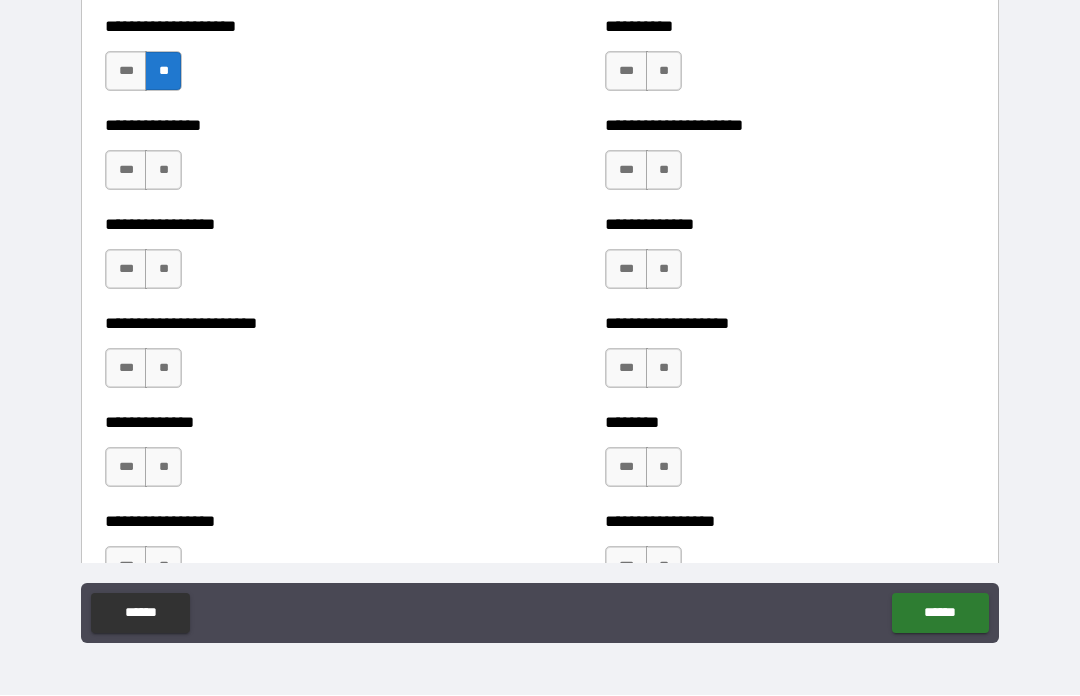 click on "**" at bounding box center (163, 171) 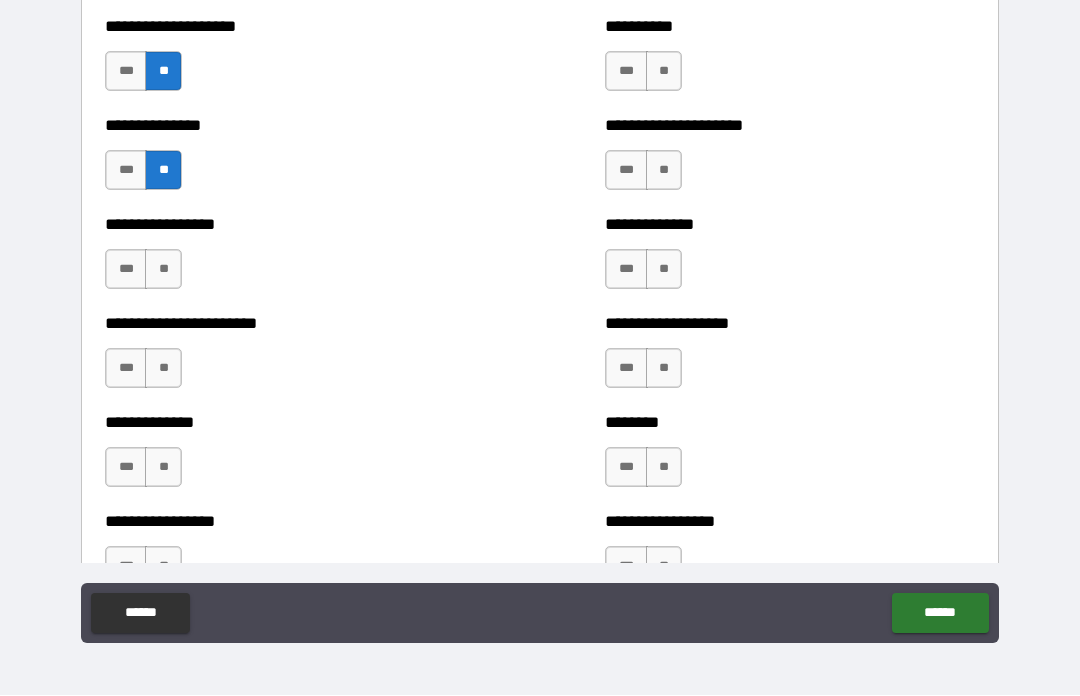 click on "**" at bounding box center [163, 270] 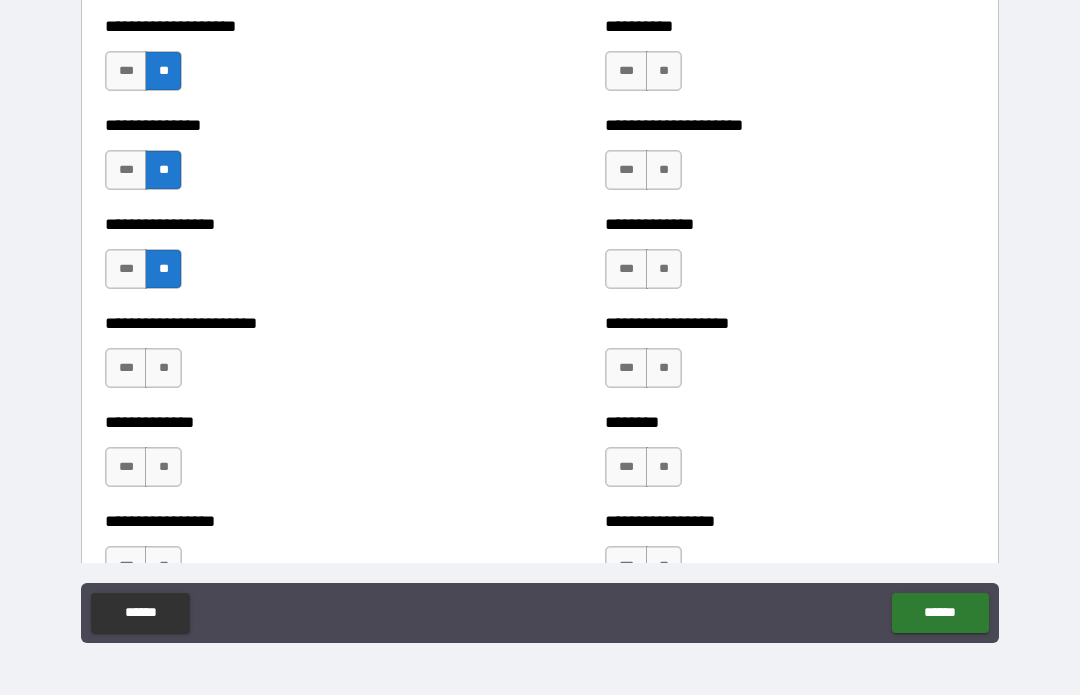 click on "**" at bounding box center (163, 369) 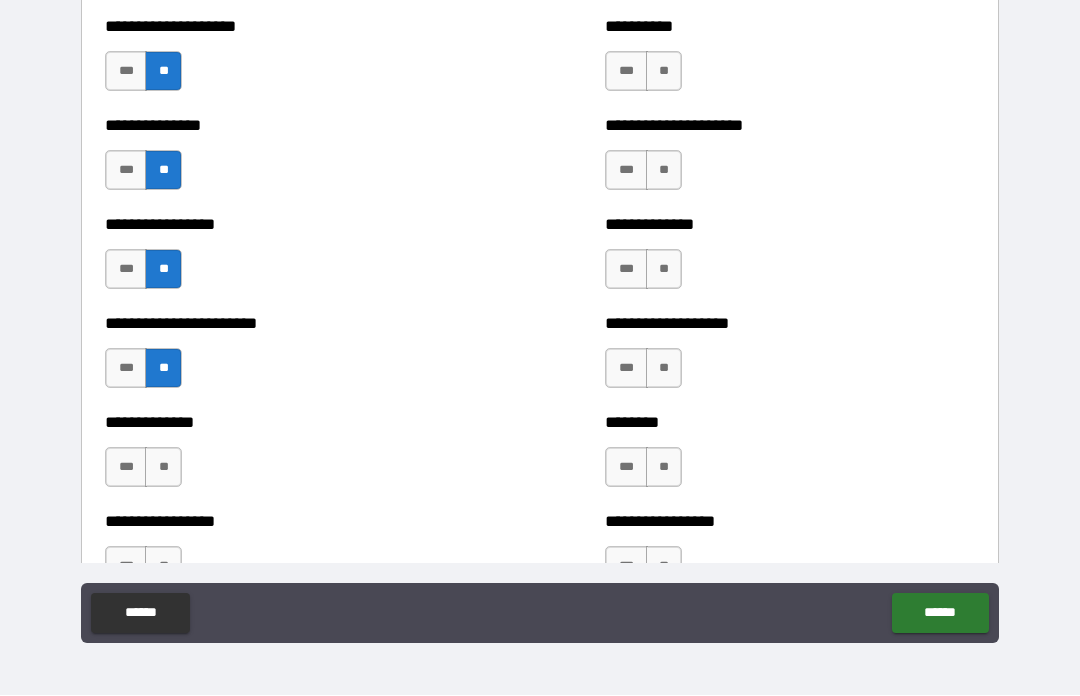 click on "**" at bounding box center (163, 468) 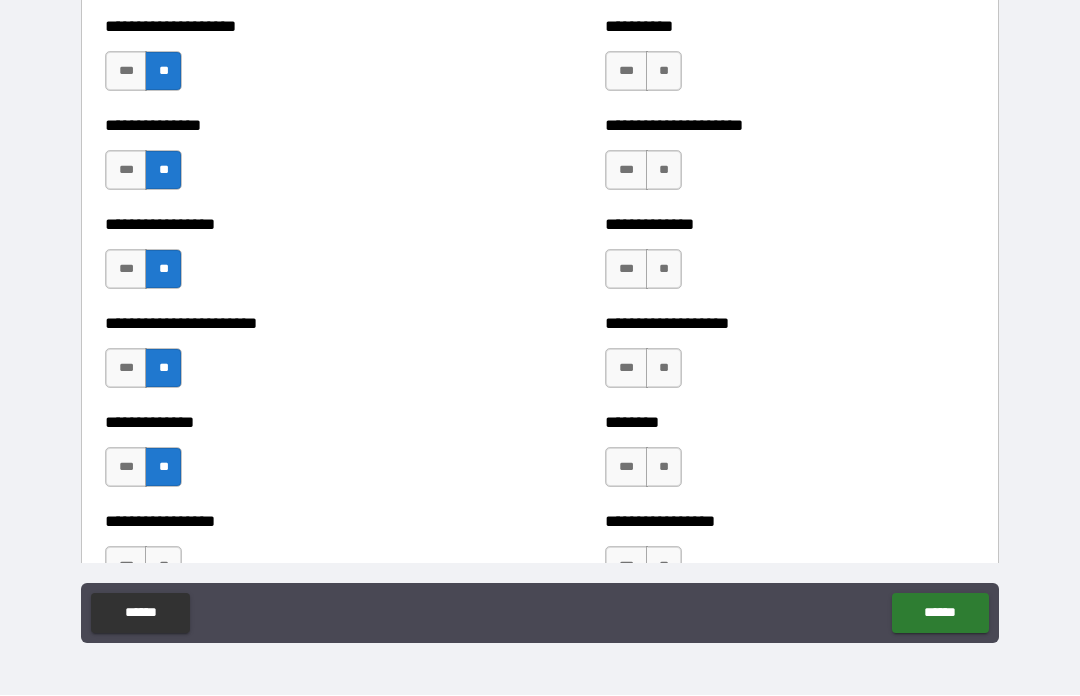 click on "**" at bounding box center [664, 468] 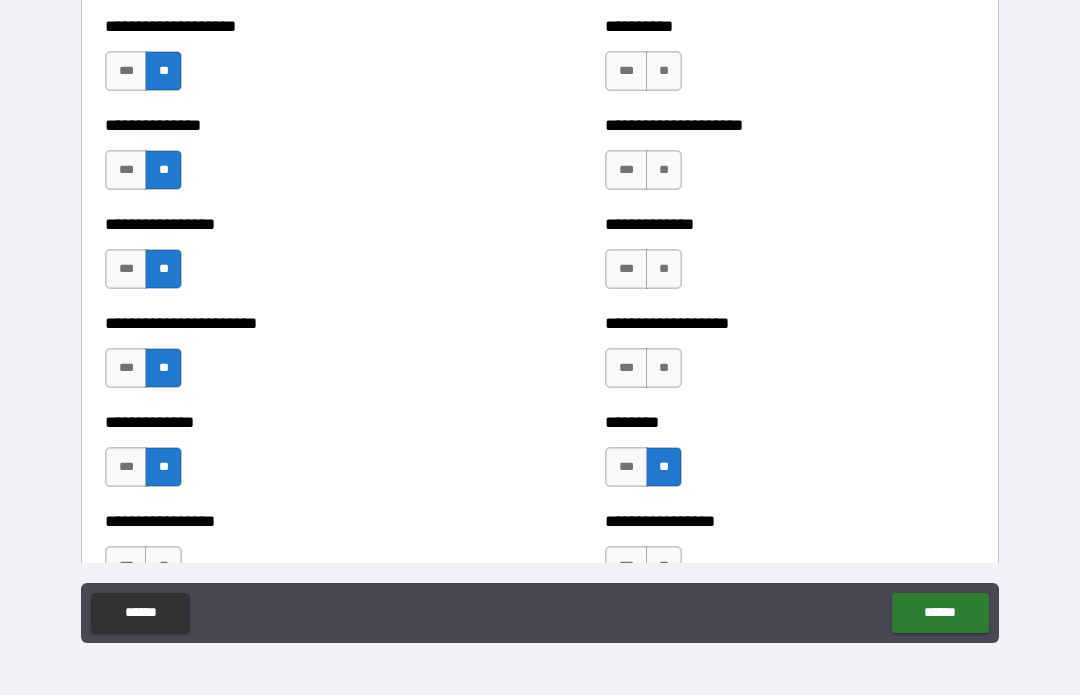 click on "**" at bounding box center [664, 369] 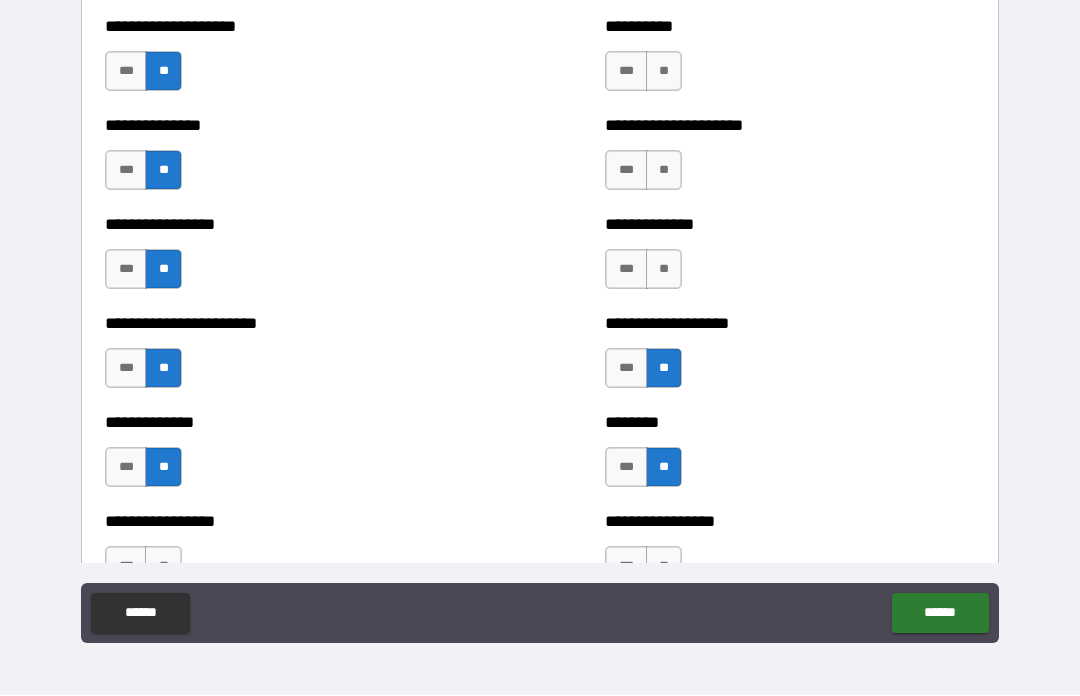 click on "**" at bounding box center (664, 270) 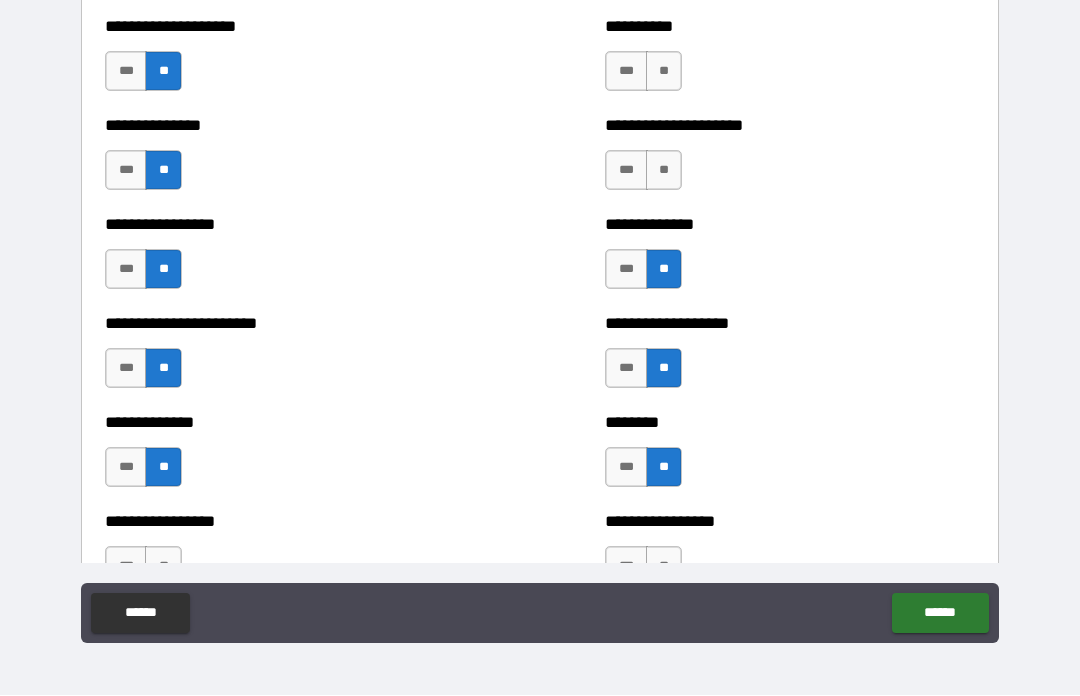 click on "**" at bounding box center (664, 171) 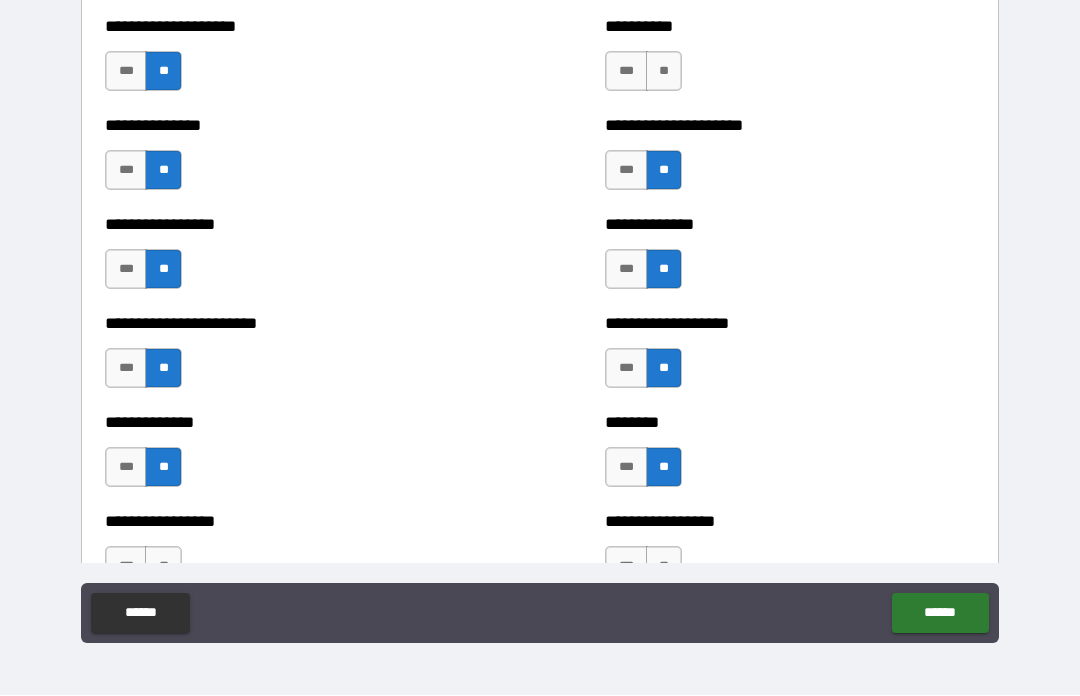 click on "**" at bounding box center [664, 72] 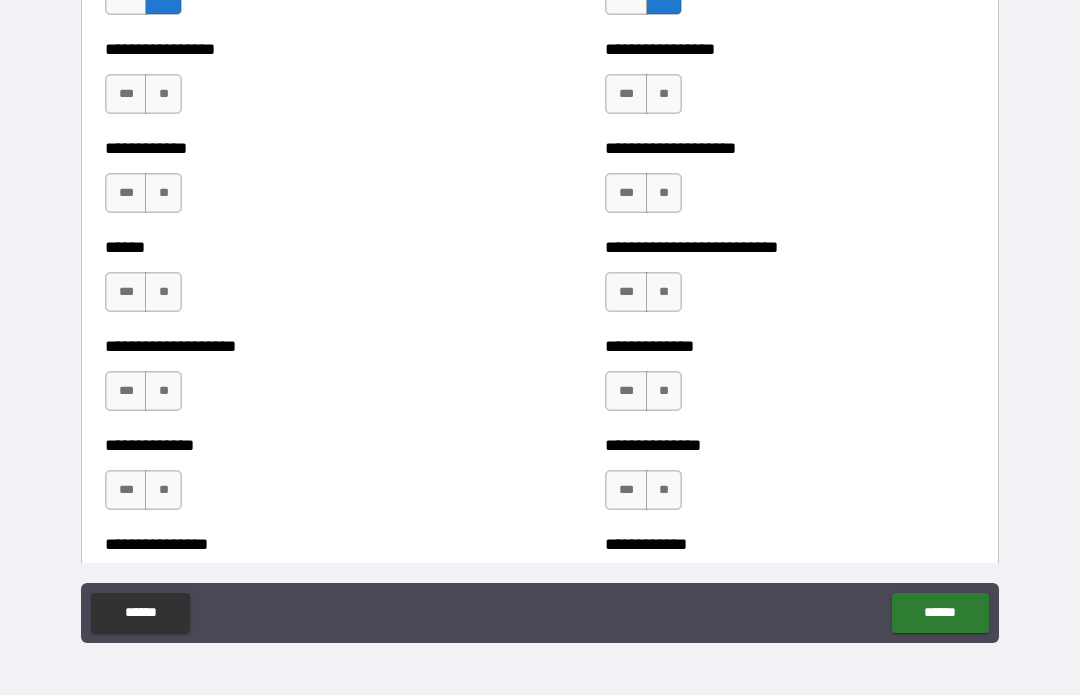 scroll, scrollTop: 3842, scrollLeft: 0, axis: vertical 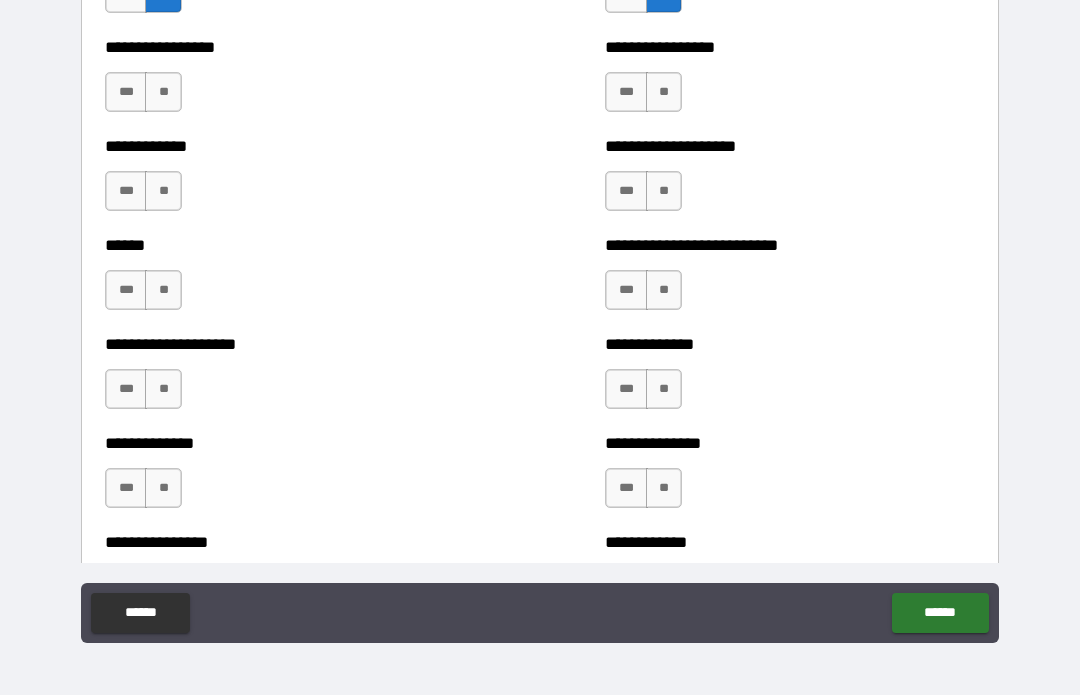 click on "**" at bounding box center (664, 93) 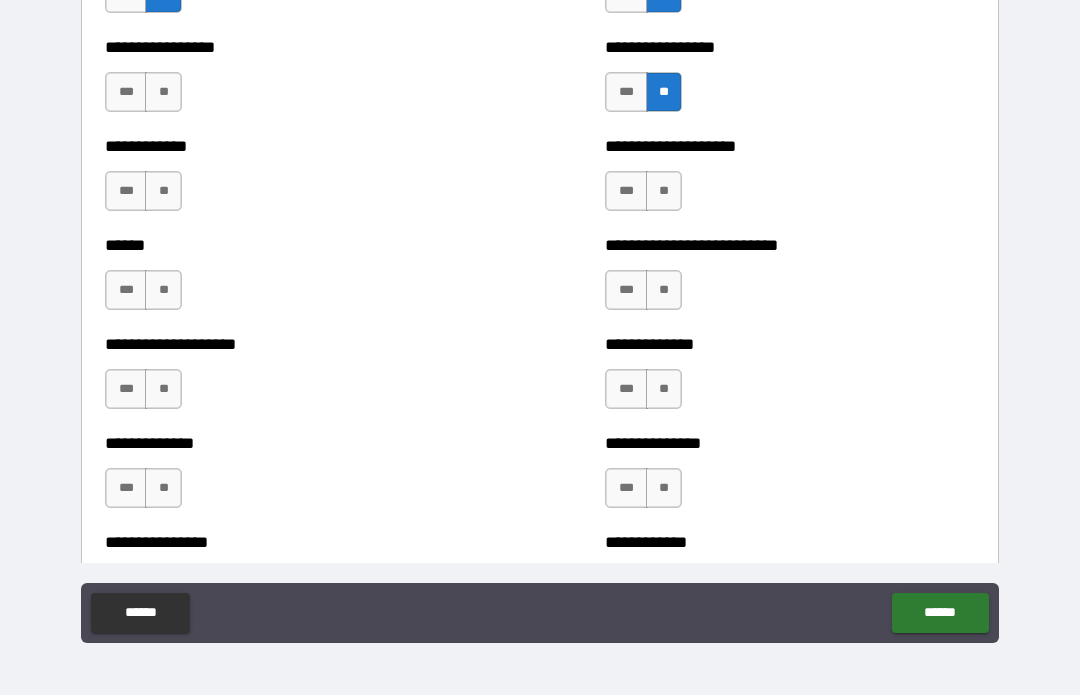 click on "**" at bounding box center [664, 192] 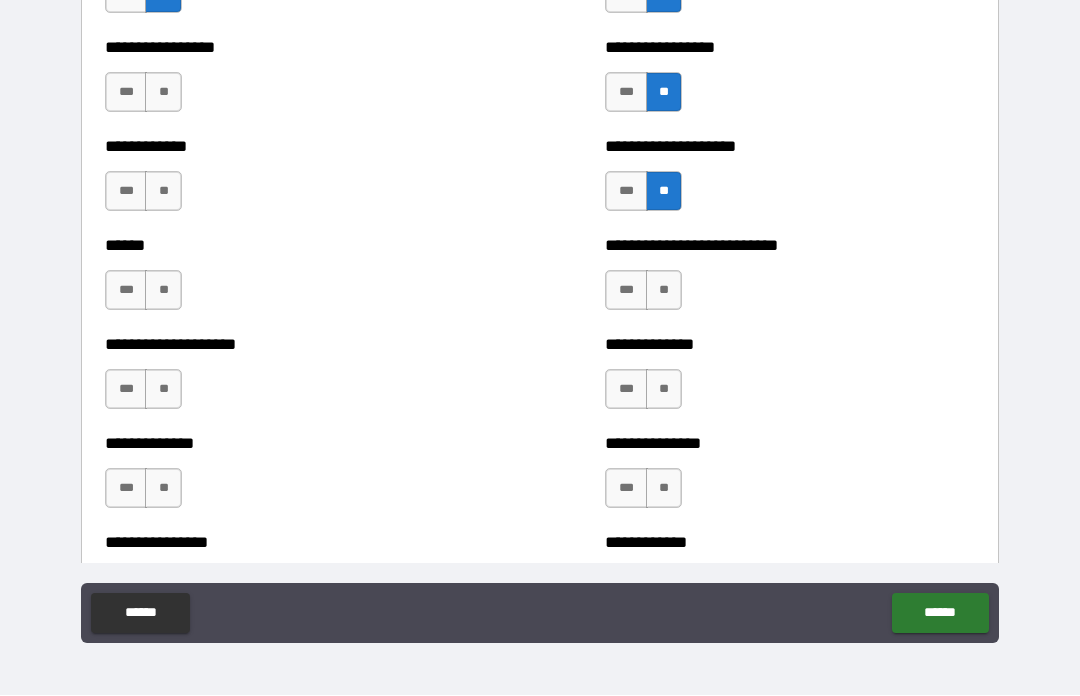 click on "**" at bounding box center [163, 93] 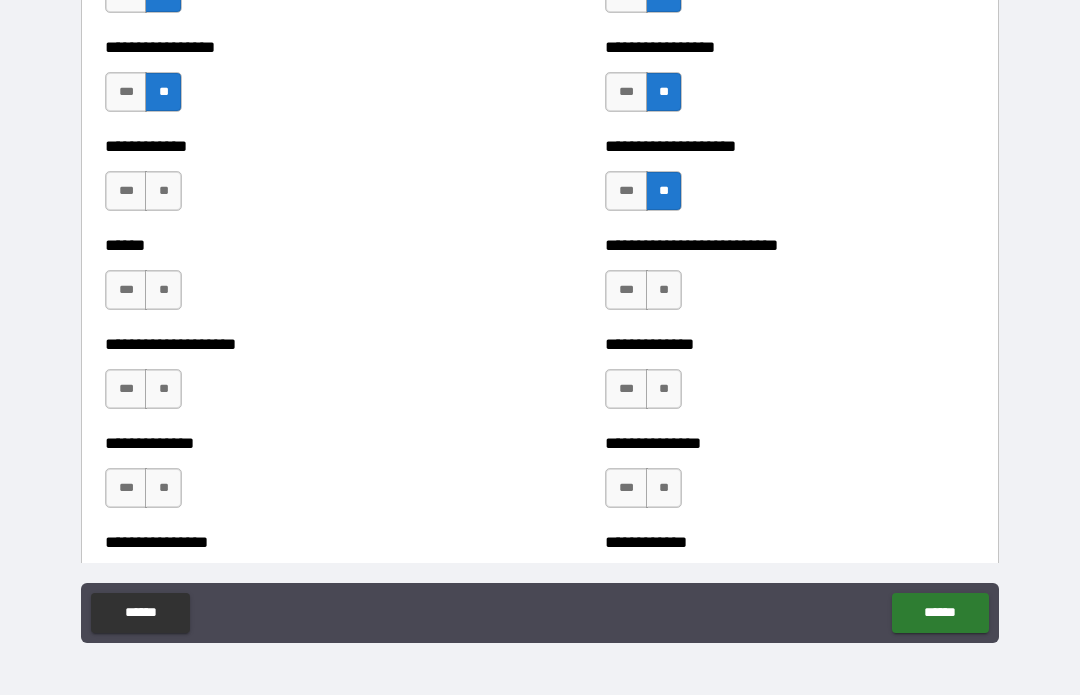 click on "**" at bounding box center (163, 192) 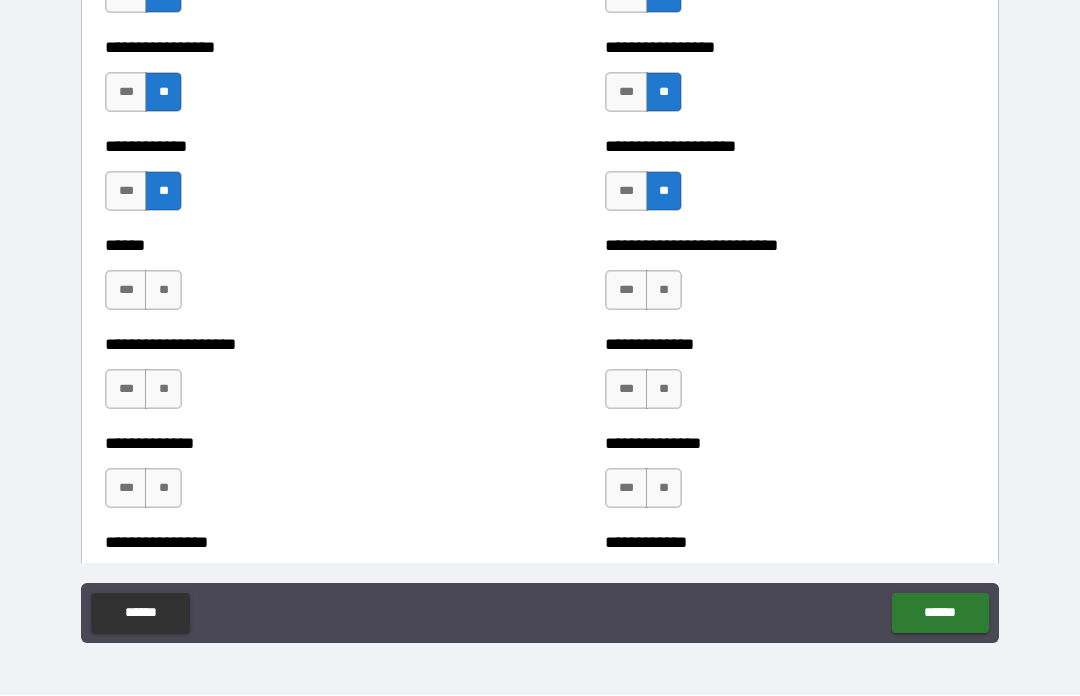 click on "**" at bounding box center (163, 291) 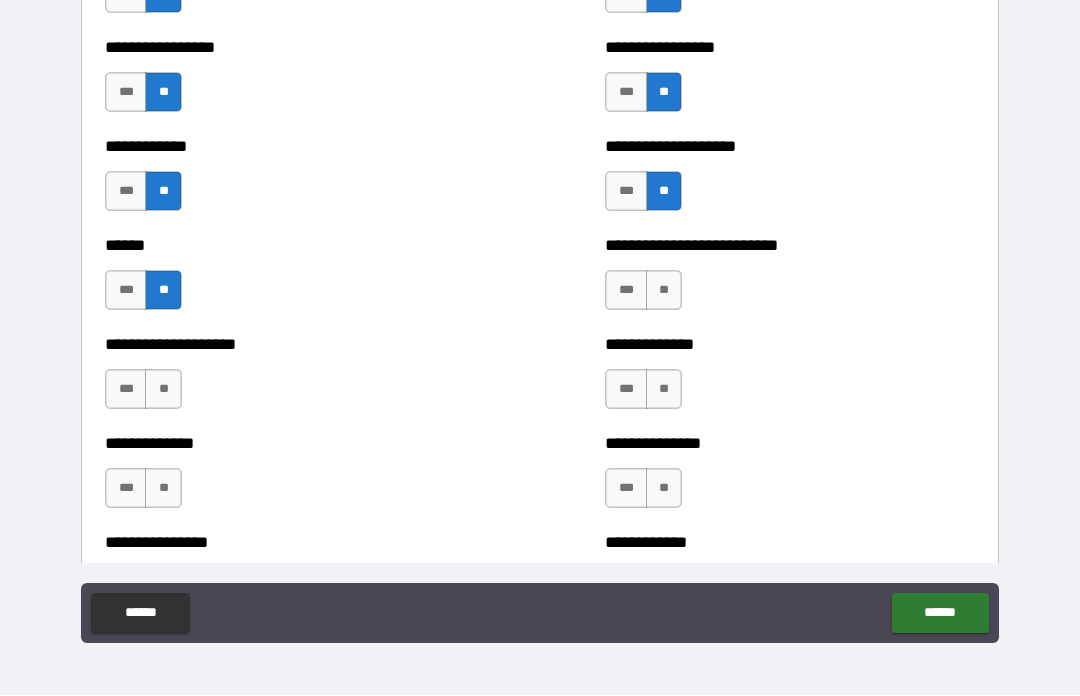 click on "**" at bounding box center [163, 390] 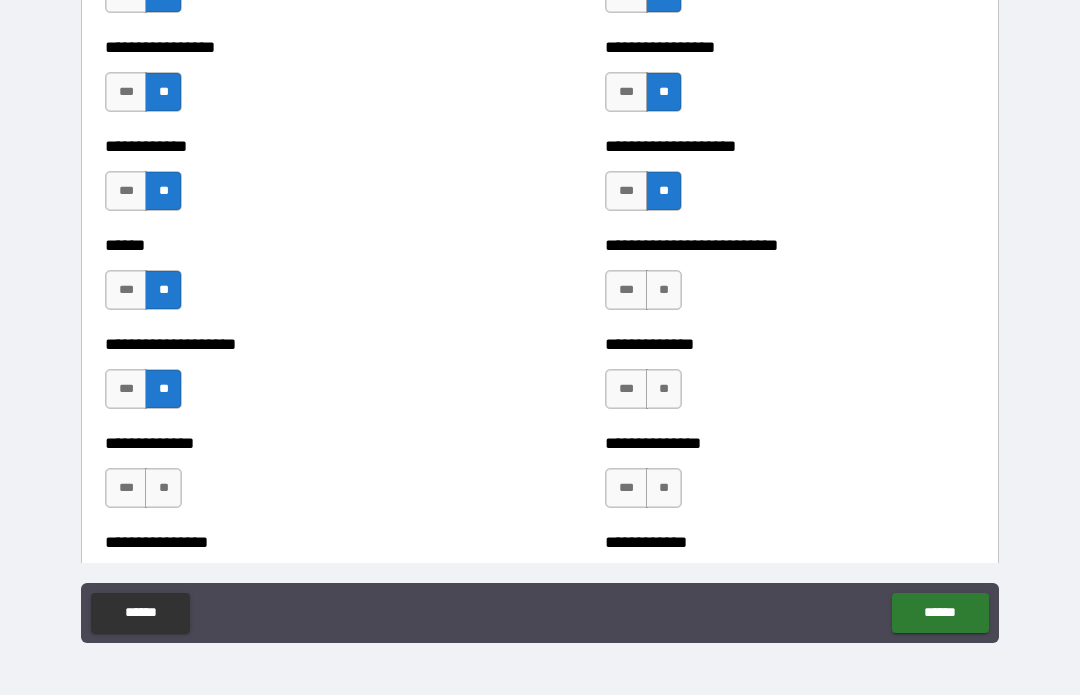 click on "**" at bounding box center [163, 489] 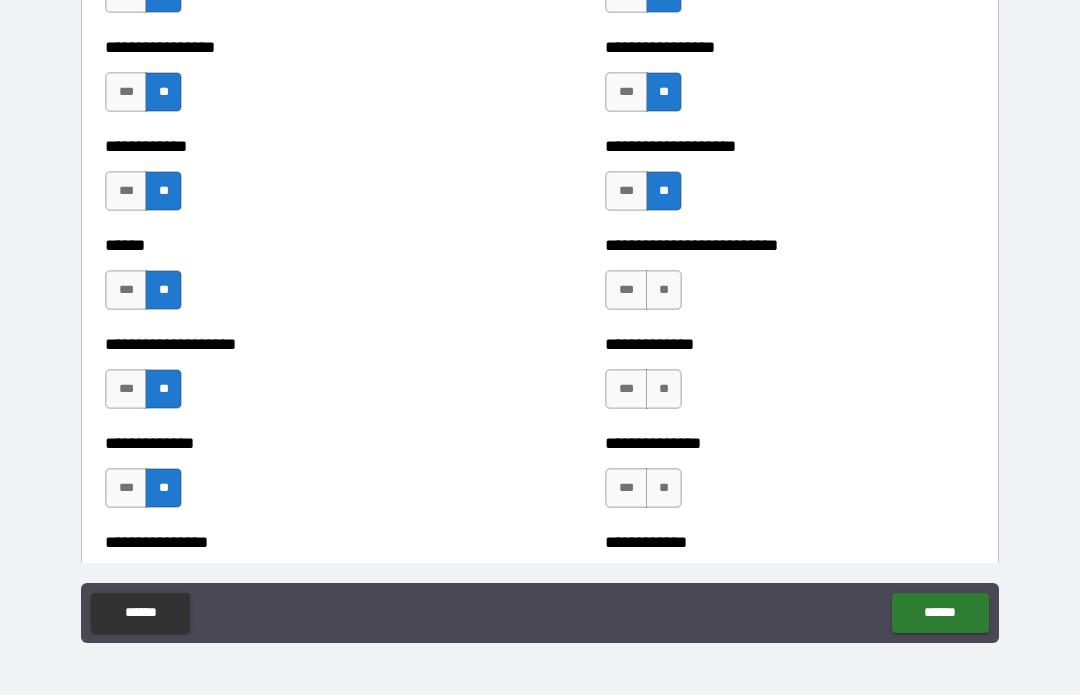 click on "**" at bounding box center (664, 489) 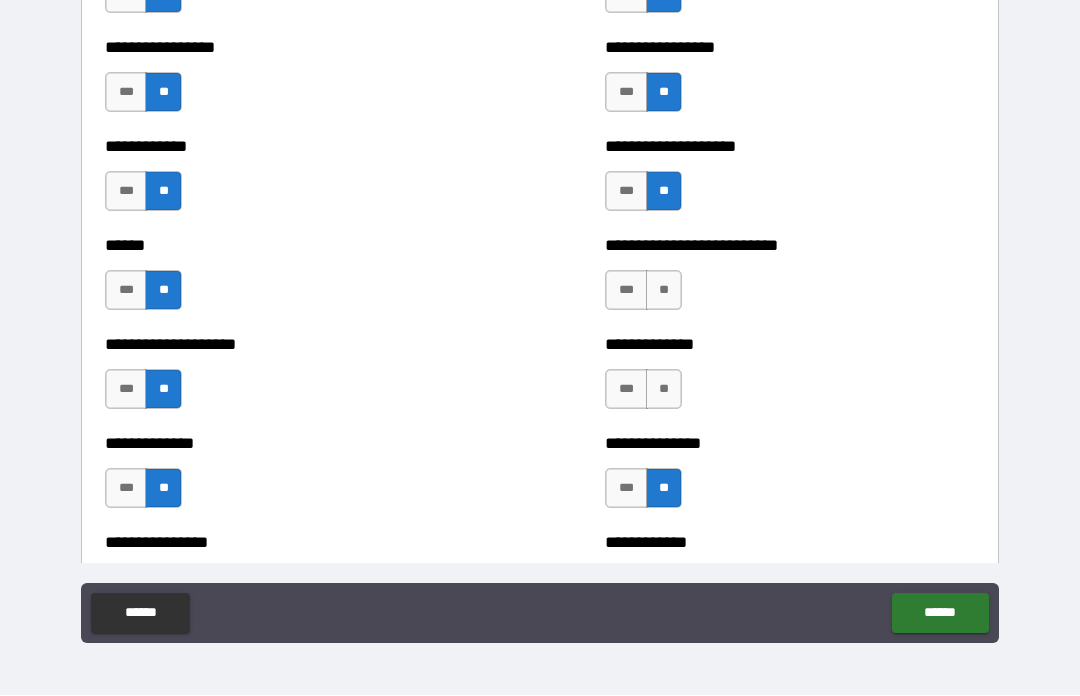 click on "**********" at bounding box center (790, 380) 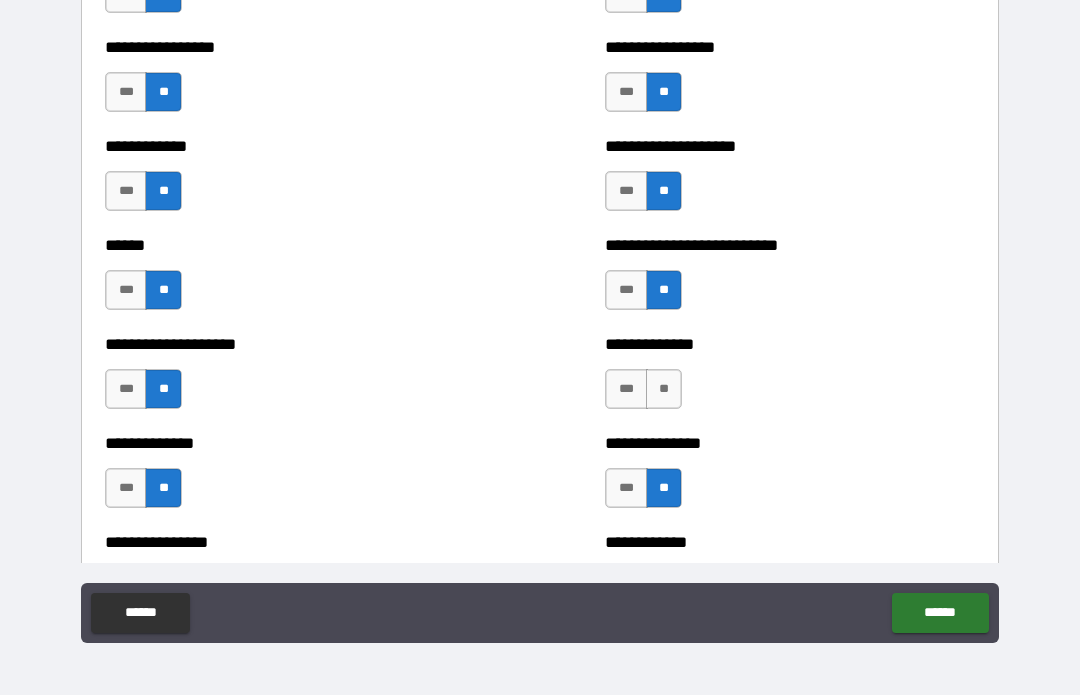 click on "**" at bounding box center [664, 390] 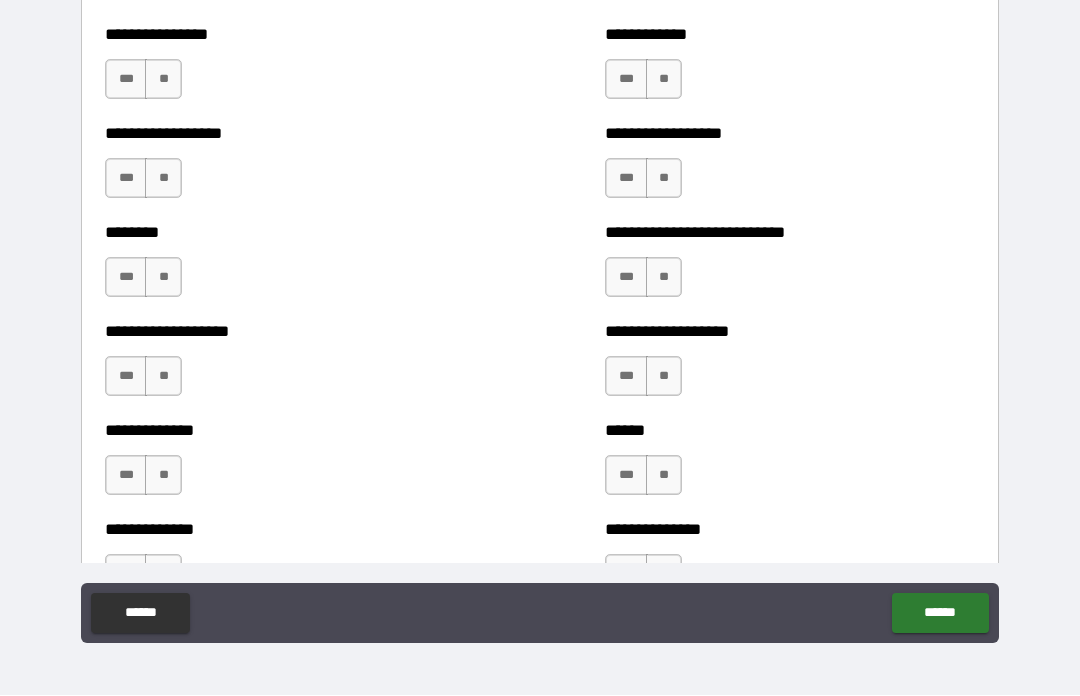 scroll, scrollTop: 4353, scrollLeft: 0, axis: vertical 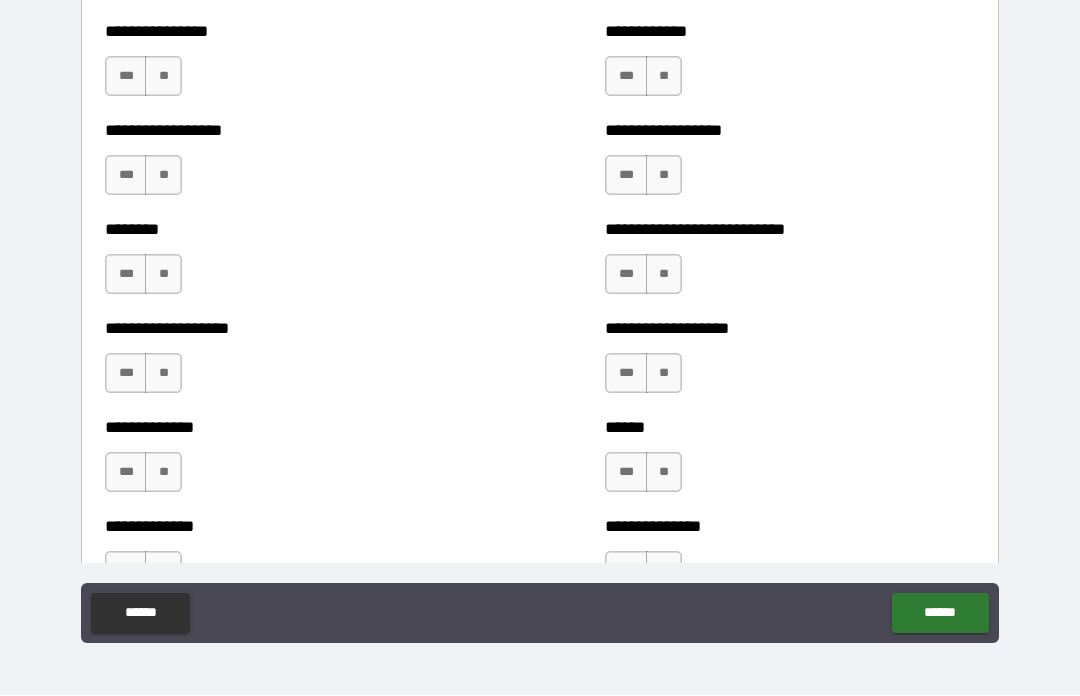 click on "**" at bounding box center [163, 77] 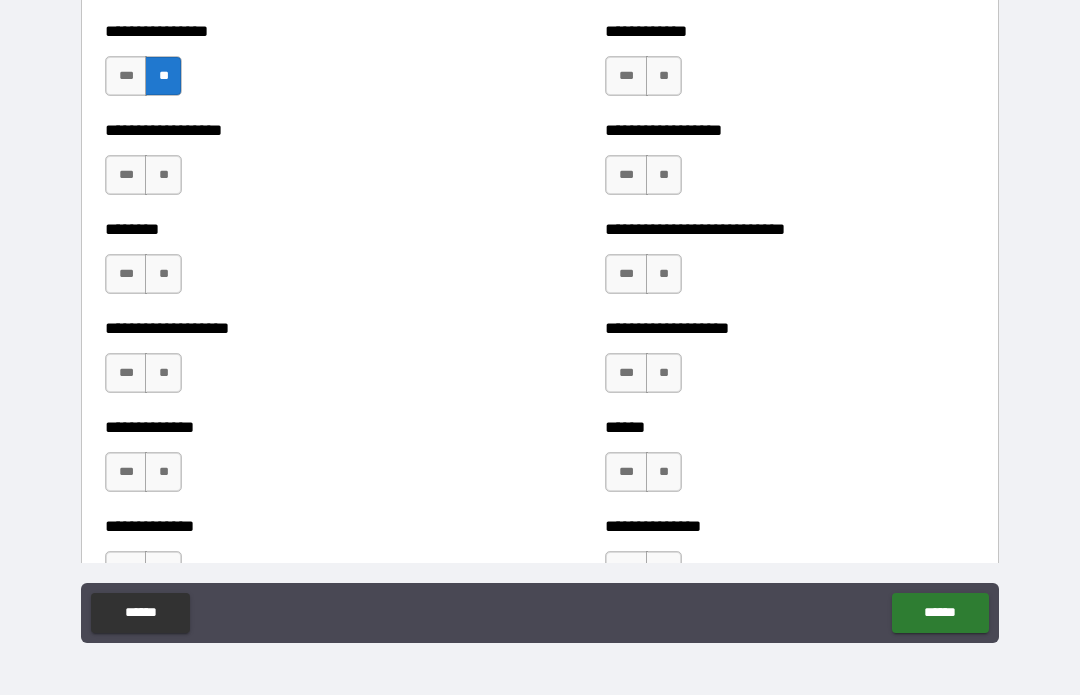 click on "**" at bounding box center (163, 176) 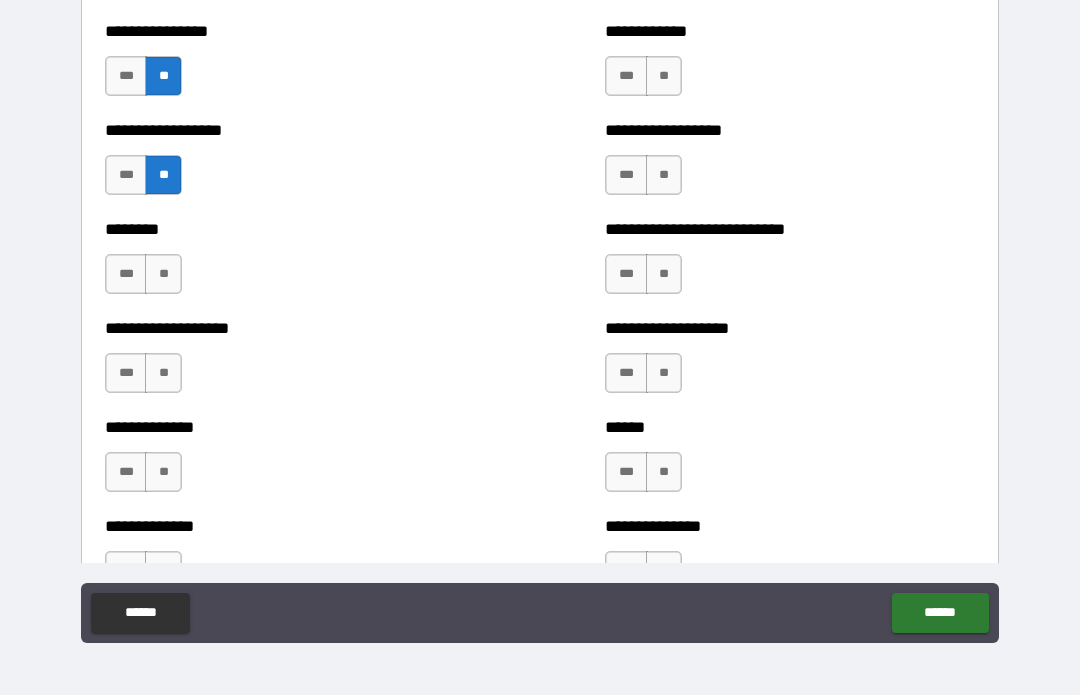 click on "**" at bounding box center (163, 275) 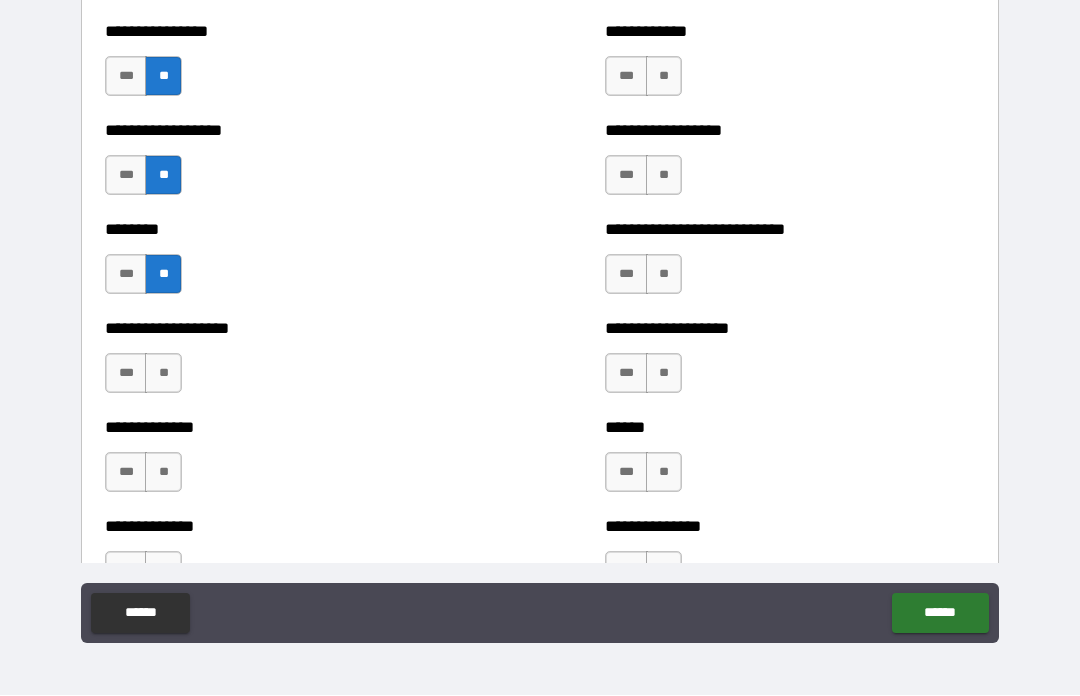 click on "**" at bounding box center (163, 374) 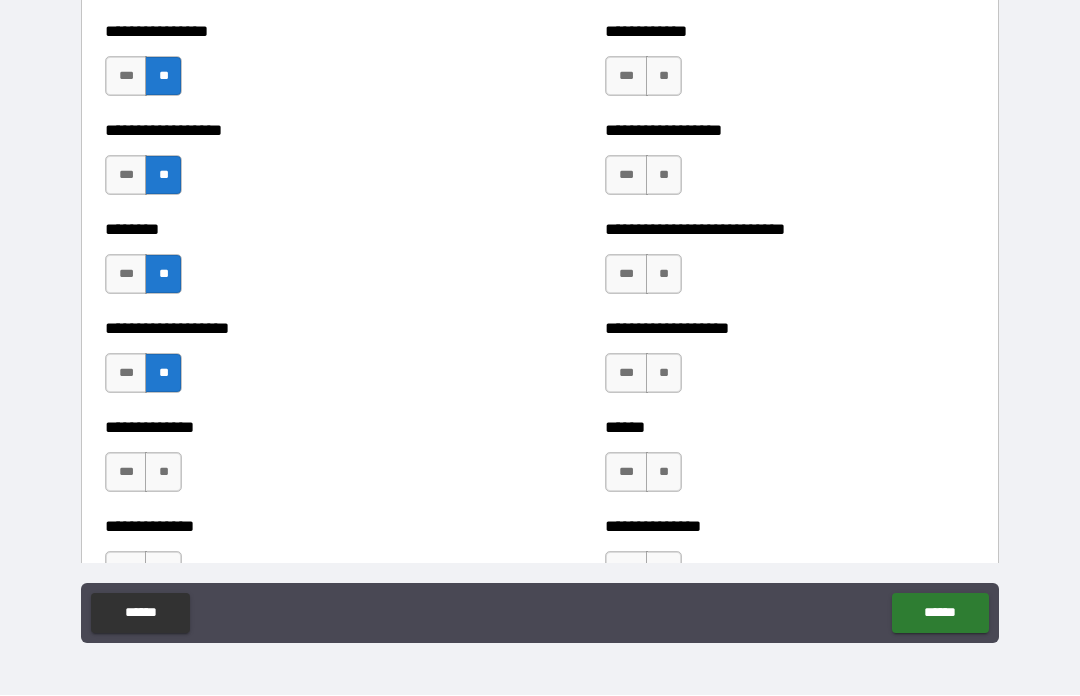 click on "**" at bounding box center (163, 473) 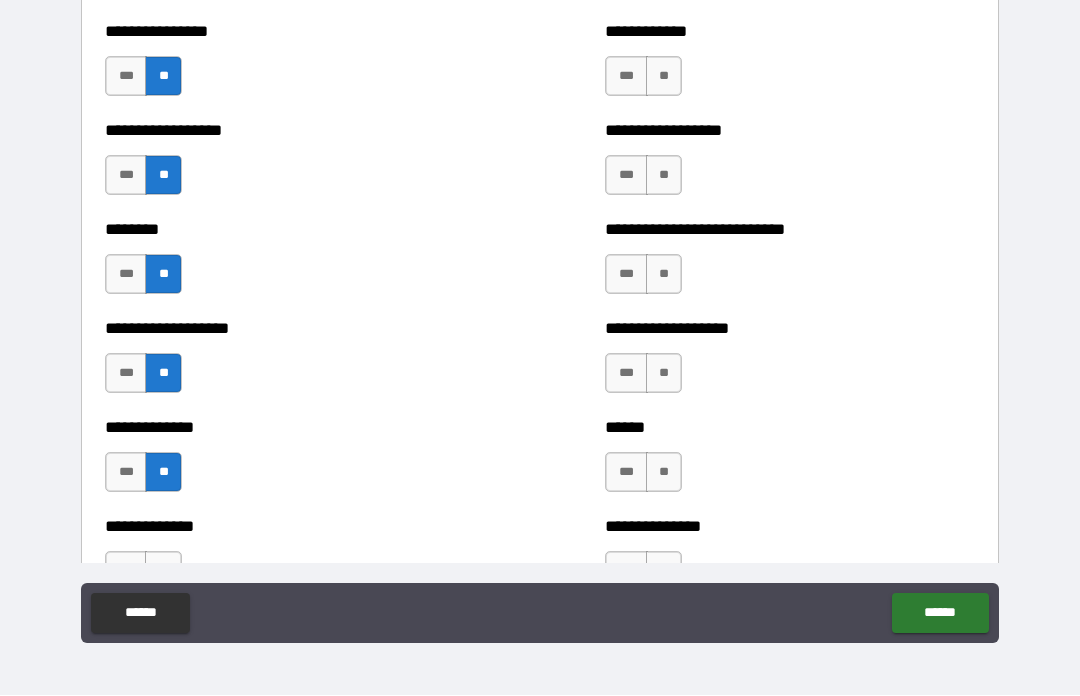 click on "**" at bounding box center [664, 473] 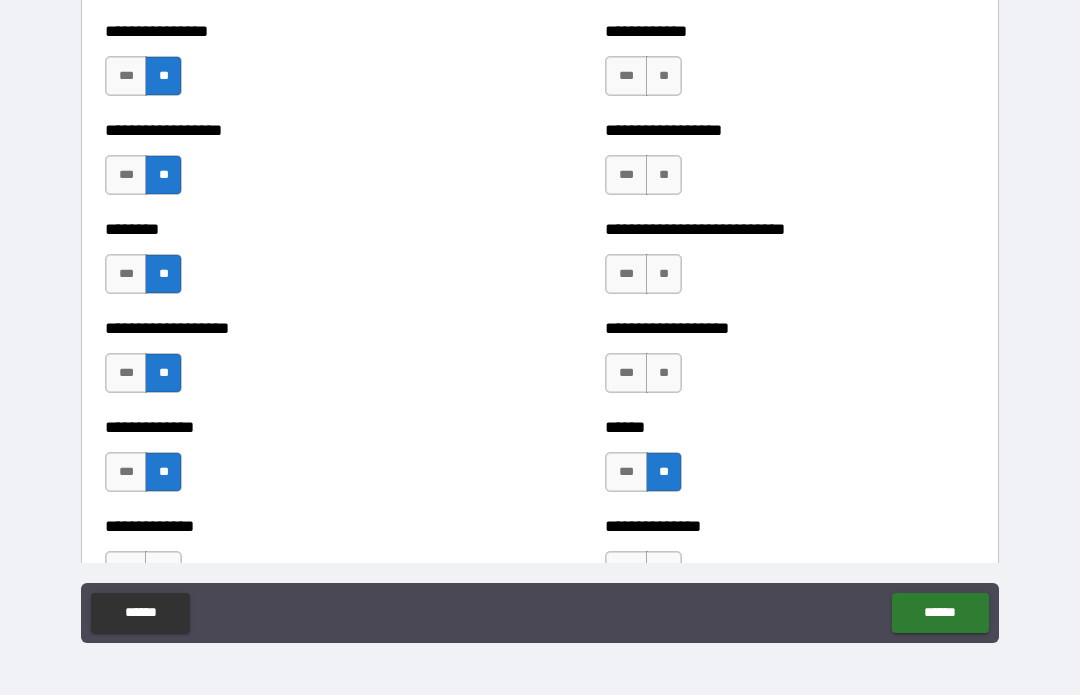 click on "**" at bounding box center [664, 374] 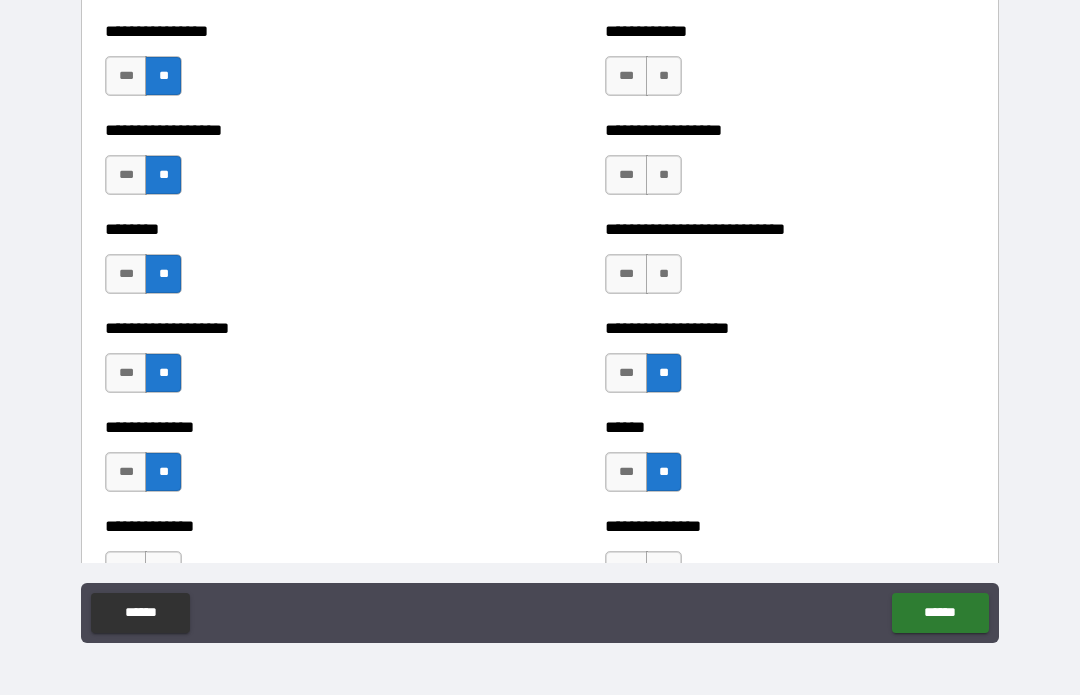 click on "**" at bounding box center [664, 275] 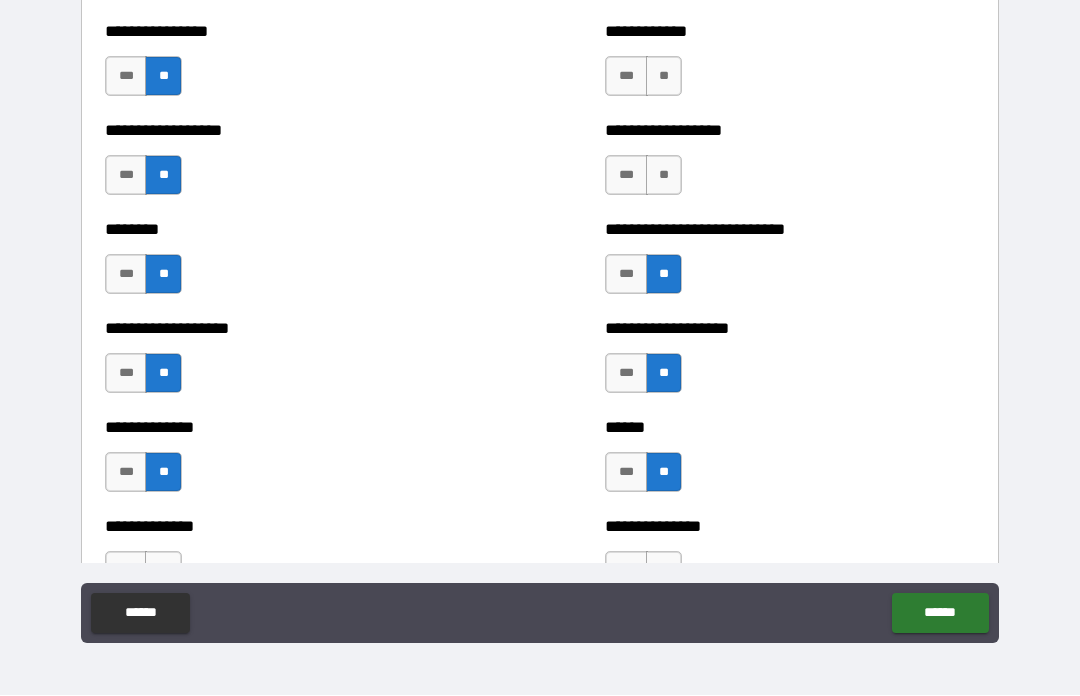 click on "**" at bounding box center [664, 176] 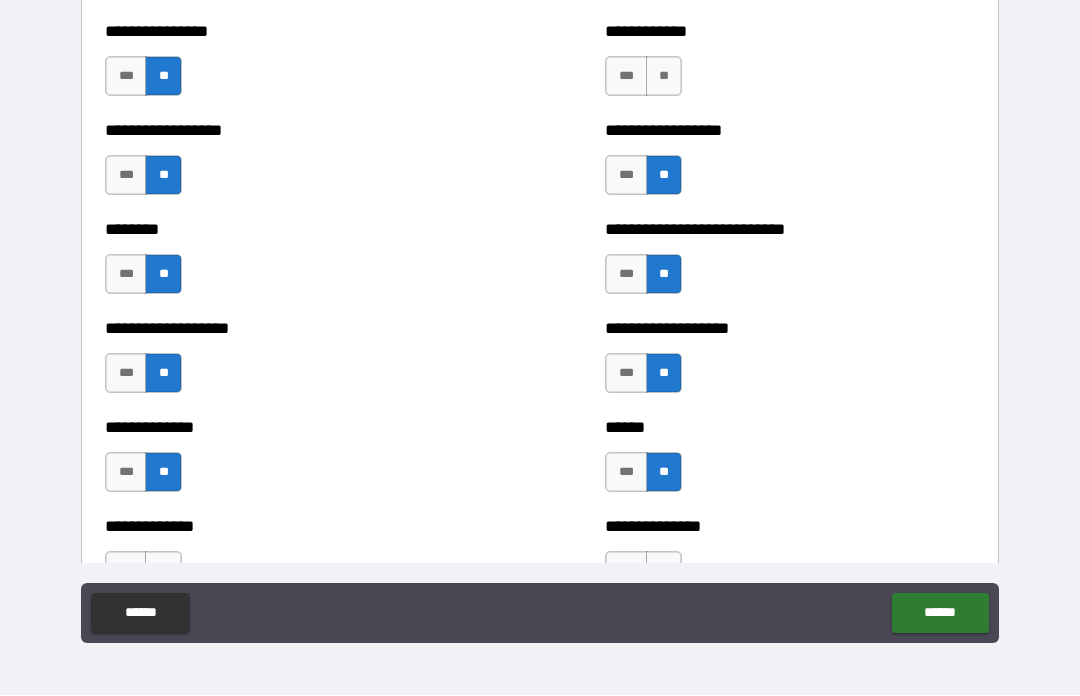 click on "**" at bounding box center (664, 77) 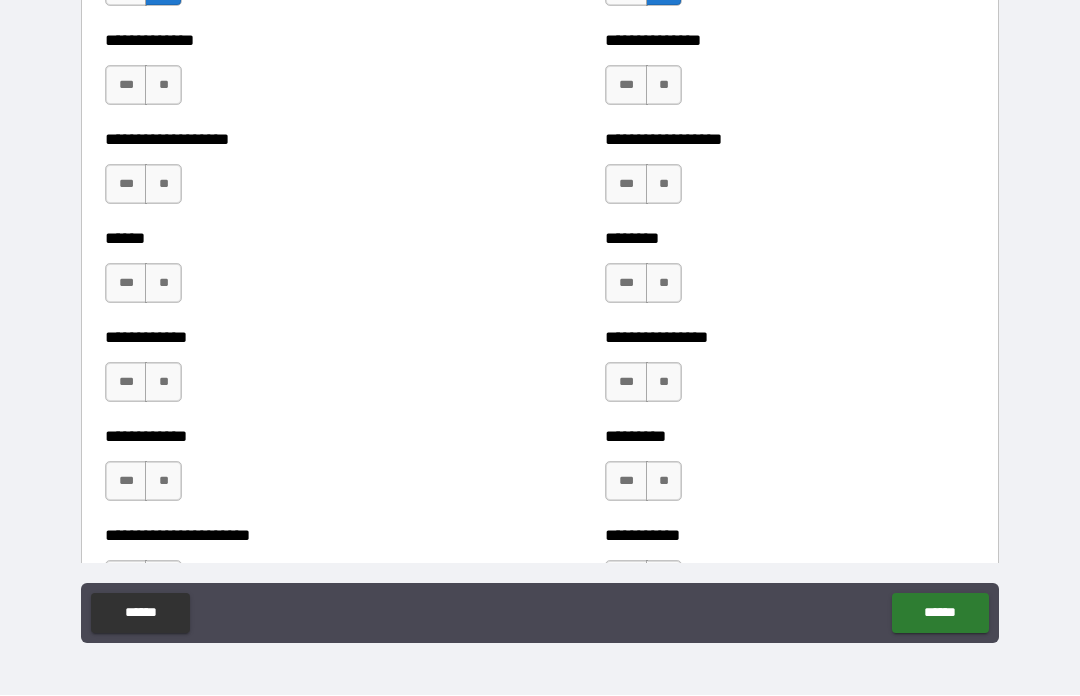 scroll, scrollTop: 4840, scrollLeft: 0, axis: vertical 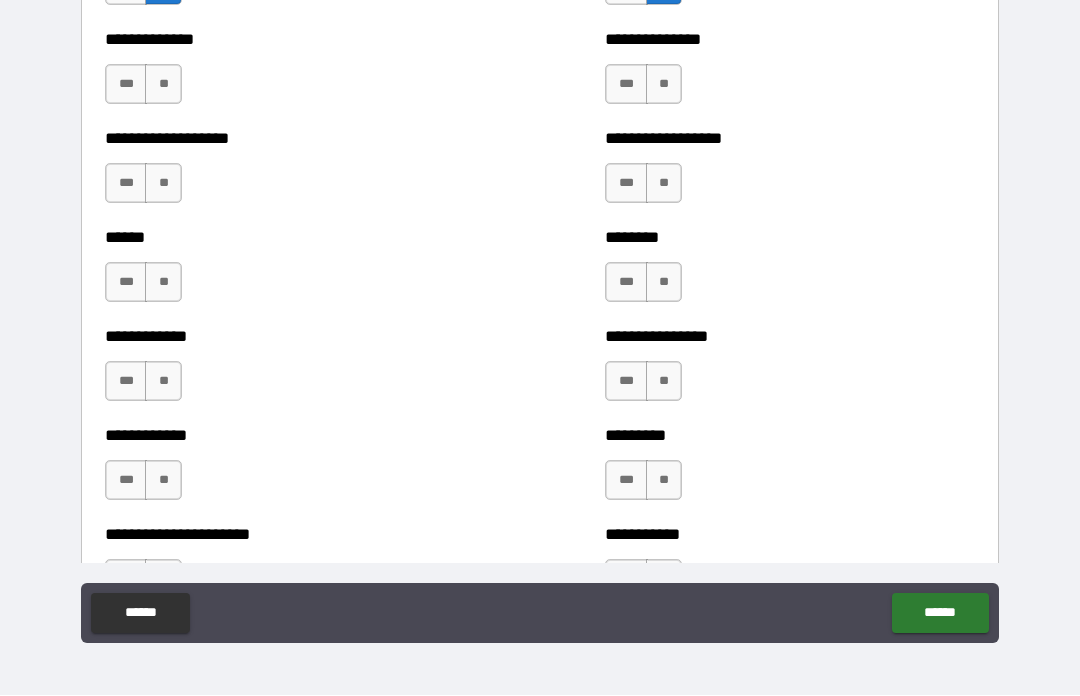 click on "**" at bounding box center [163, 85] 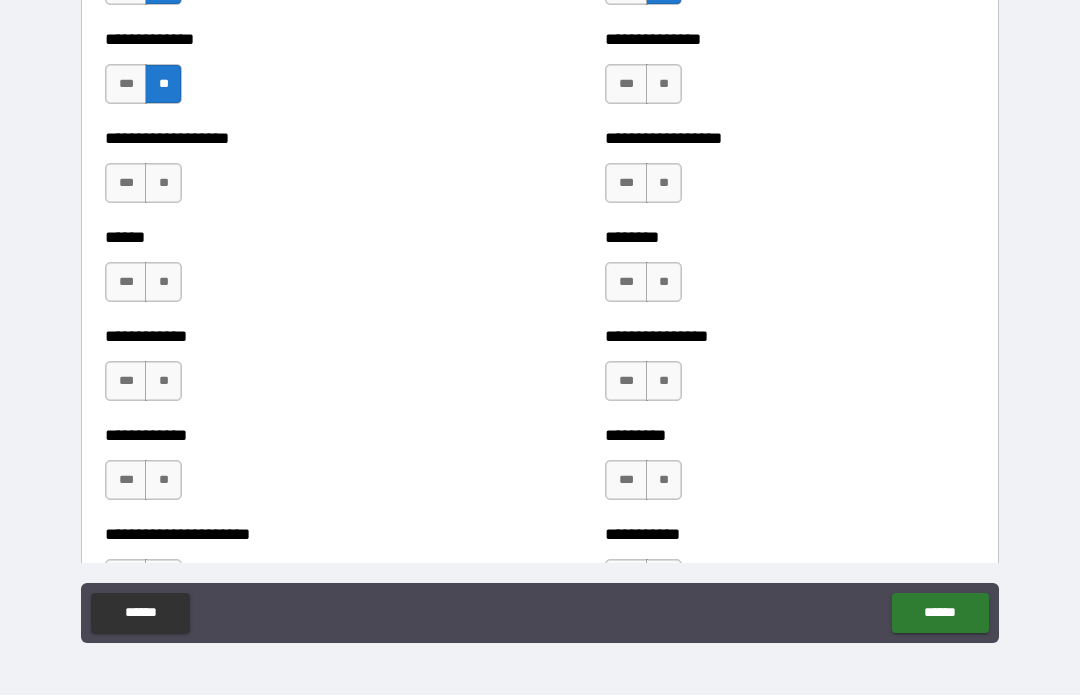 click on "**" at bounding box center (163, 184) 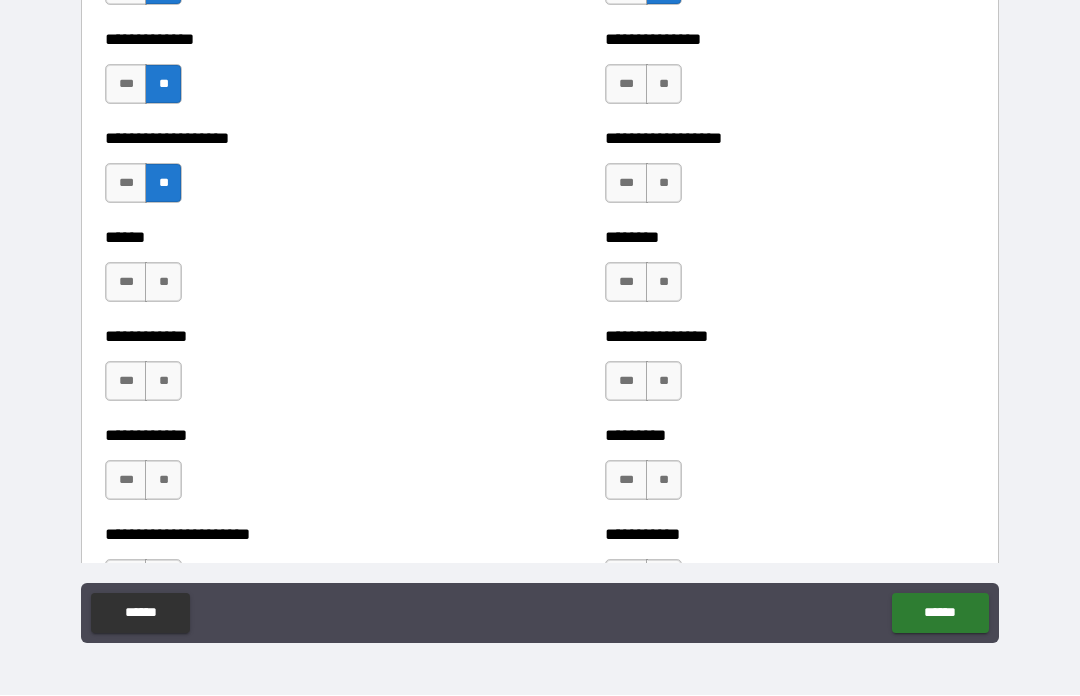 click on "**" at bounding box center [163, 283] 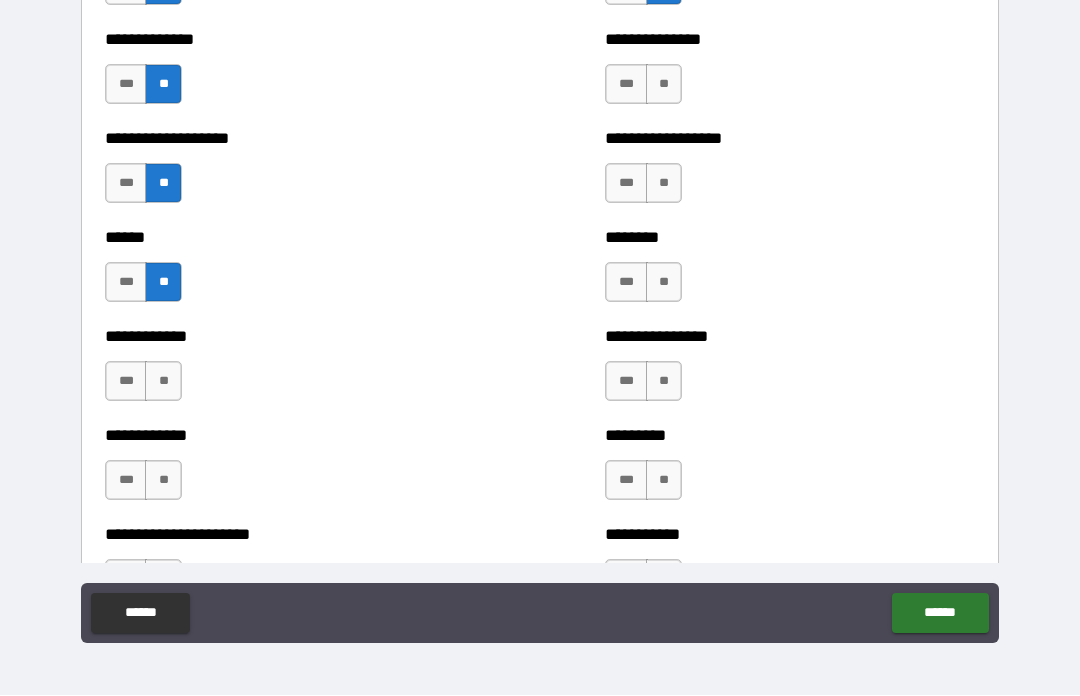click on "**" at bounding box center [163, 382] 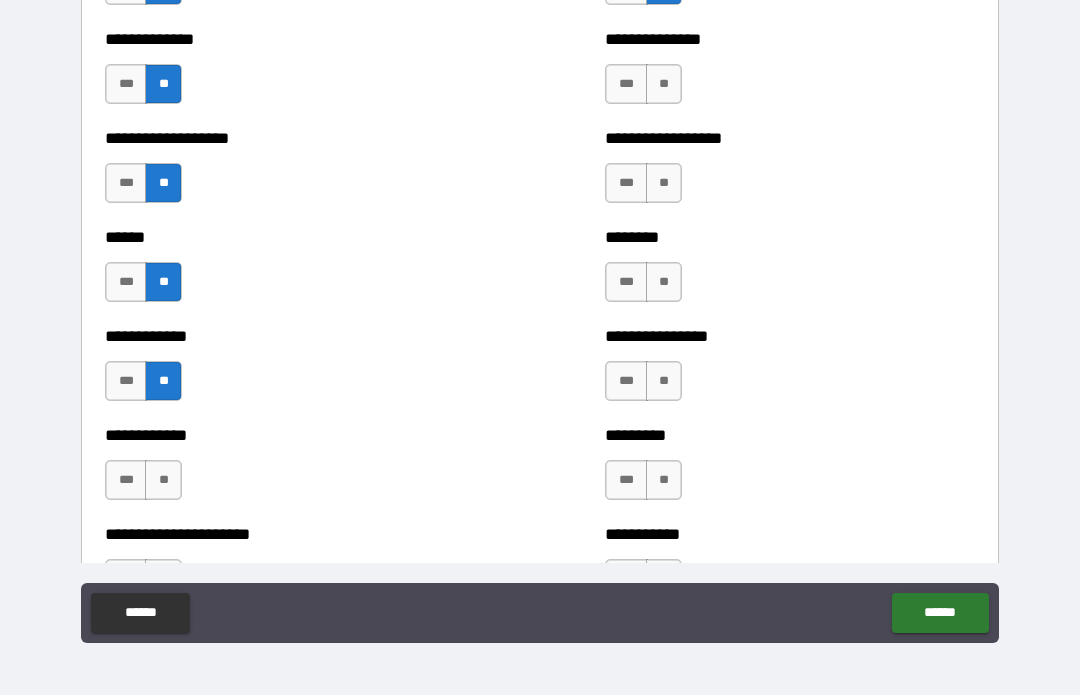 click on "**" at bounding box center (163, 481) 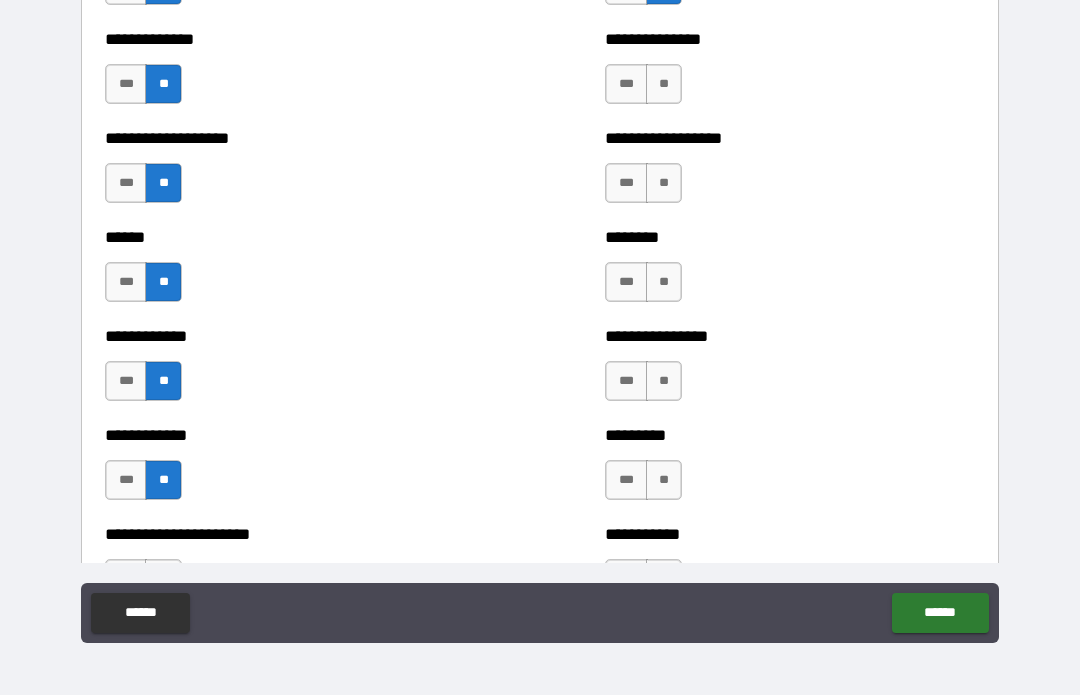 click on "**" at bounding box center (664, 481) 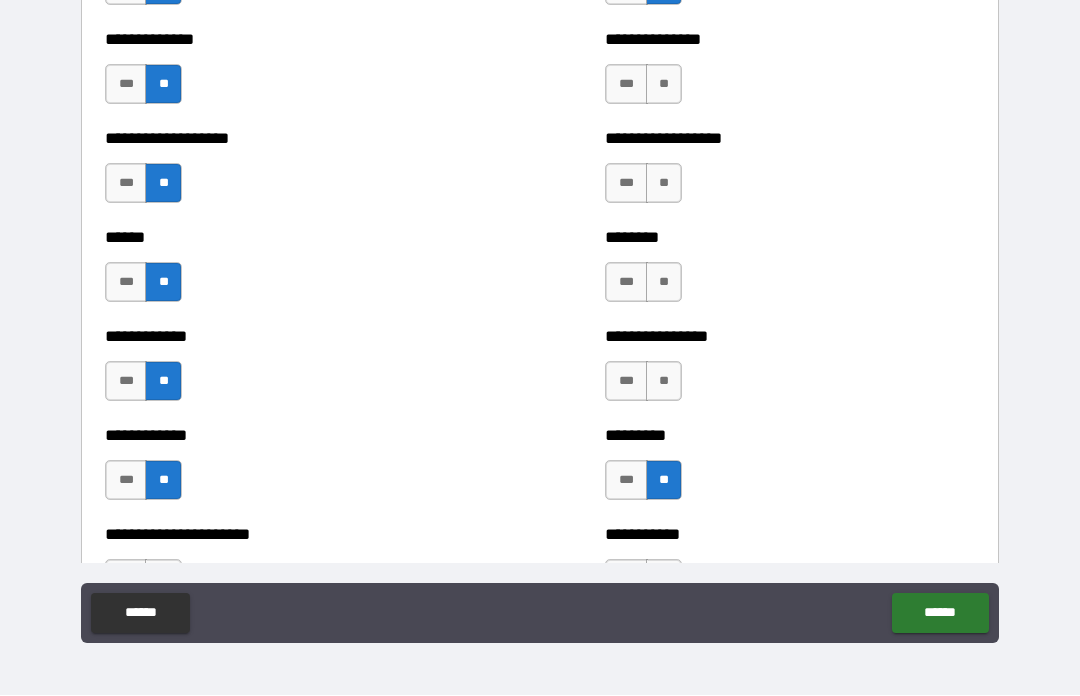 click on "**" at bounding box center (664, 382) 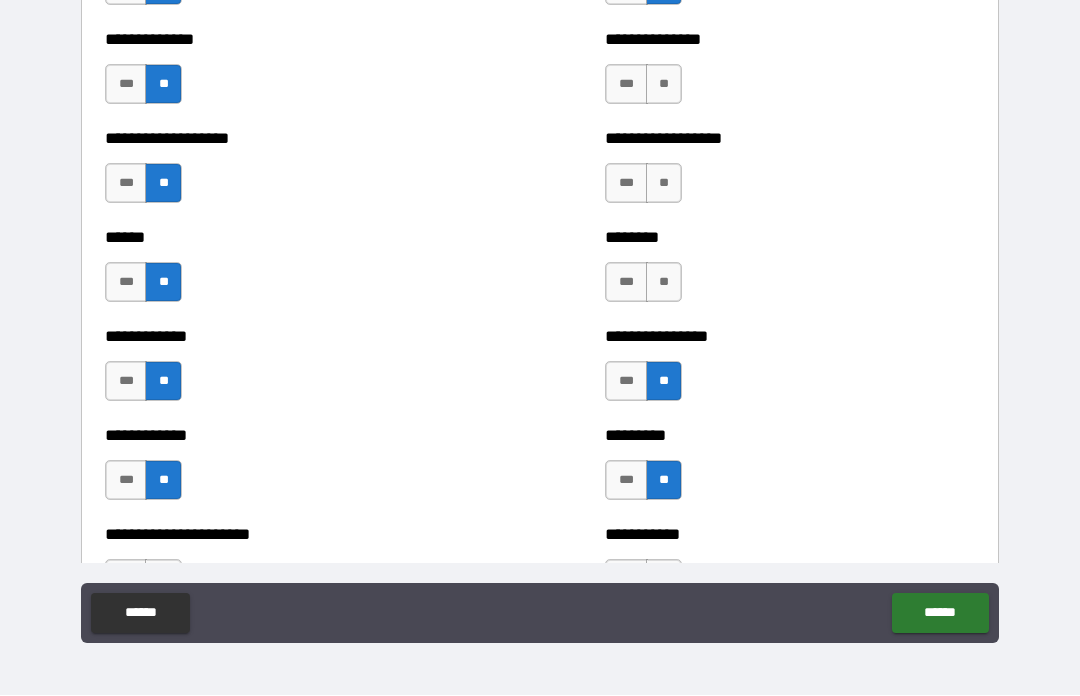 click on "**" at bounding box center (664, 283) 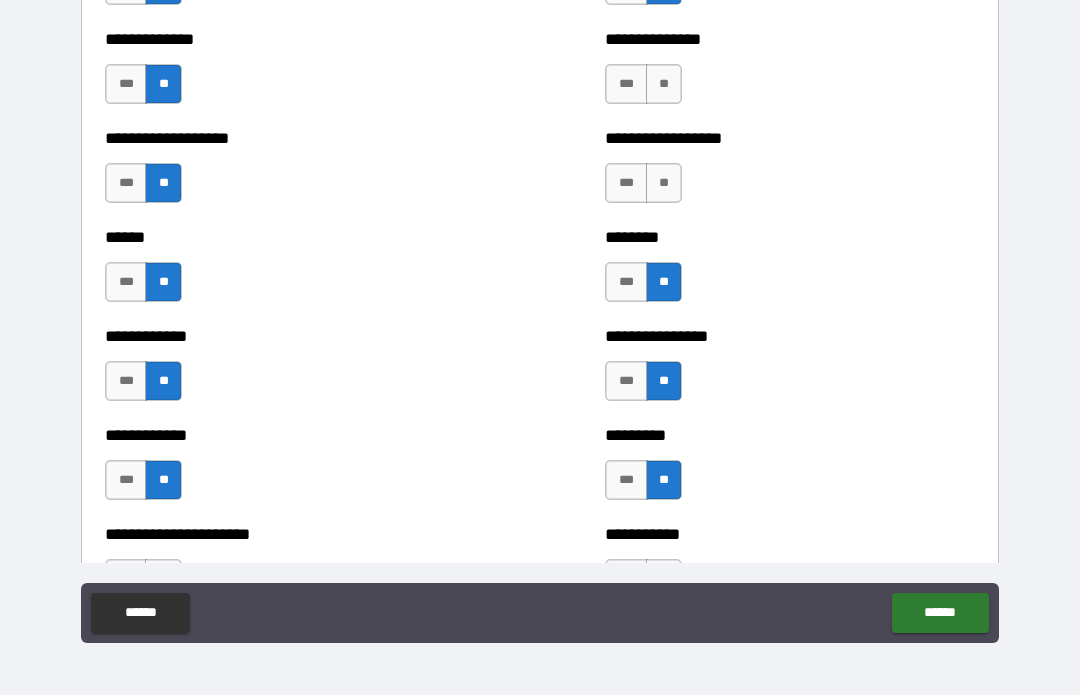 click on "**" at bounding box center (664, 184) 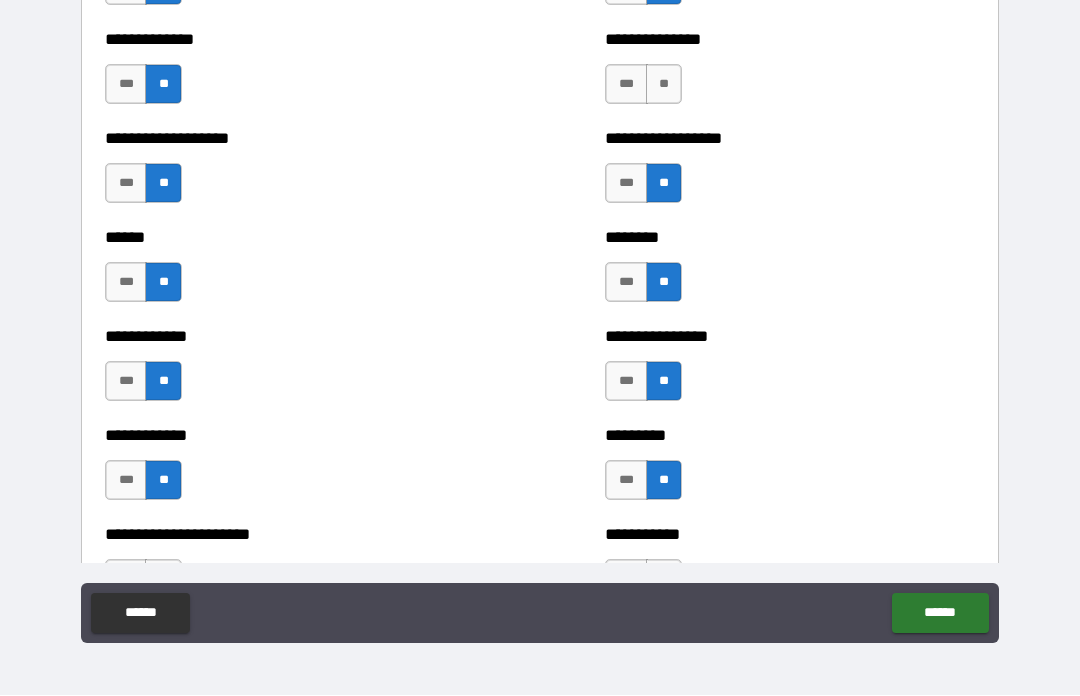 click on "**" at bounding box center [664, 85] 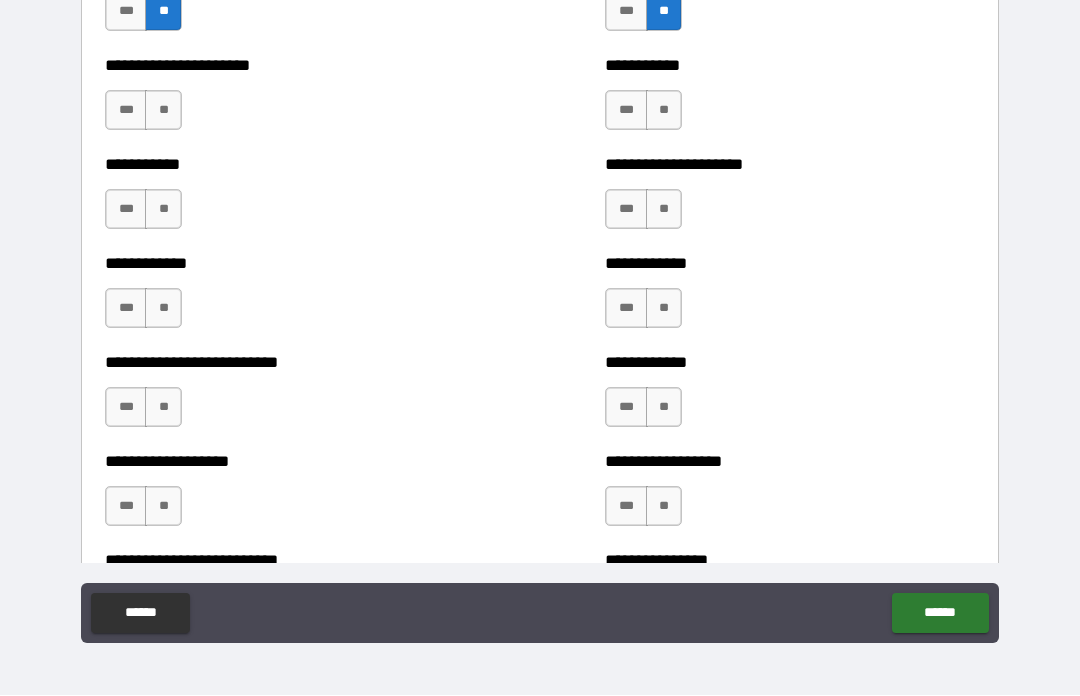 scroll, scrollTop: 5315, scrollLeft: 0, axis: vertical 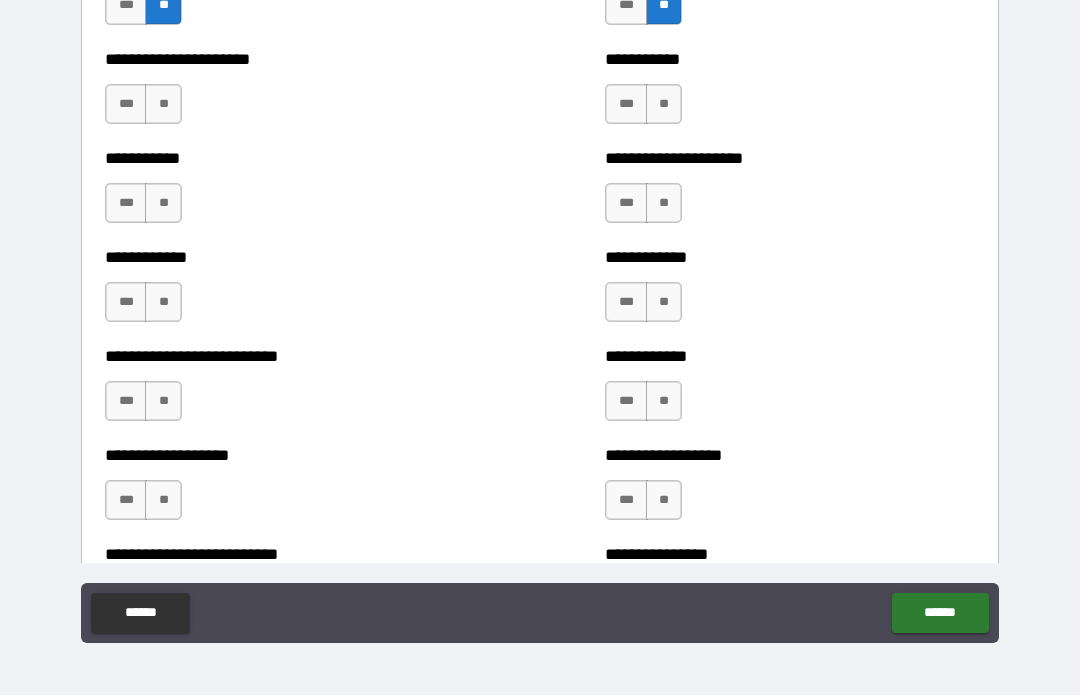 click on "**" at bounding box center [664, 105] 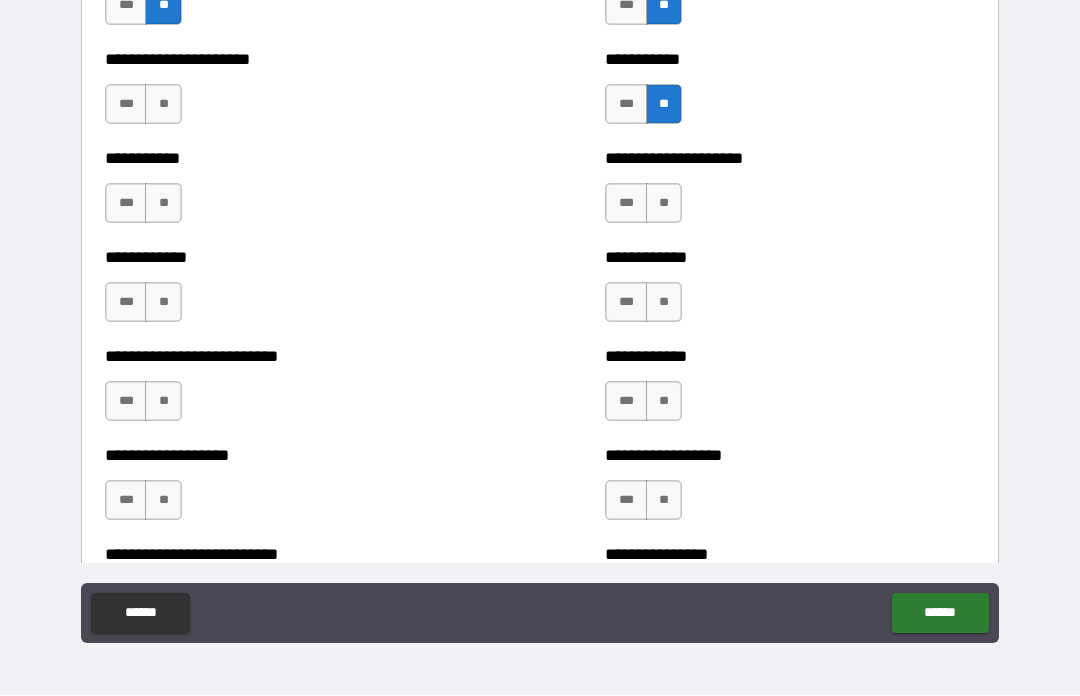 click on "**" at bounding box center [664, 204] 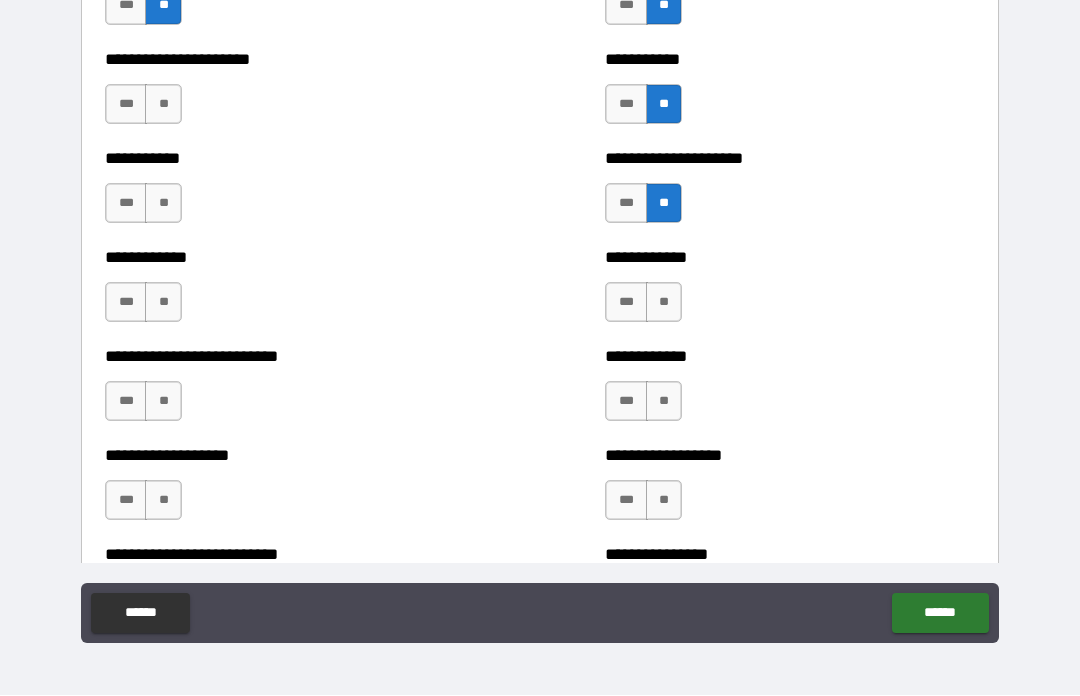 click on "**" at bounding box center [664, 303] 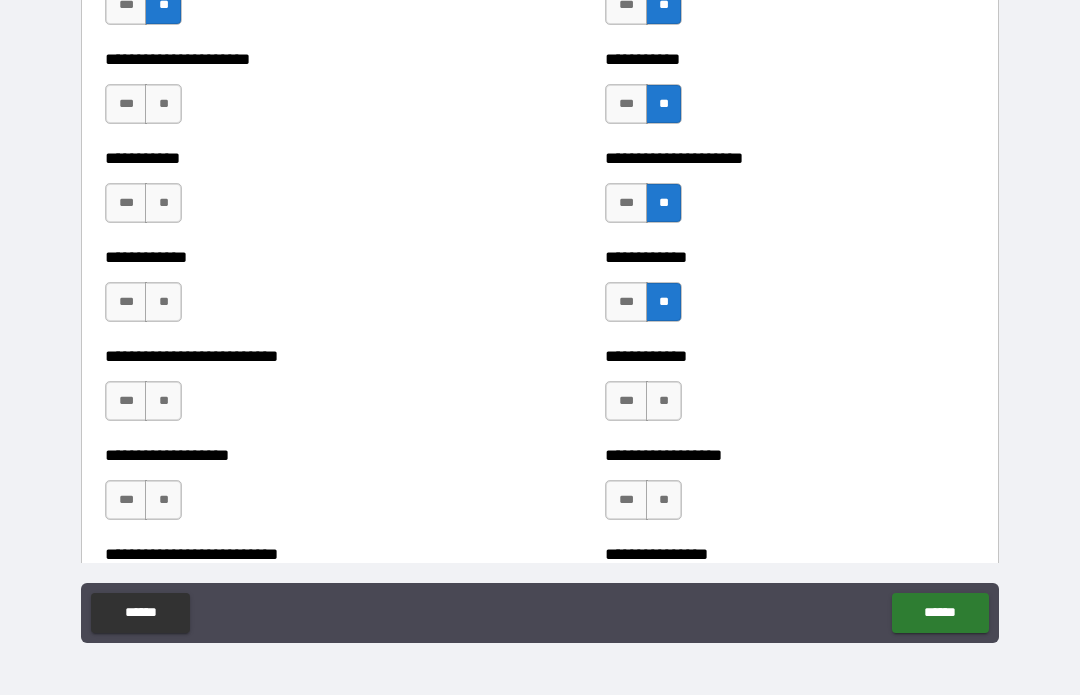 click on "**" at bounding box center (664, 402) 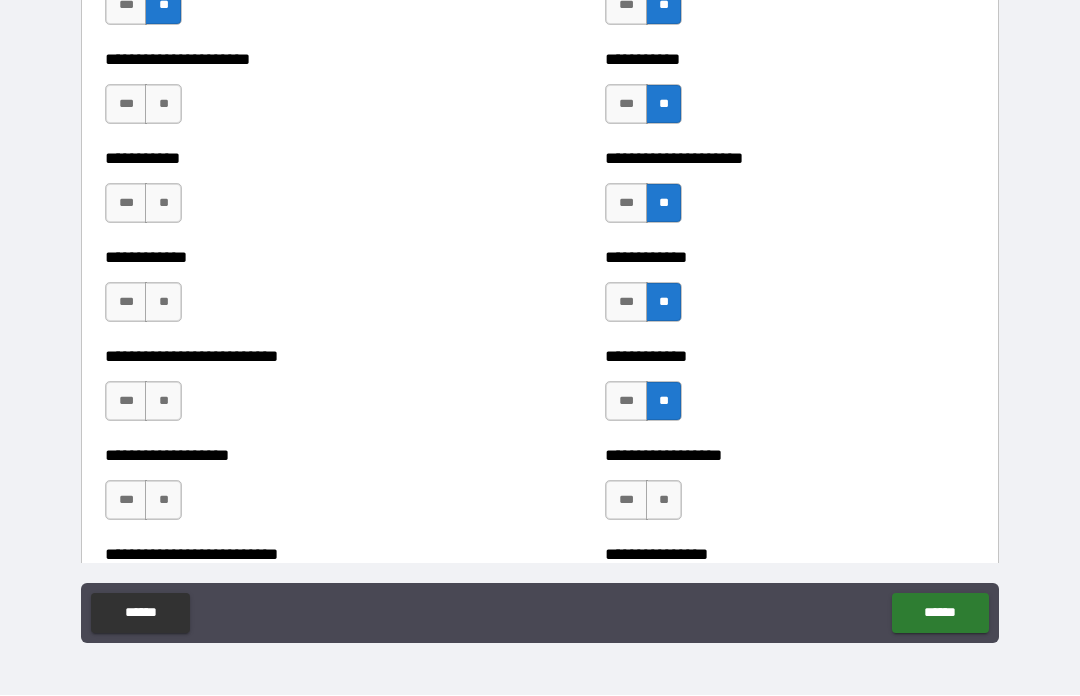 click on "**" at bounding box center (664, 501) 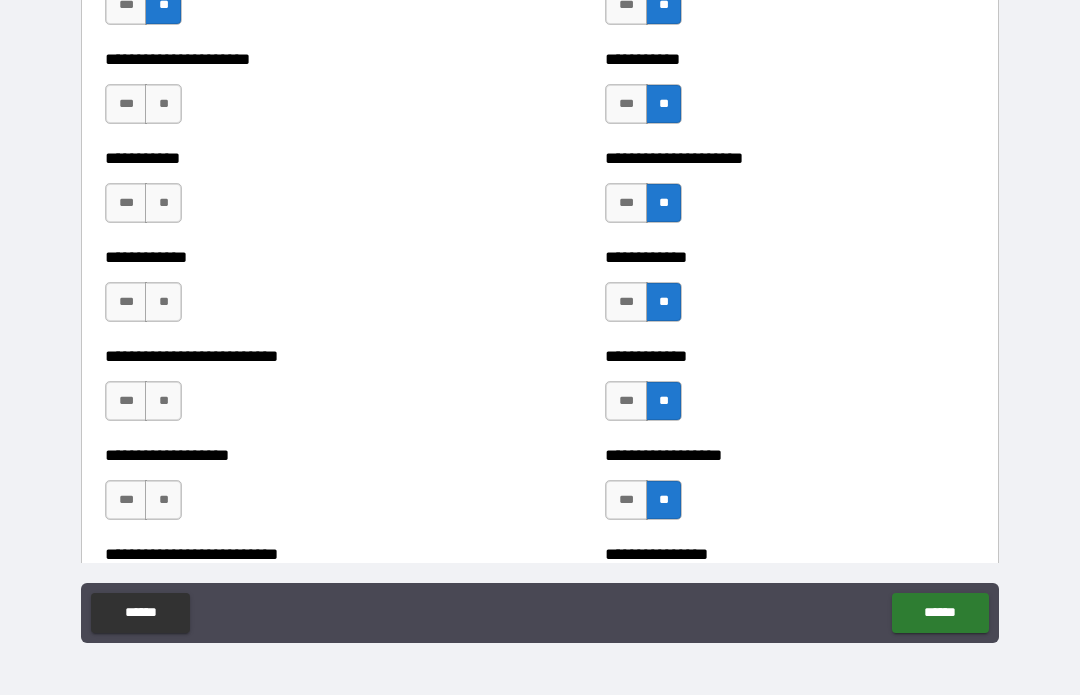 click on "**" at bounding box center [163, 501] 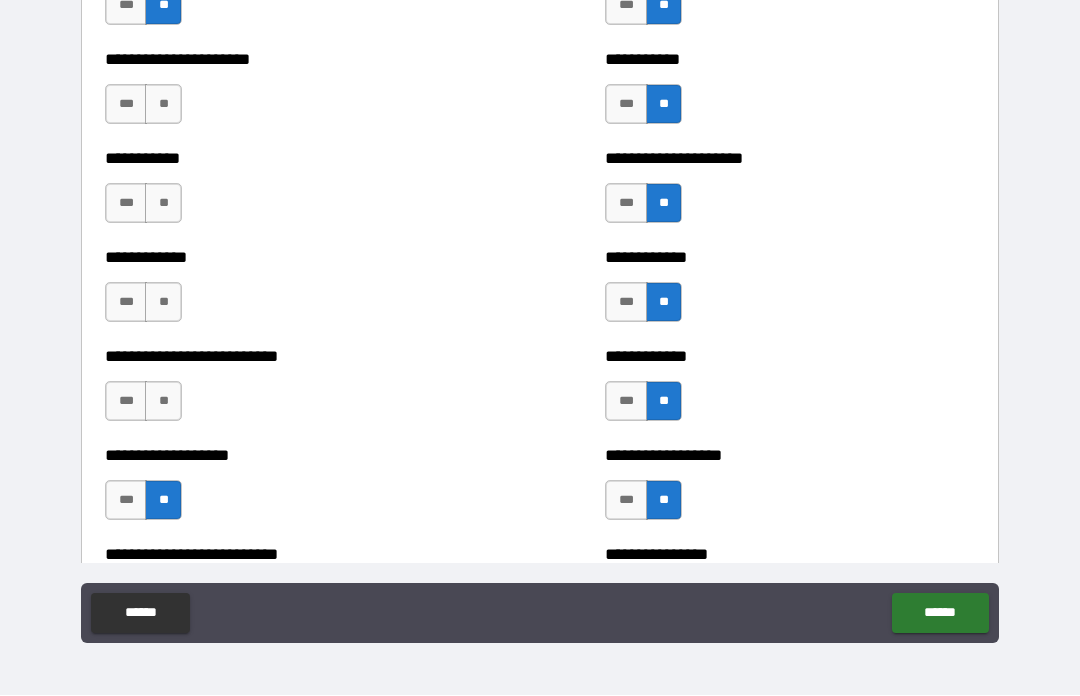click on "**" at bounding box center [163, 402] 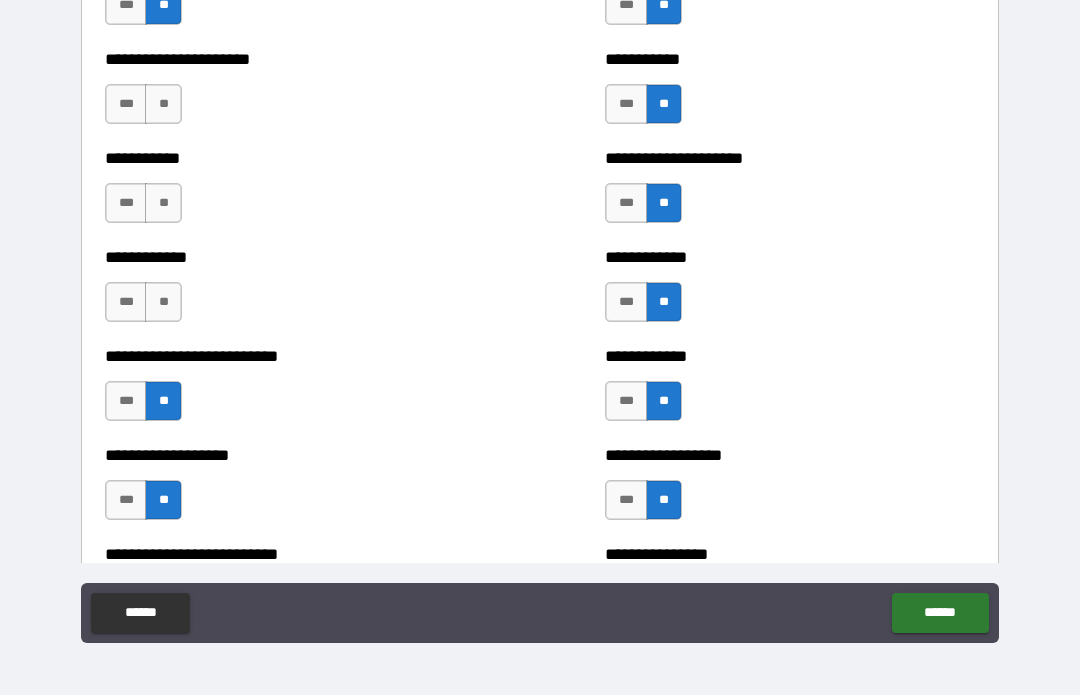 click on "**" at bounding box center (163, 303) 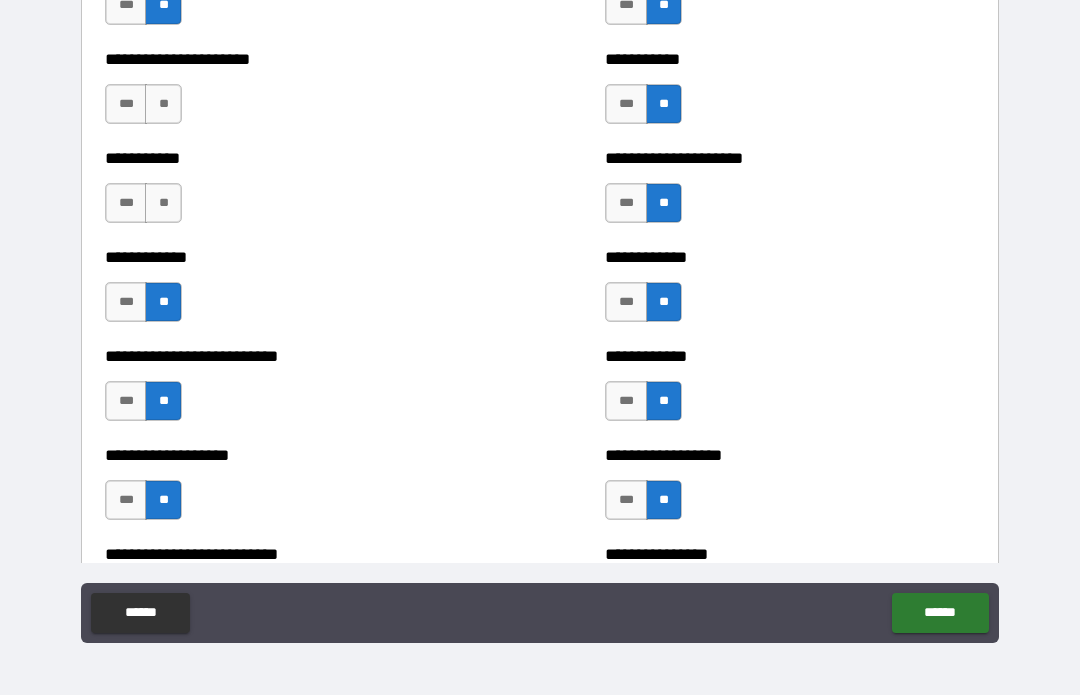 click on "**" at bounding box center (163, 204) 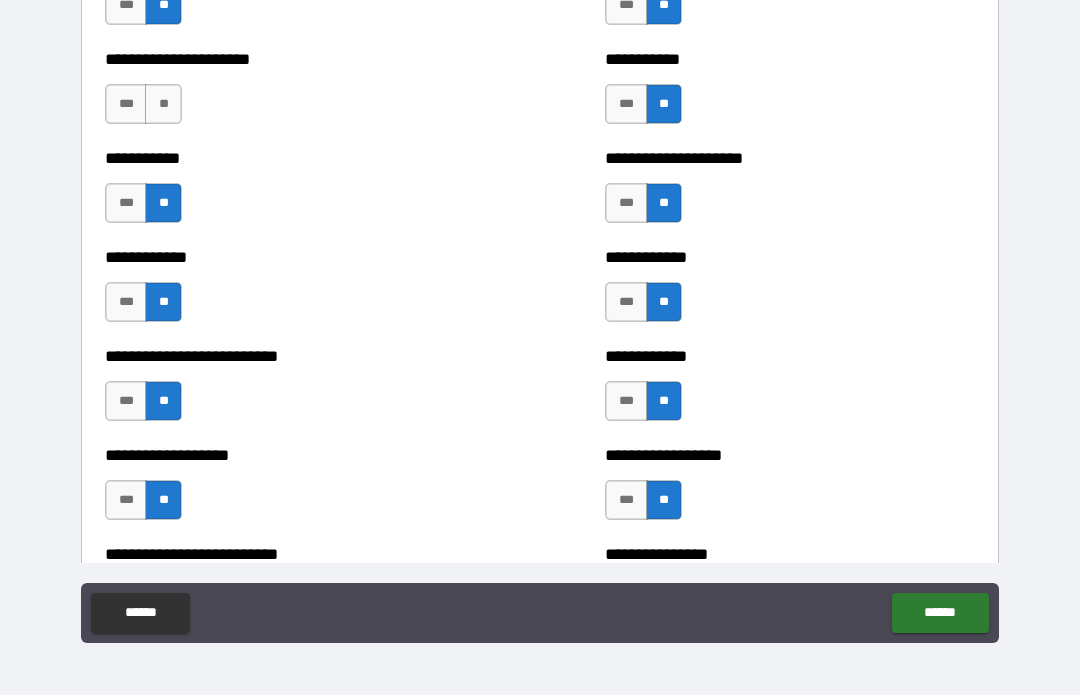 click on "**" at bounding box center (163, 105) 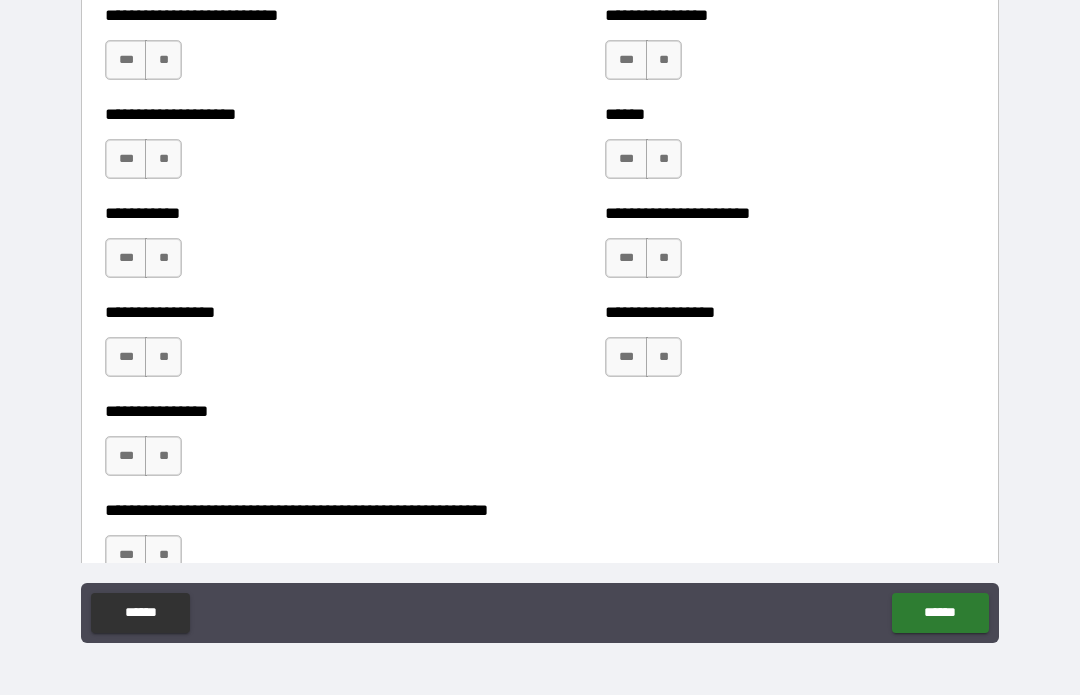 scroll, scrollTop: 5857, scrollLeft: 0, axis: vertical 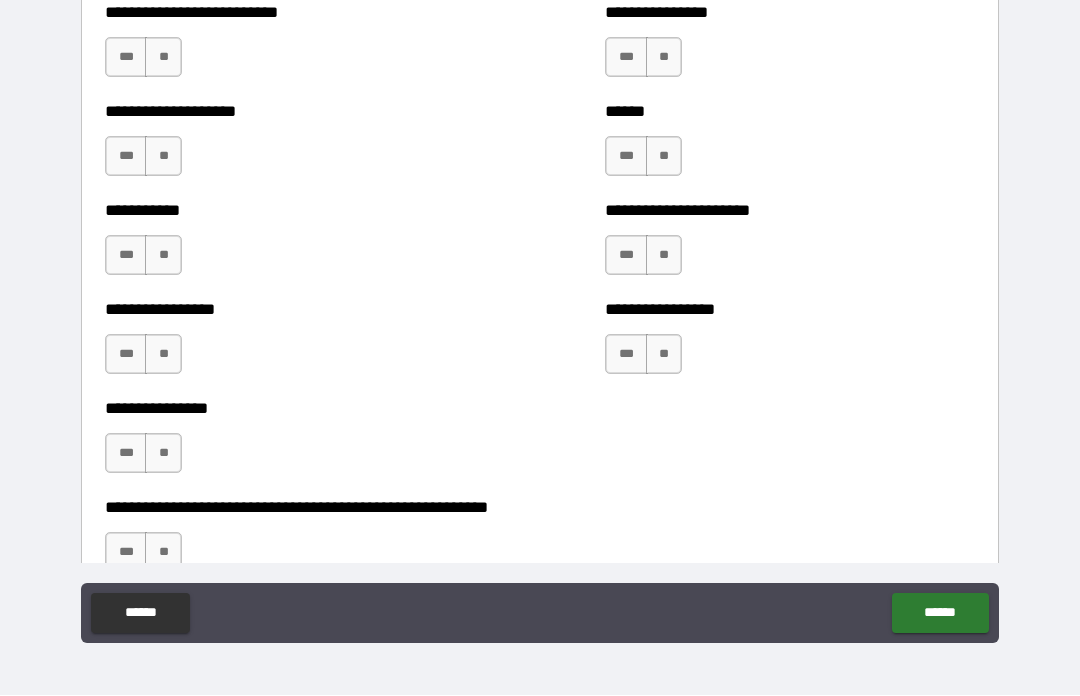 click on "**" at bounding box center (664, 58) 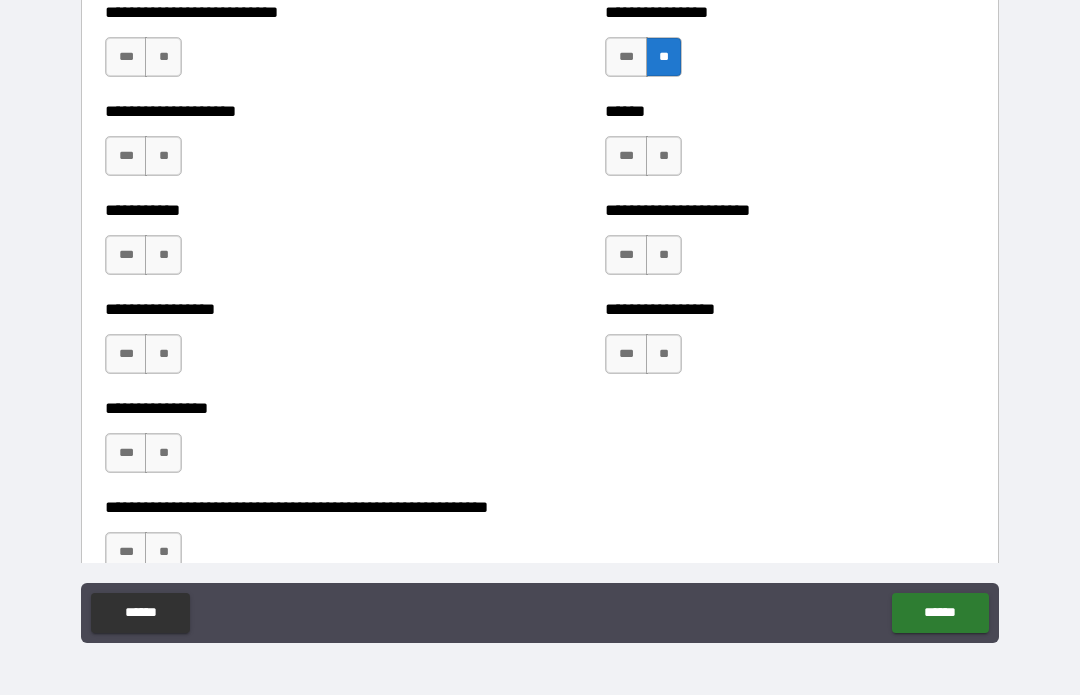 click on "**" at bounding box center [664, 157] 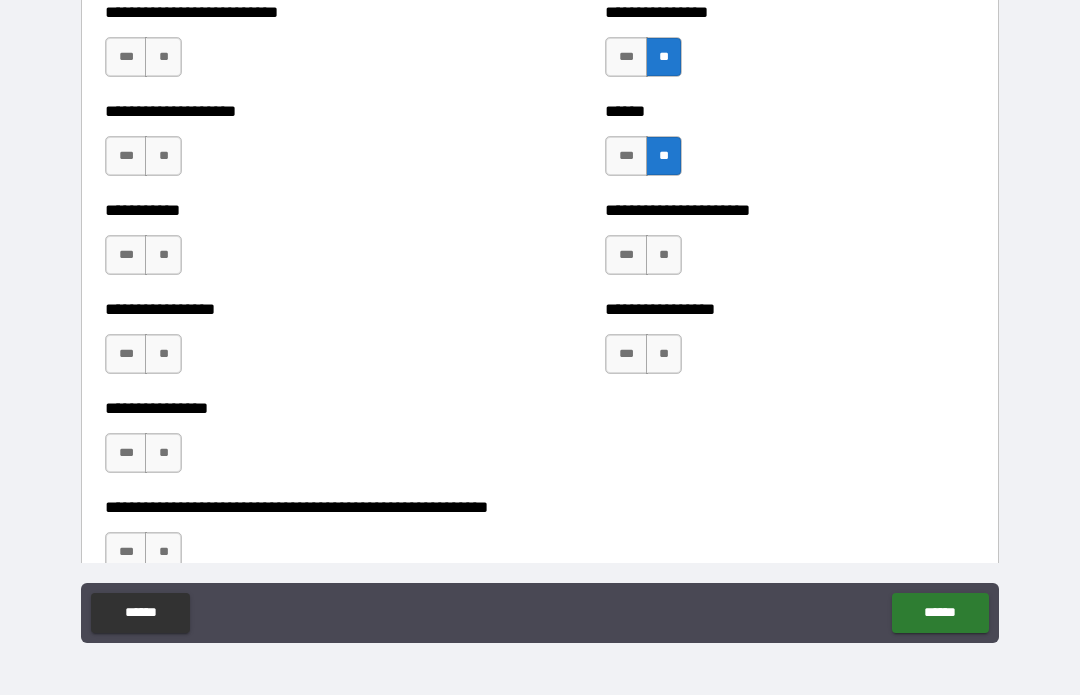 click on "**" at bounding box center [664, 256] 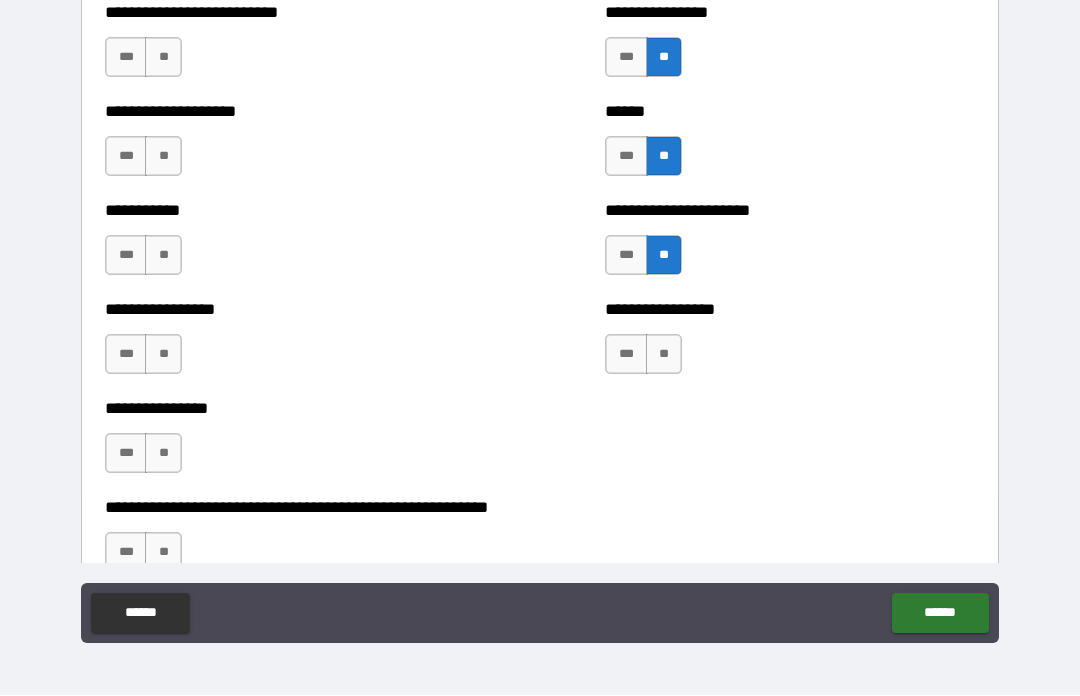 click on "**" at bounding box center (664, 355) 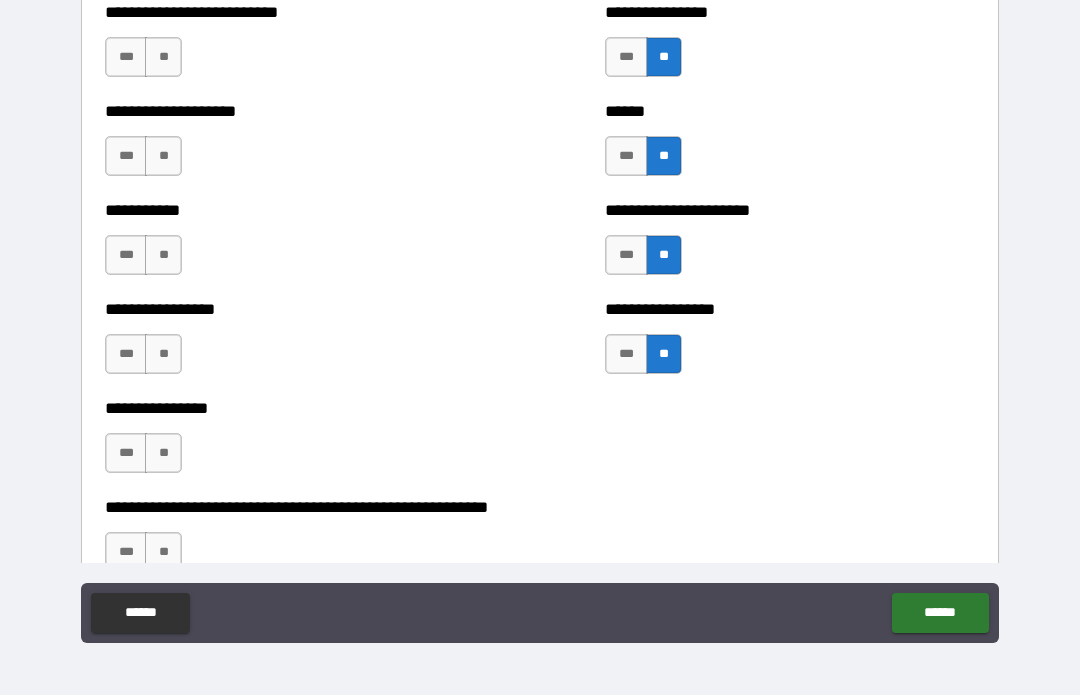 click on "**" at bounding box center [163, 553] 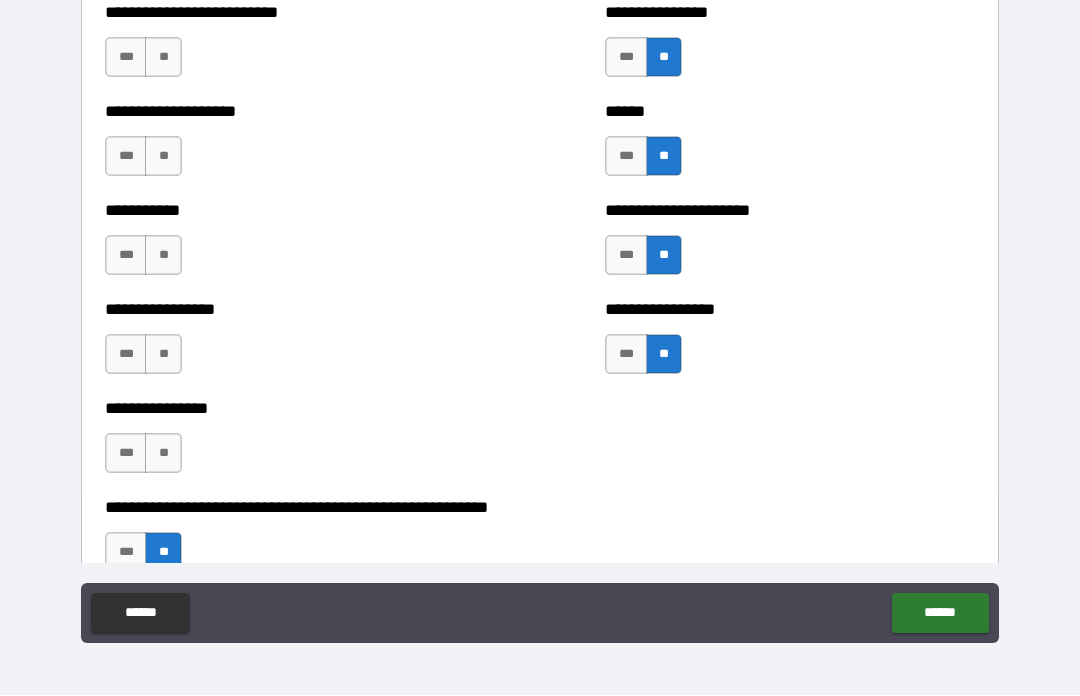 click on "**" at bounding box center (163, 454) 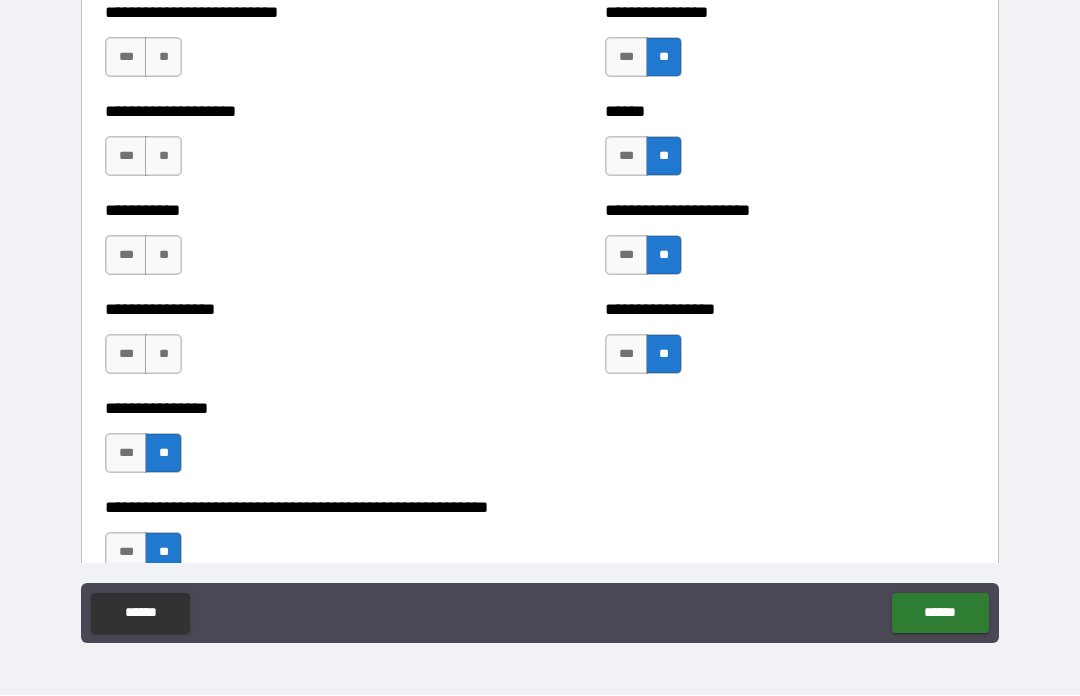 click on "**" at bounding box center (163, 355) 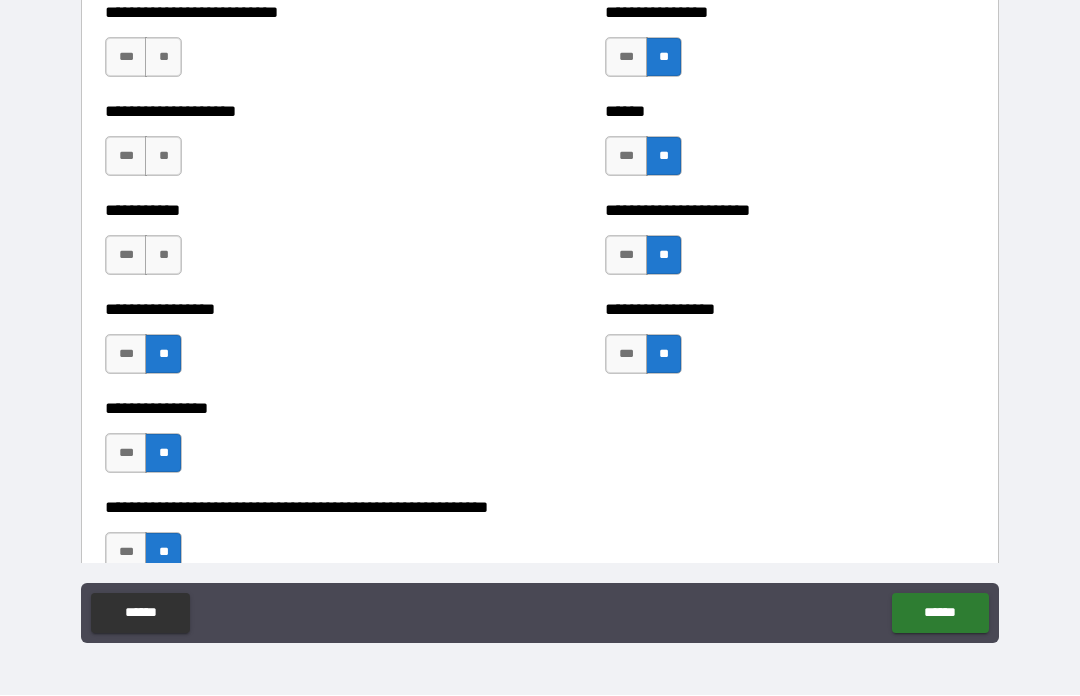 click on "**" at bounding box center (163, 256) 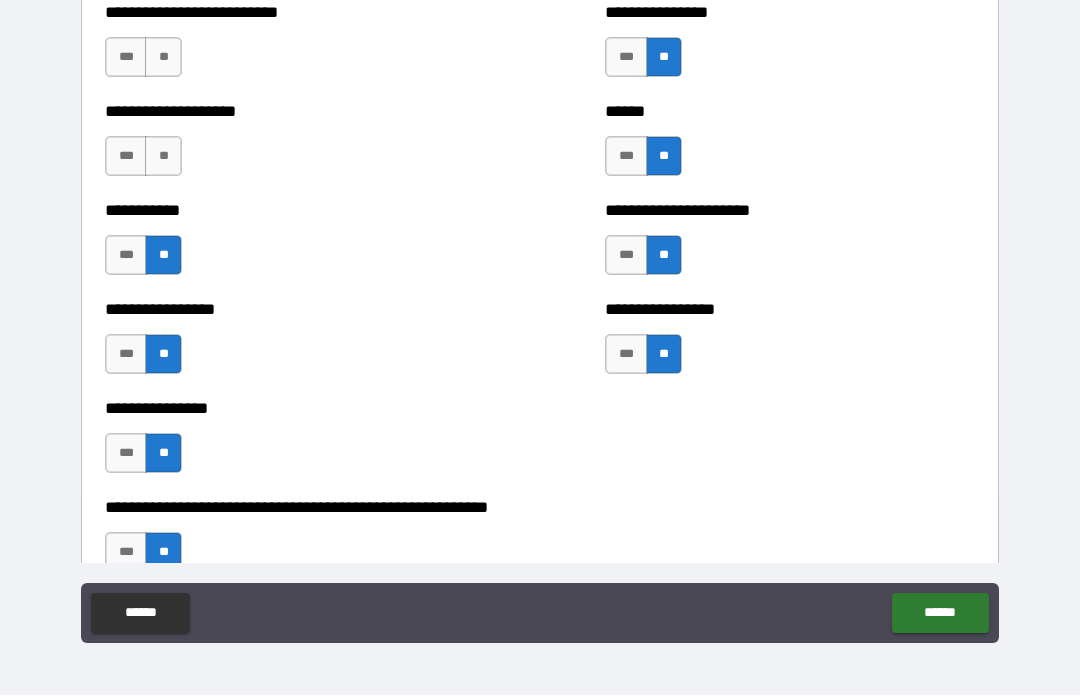 click on "**" at bounding box center (163, 157) 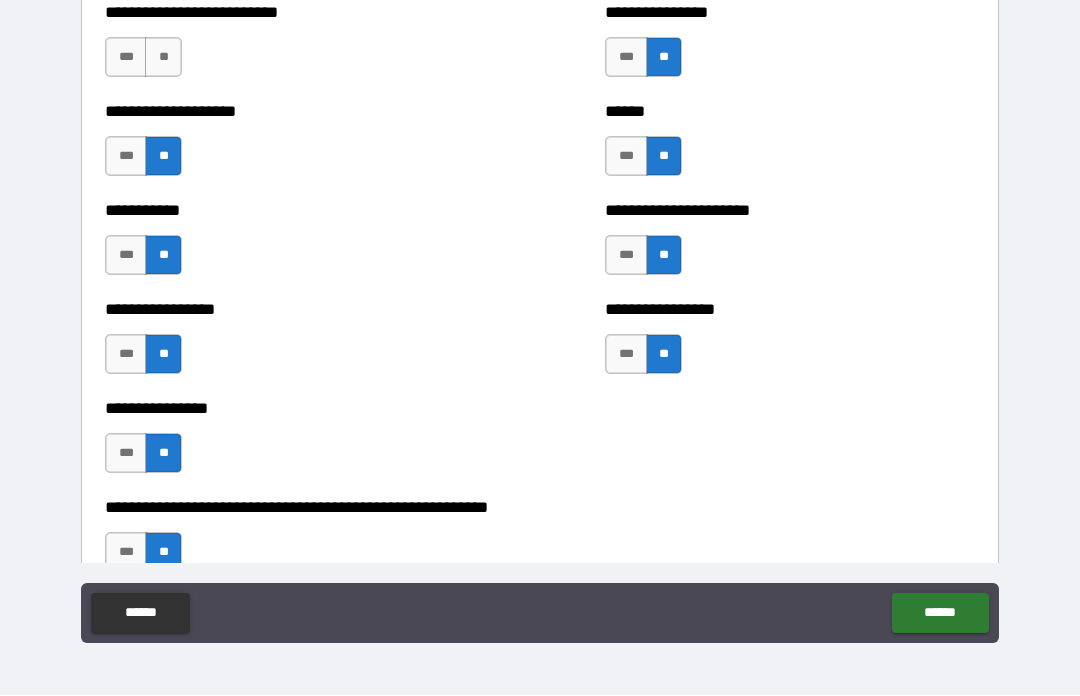 click on "**" at bounding box center [163, 58] 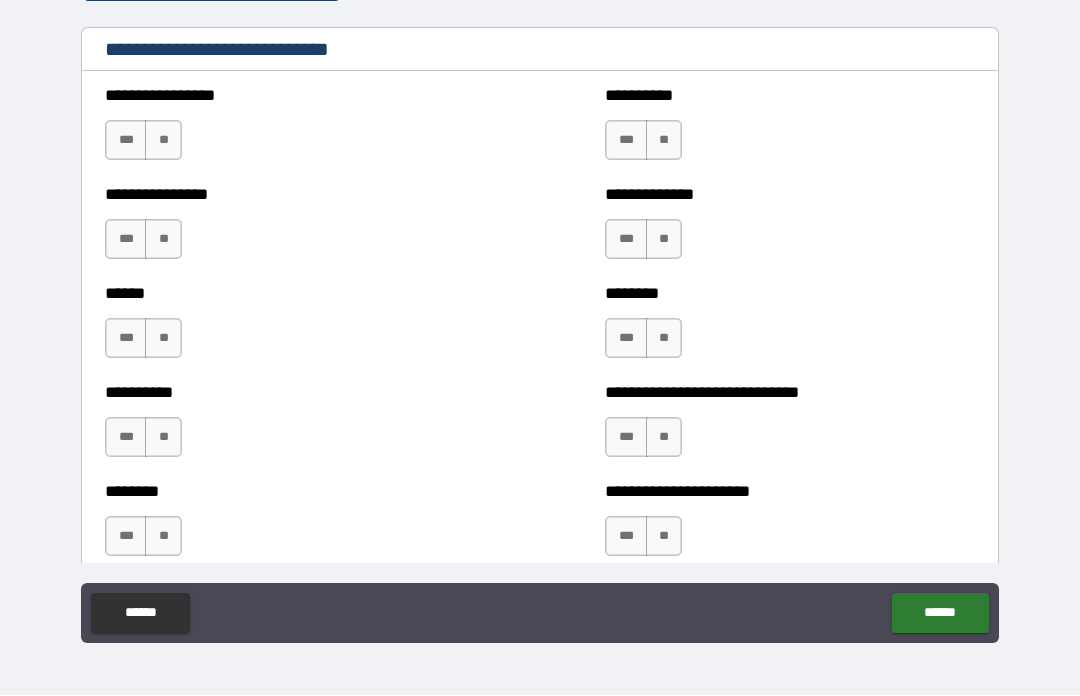 scroll, scrollTop: 6689, scrollLeft: 0, axis: vertical 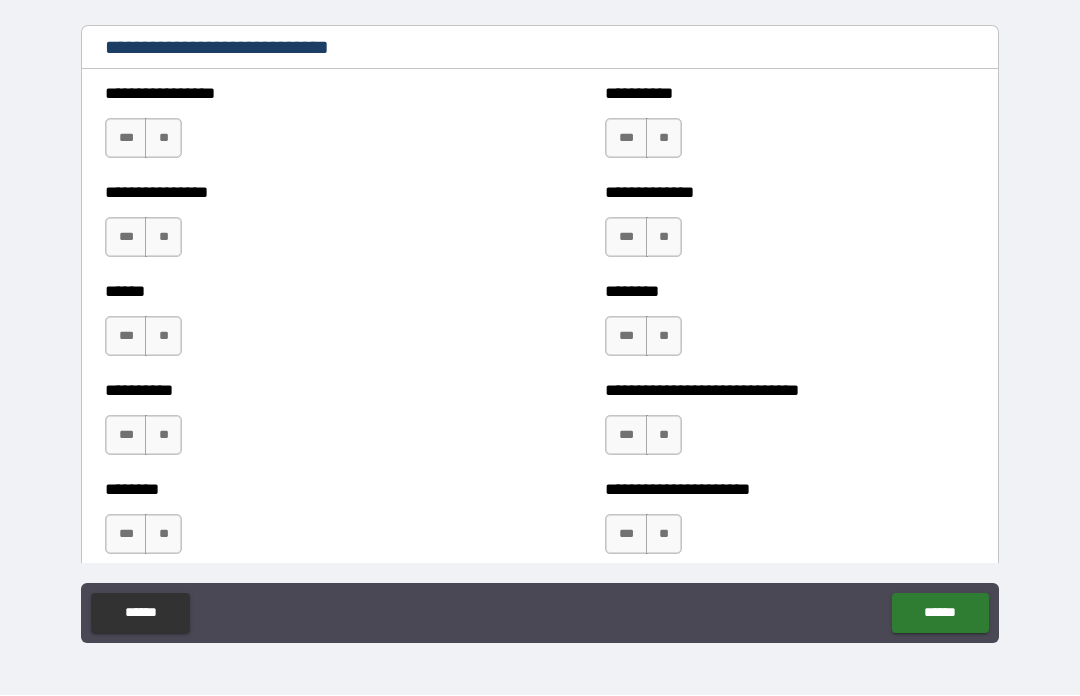 click on "**" at bounding box center (163, 139) 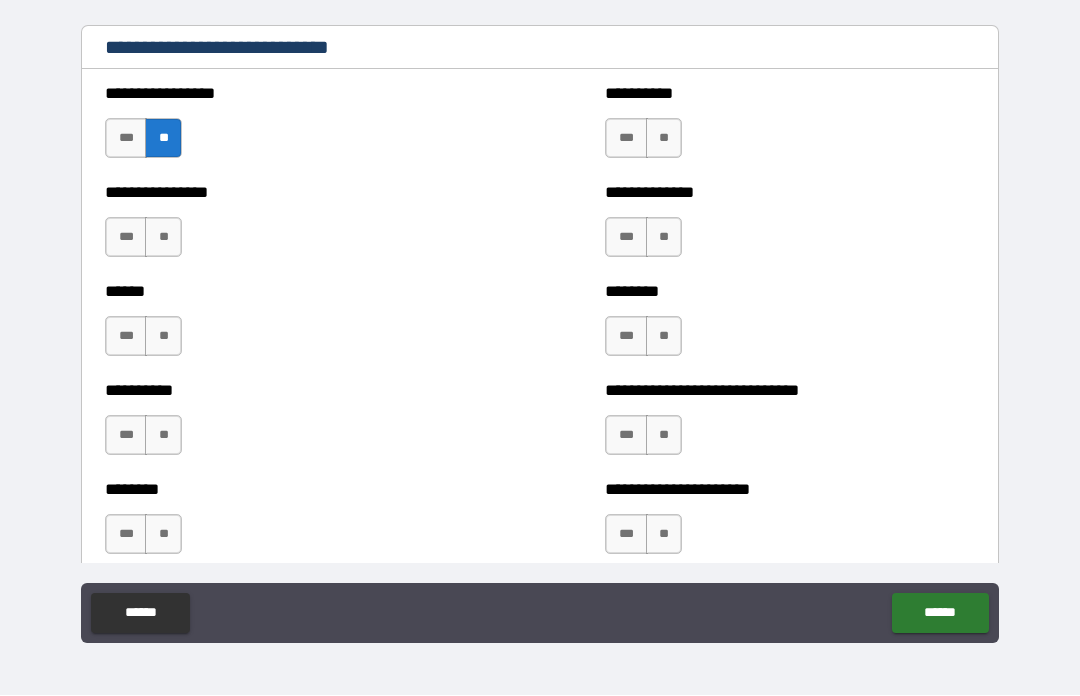 click on "**" at bounding box center (163, 238) 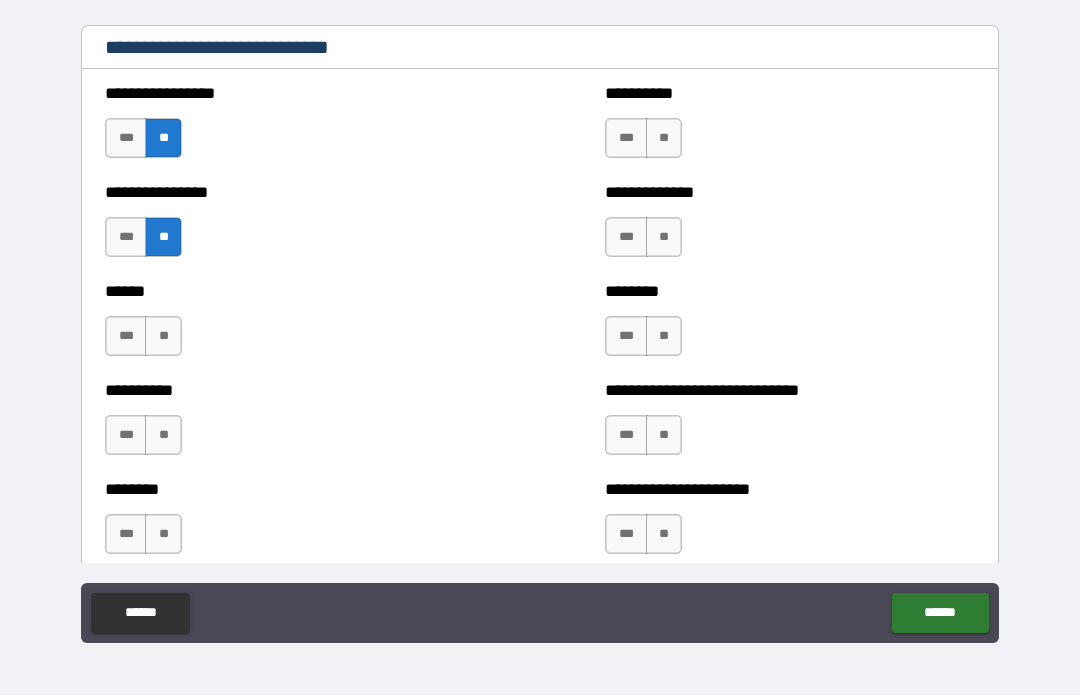 click on "**" at bounding box center (163, 337) 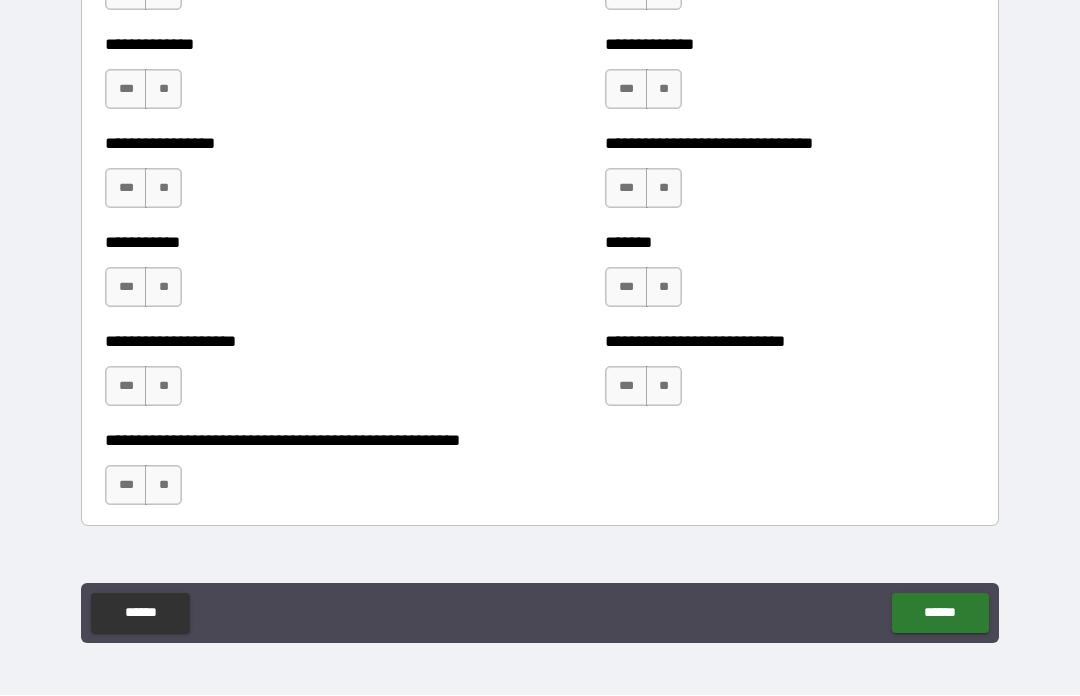 scroll, scrollTop: 7823, scrollLeft: 0, axis: vertical 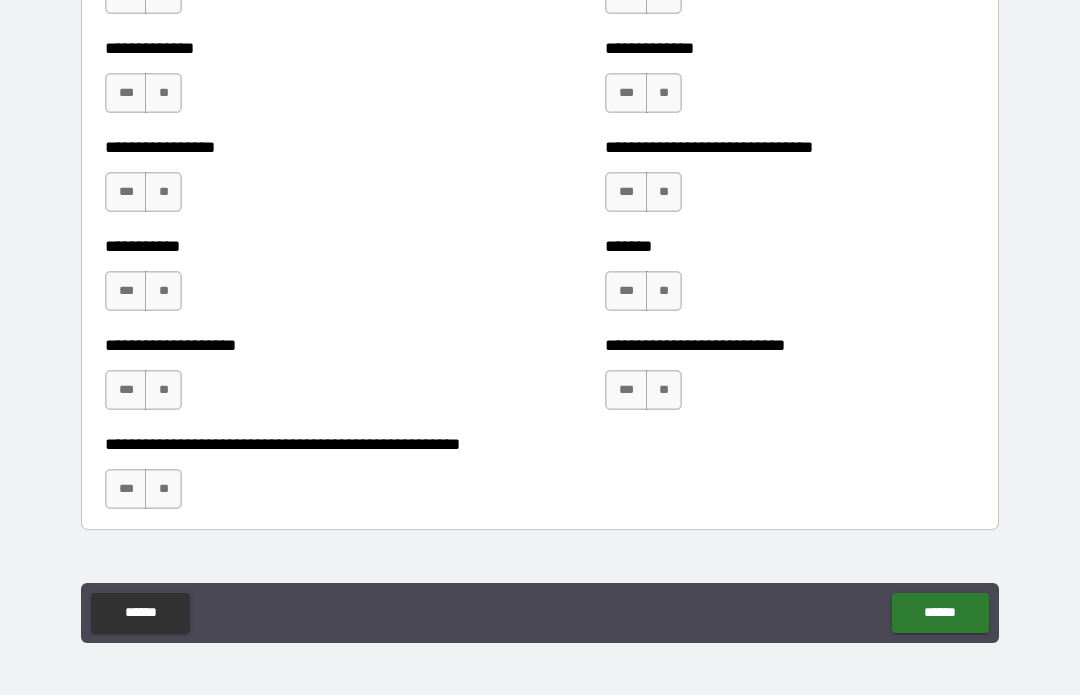 click on "**" at bounding box center (163, 490) 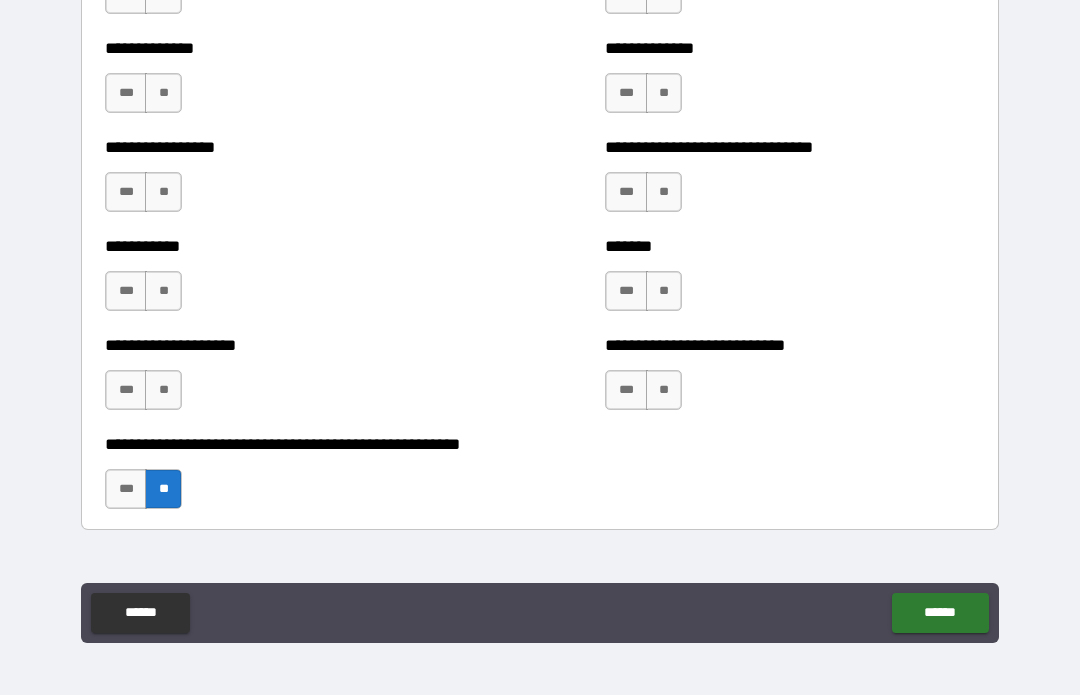 click on "**" at bounding box center [163, 391] 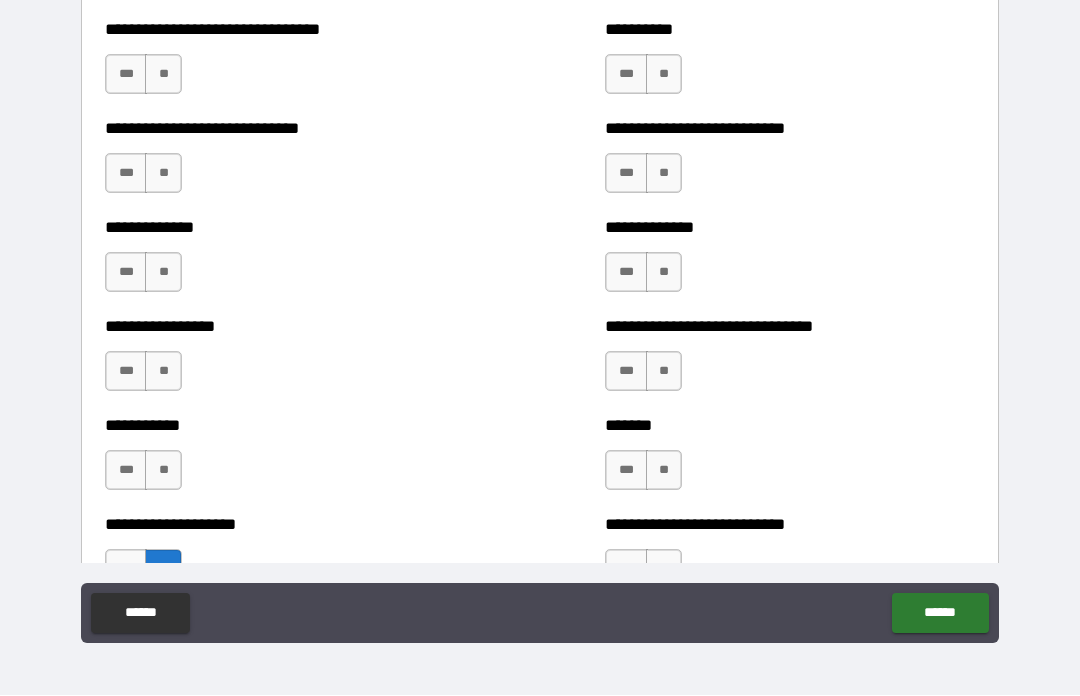 scroll, scrollTop: 7643, scrollLeft: 0, axis: vertical 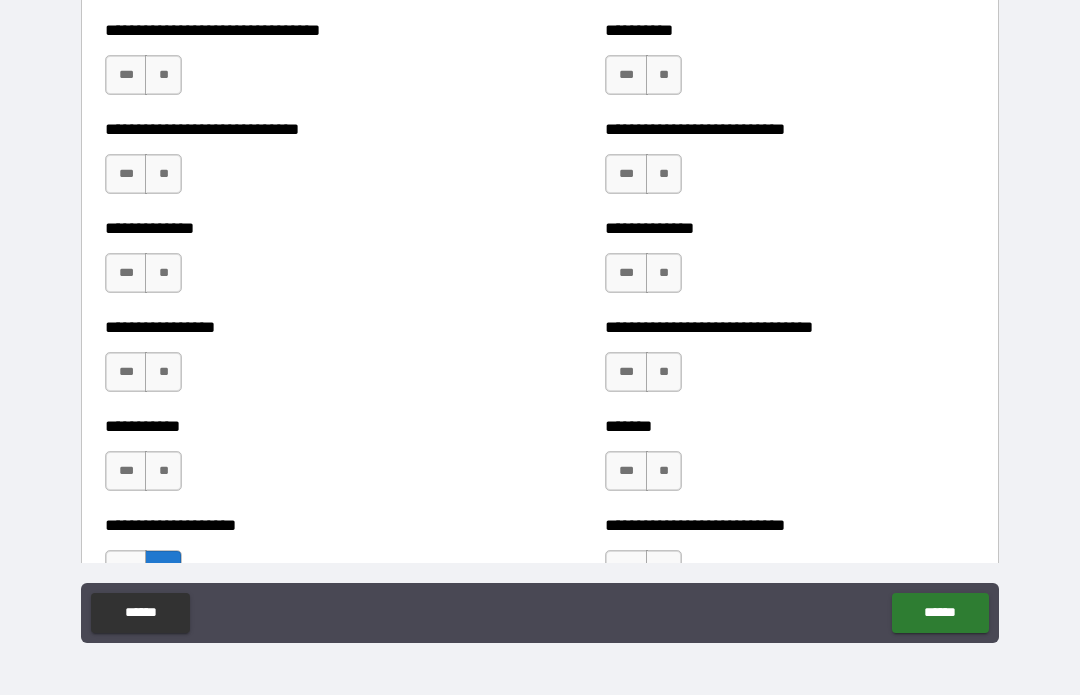 click on "**" at bounding box center (163, 472) 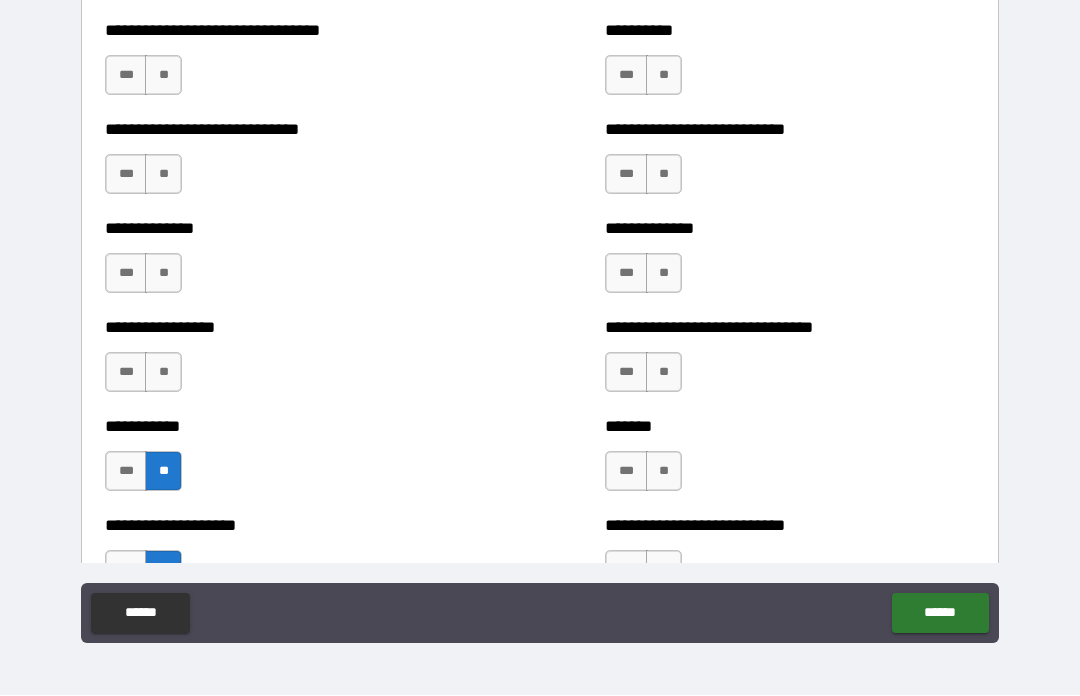 click on "***" at bounding box center (126, 373) 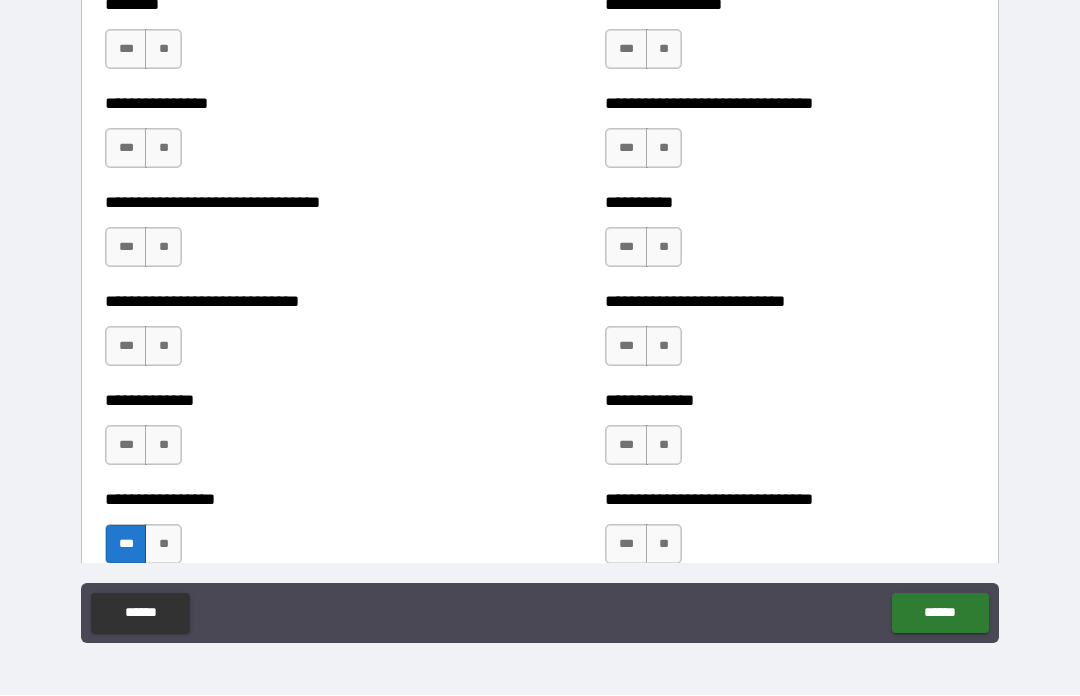 scroll, scrollTop: 7458, scrollLeft: 0, axis: vertical 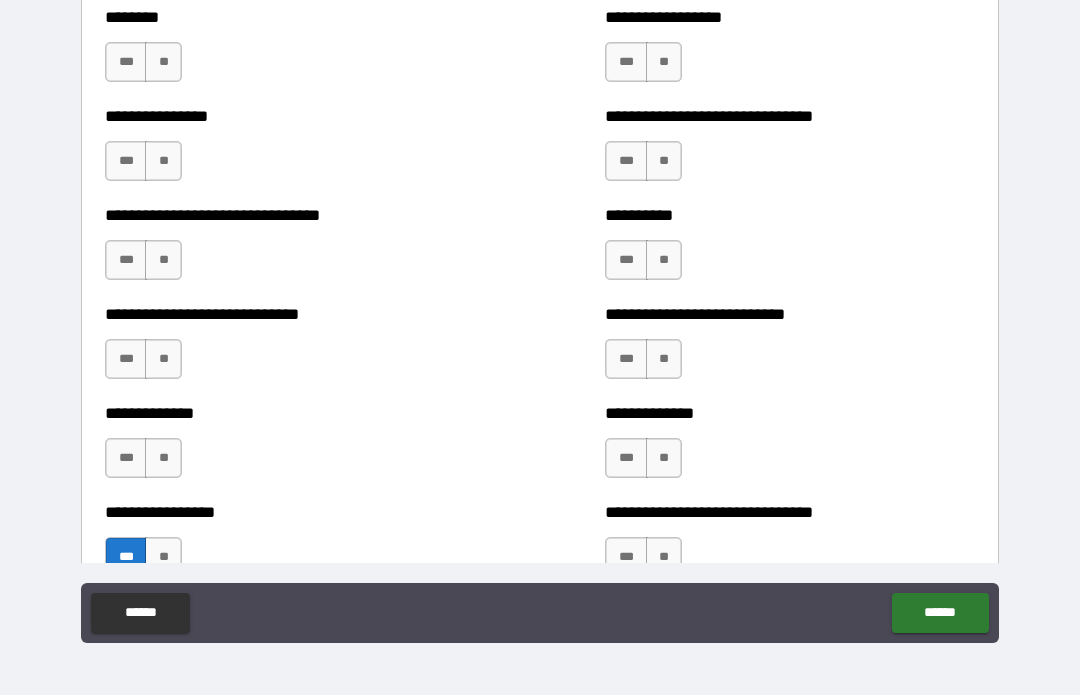 click on "**" at bounding box center (163, 459) 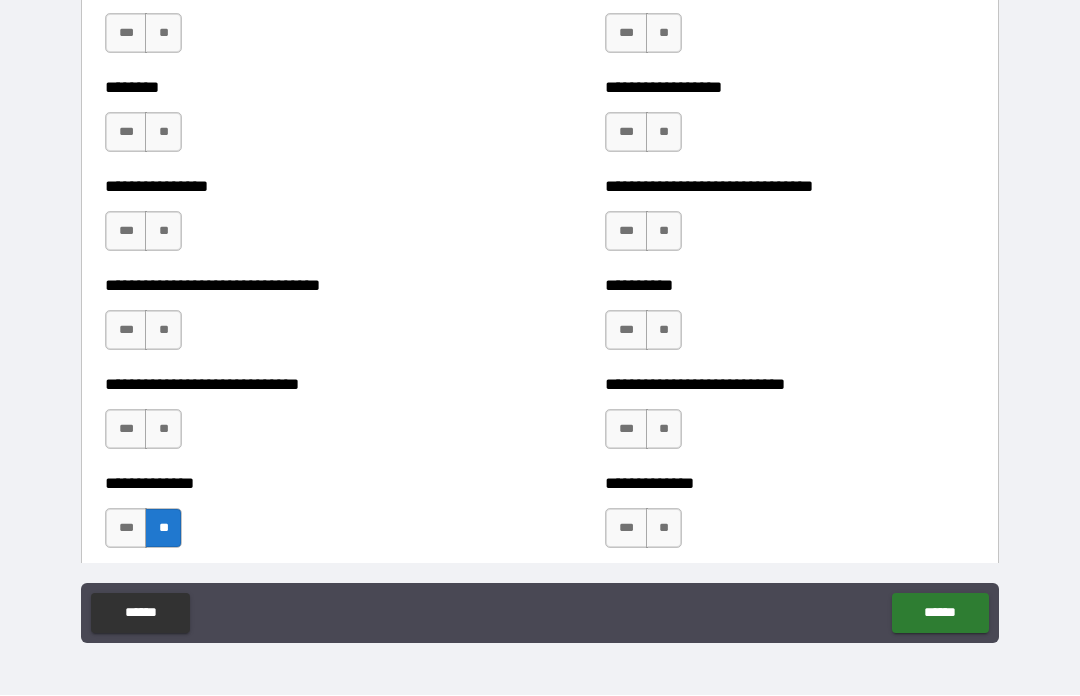 scroll, scrollTop: 7387, scrollLeft: 0, axis: vertical 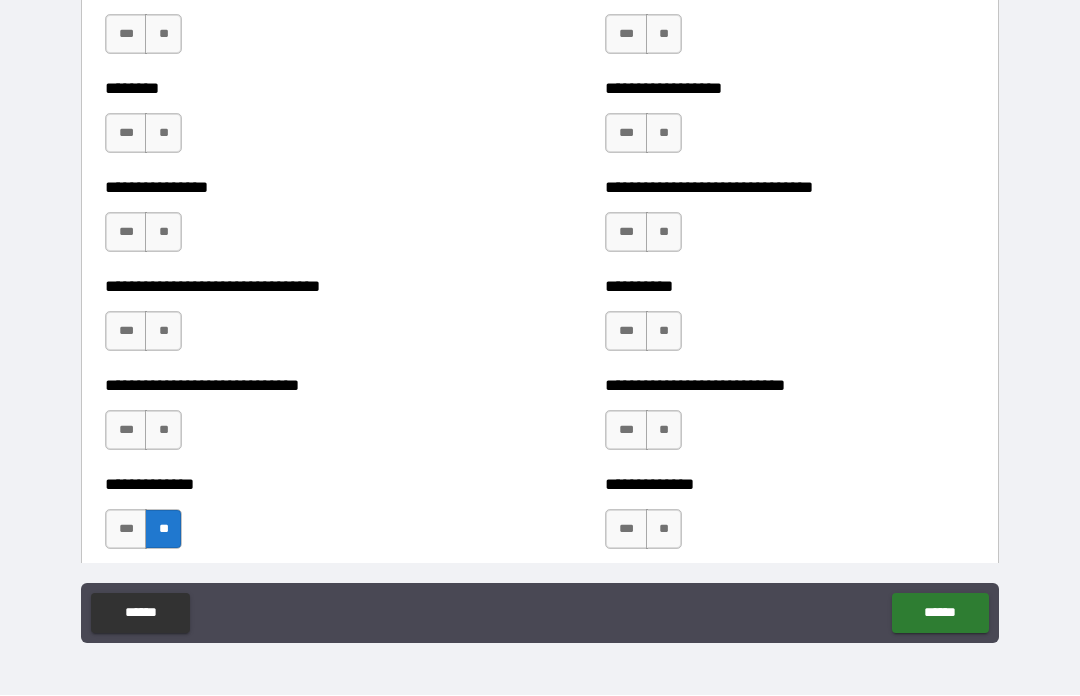 click on "**" at bounding box center [163, 431] 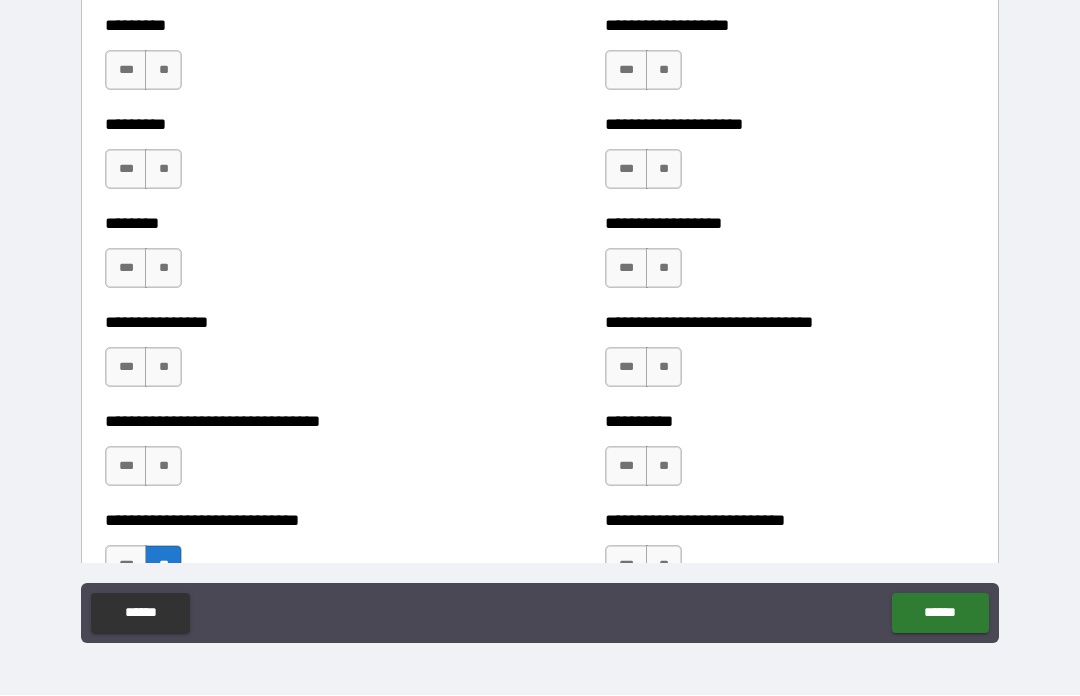 scroll, scrollTop: 7250, scrollLeft: 0, axis: vertical 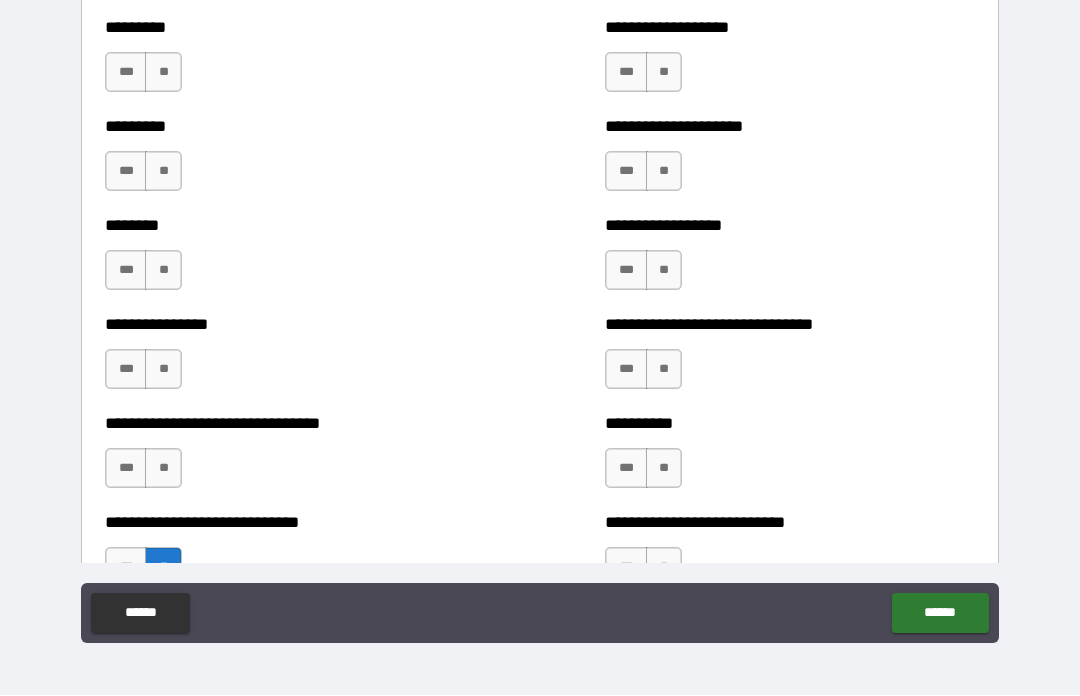 click on "**" at bounding box center [163, 469] 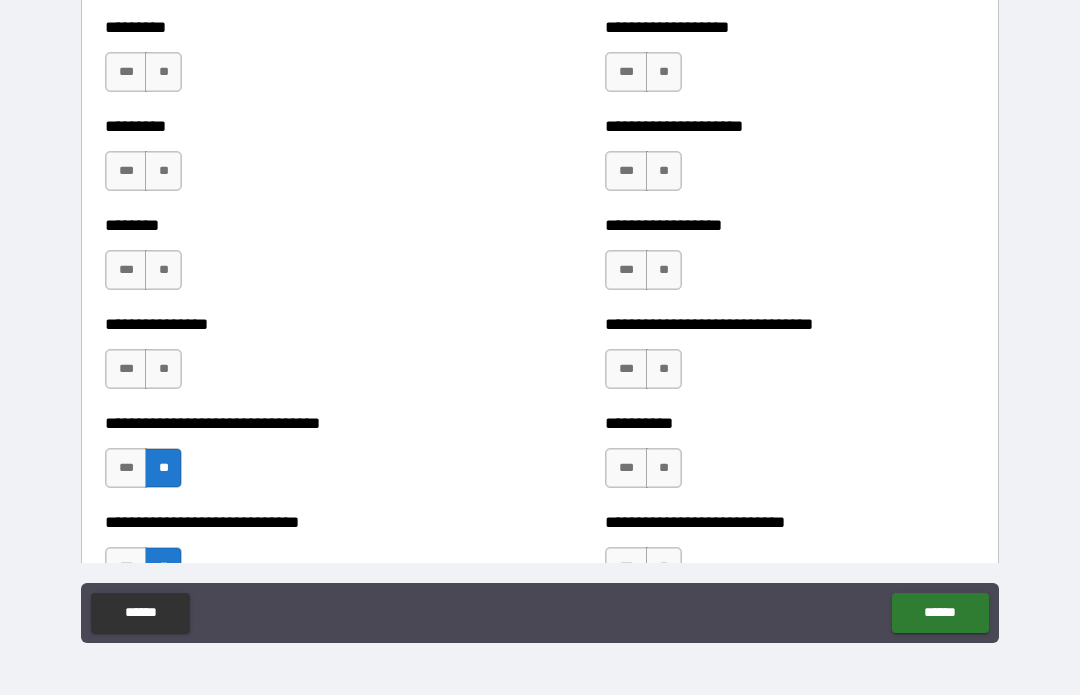 click on "**" at bounding box center [163, 370] 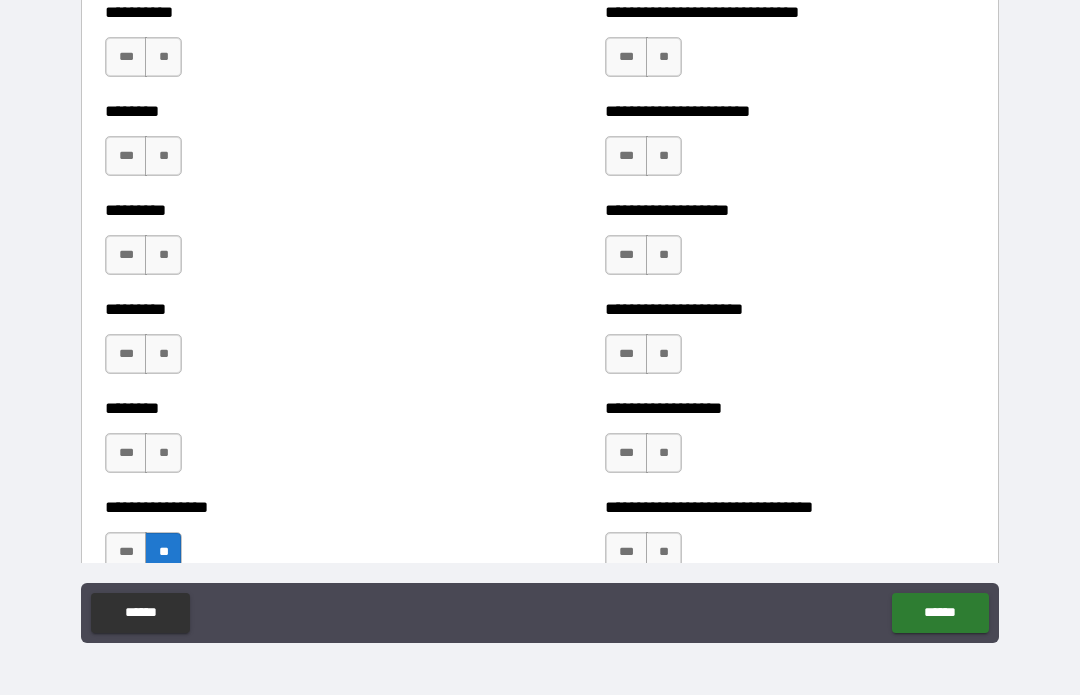 scroll, scrollTop: 7061, scrollLeft: 0, axis: vertical 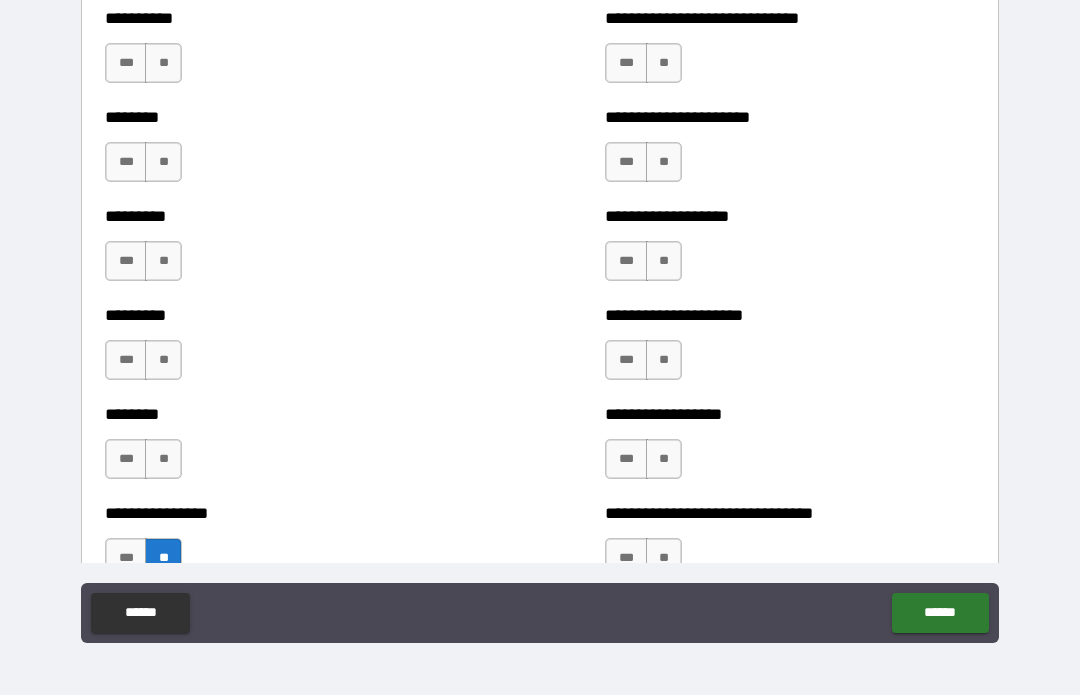 click on "**" at bounding box center (163, 460) 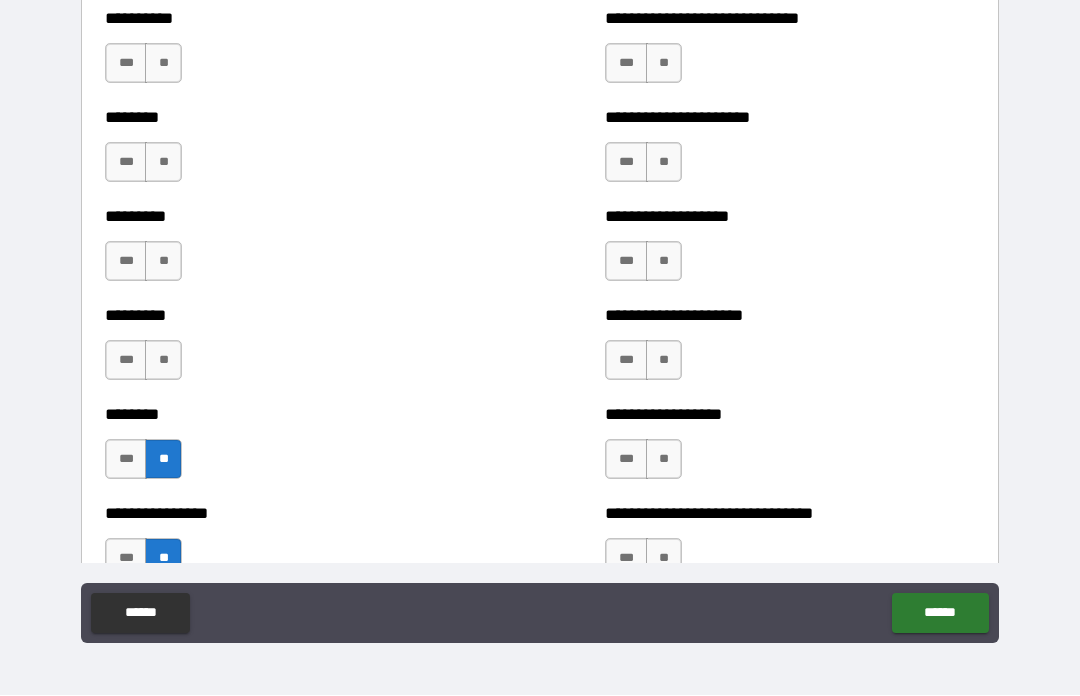 click on "**" at bounding box center (163, 361) 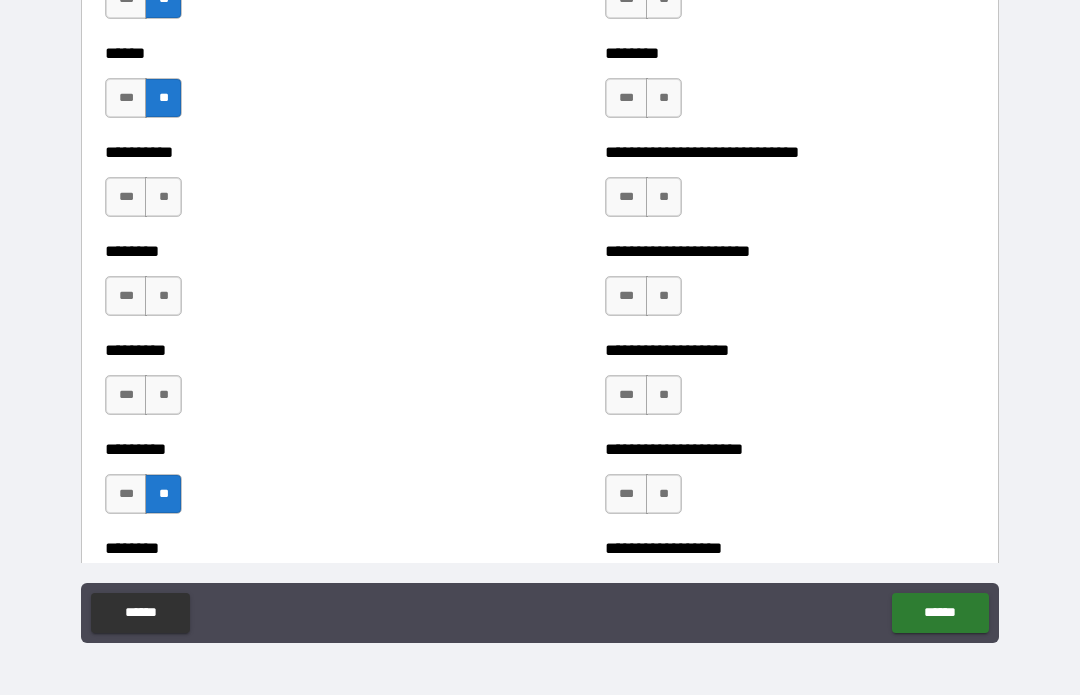 scroll, scrollTop: 6924, scrollLeft: 0, axis: vertical 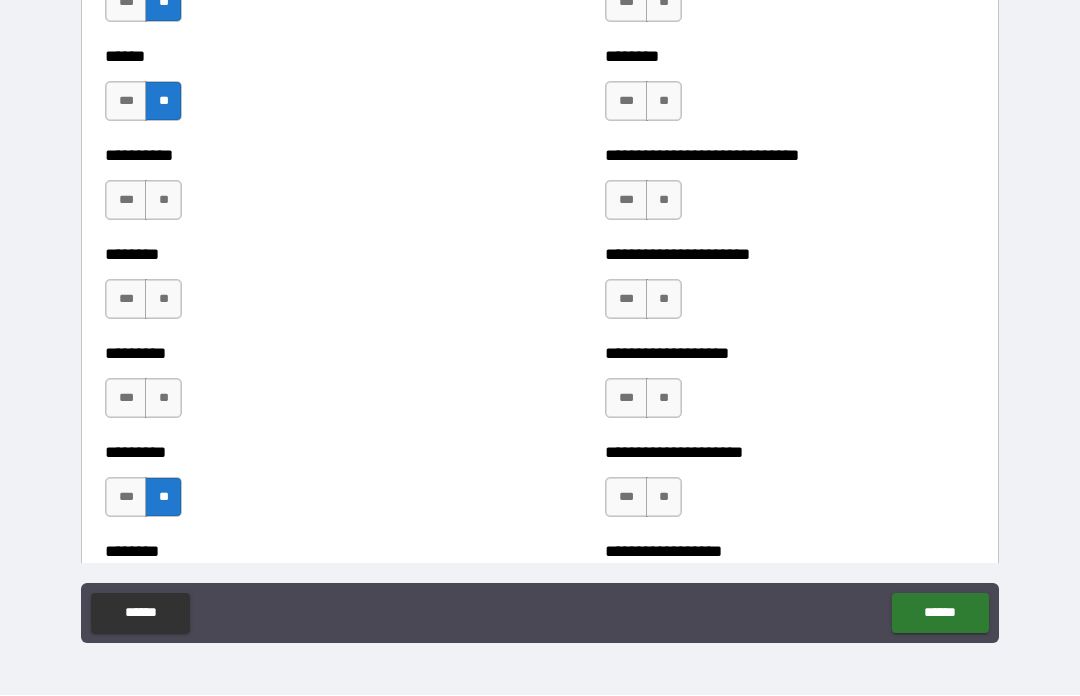 click on "**" at bounding box center [163, 399] 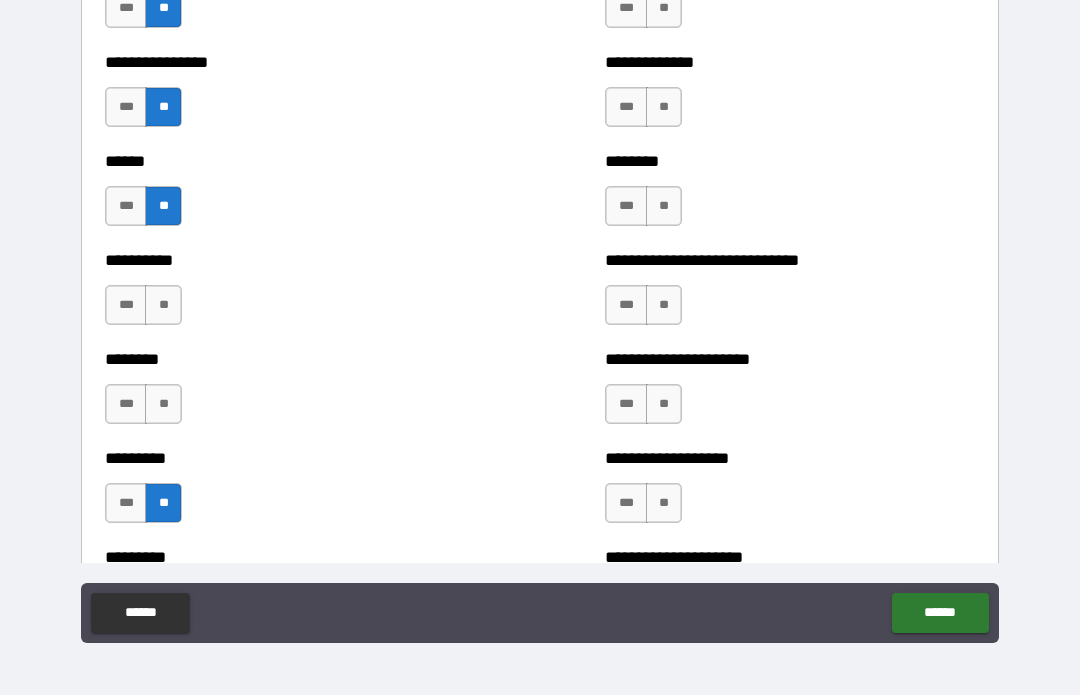 scroll, scrollTop: 6818, scrollLeft: 0, axis: vertical 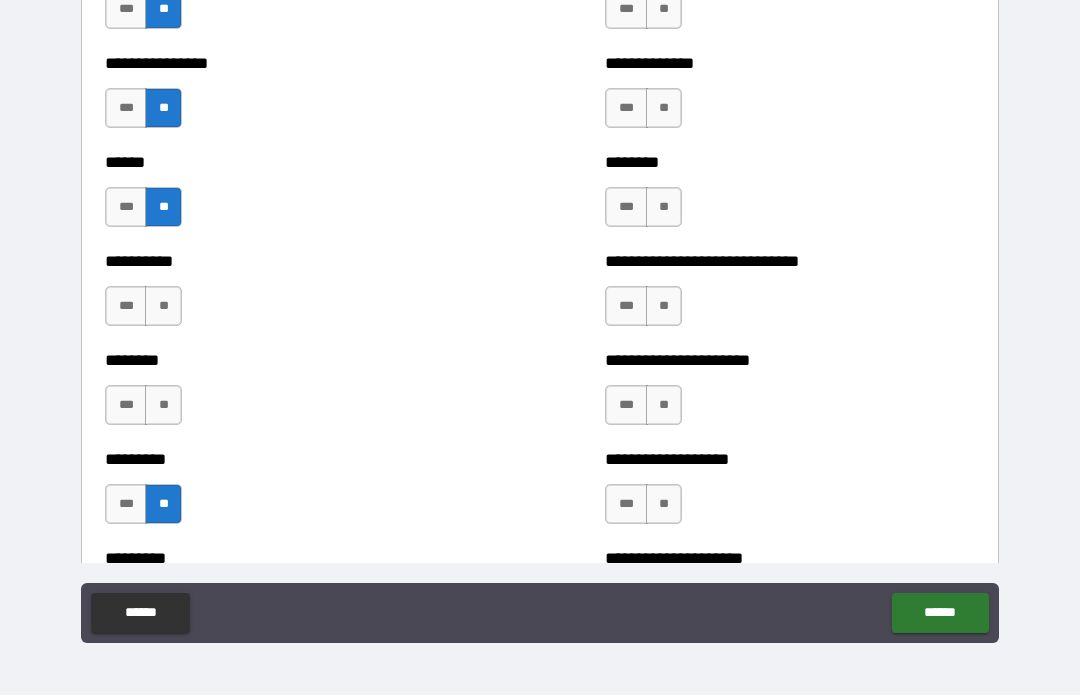 click on "**" at bounding box center [163, 406] 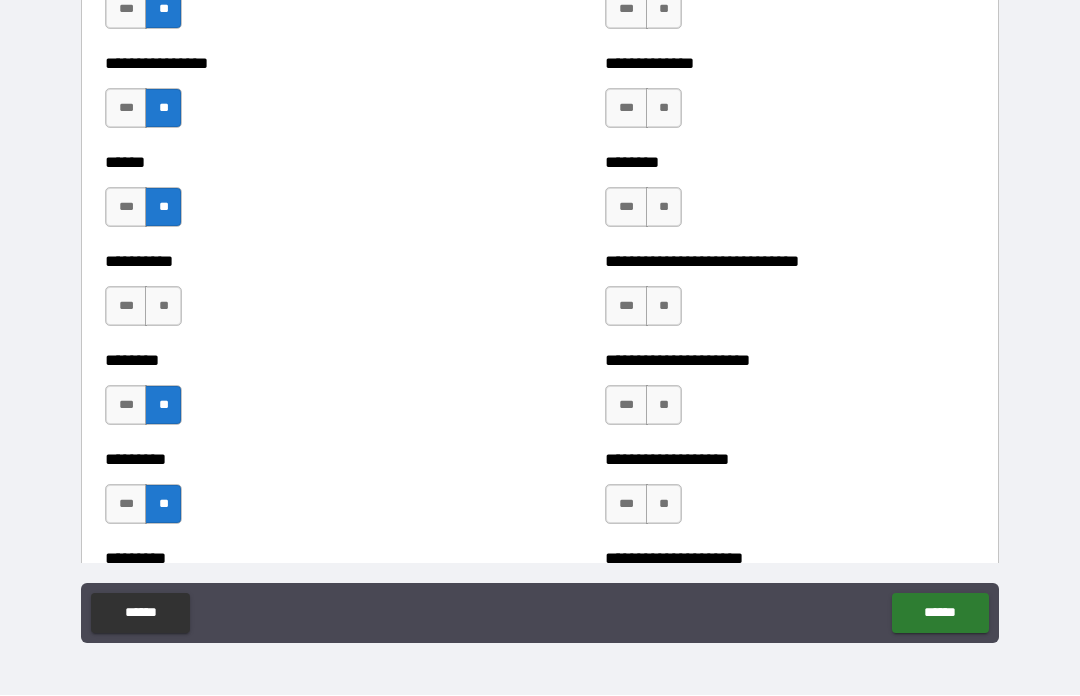 click on "**" at bounding box center [163, 307] 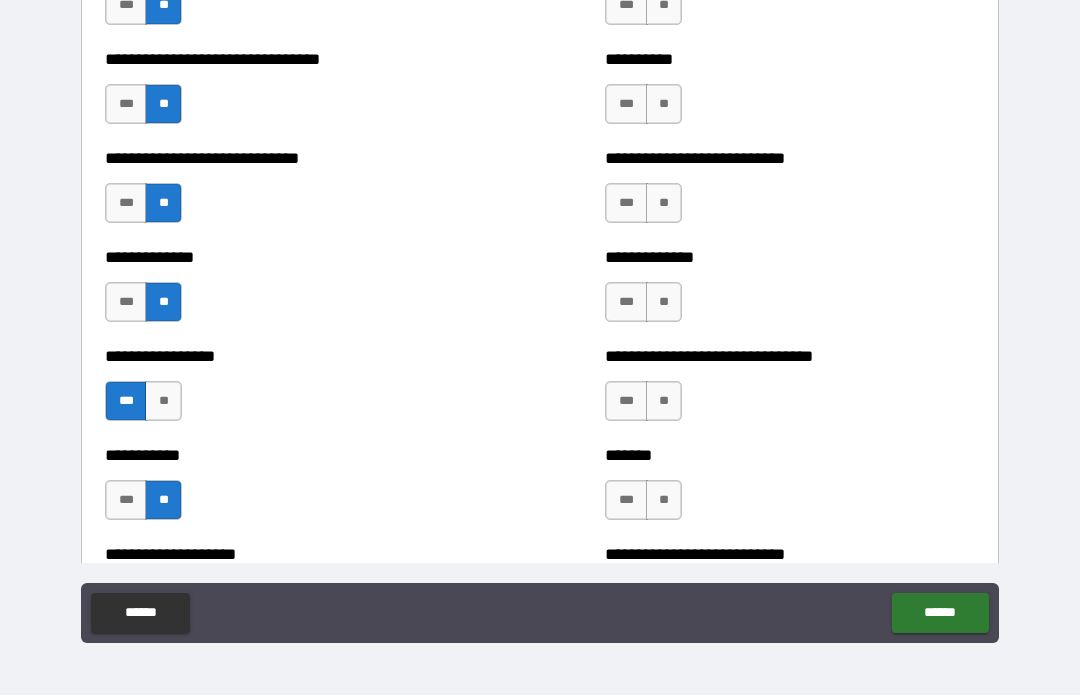 scroll, scrollTop: 7615, scrollLeft: 0, axis: vertical 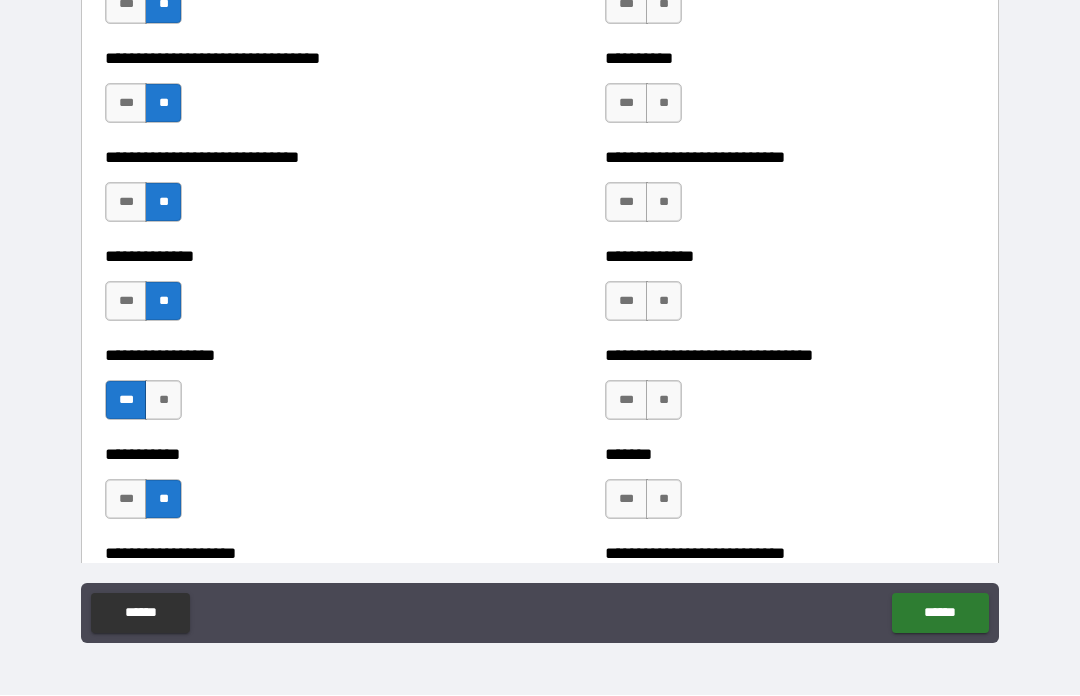 click on "***" at bounding box center (626, 302) 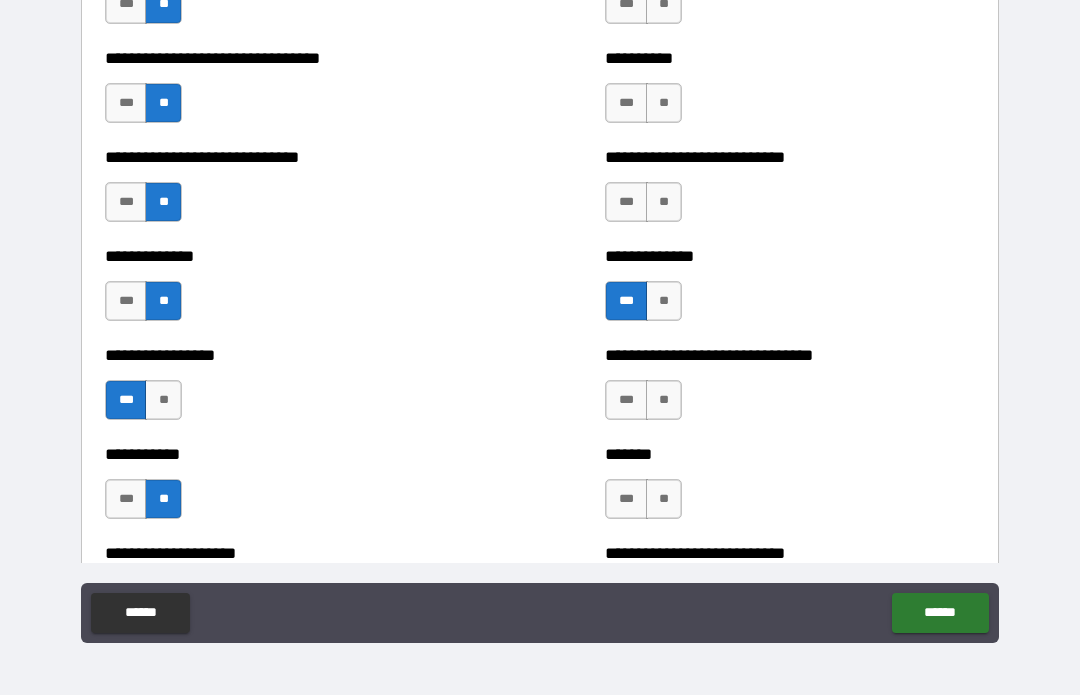 click on "***" at bounding box center [626, 401] 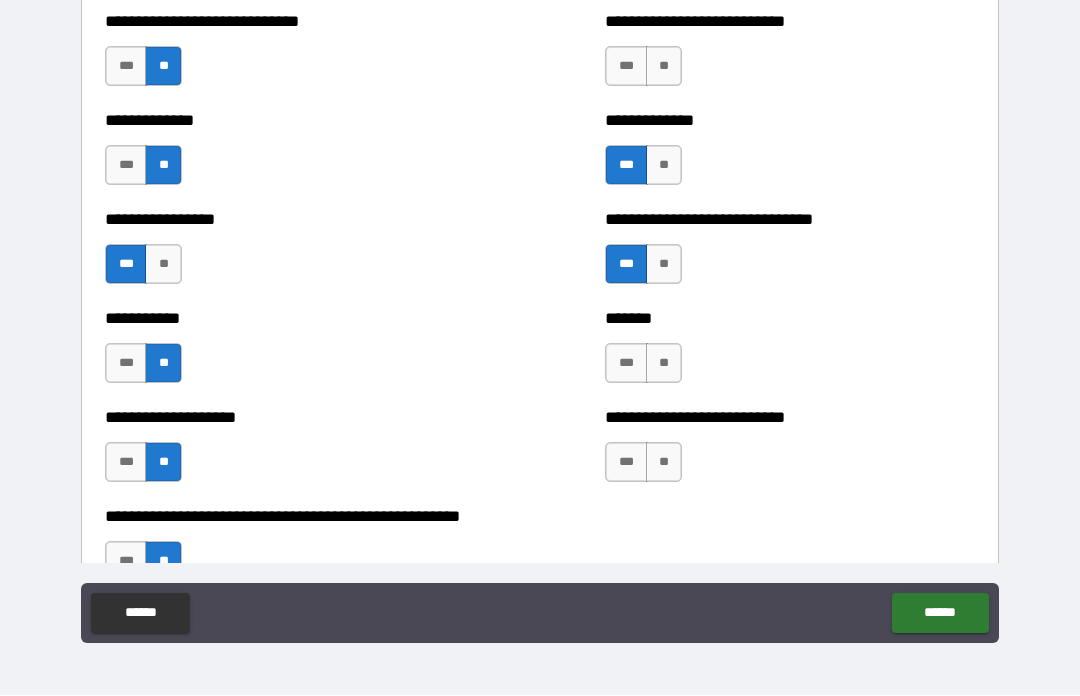 scroll, scrollTop: 7757, scrollLeft: 0, axis: vertical 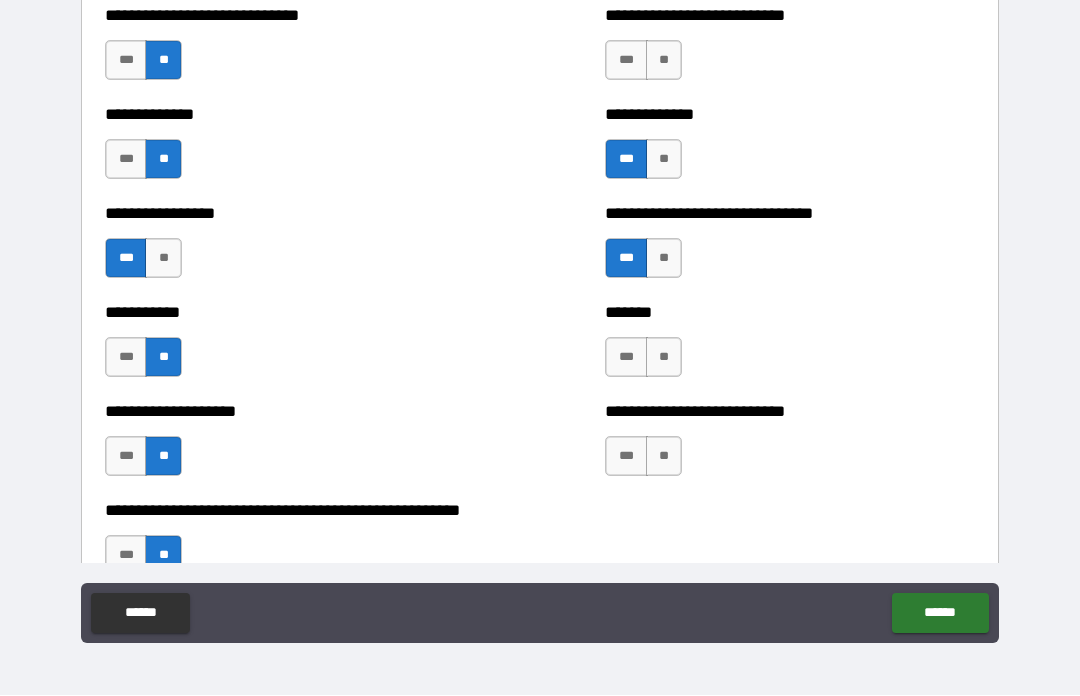 click on "**" at bounding box center [664, 358] 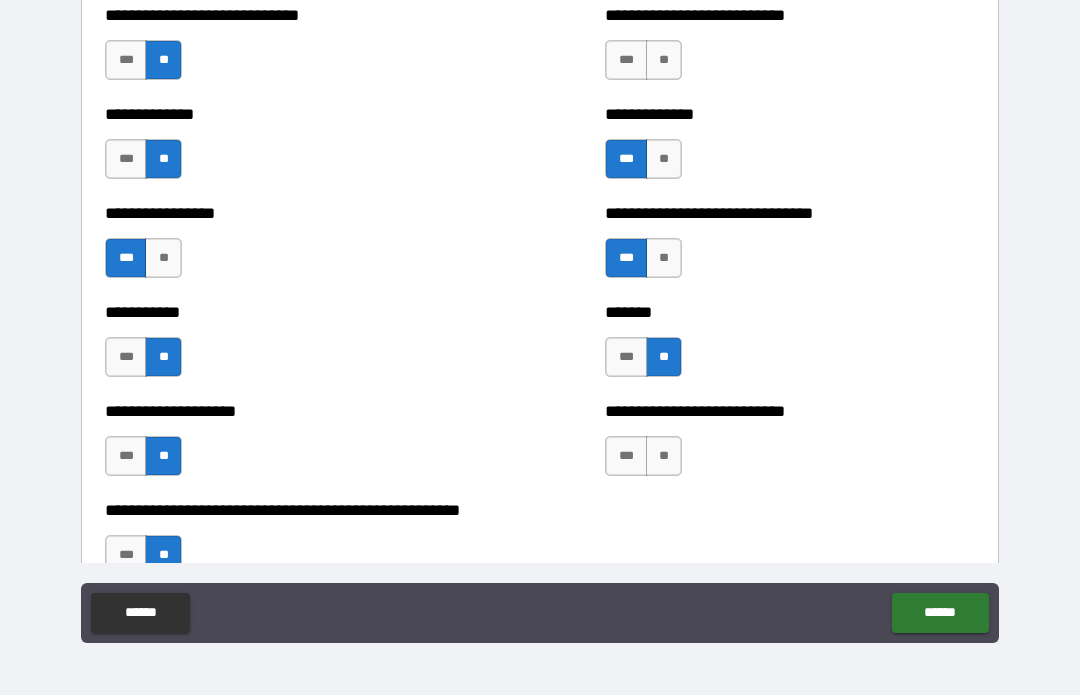 click on "**" at bounding box center [664, 457] 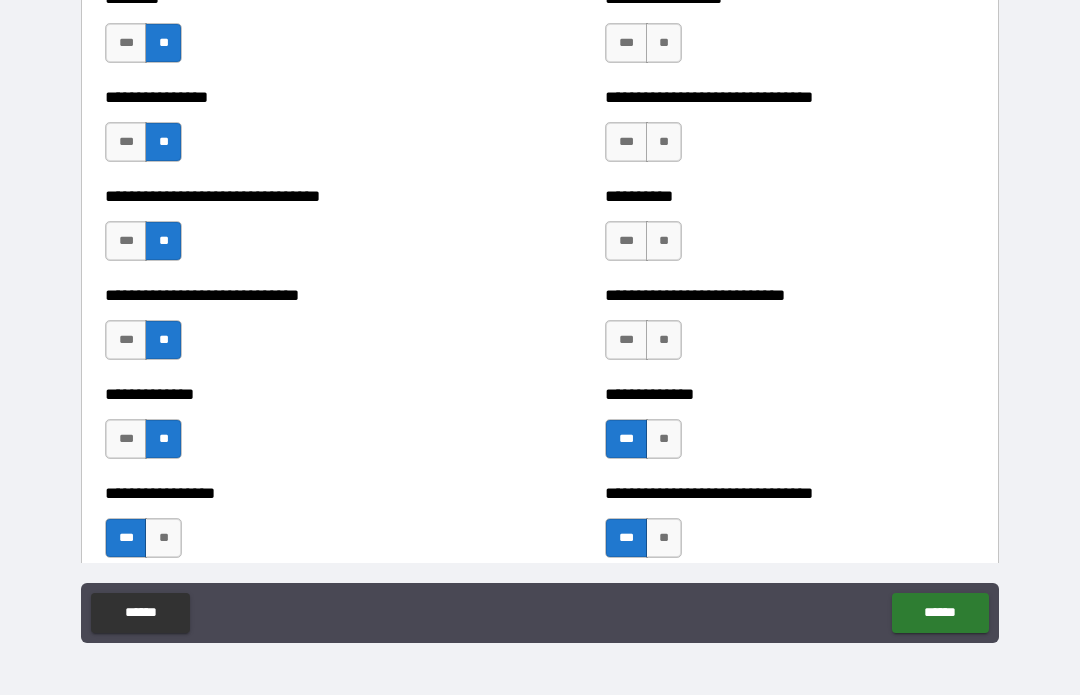 scroll, scrollTop: 7456, scrollLeft: 0, axis: vertical 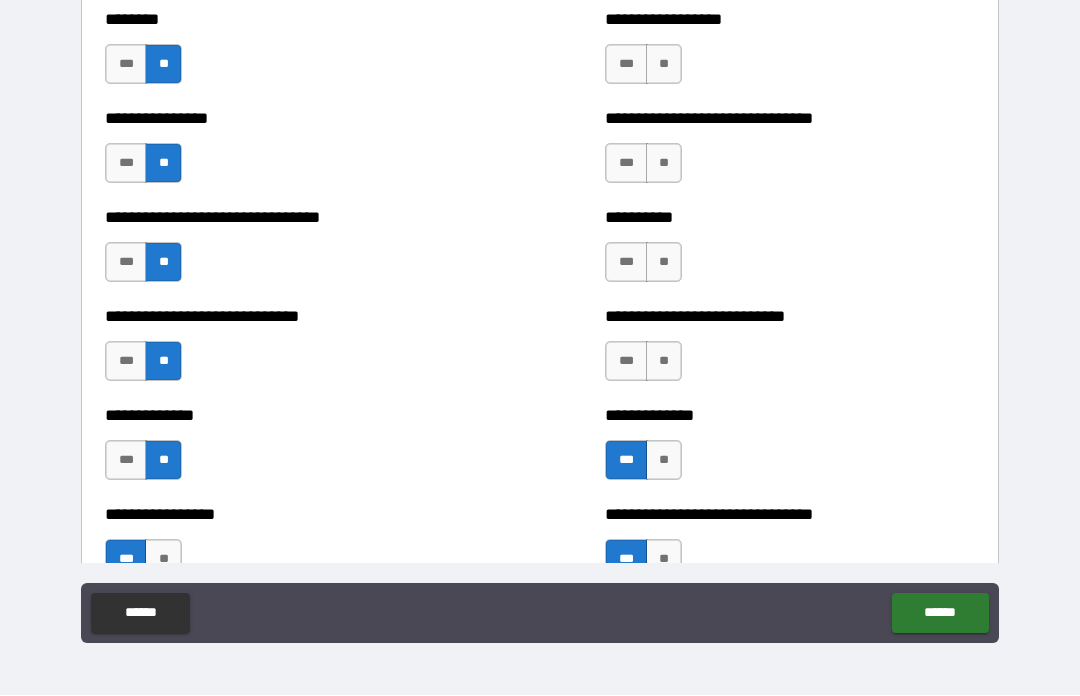 click on "**" at bounding box center [664, 362] 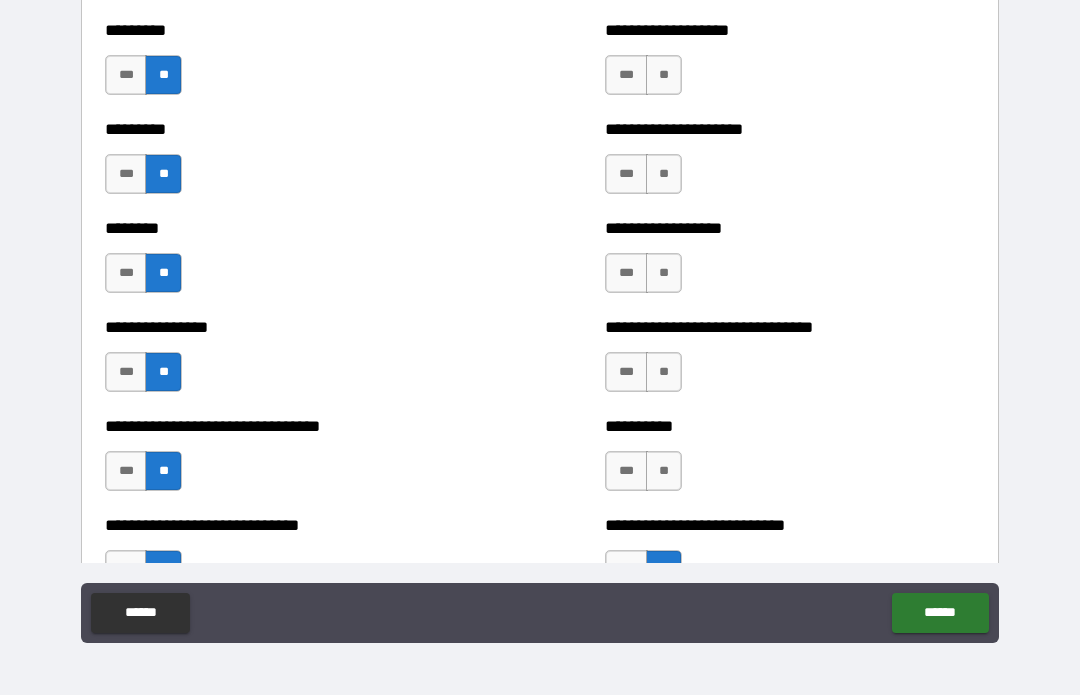 scroll, scrollTop: 7243, scrollLeft: 0, axis: vertical 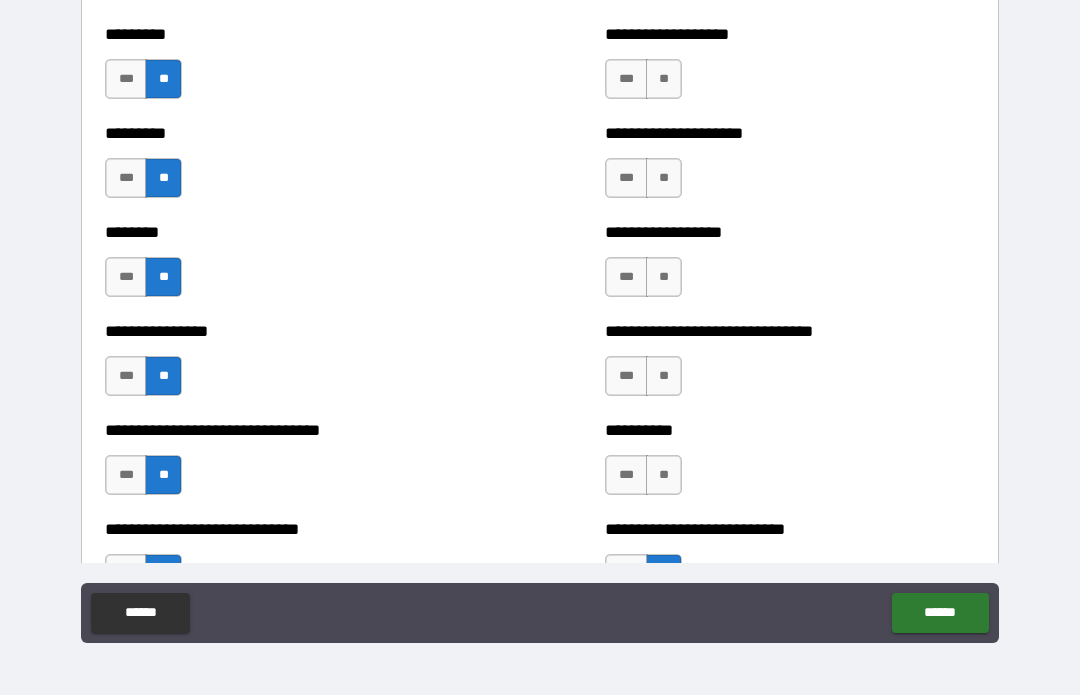 click on "**" at bounding box center (664, 476) 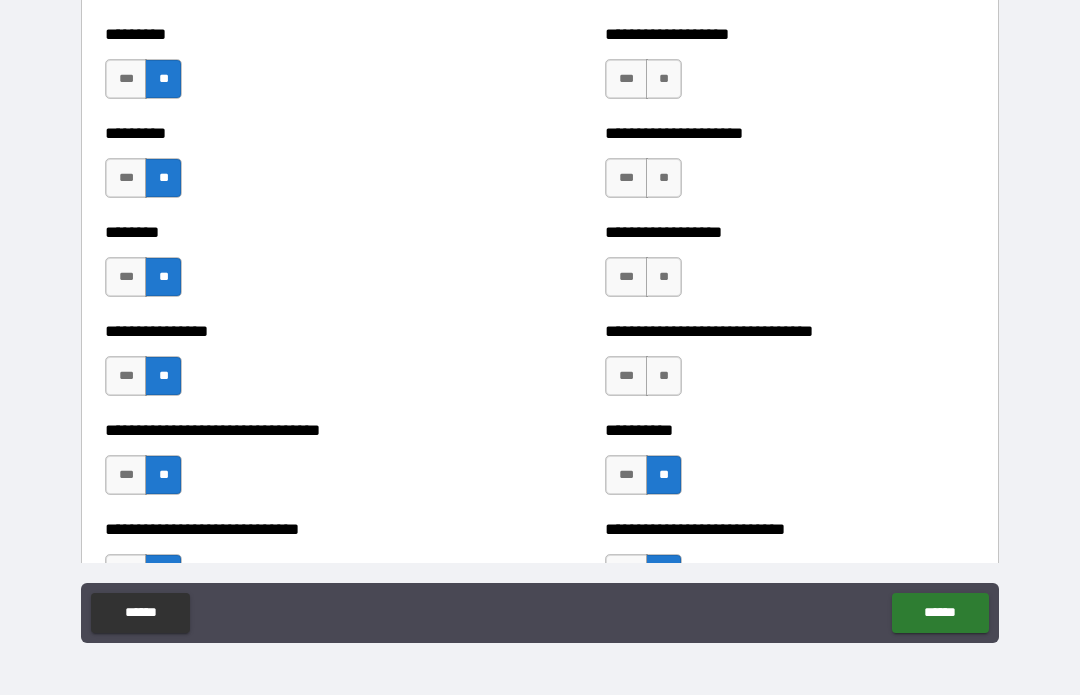 click on "**" at bounding box center (664, 377) 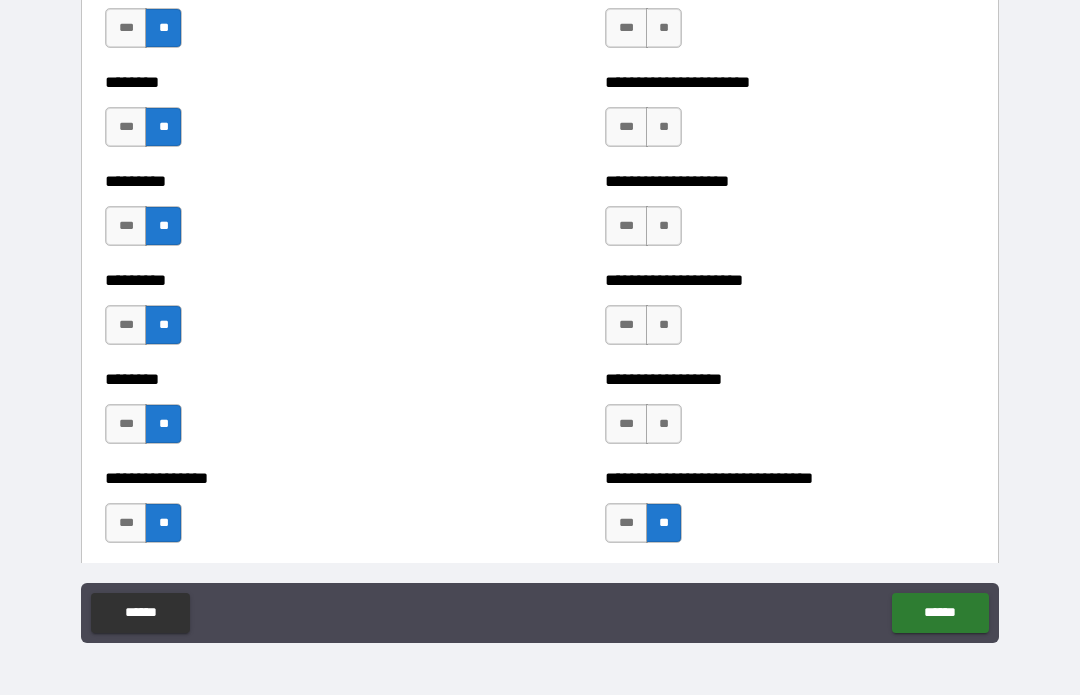 scroll, scrollTop: 7092, scrollLeft: 0, axis: vertical 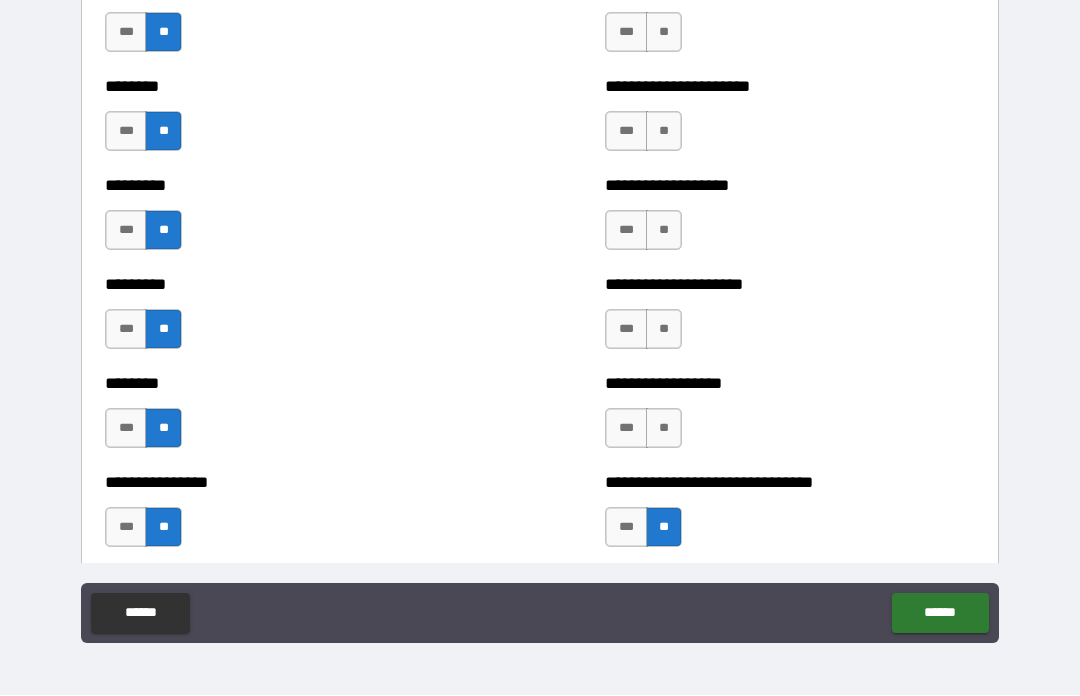 click on "**" at bounding box center (664, 429) 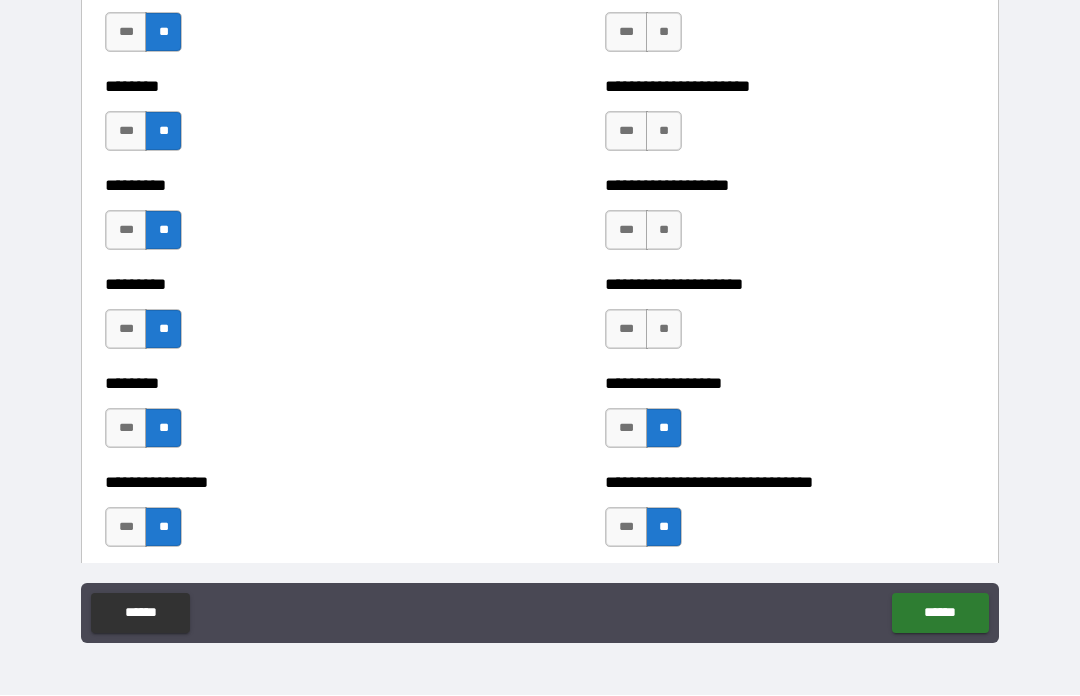 click on "**" at bounding box center (664, 330) 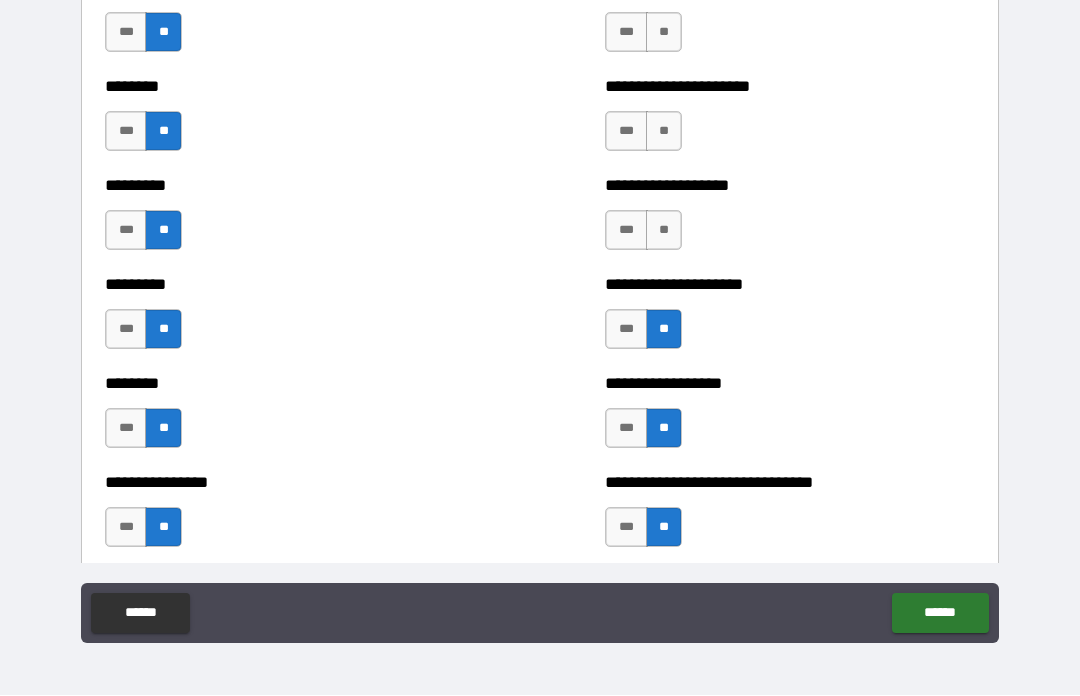 click on "**" at bounding box center [664, 330] 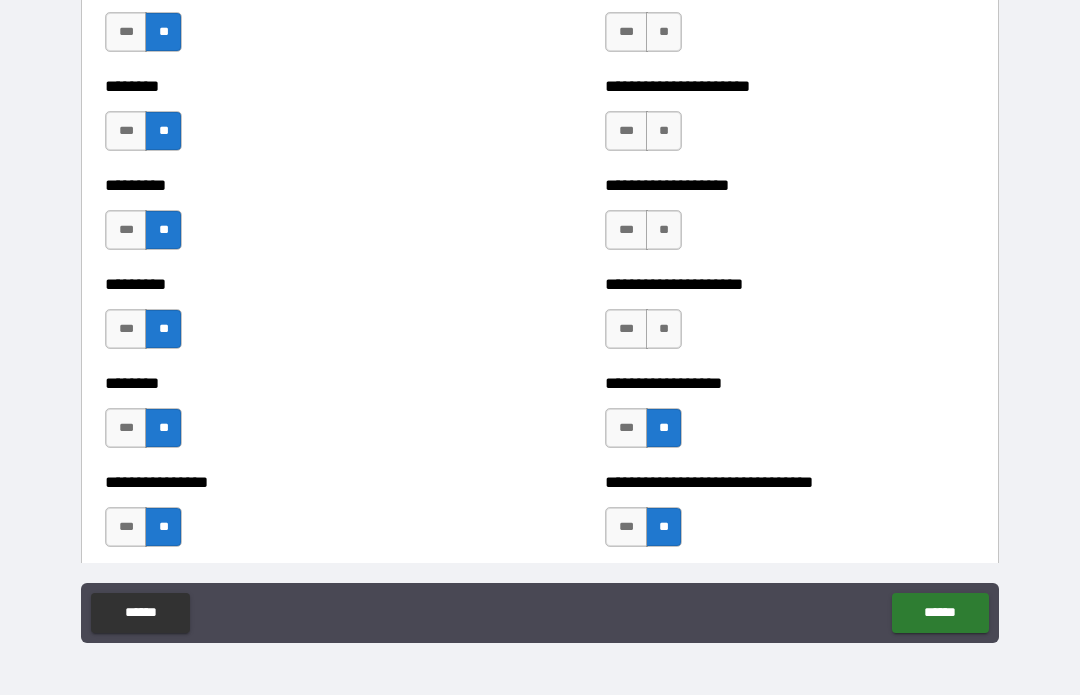 click on "***" at bounding box center [626, 330] 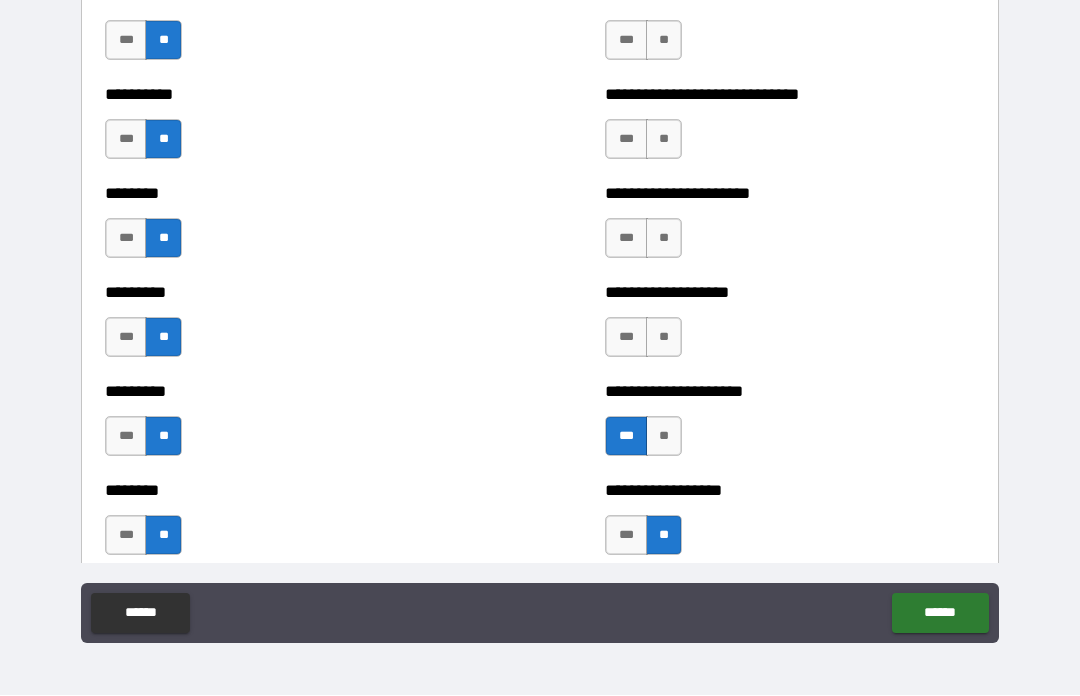 scroll, scrollTop: 6980, scrollLeft: 0, axis: vertical 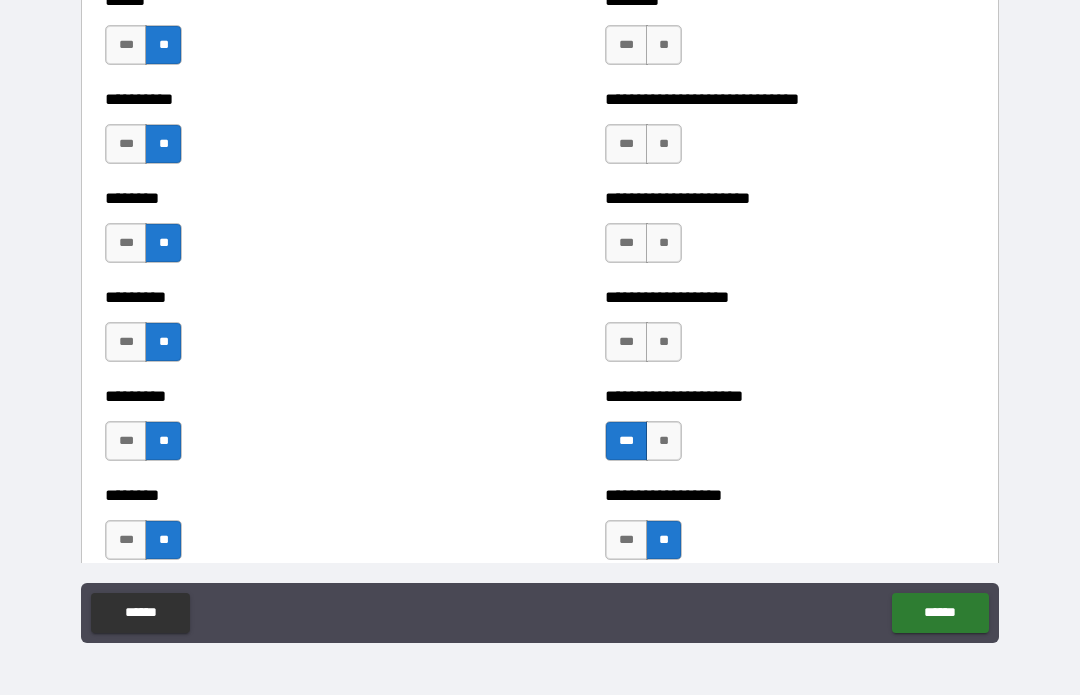 click on "**" at bounding box center (664, 343) 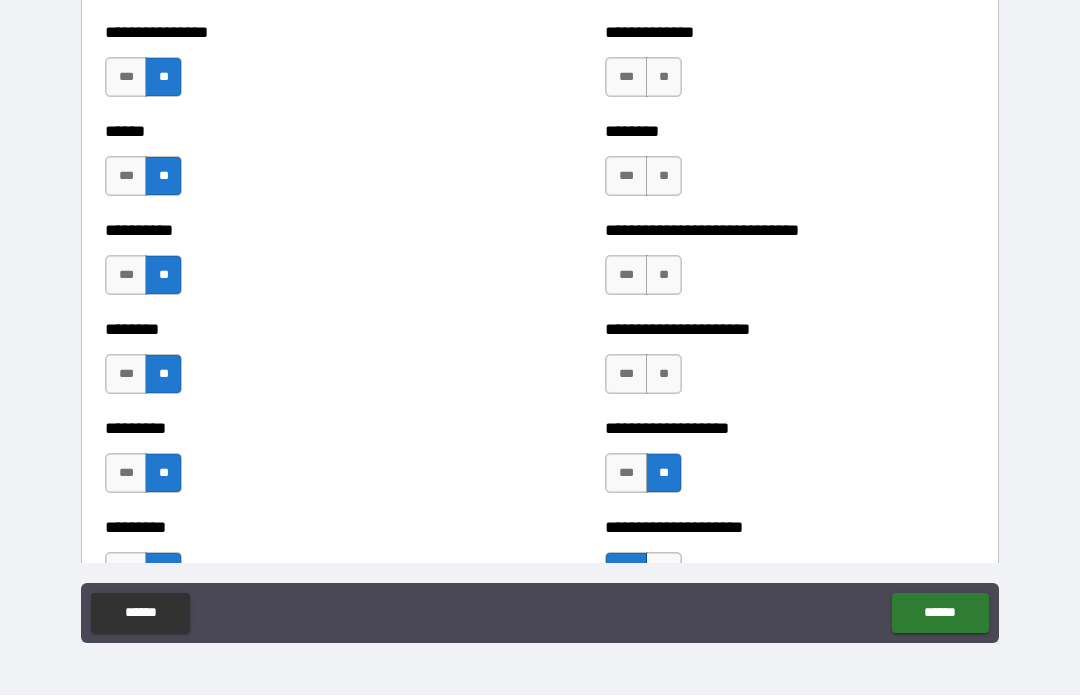 scroll, scrollTop: 6847, scrollLeft: 0, axis: vertical 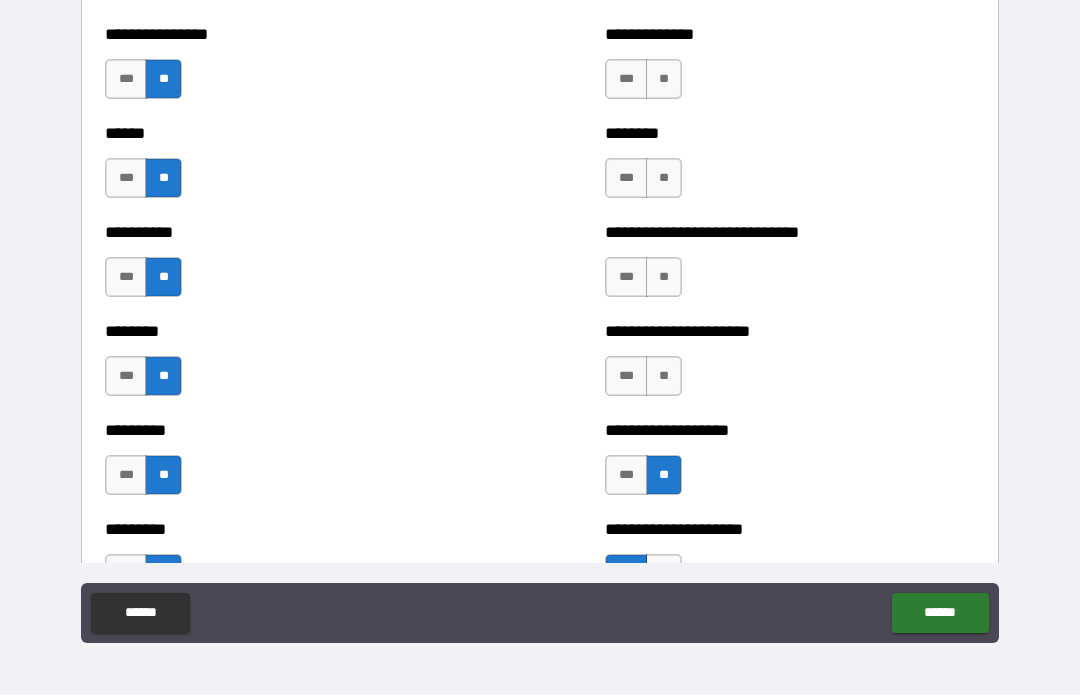 click on "**" at bounding box center [664, 377] 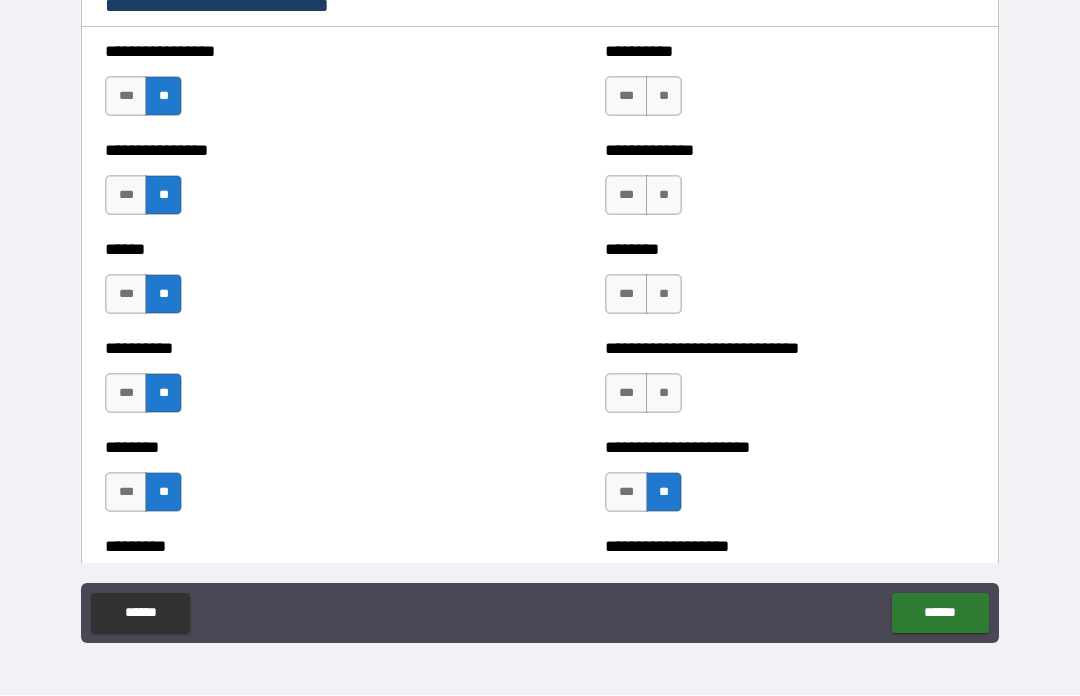 scroll, scrollTop: 6728, scrollLeft: 0, axis: vertical 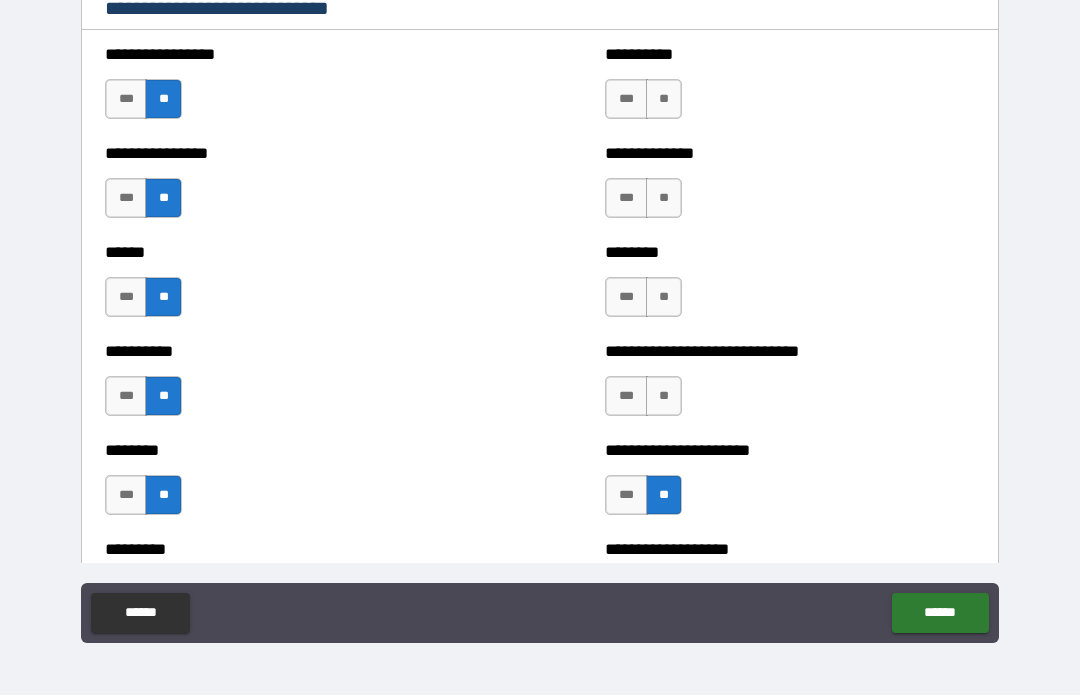 click on "***" at bounding box center (626, 397) 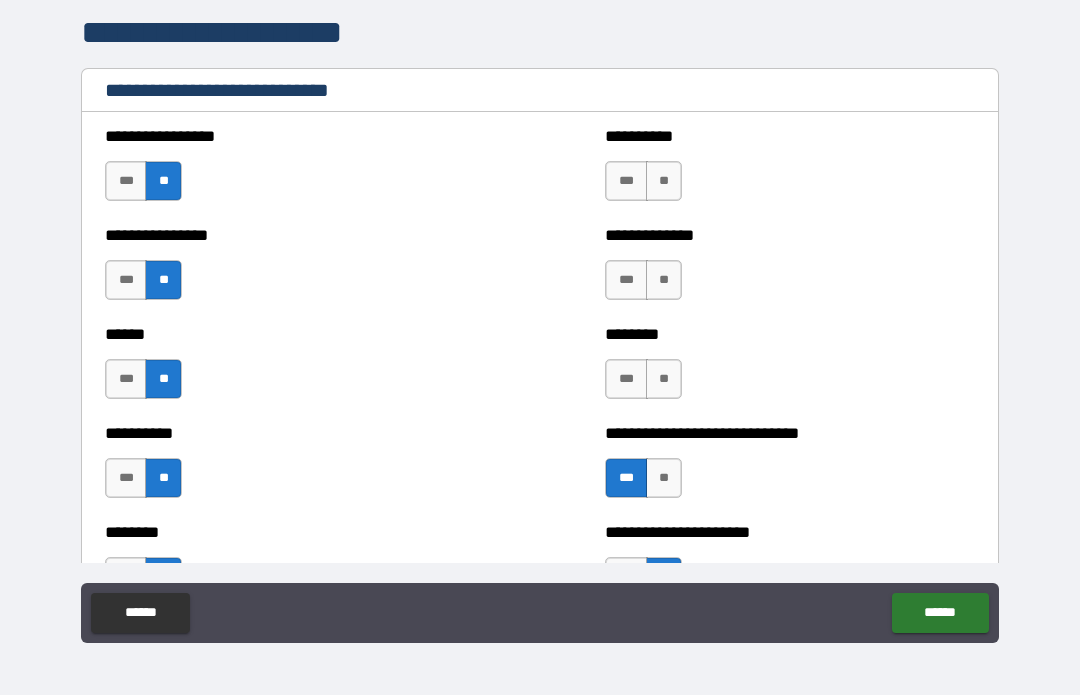 scroll, scrollTop: 6645, scrollLeft: 0, axis: vertical 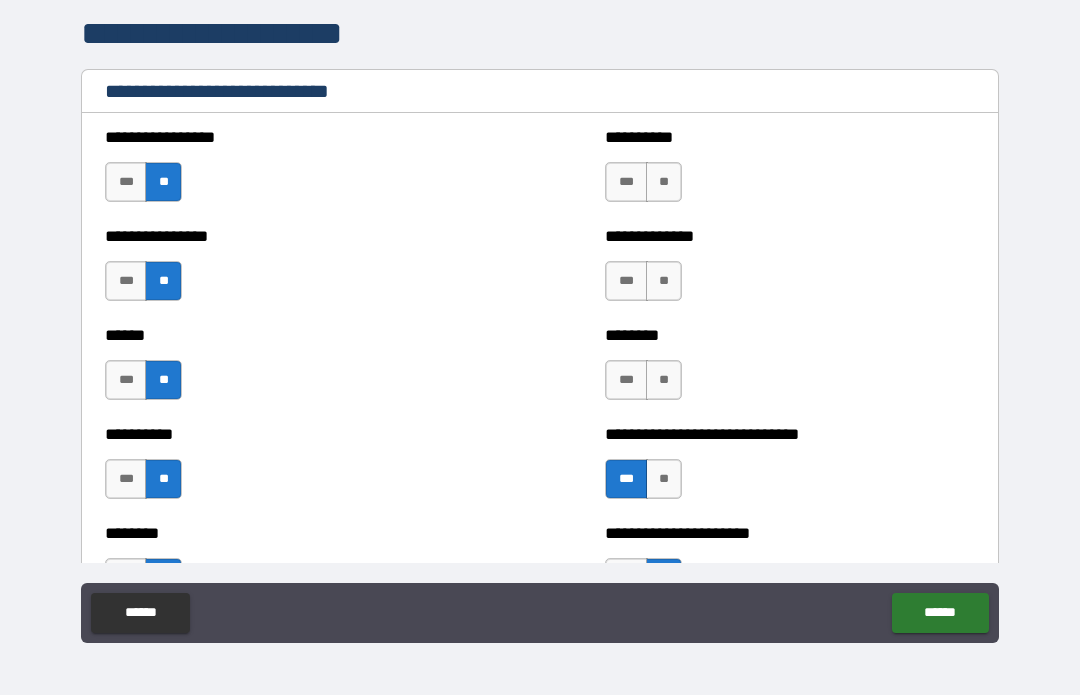 click on "**" at bounding box center [664, 381] 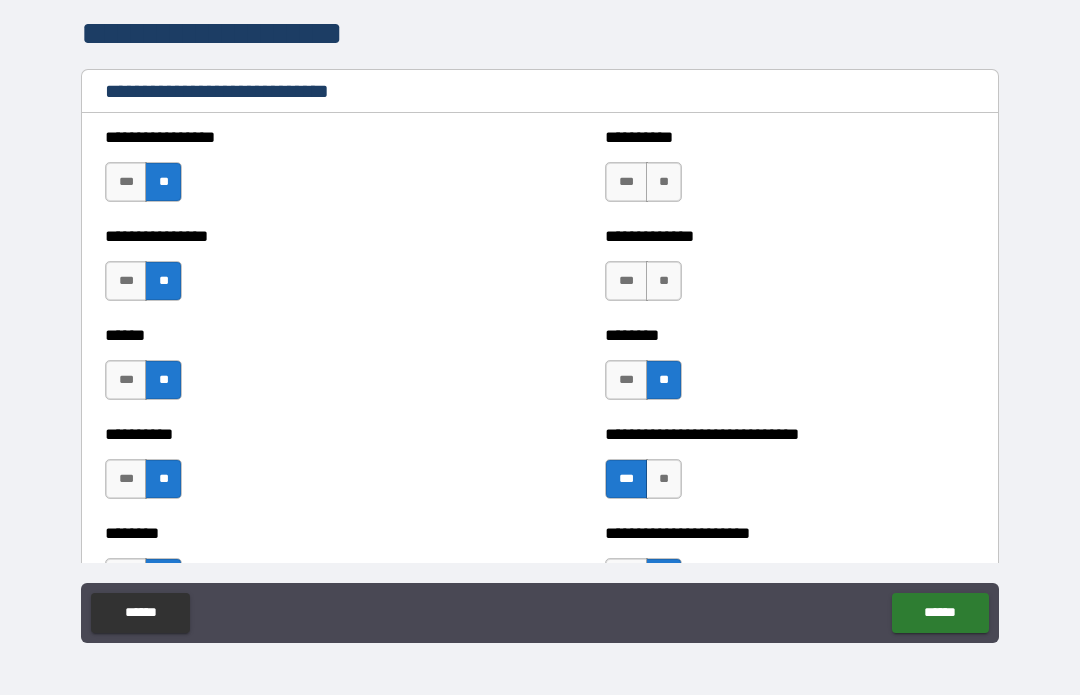 click on "**" at bounding box center (664, 282) 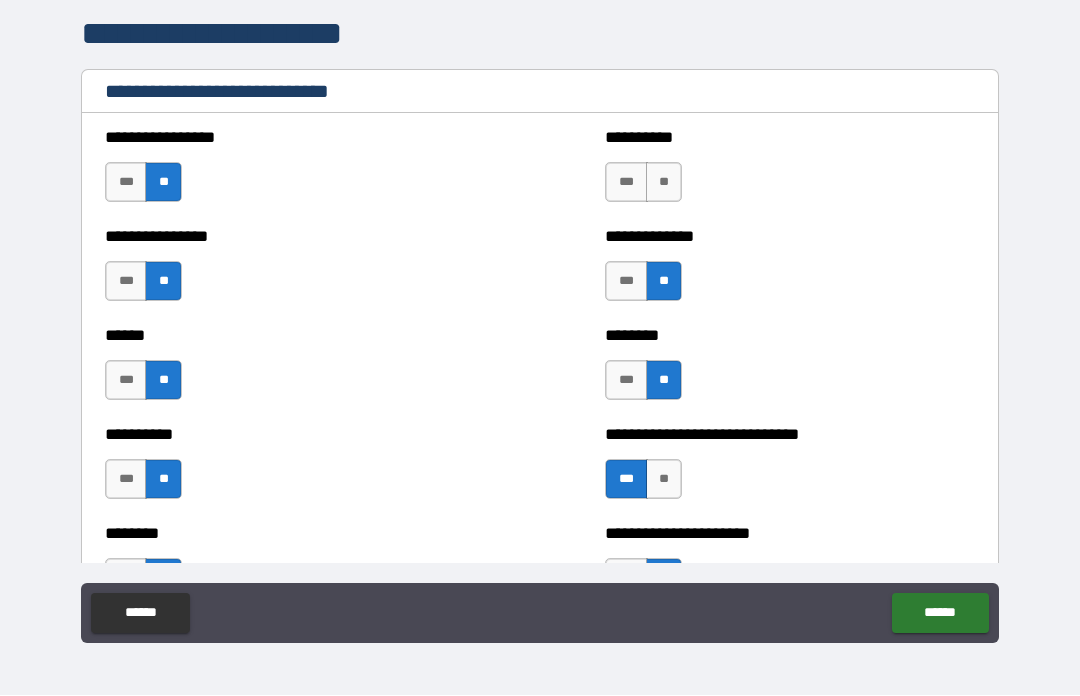 click on "**" at bounding box center (664, 183) 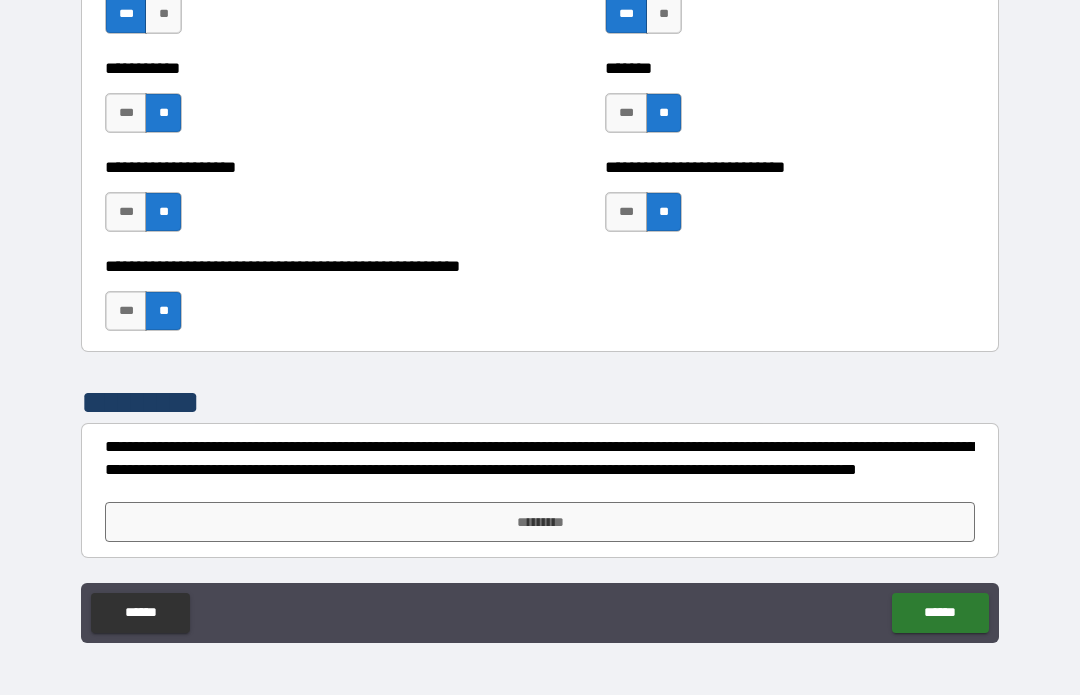 scroll, scrollTop: 8001, scrollLeft: 0, axis: vertical 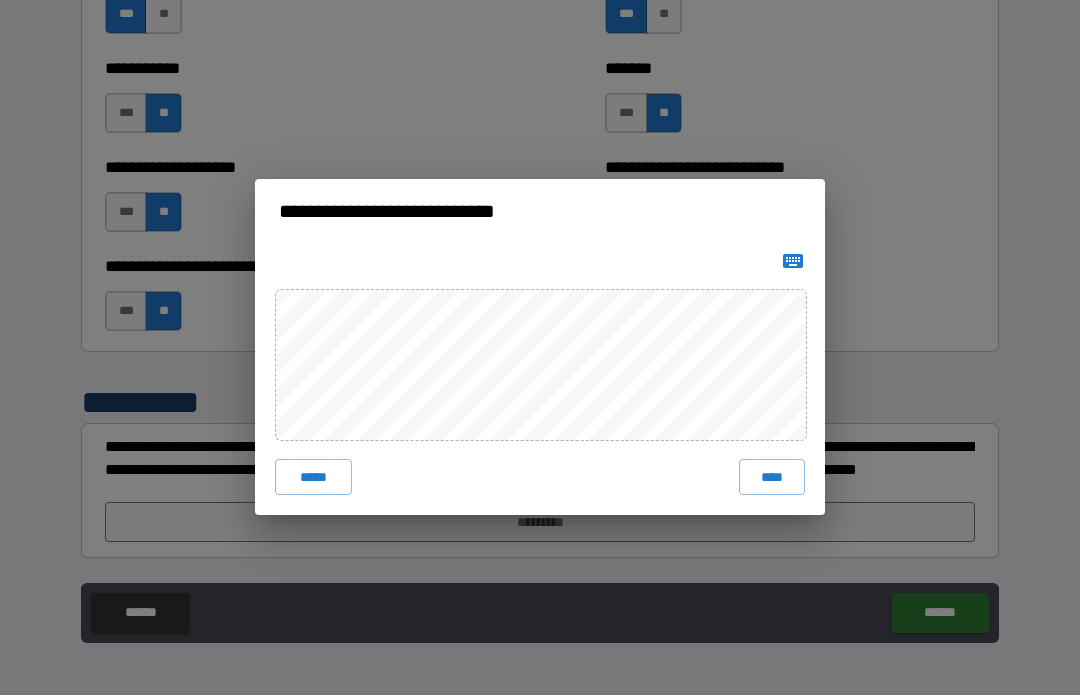 click on "****" at bounding box center (772, 478) 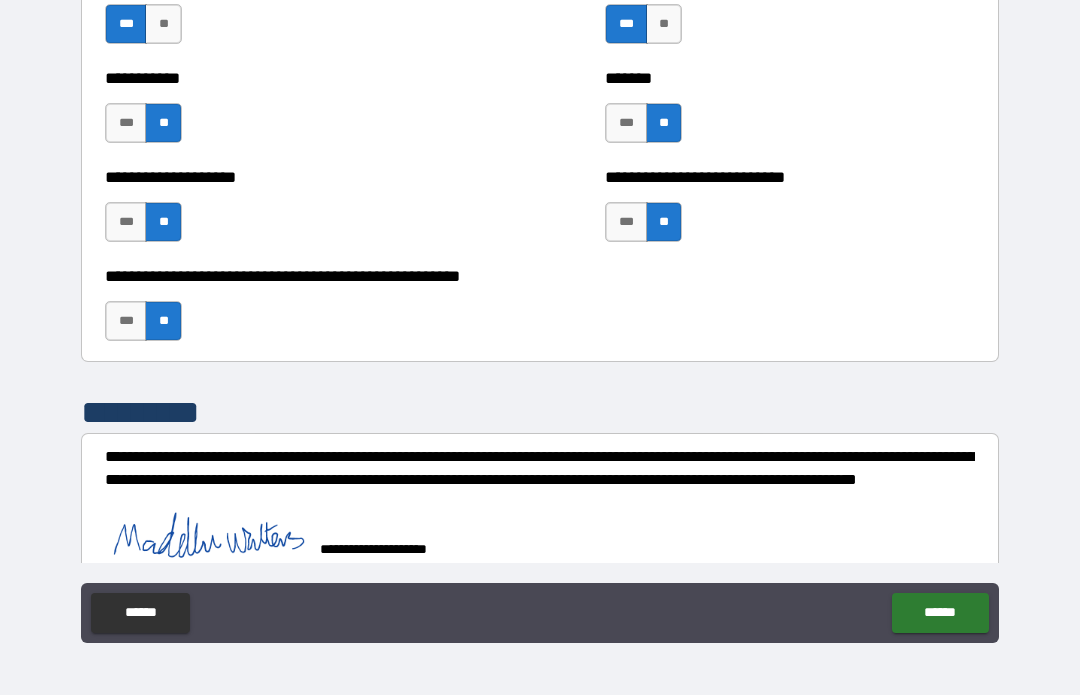click on "******" at bounding box center (940, 614) 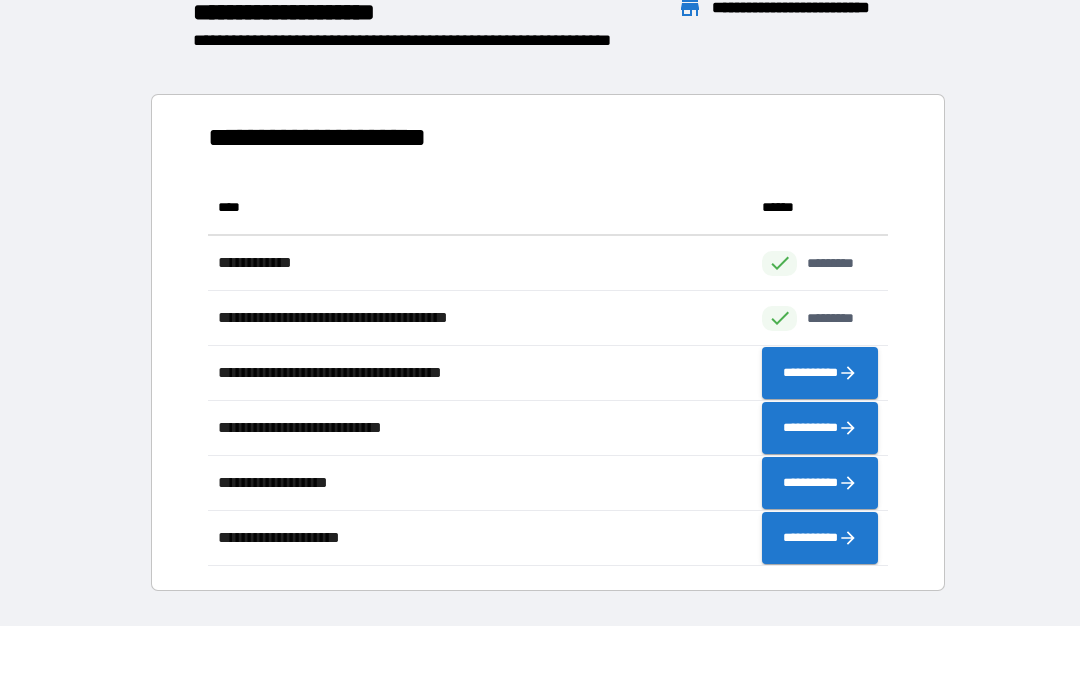 scroll, scrollTop: 1, scrollLeft: 1, axis: both 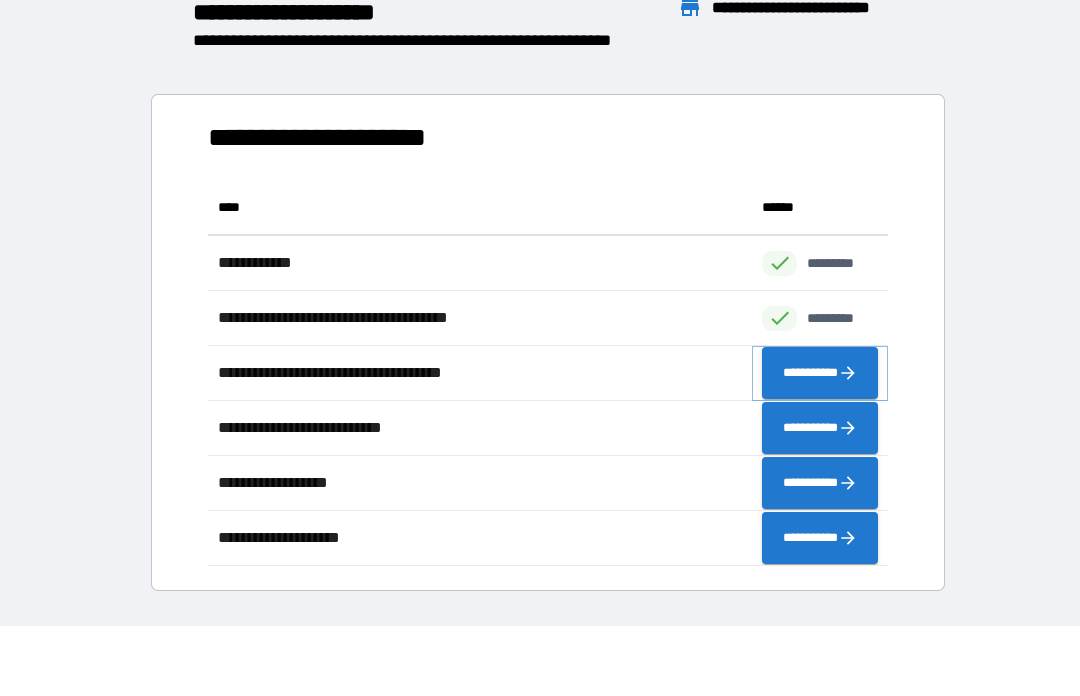 click on "**********" at bounding box center [820, 374] 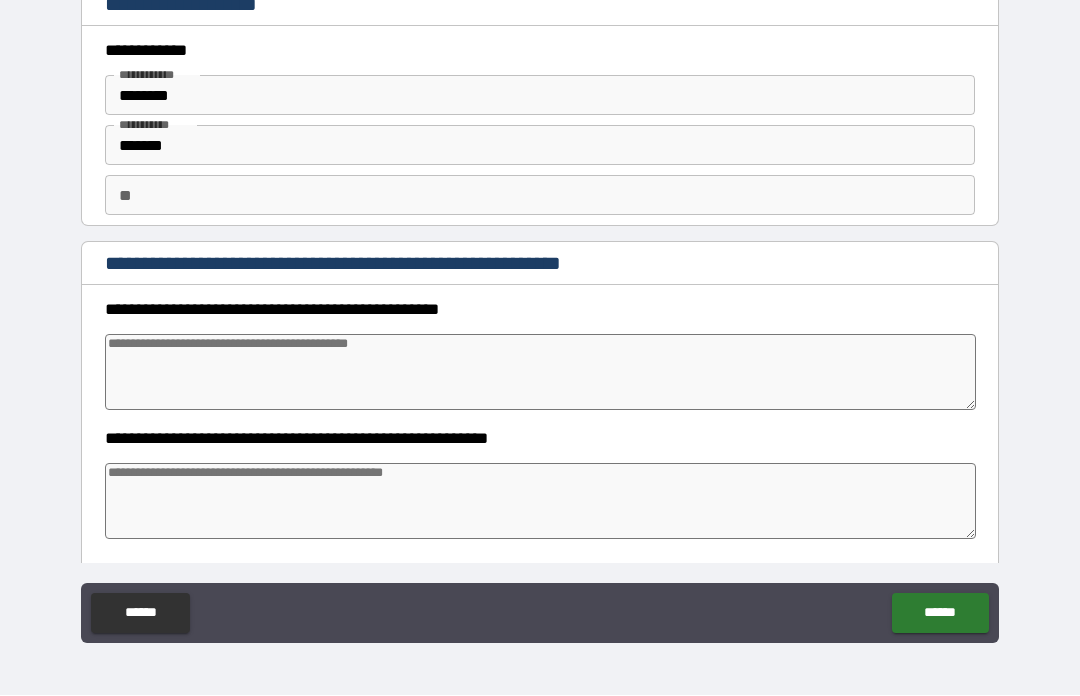 type on "*" 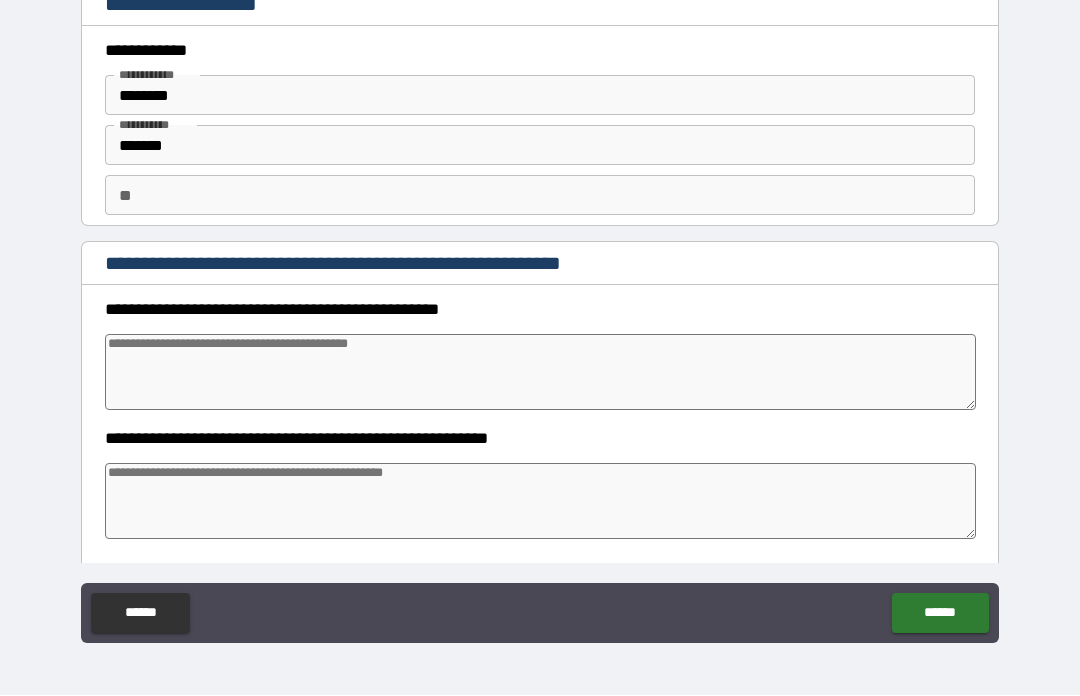 type on "*" 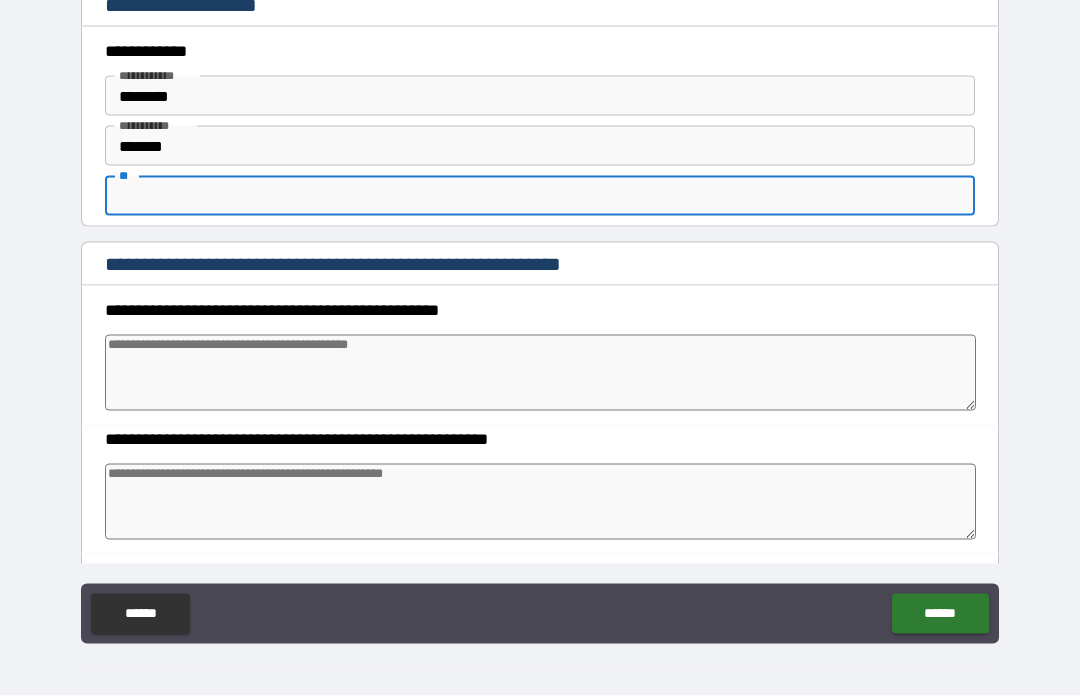 type on "*" 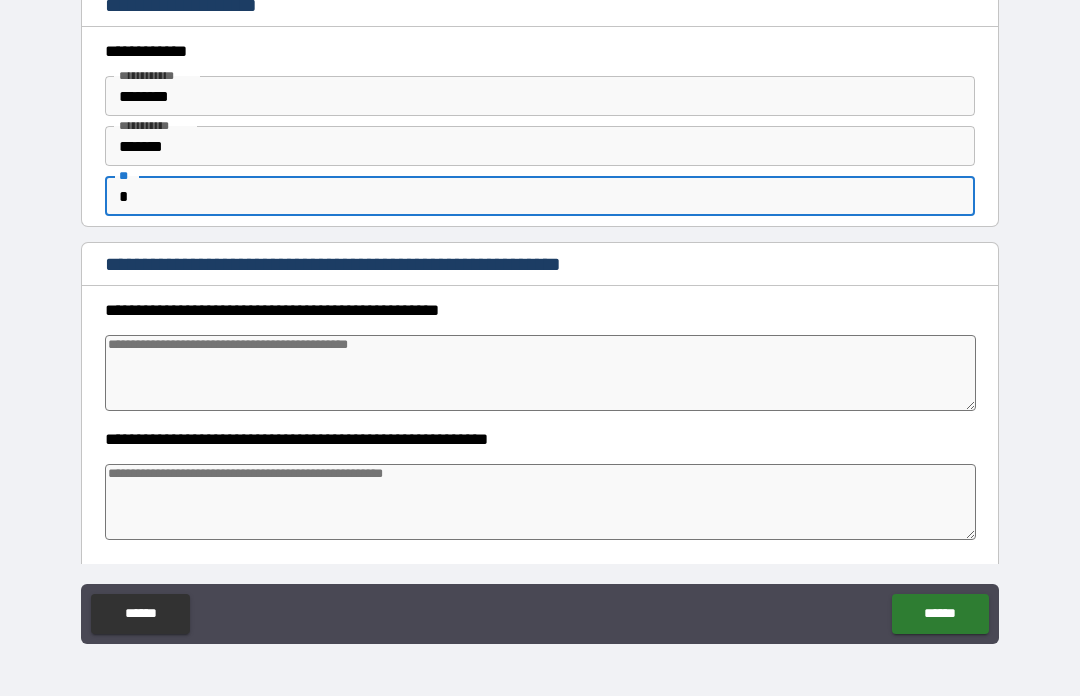 type on "*" 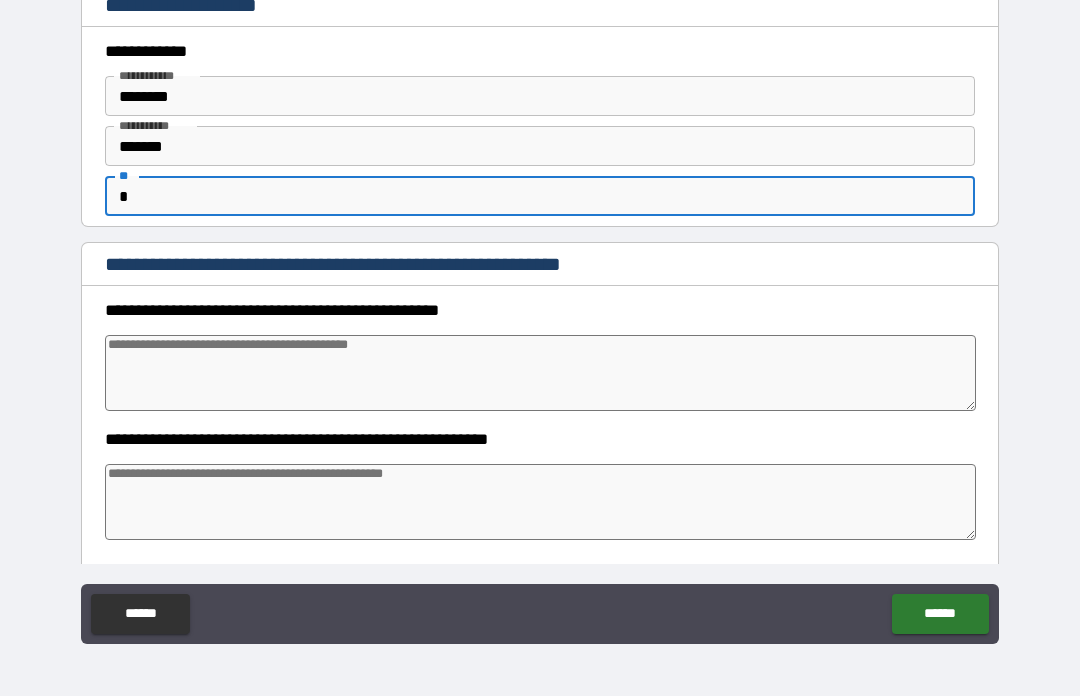 type on "*" 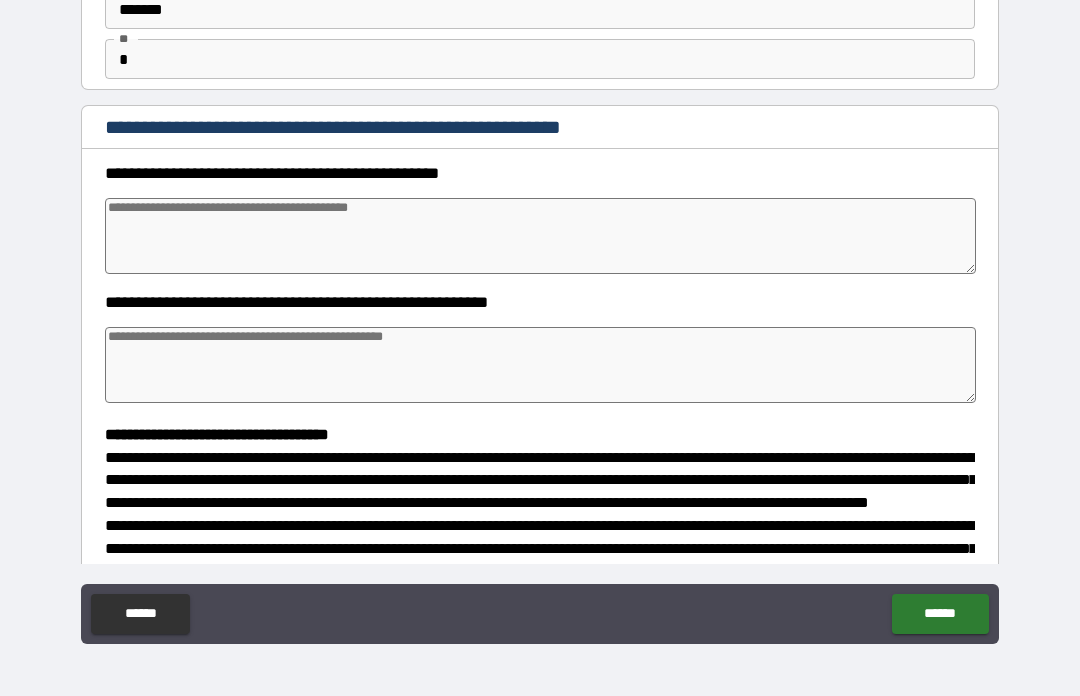 scroll, scrollTop: 140, scrollLeft: 0, axis: vertical 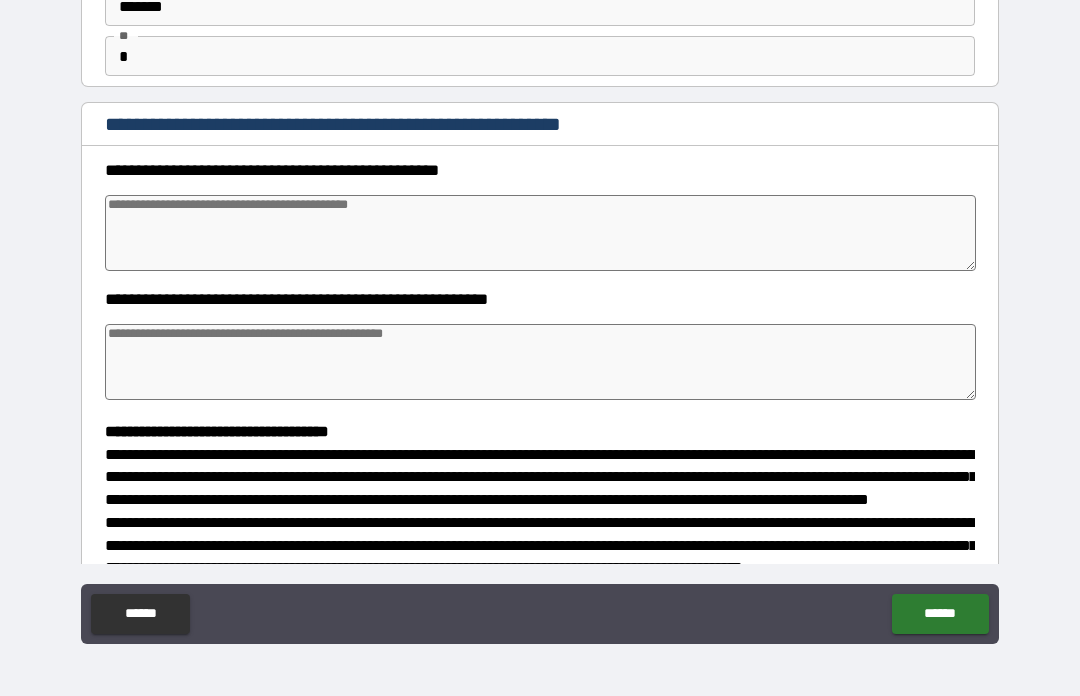 click at bounding box center (540, 233) 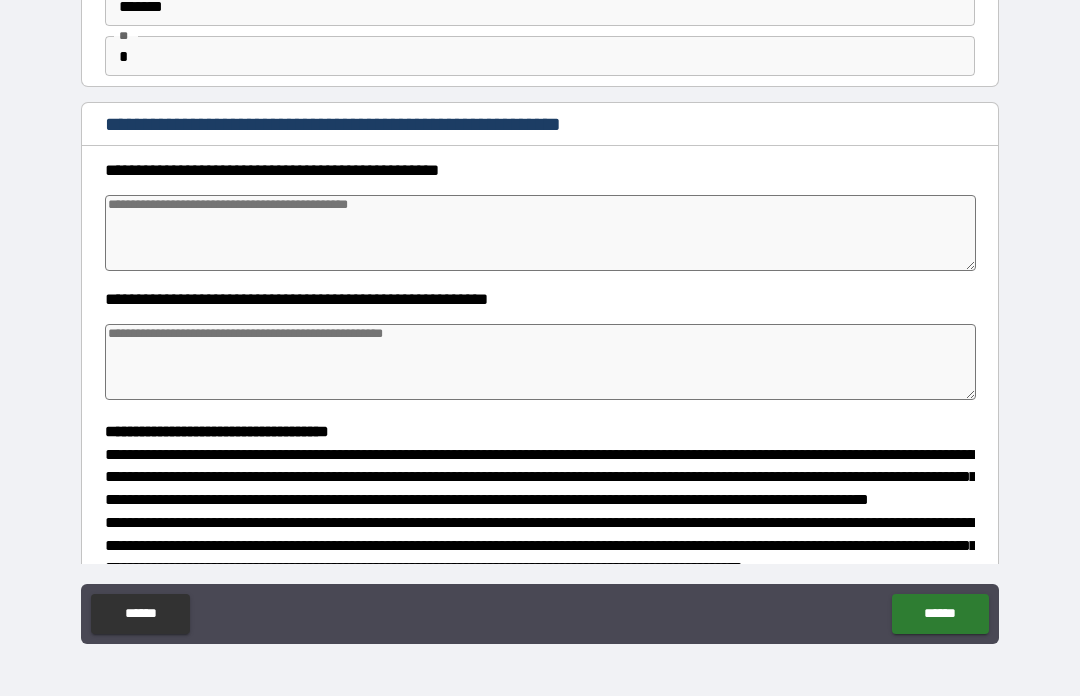 type on "*" 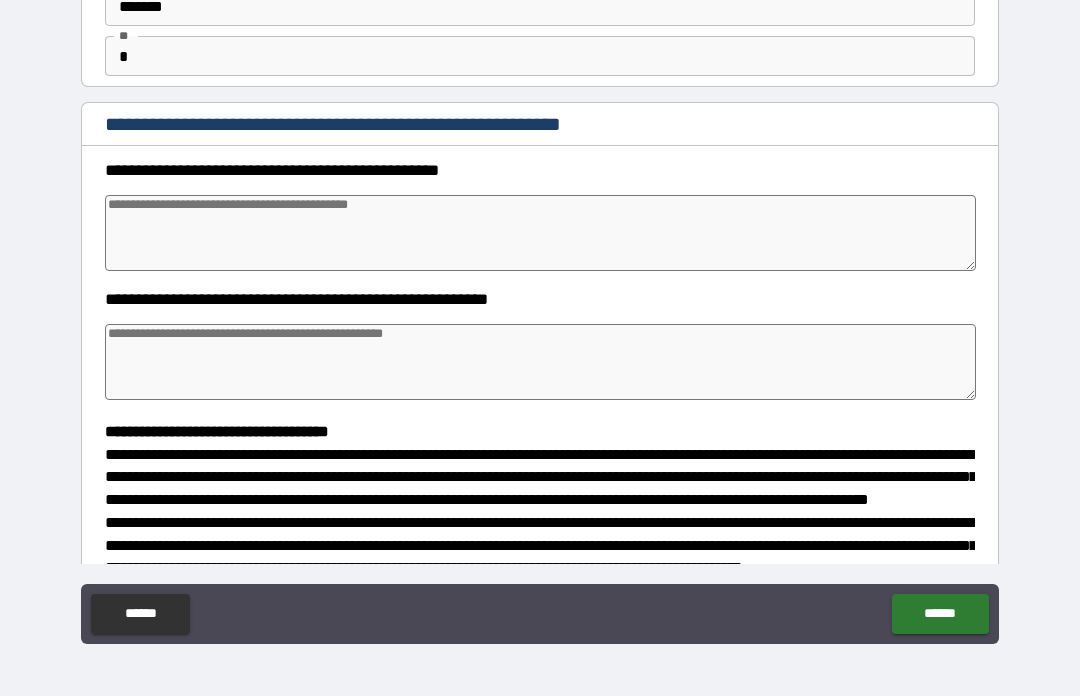 type on "*" 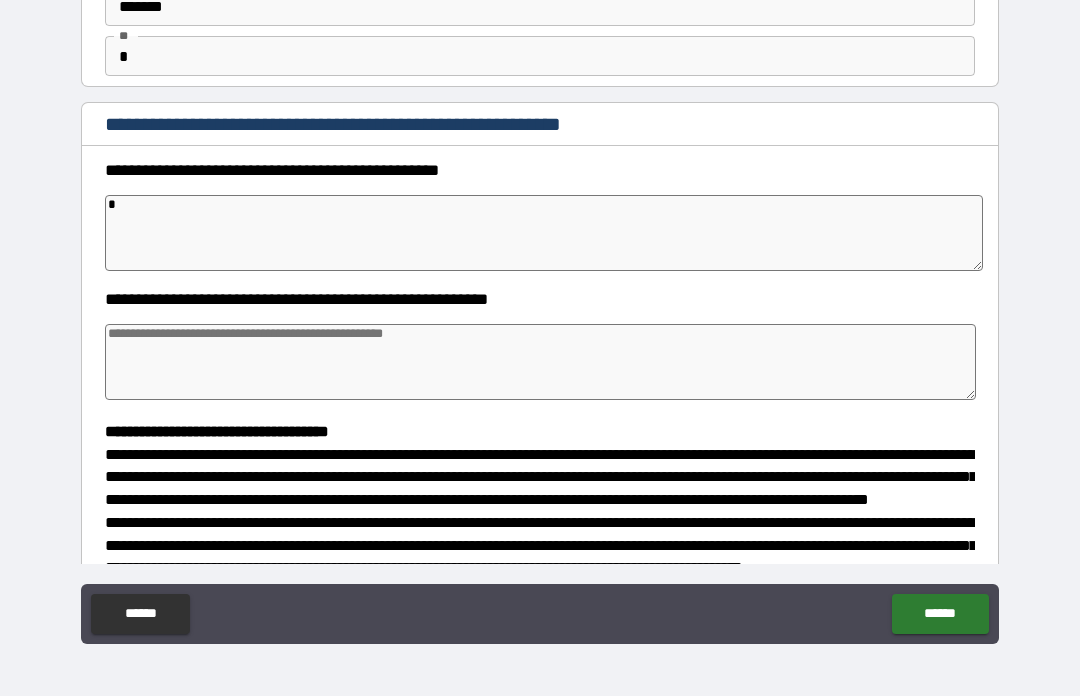 type on "*" 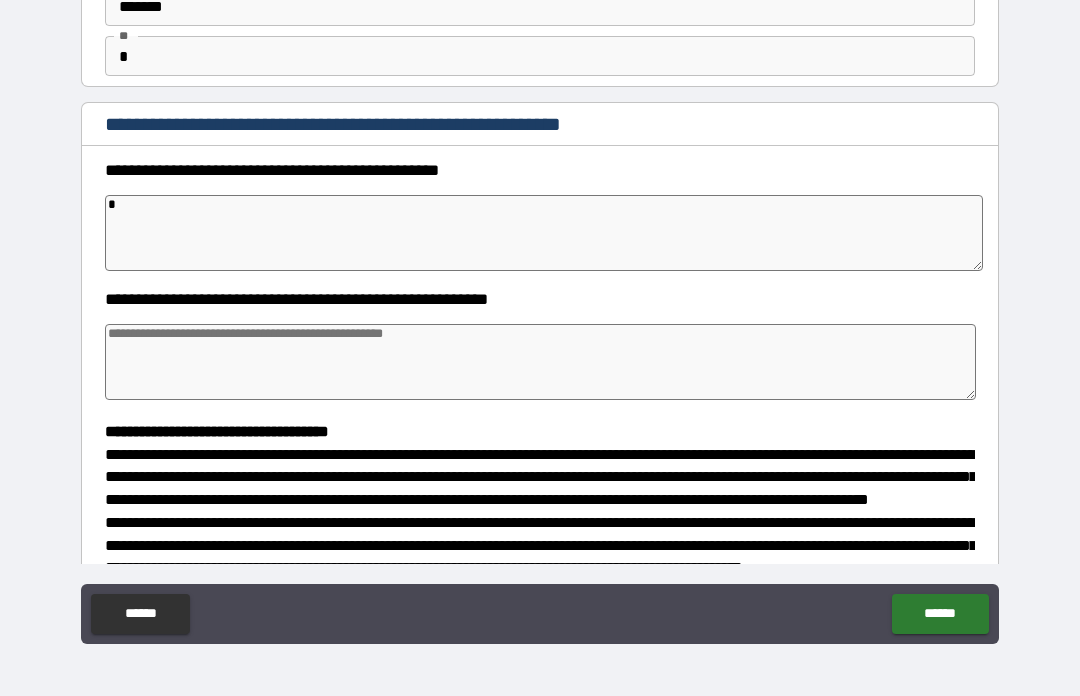 type on "*" 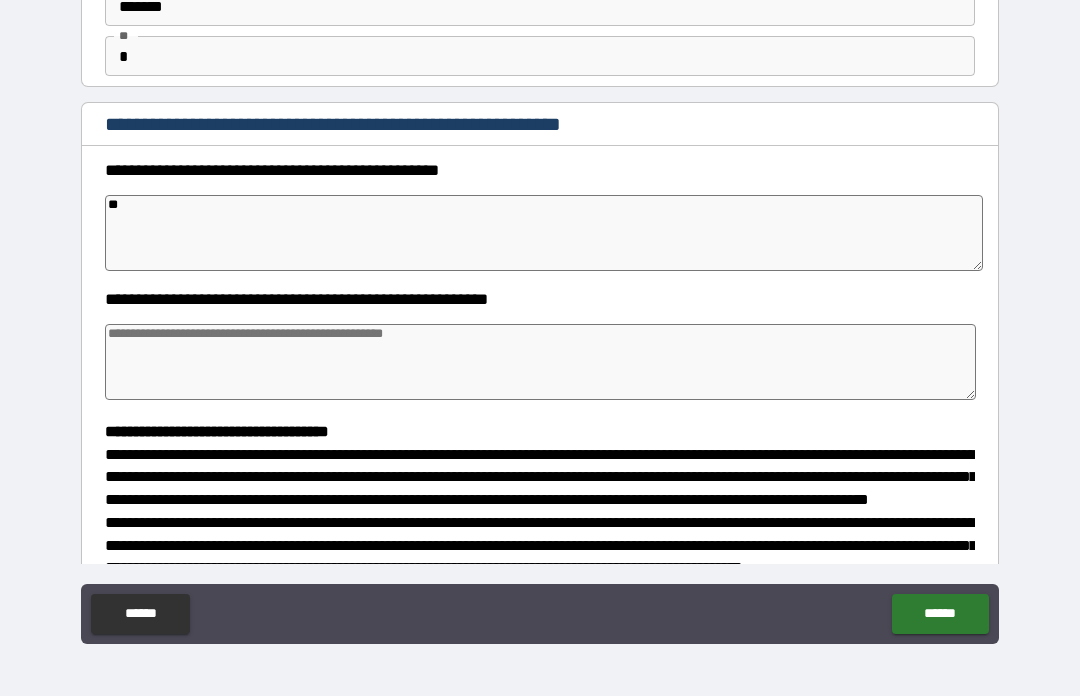 type on "*" 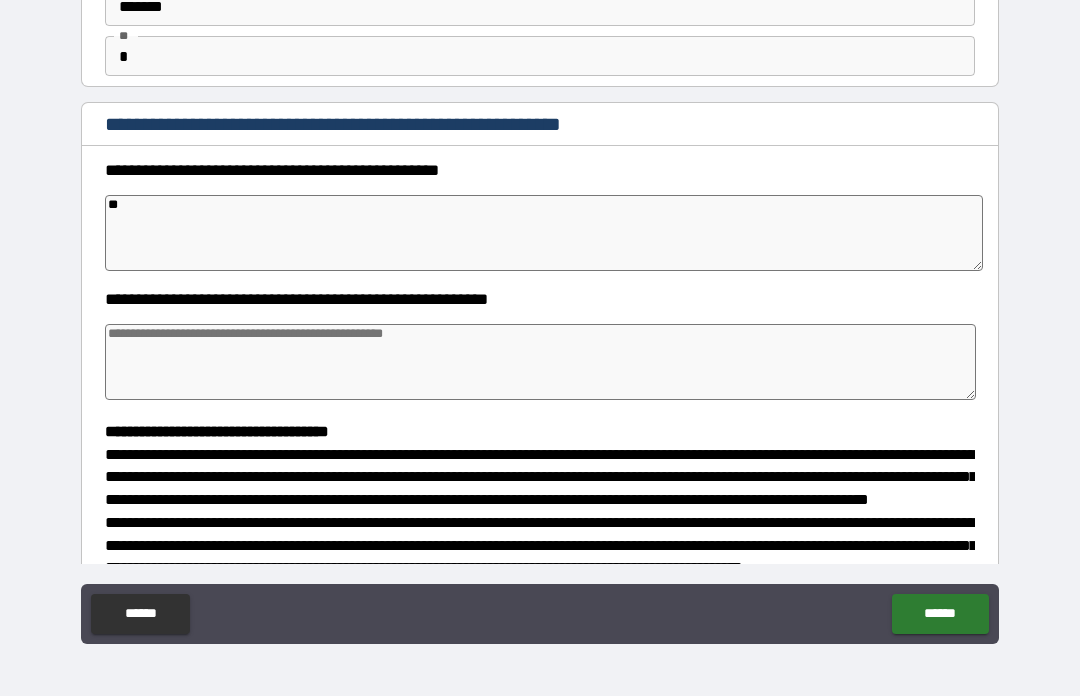 type on "*" 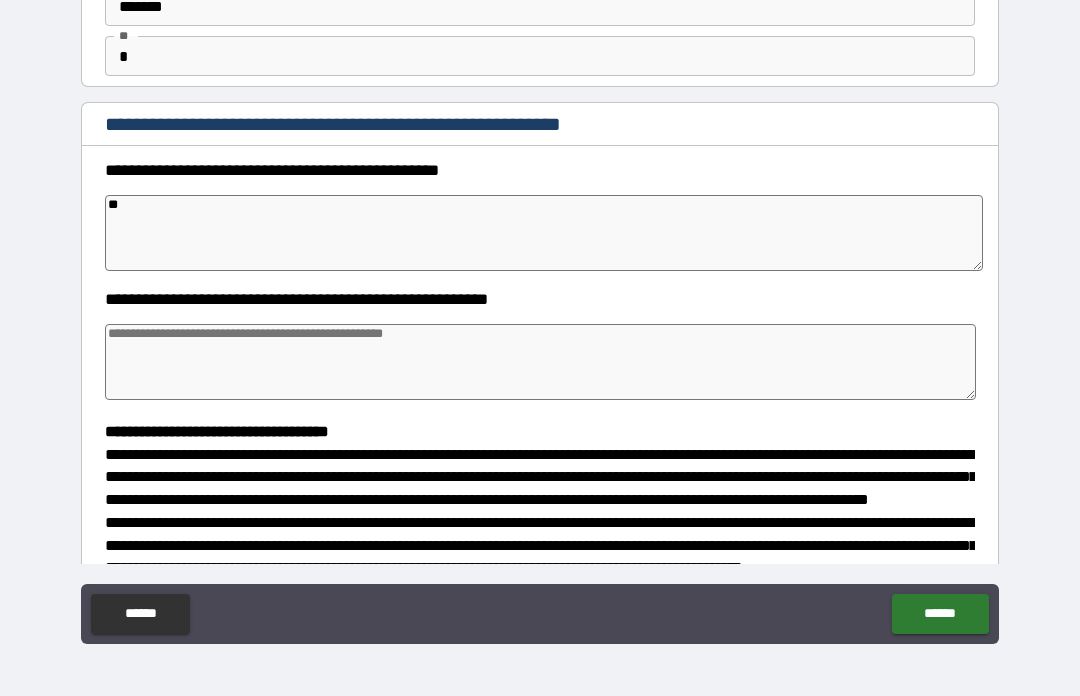 type on "*" 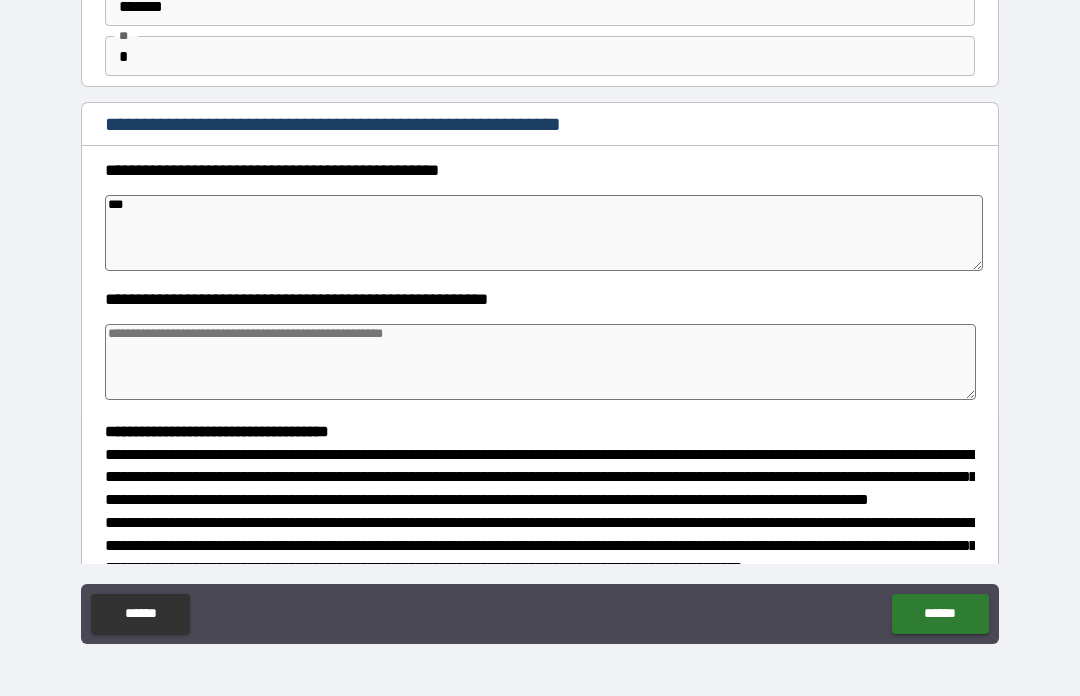 type on "*" 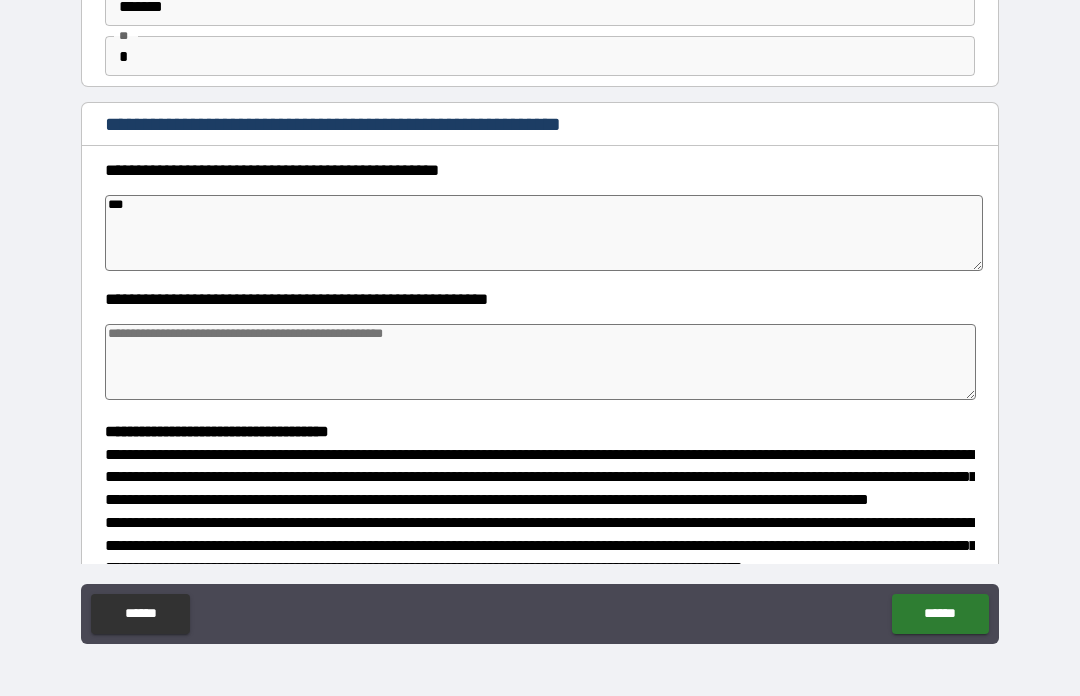 type on "****" 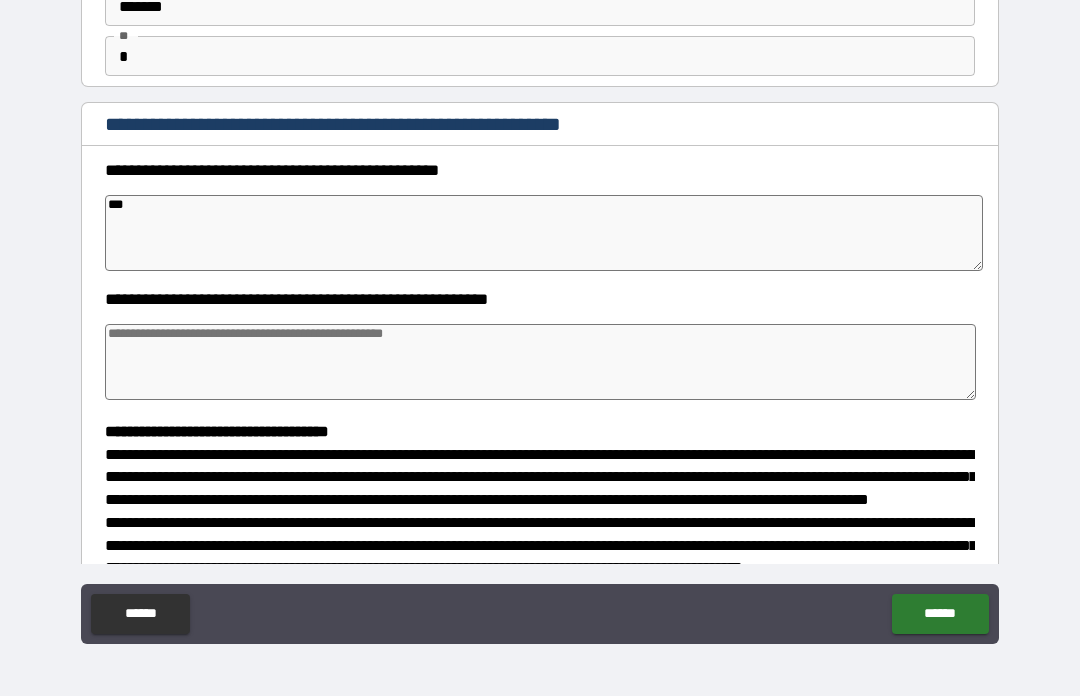 type on "*" 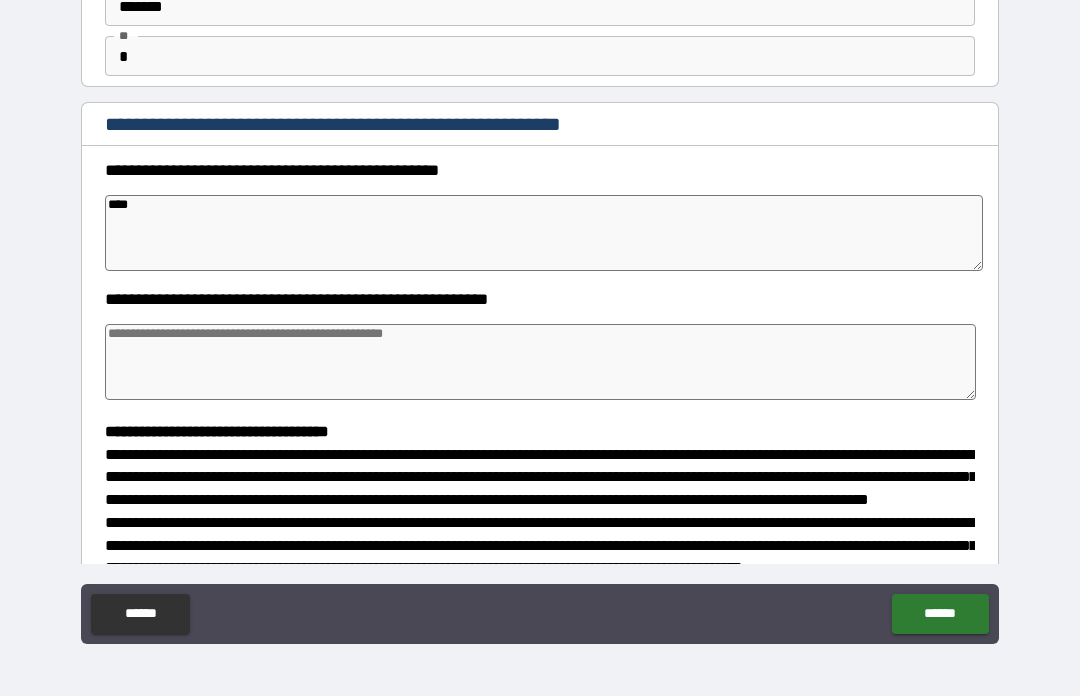 type on "*" 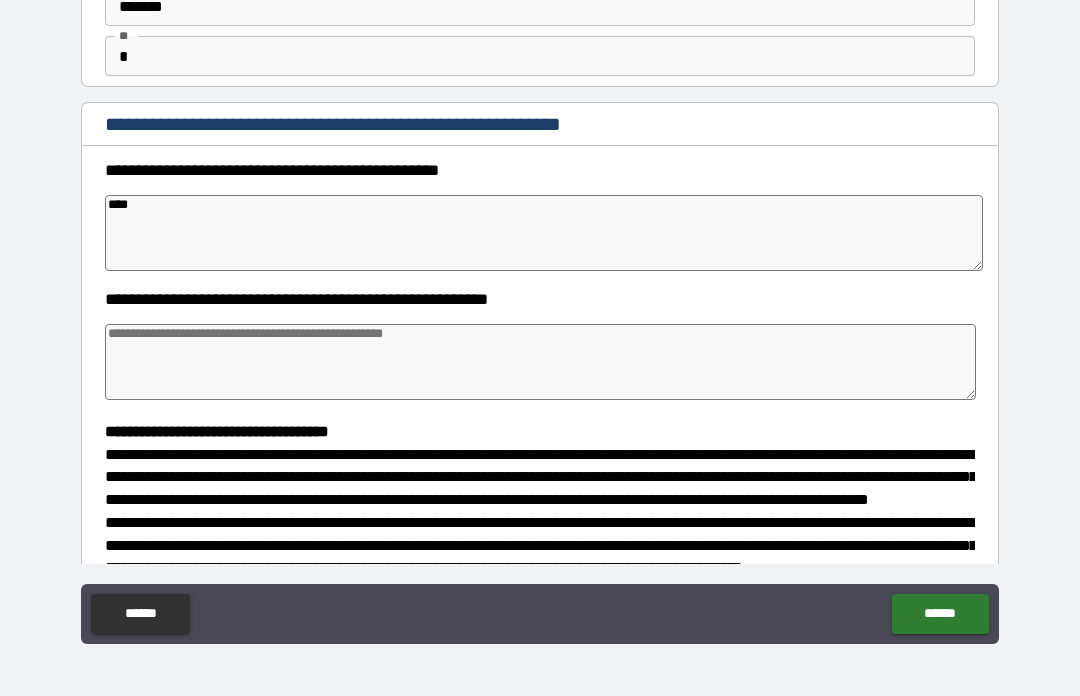 type on "*" 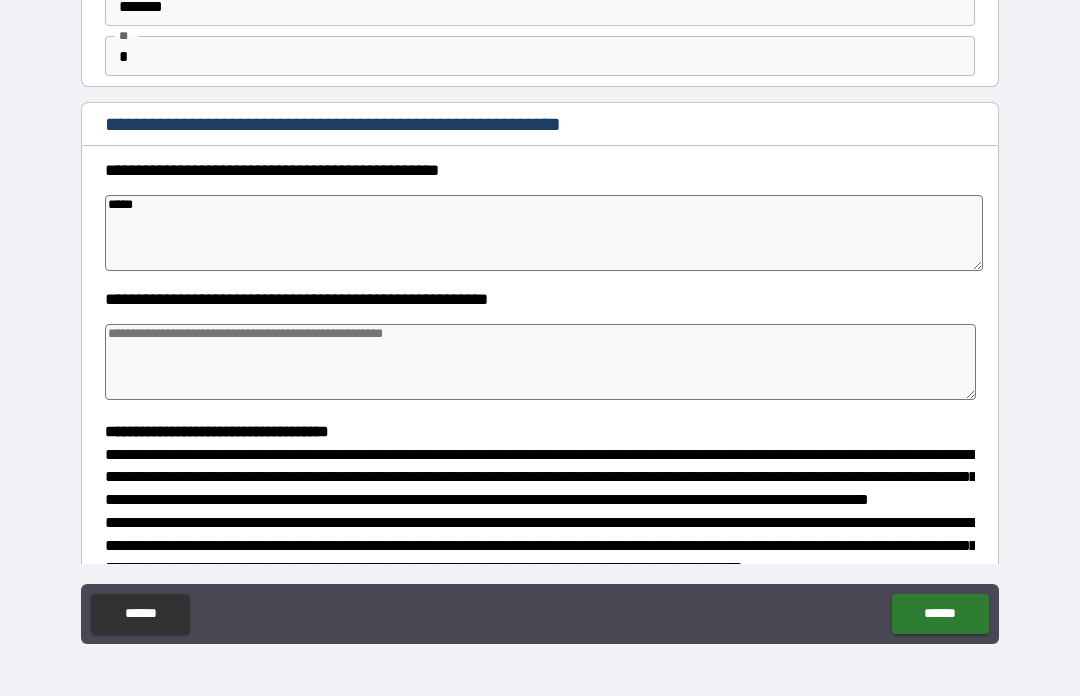 type on "*" 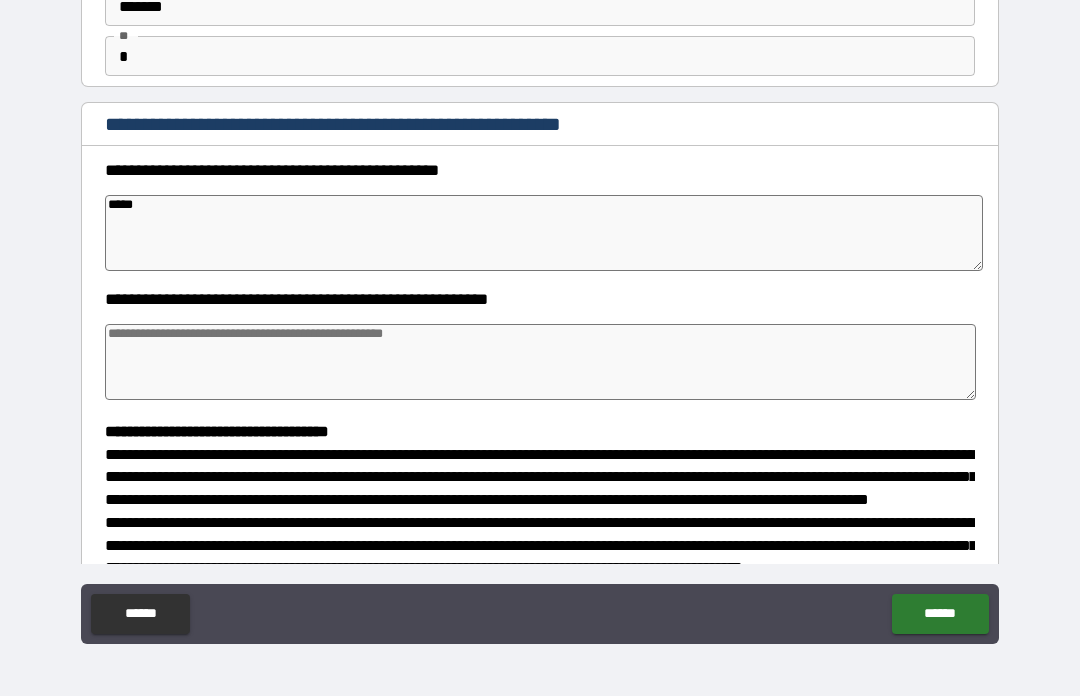 type on "*" 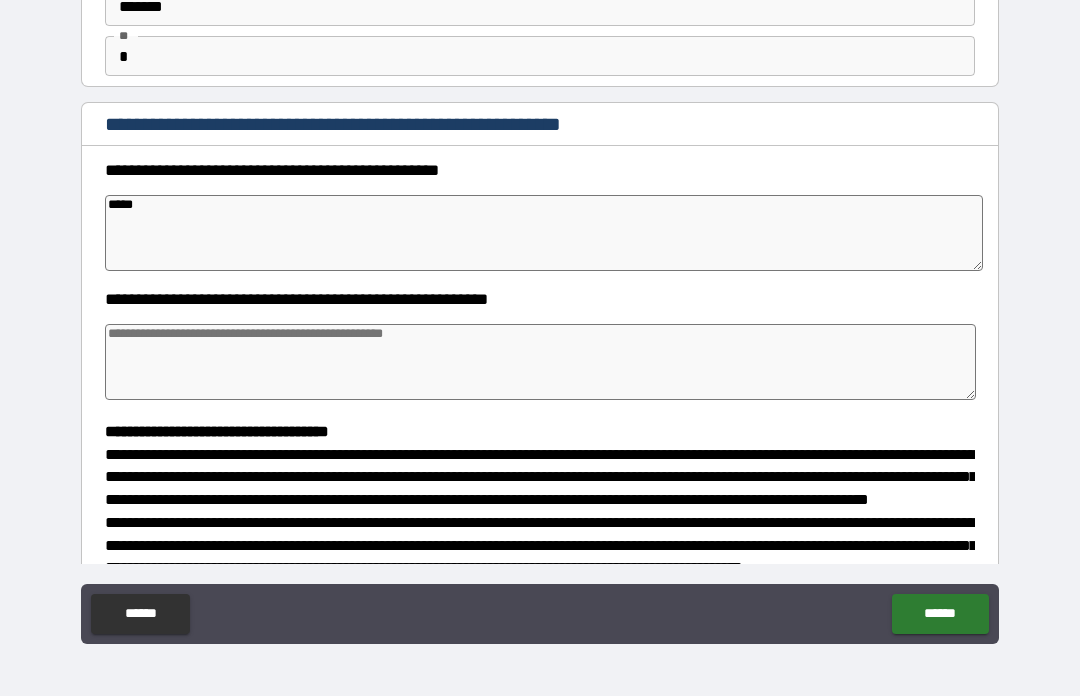 type on "*" 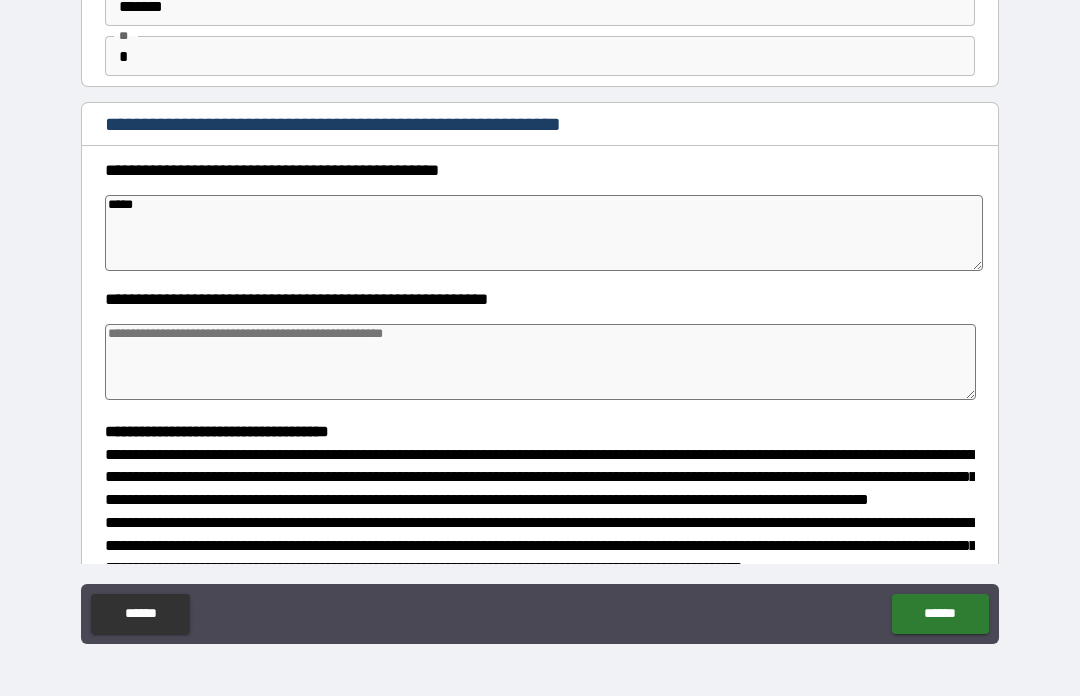 type on "******" 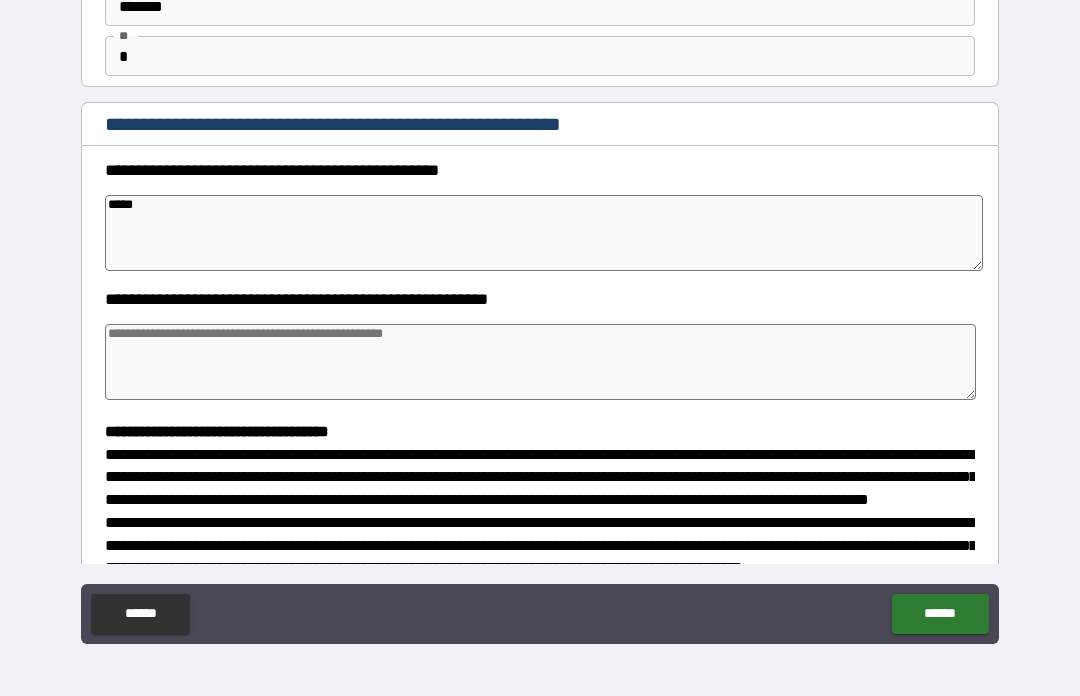 type on "*" 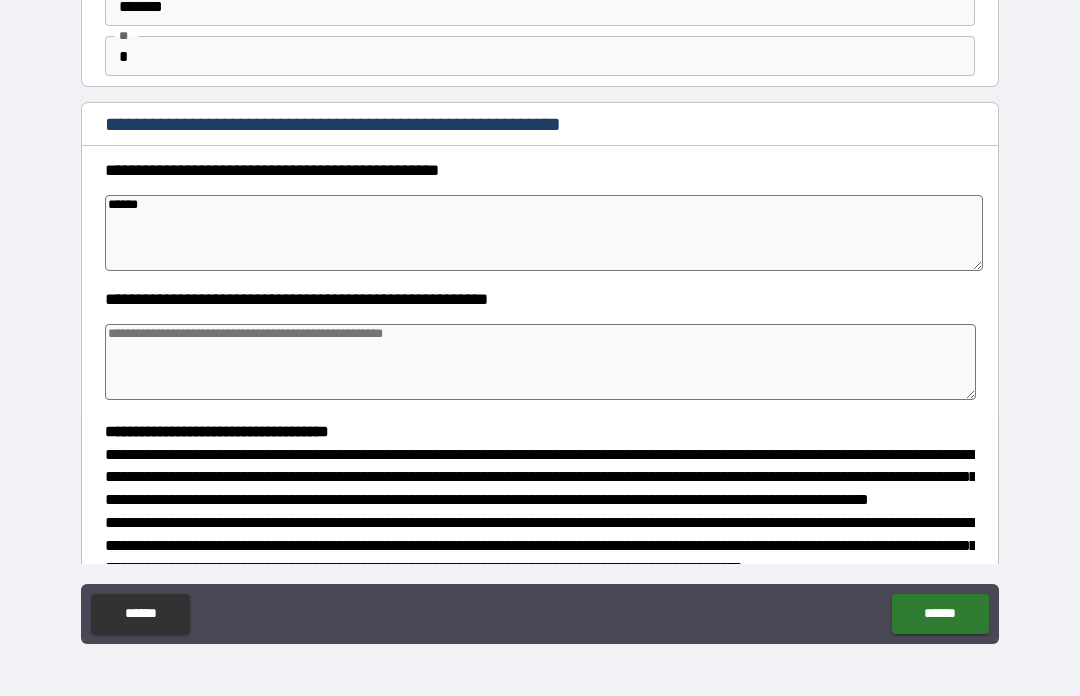 type on "*" 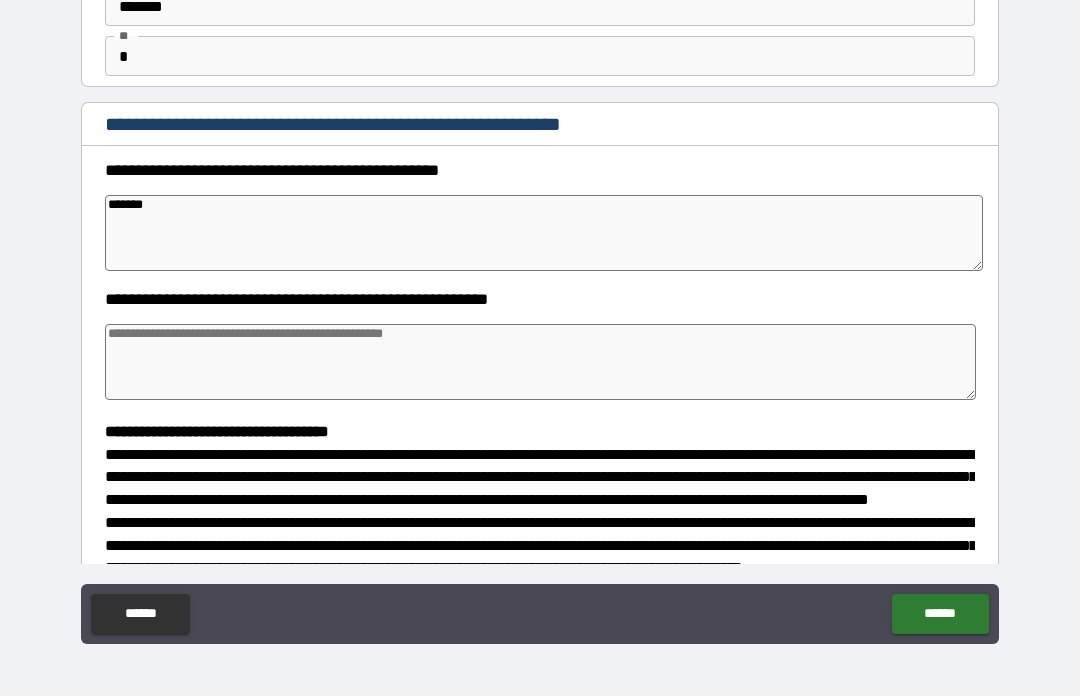 type on "*" 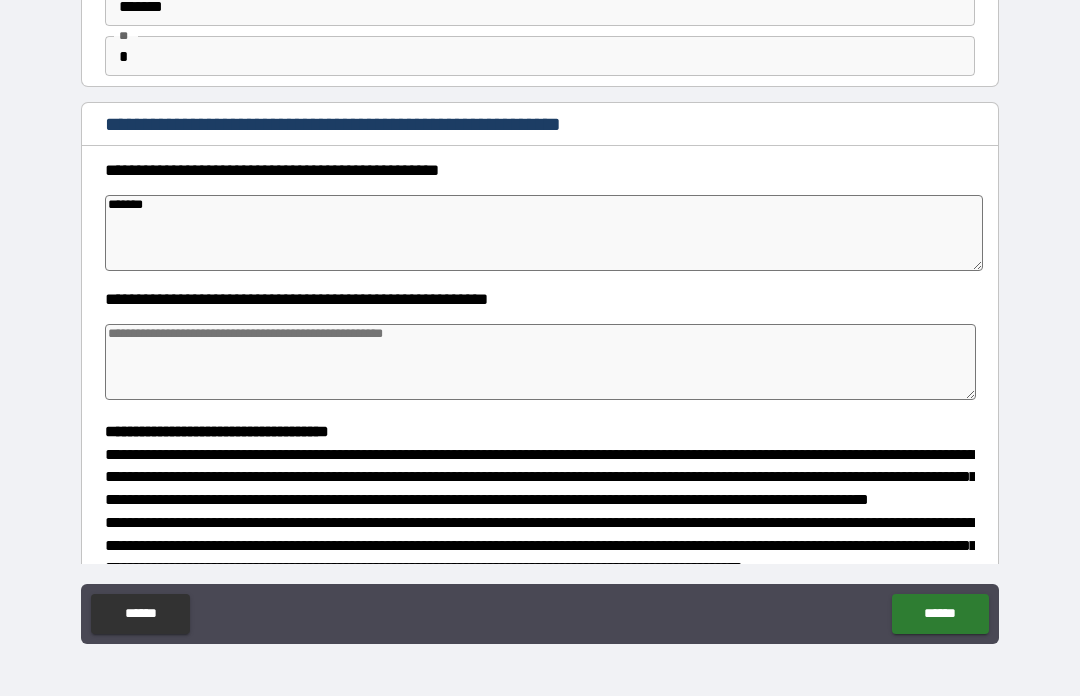 type on "********" 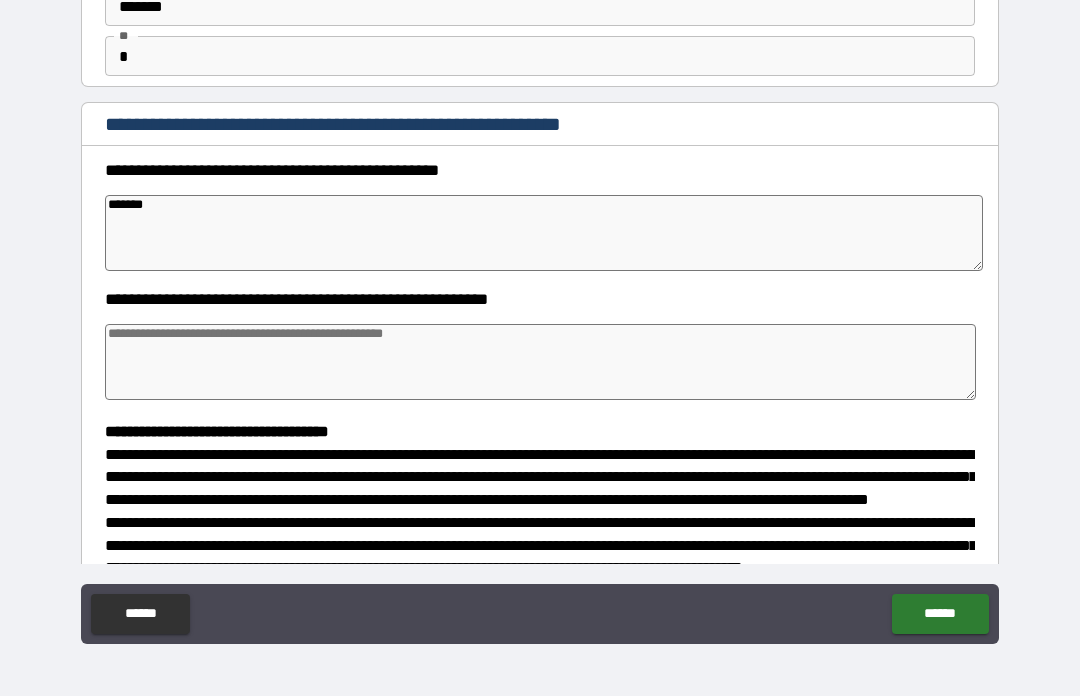type on "*" 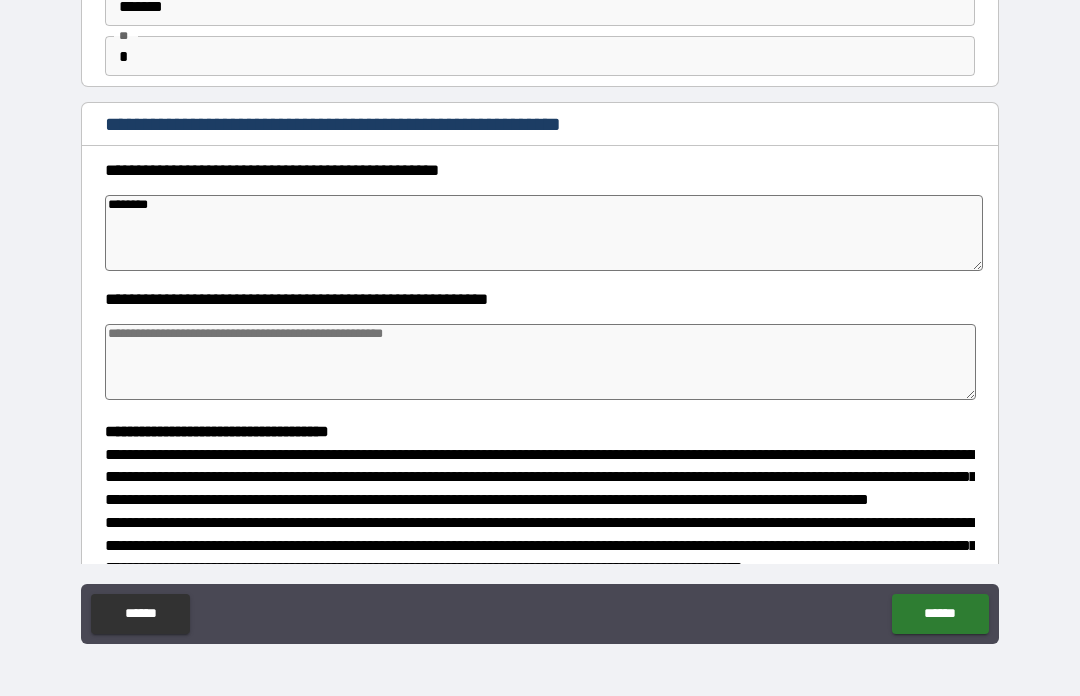 type on "*" 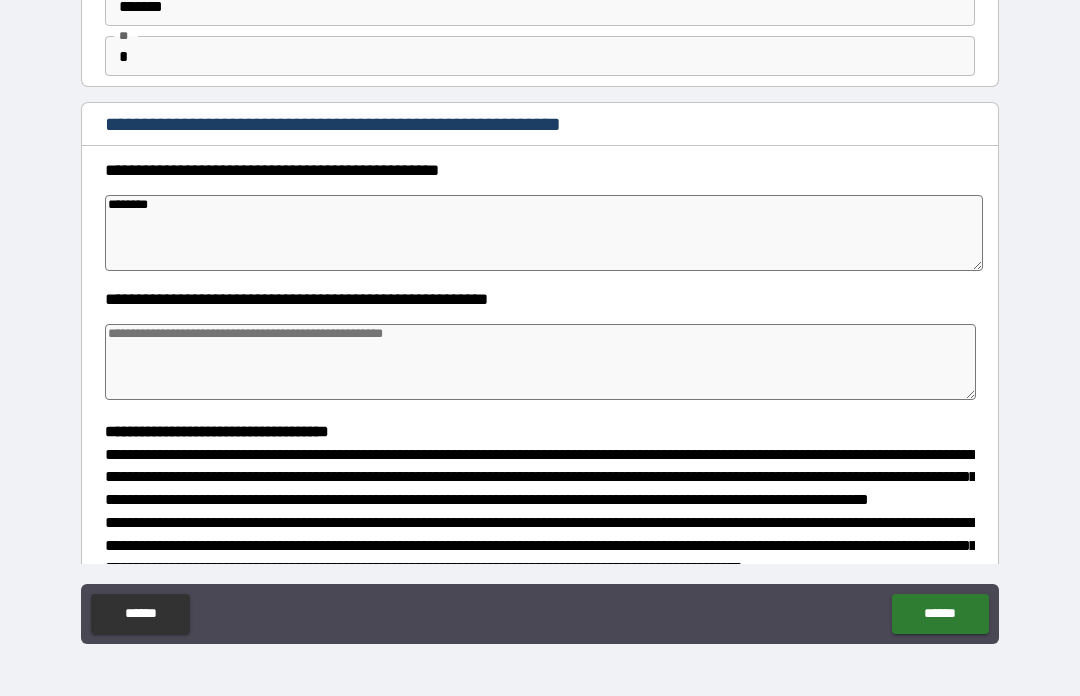 type on "********" 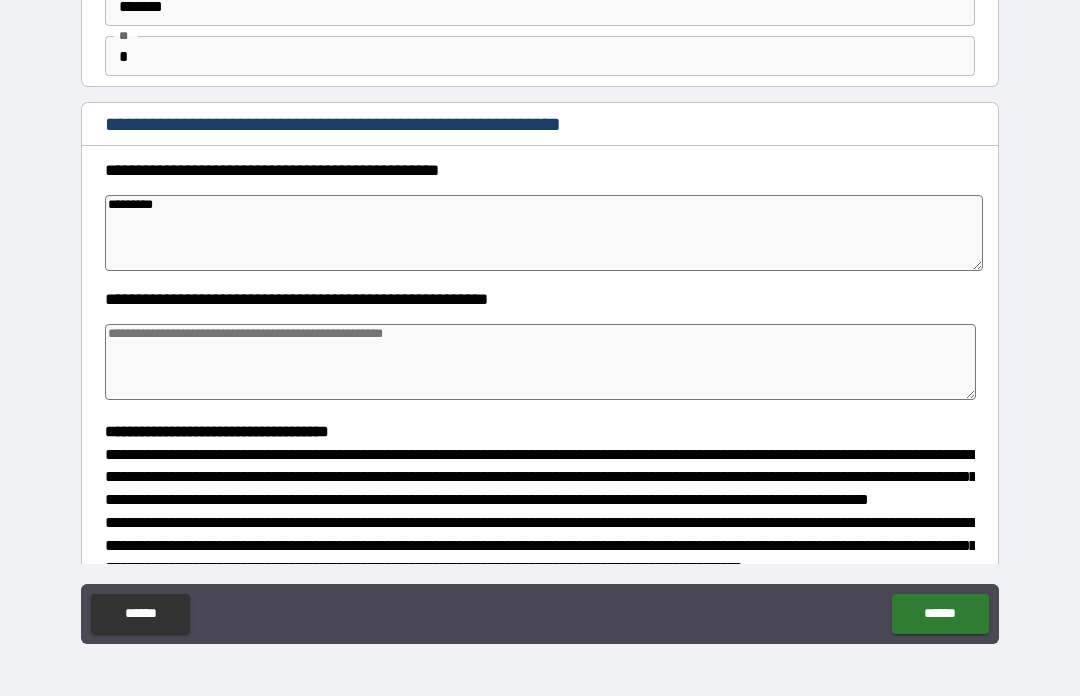 type on "*" 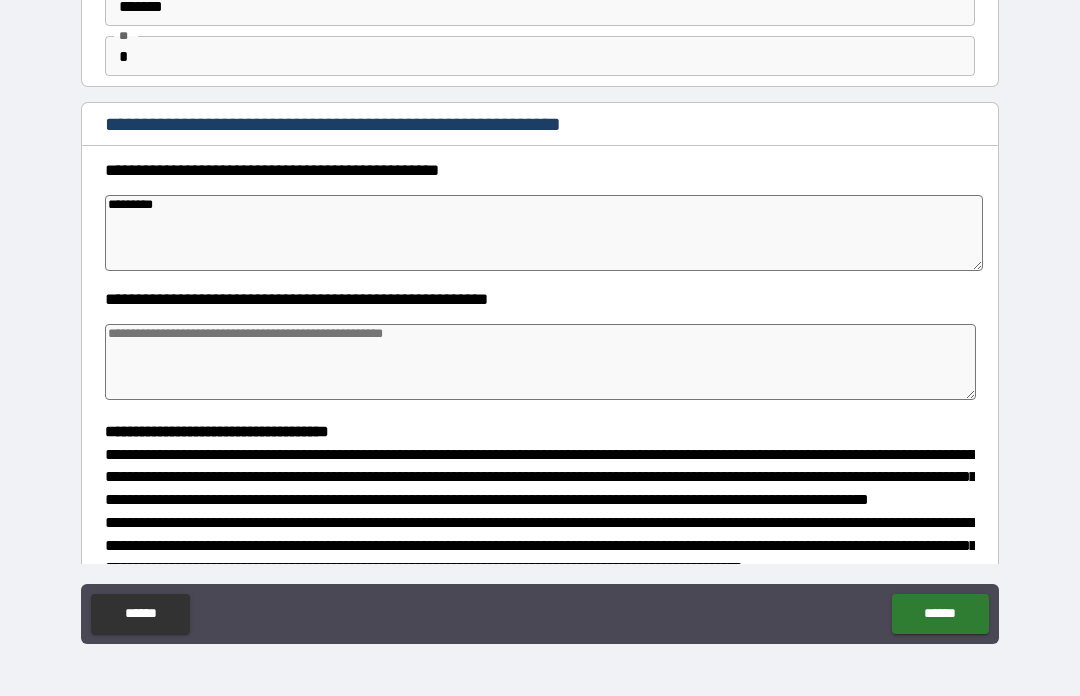 type on "*" 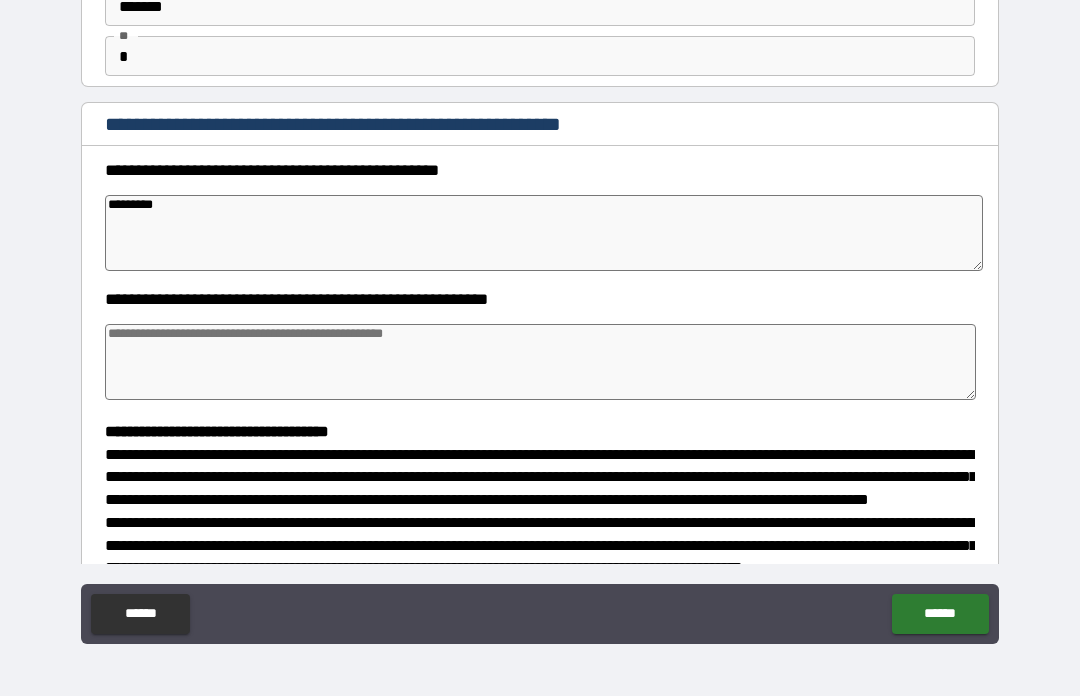 type on "*" 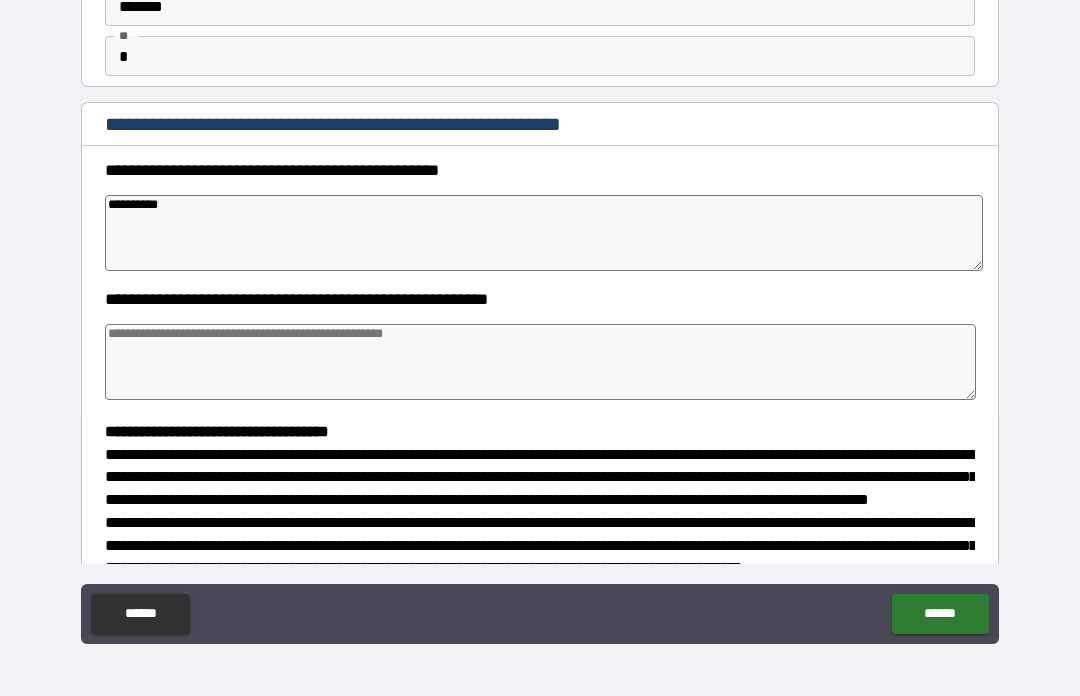 type on "*" 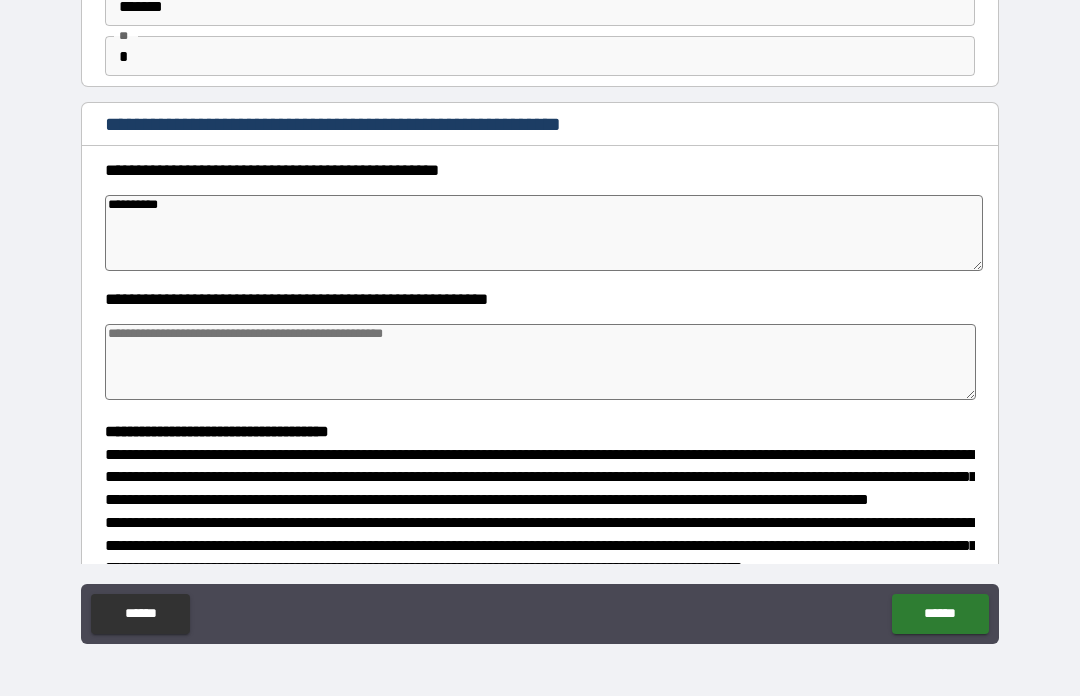 type on "*" 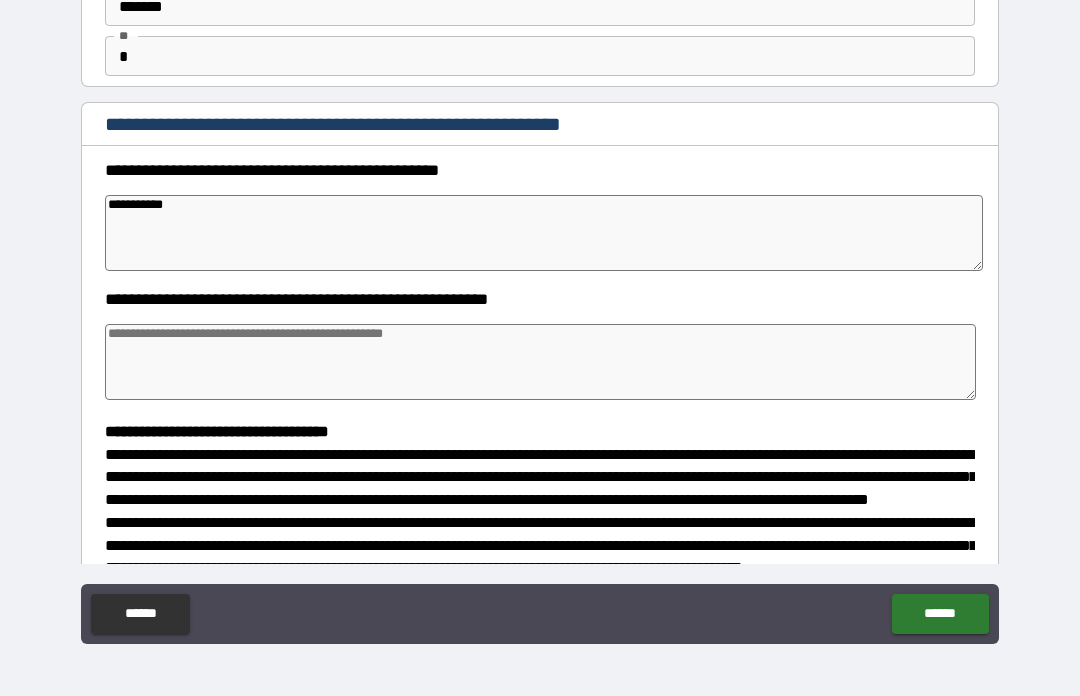 type on "*" 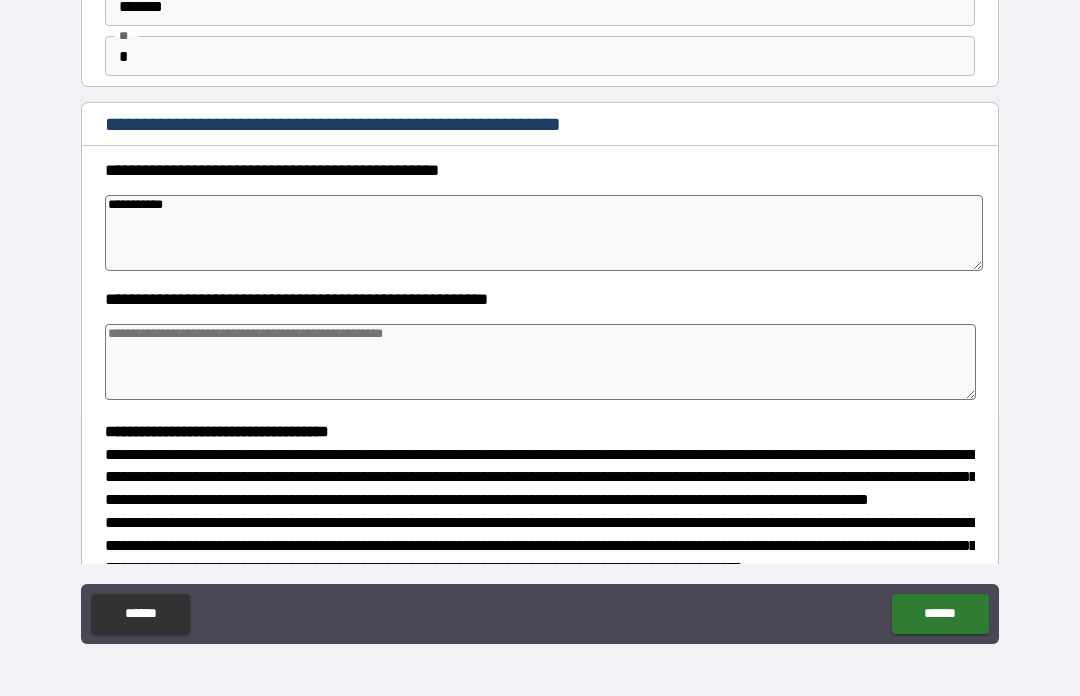 type on "*" 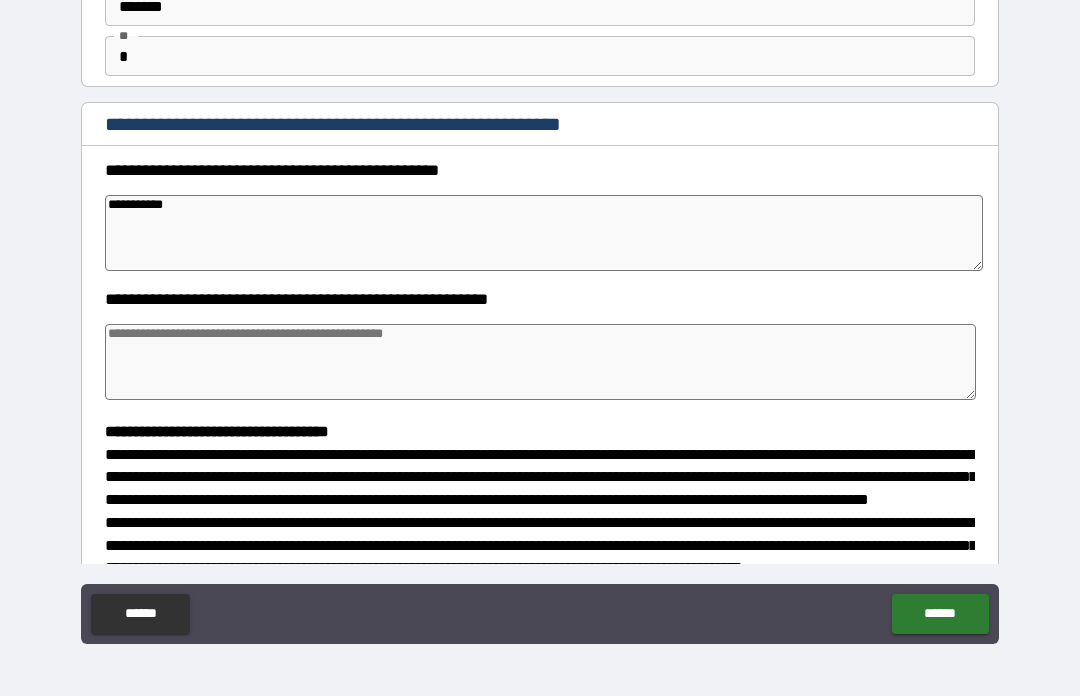 type on "*" 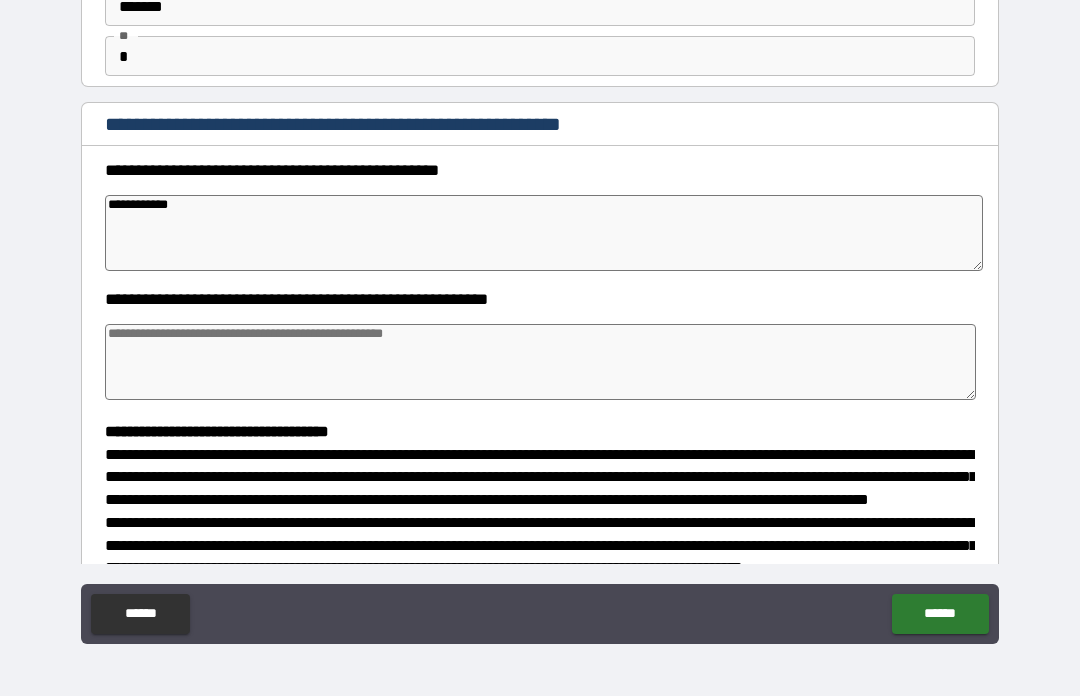 type on "*" 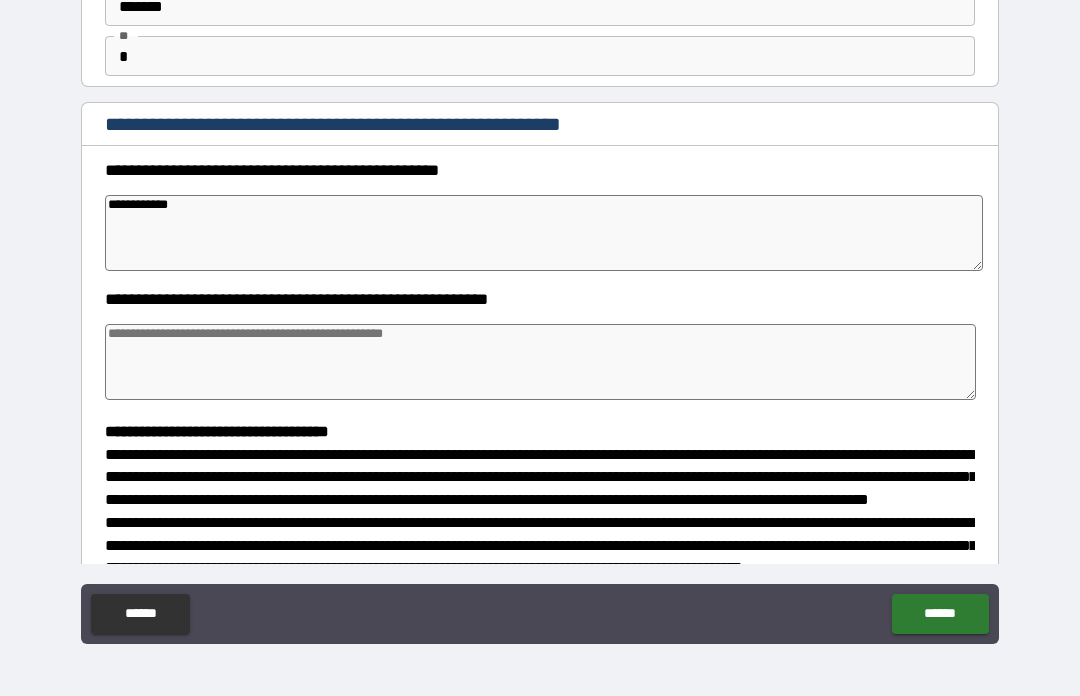 type on "**********" 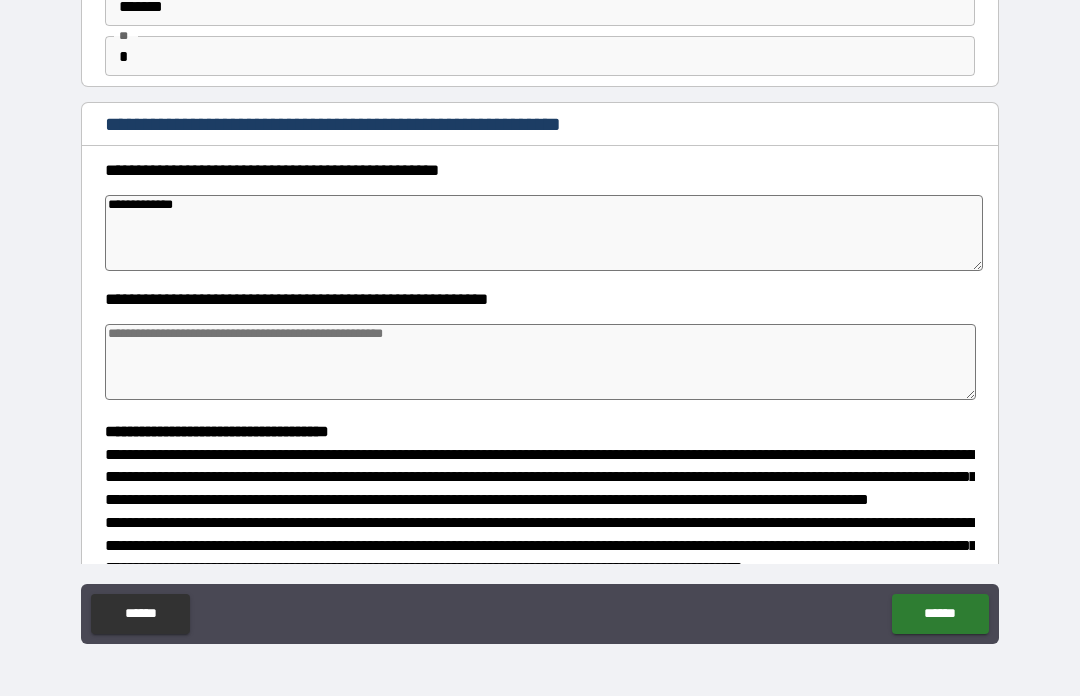 type on "*" 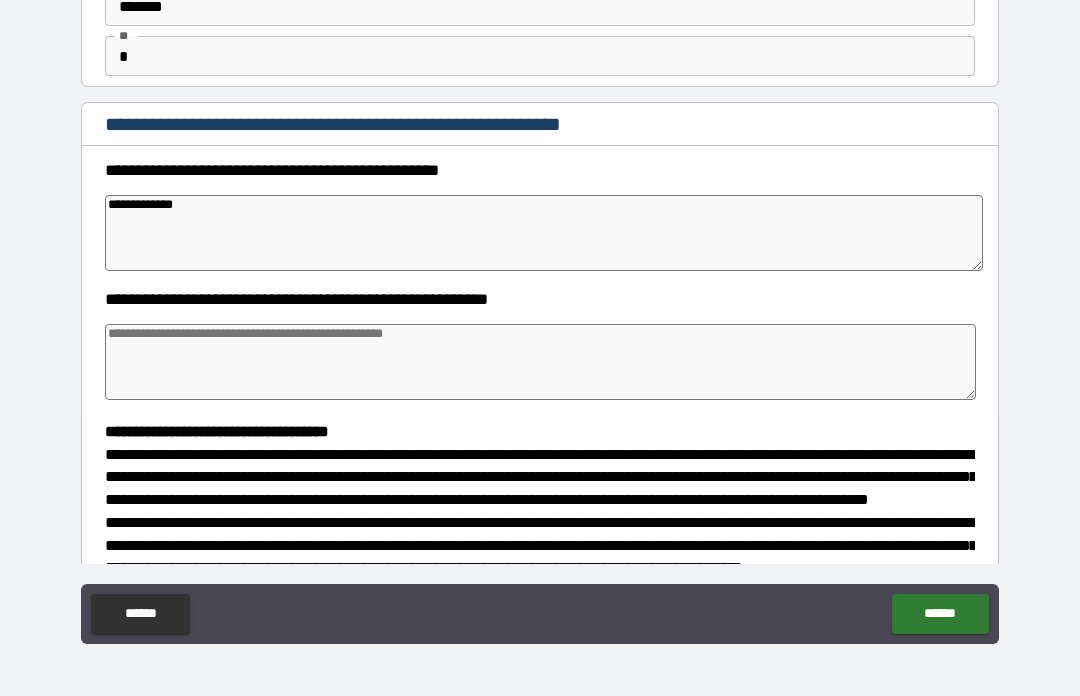 type on "*" 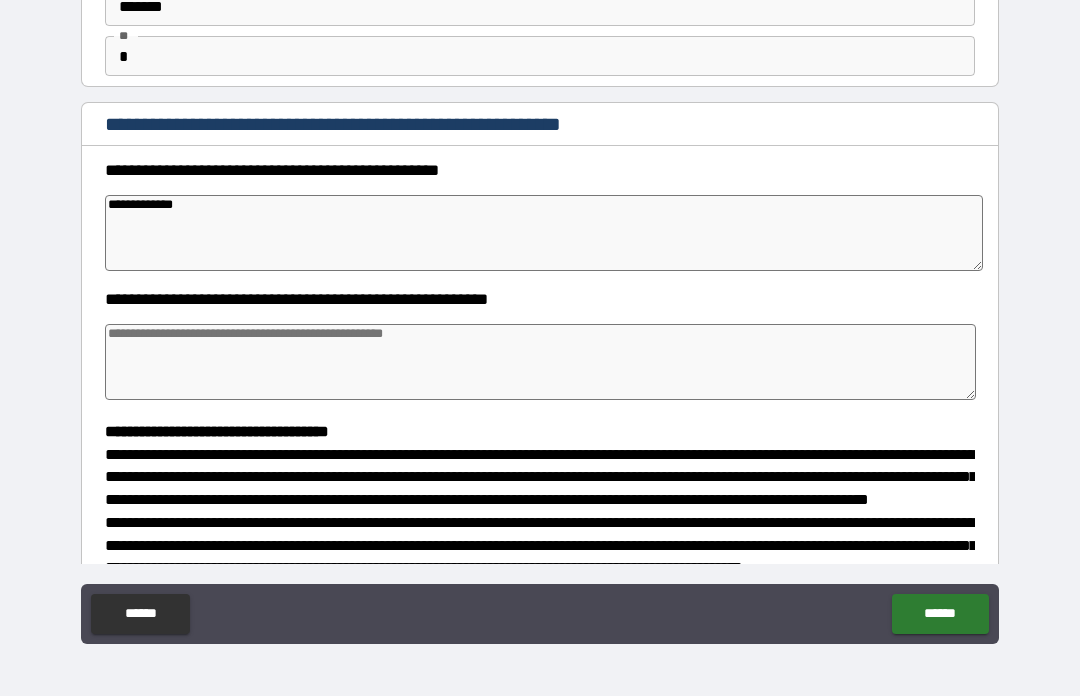 type on "*" 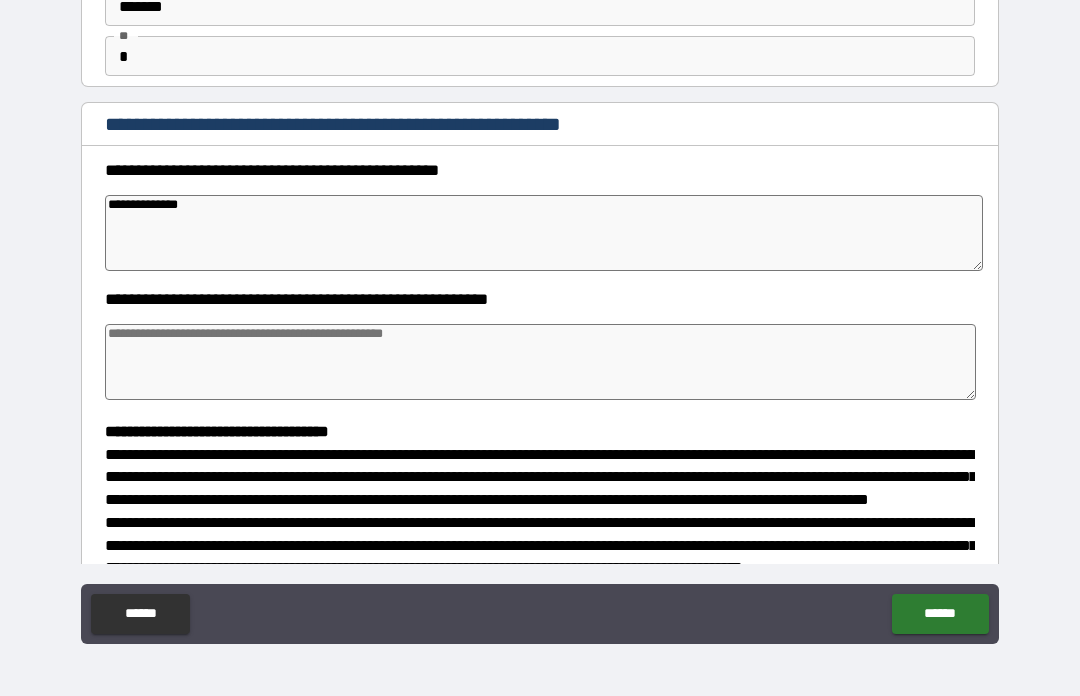 type on "*" 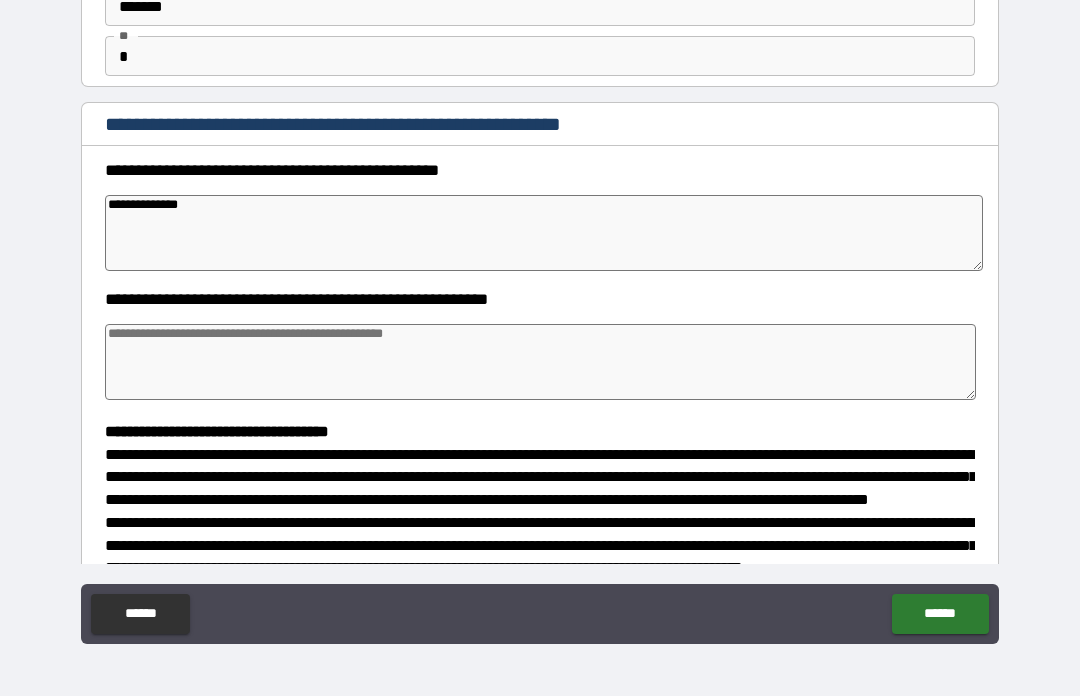 type on "*" 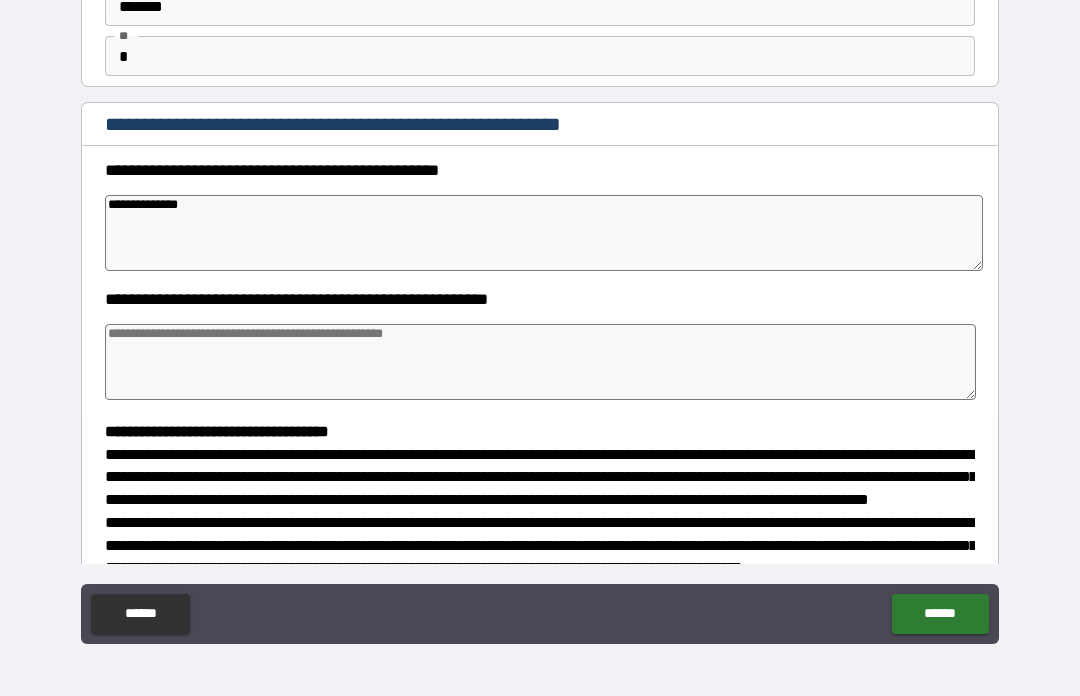 type on "*" 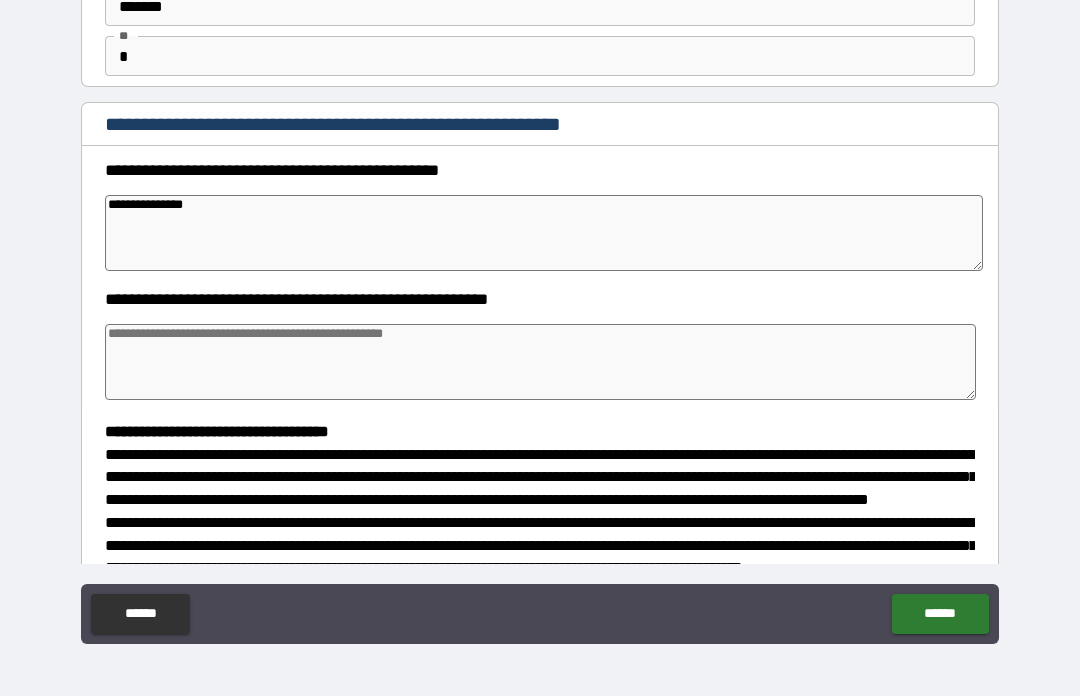 type on "*" 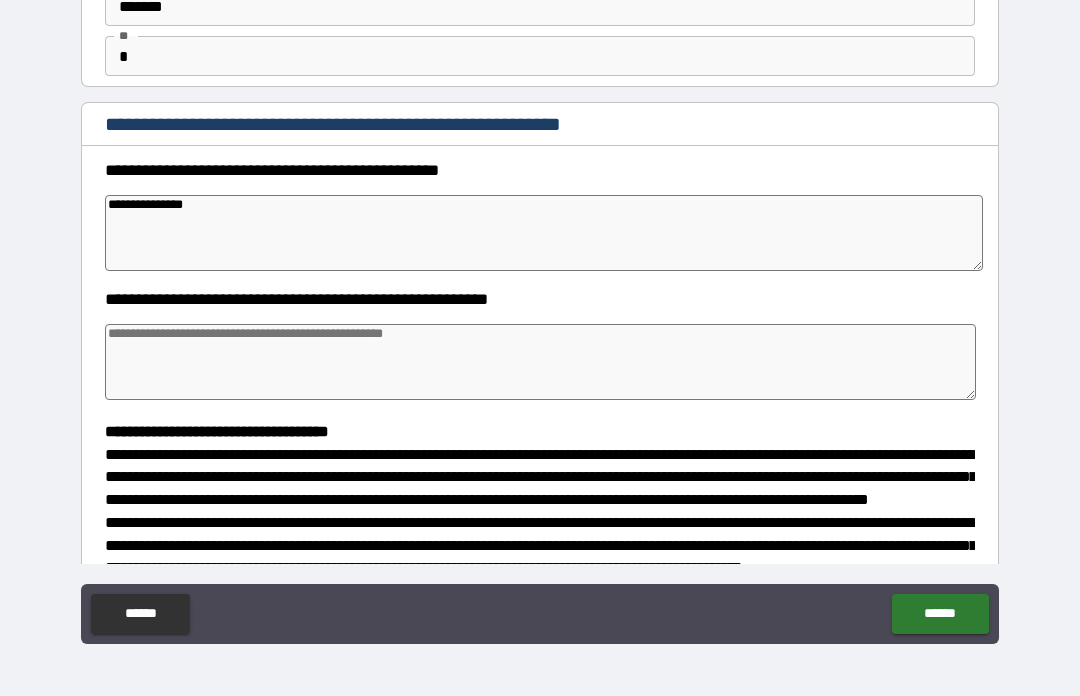 type on "*" 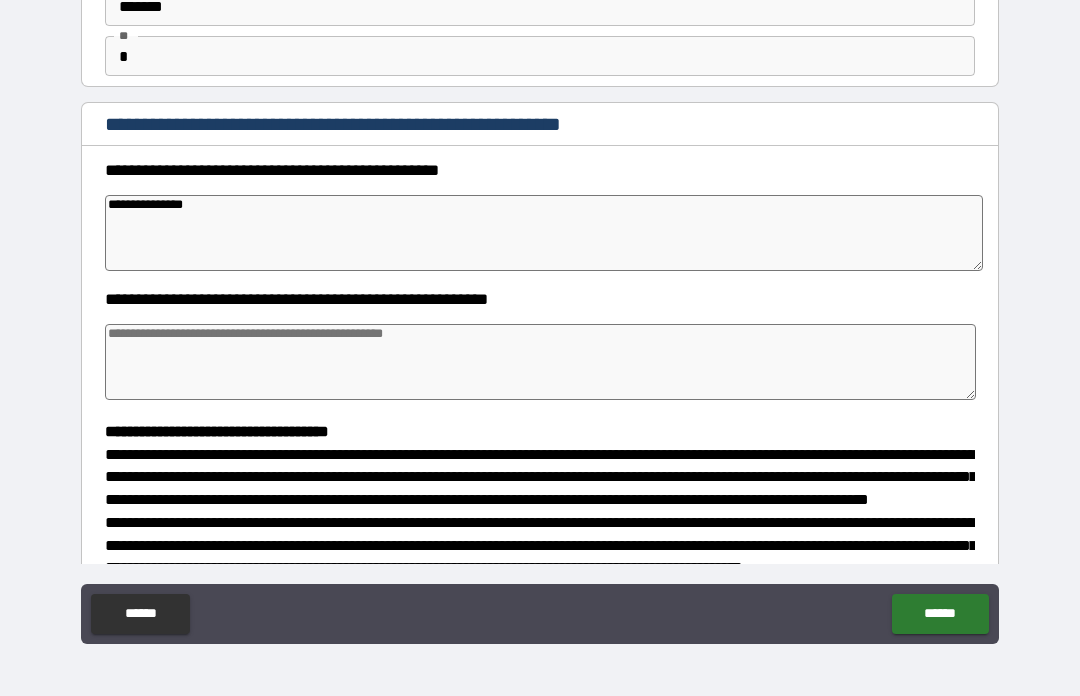 type on "*" 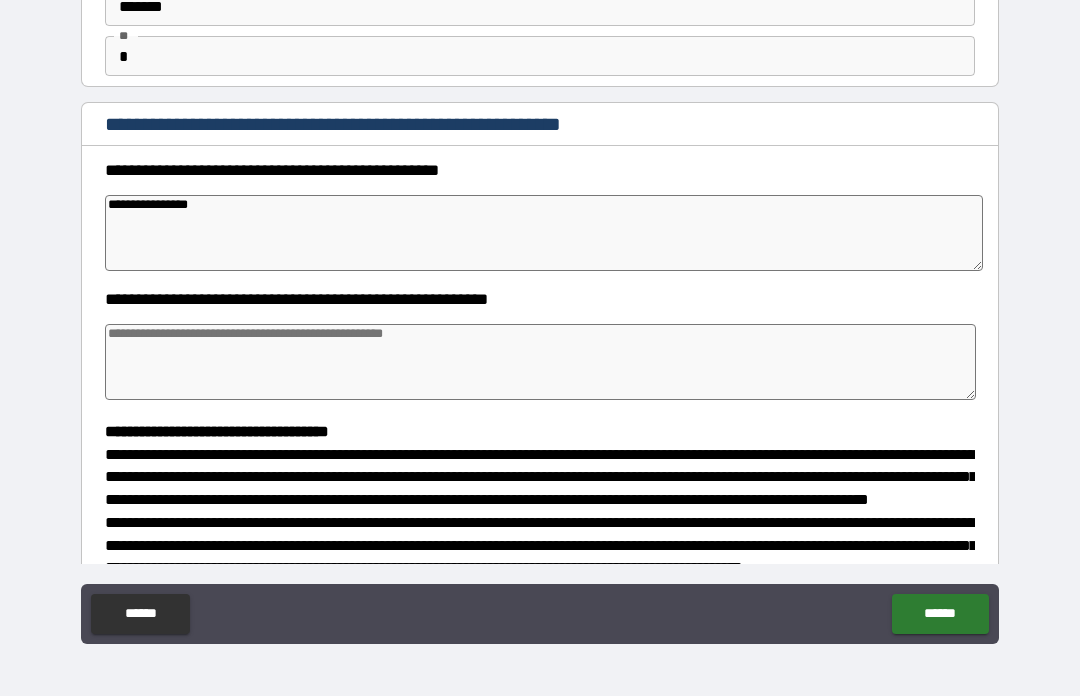 type on "*" 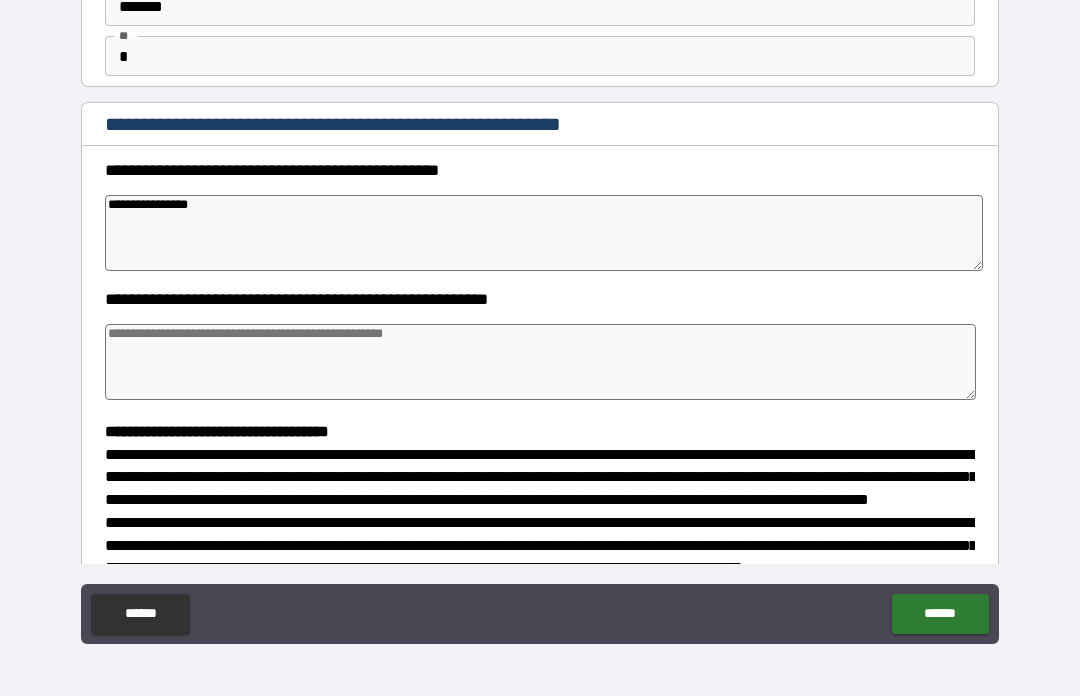 type on "*" 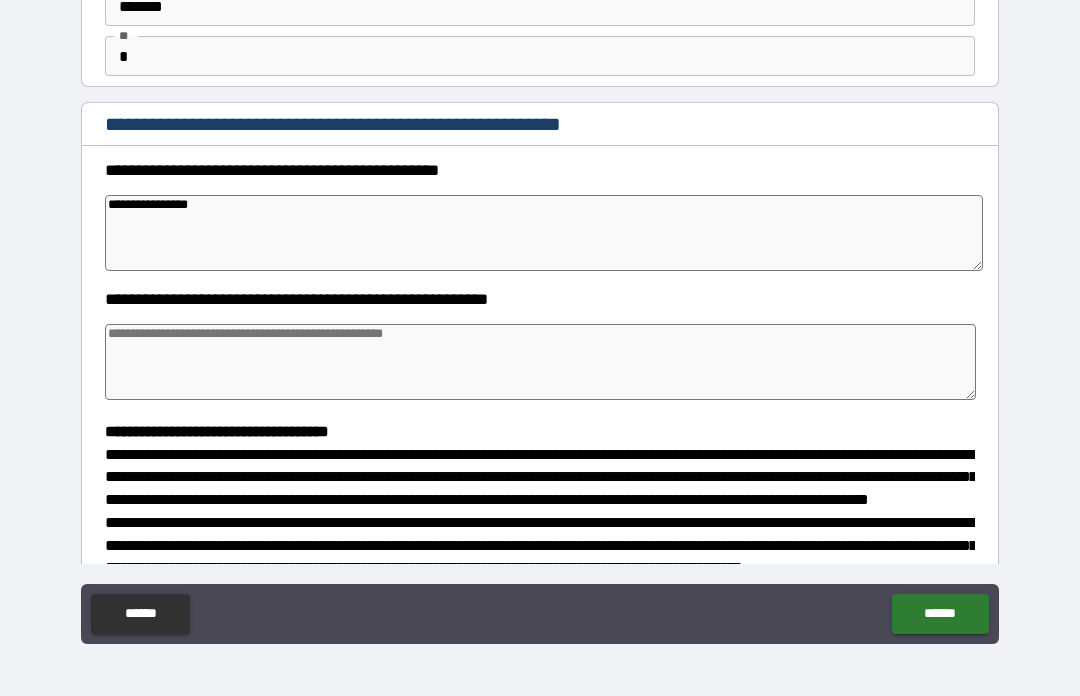 type on "**********" 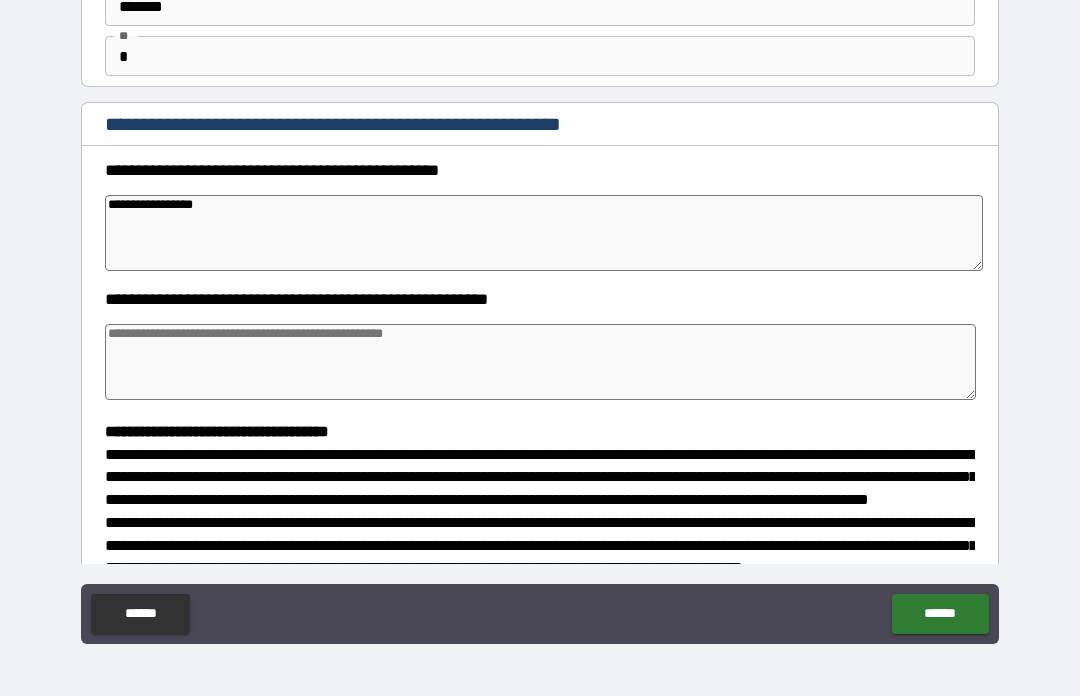 type on "*" 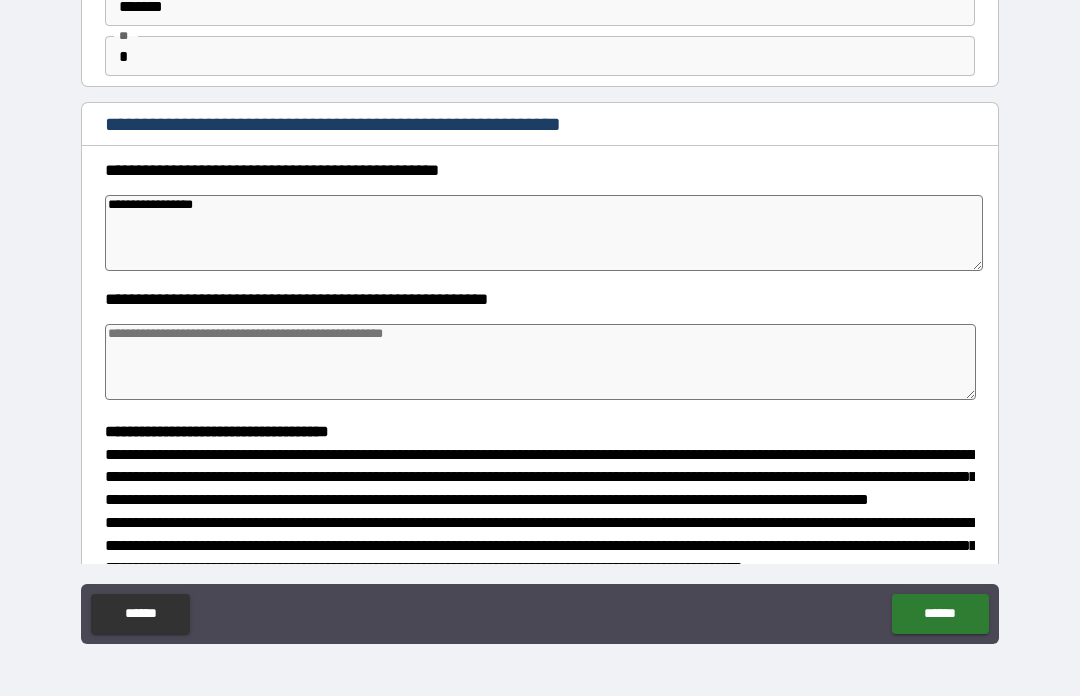 type on "*" 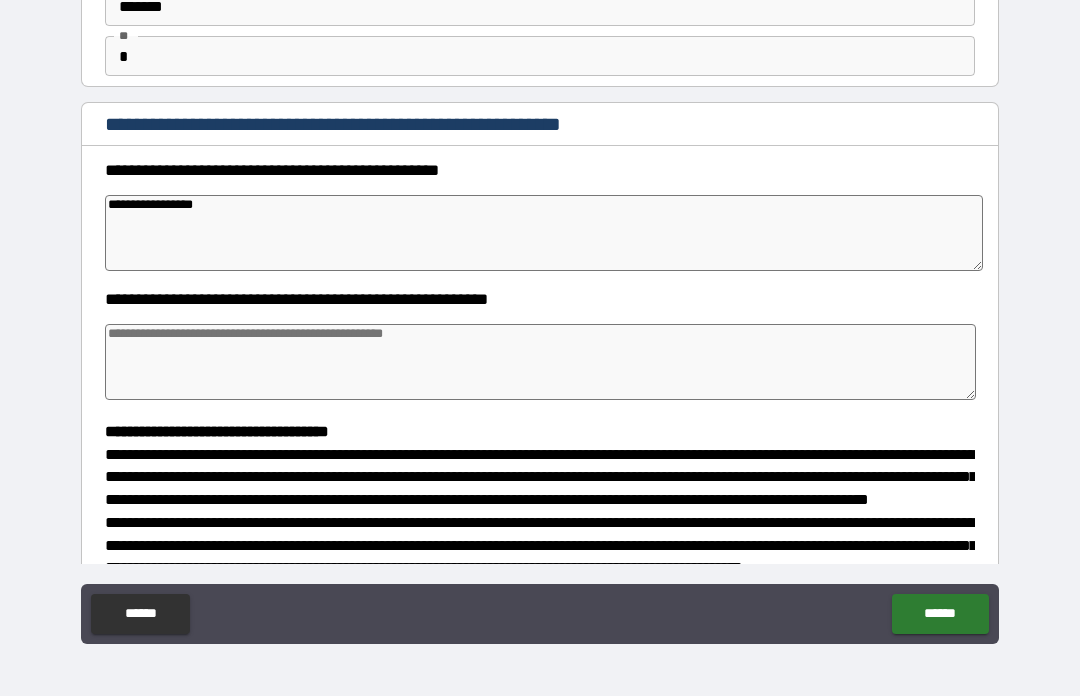 type on "*" 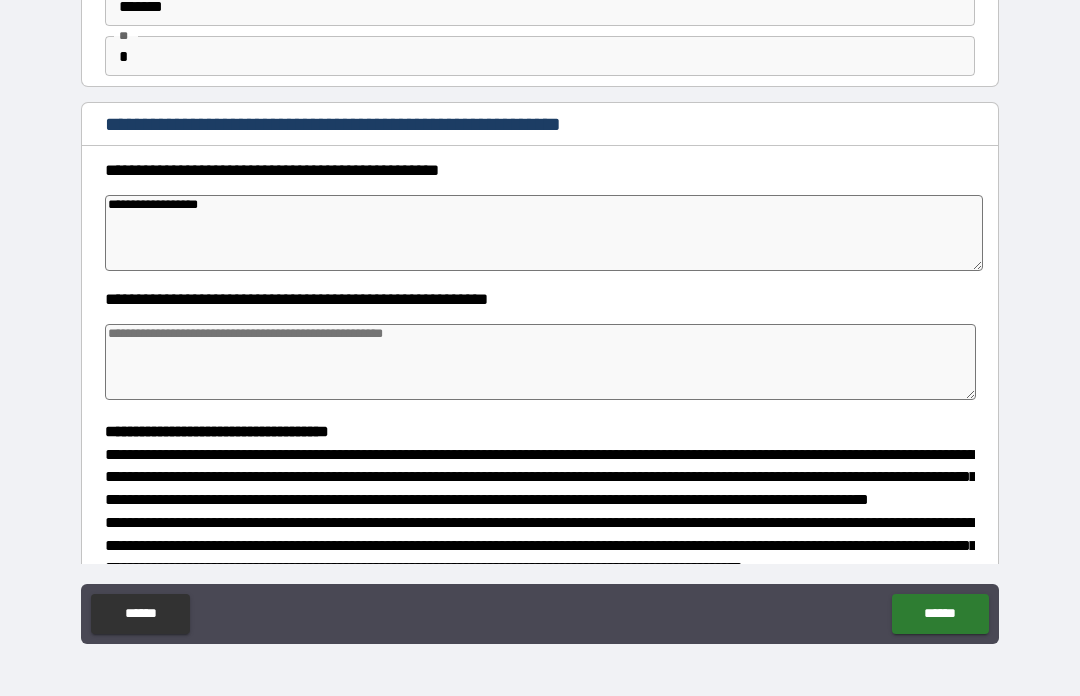 type on "*" 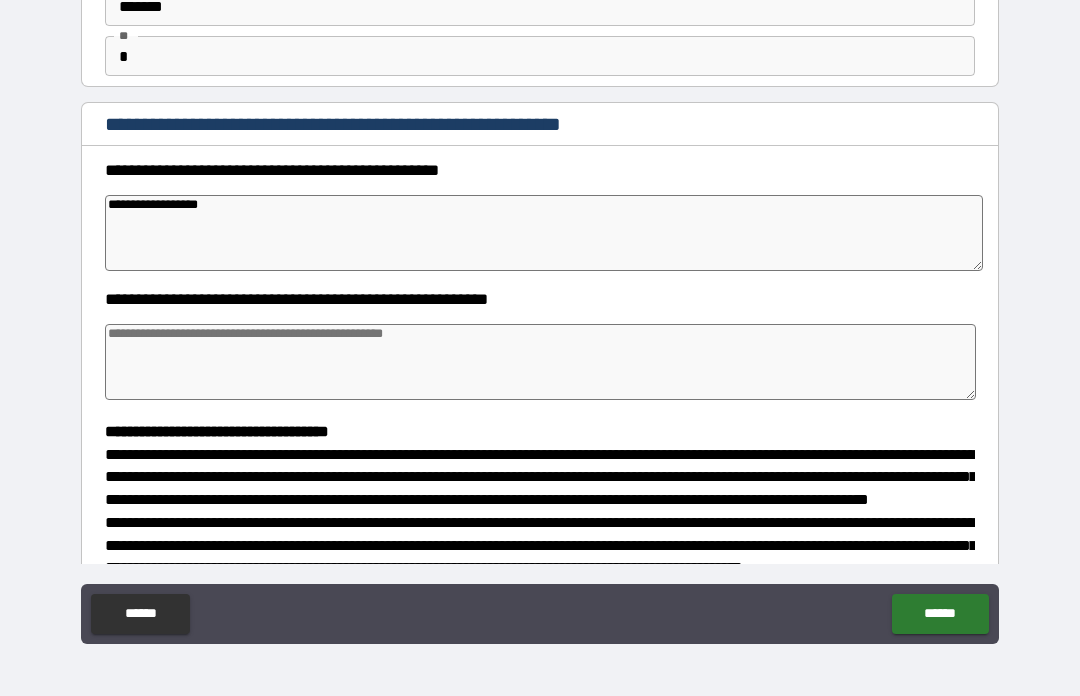 type on "*" 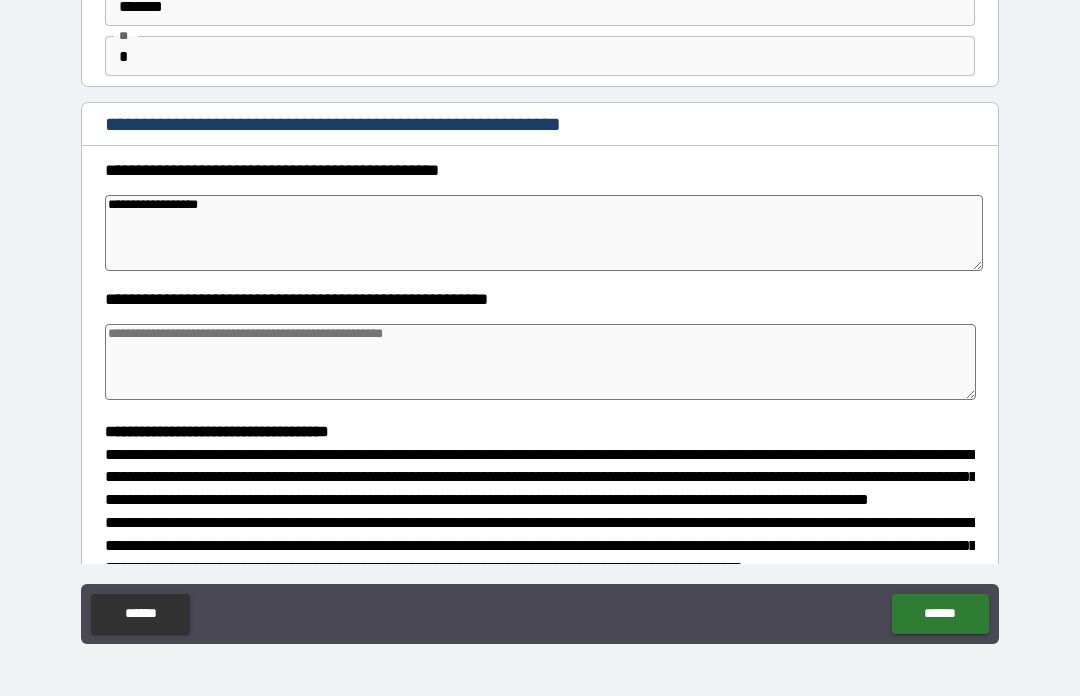 type on "*" 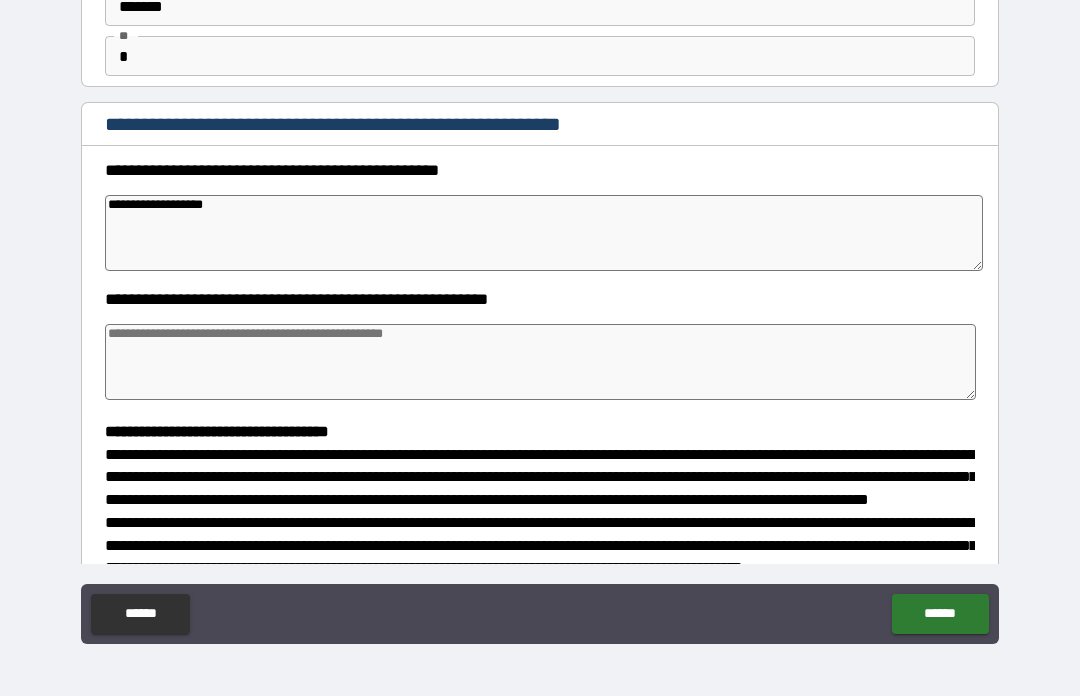 type on "*" 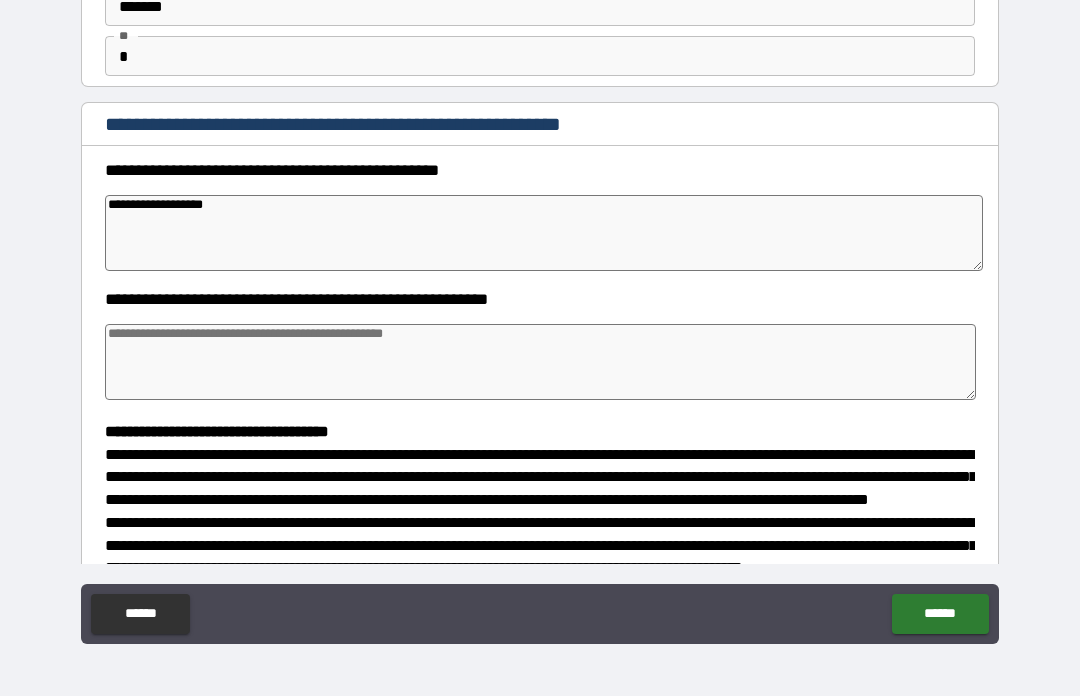 type on "*" 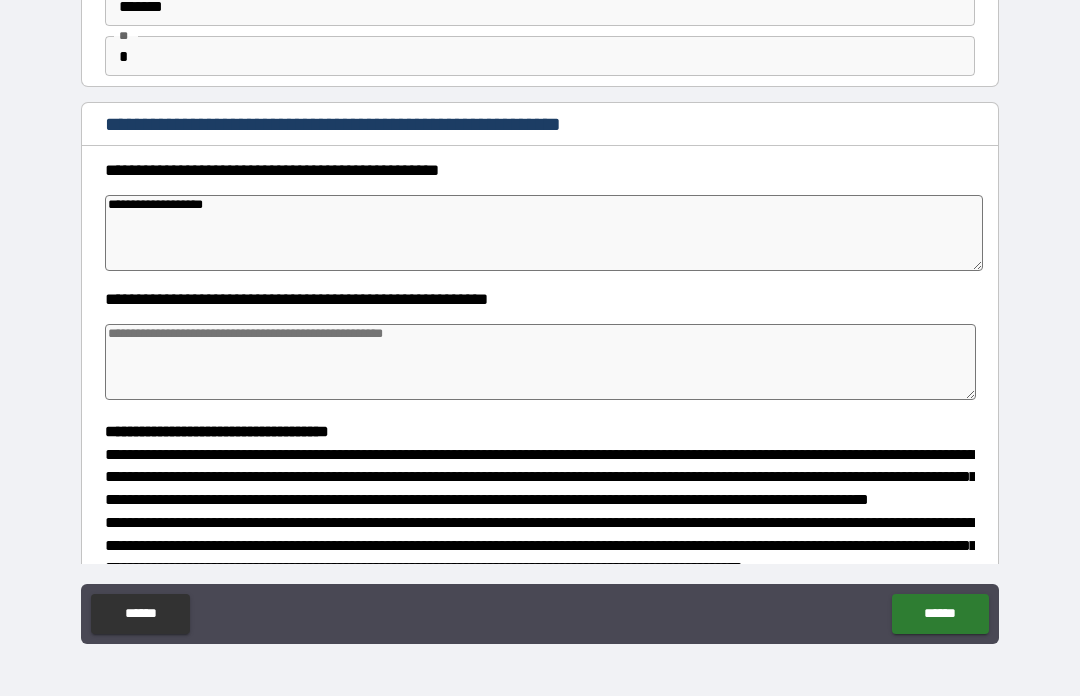 type on "*" 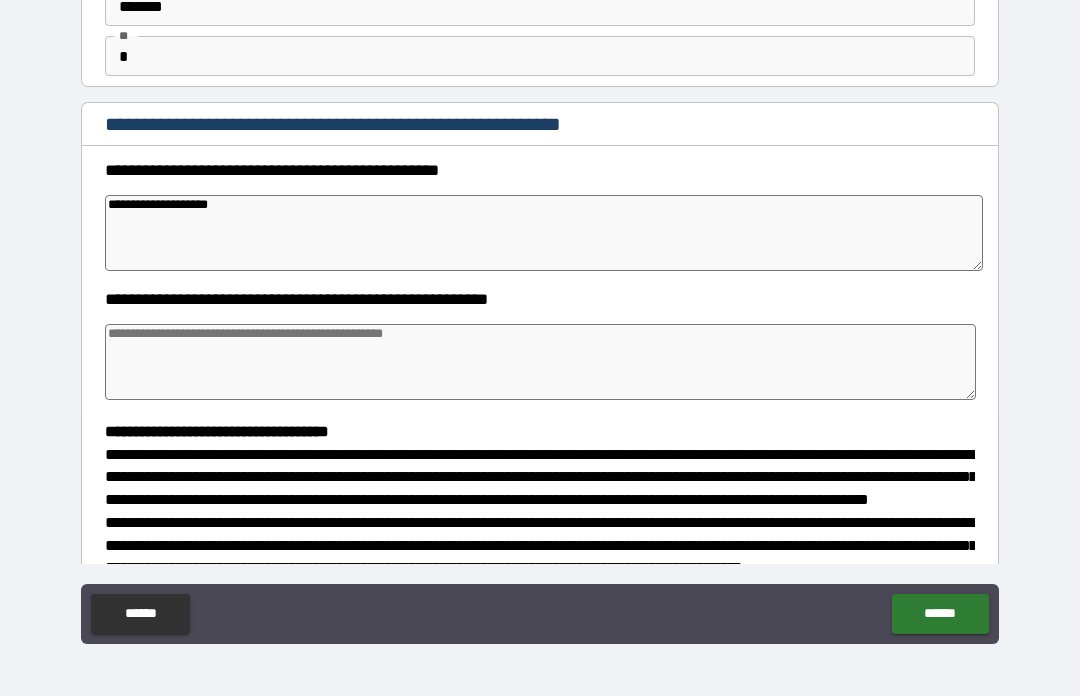 type on "*" 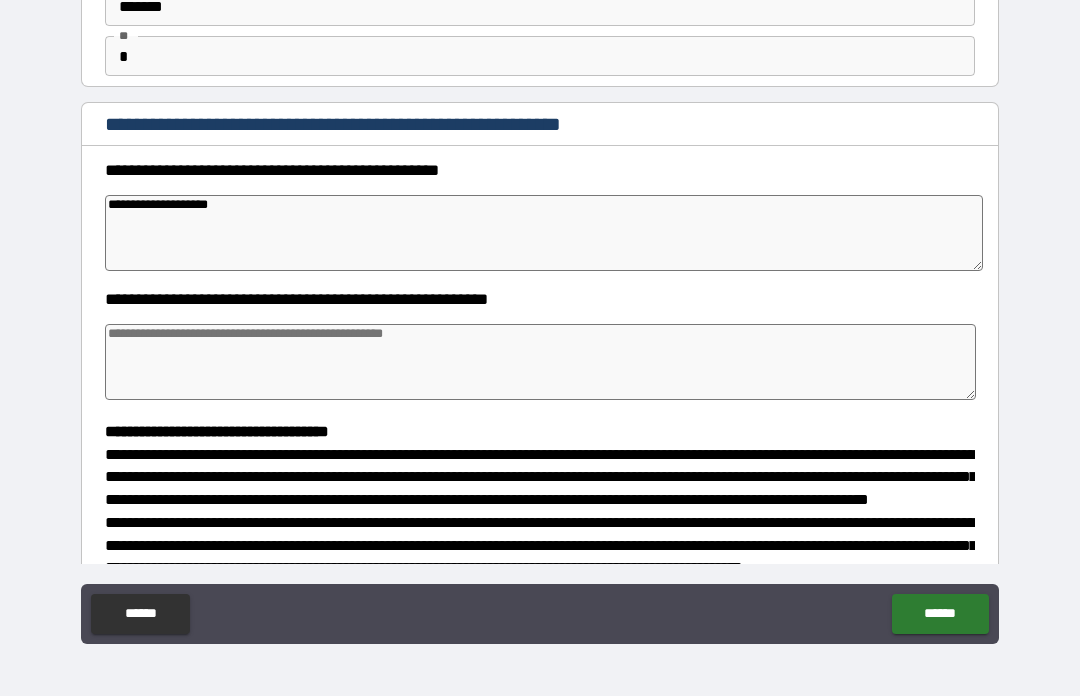 type on "**********" 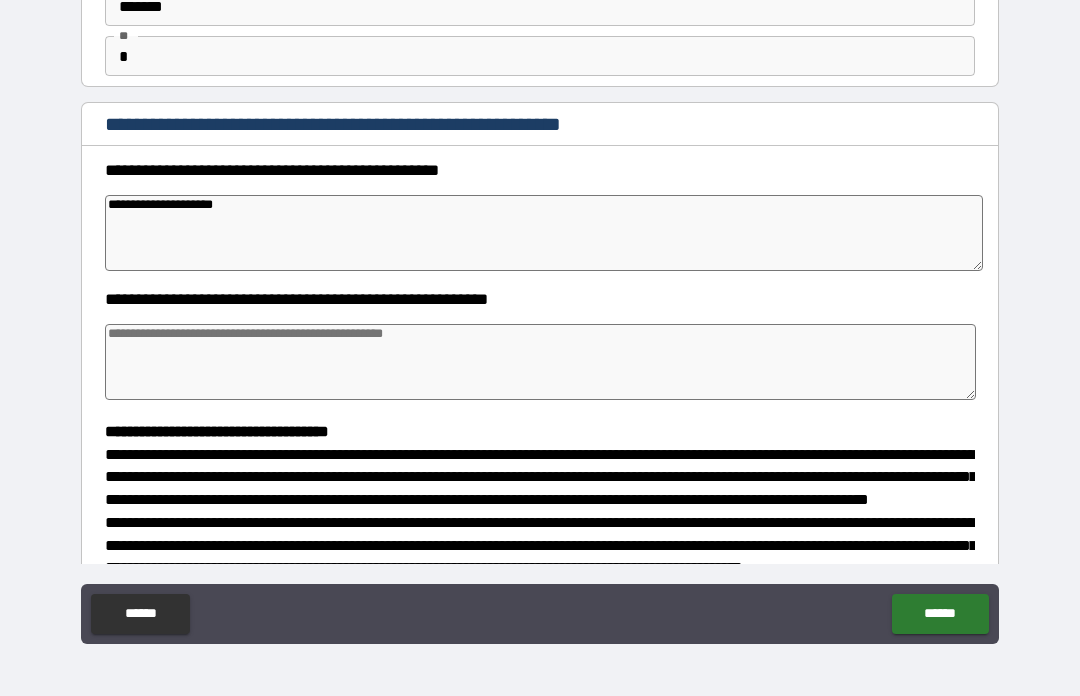 type on "*" 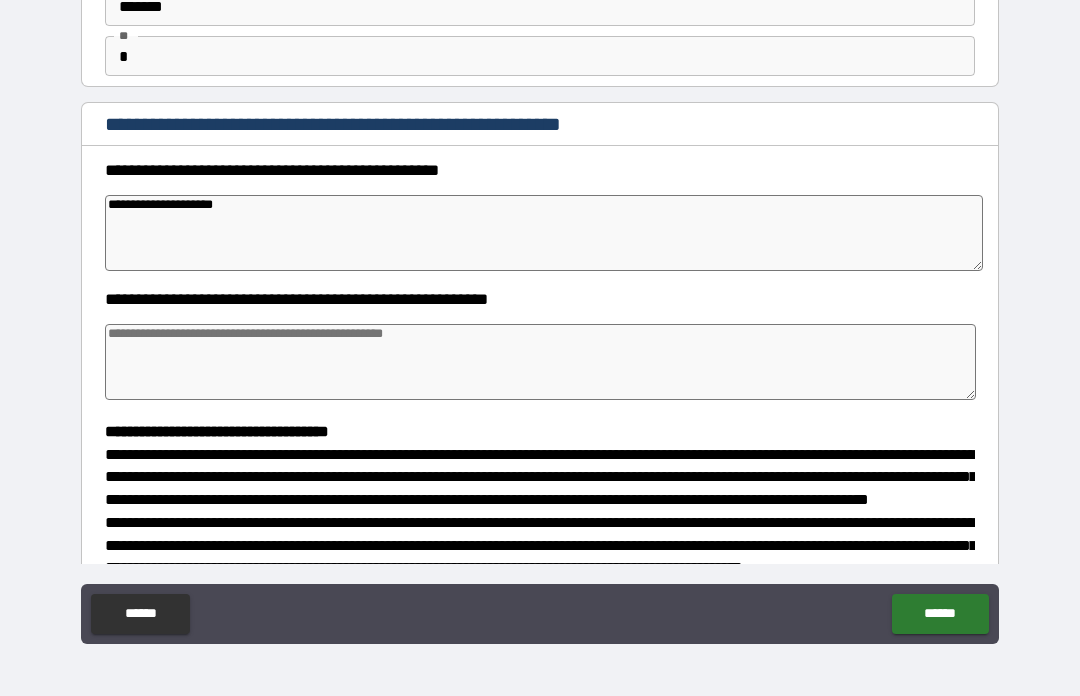 type on "*" 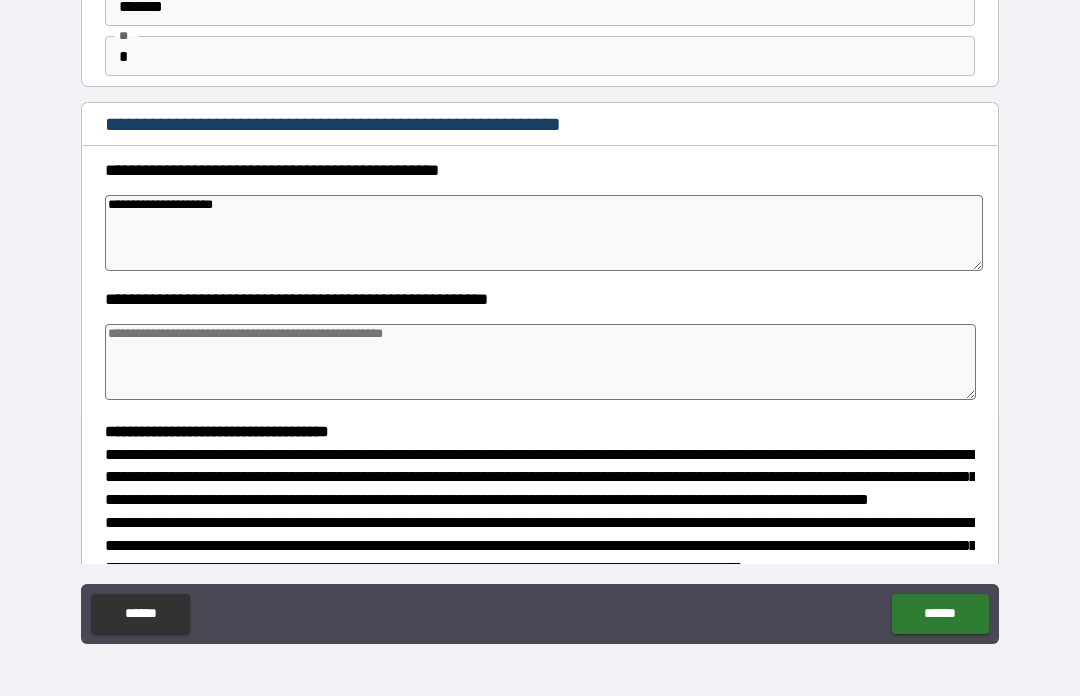 type on "*" 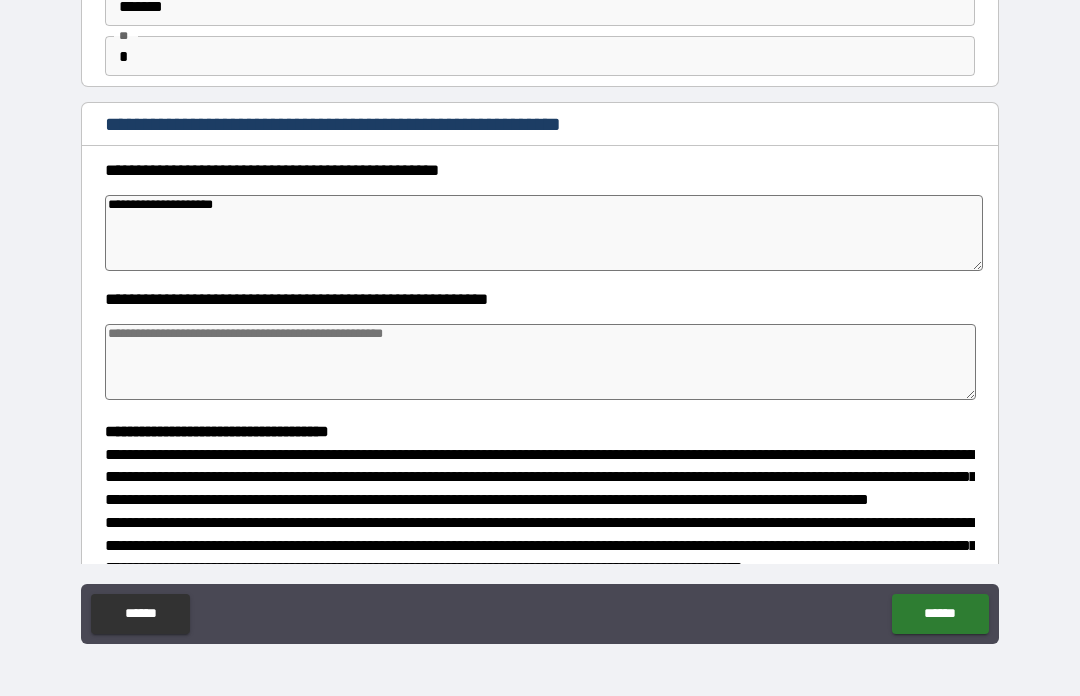 type on "**********" 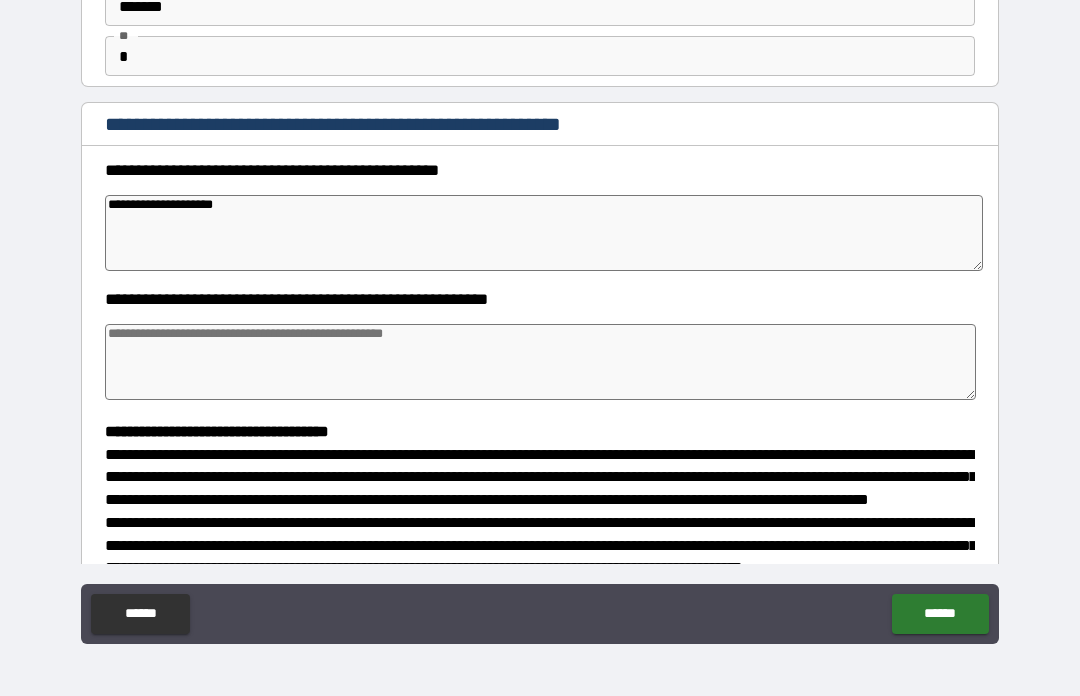 type on "*" 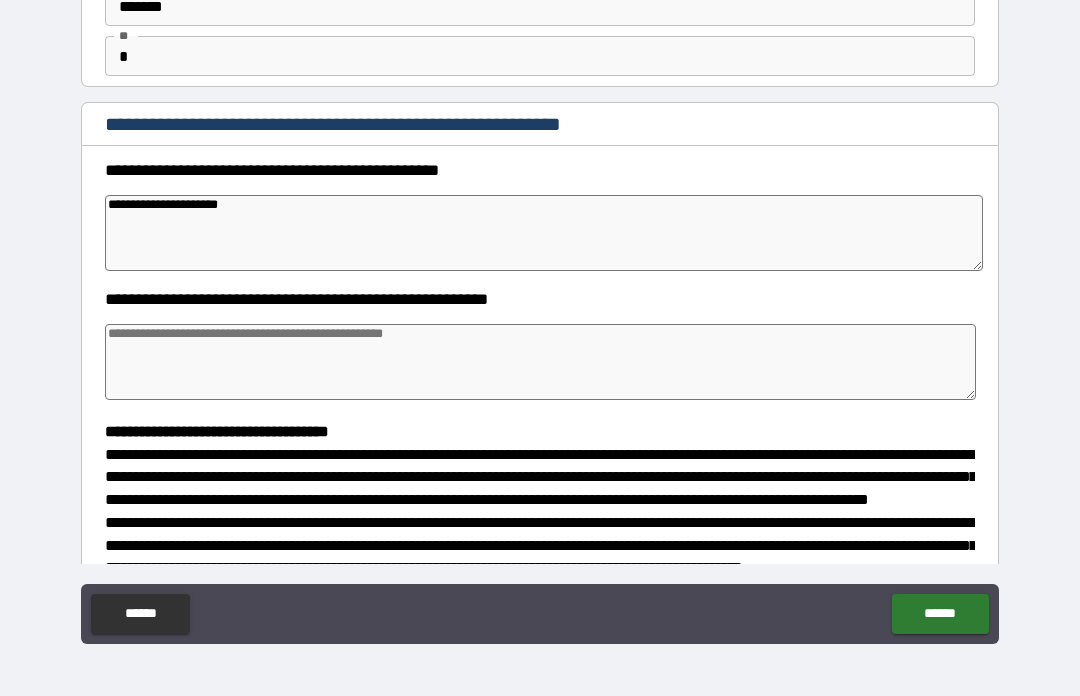 type on "*" 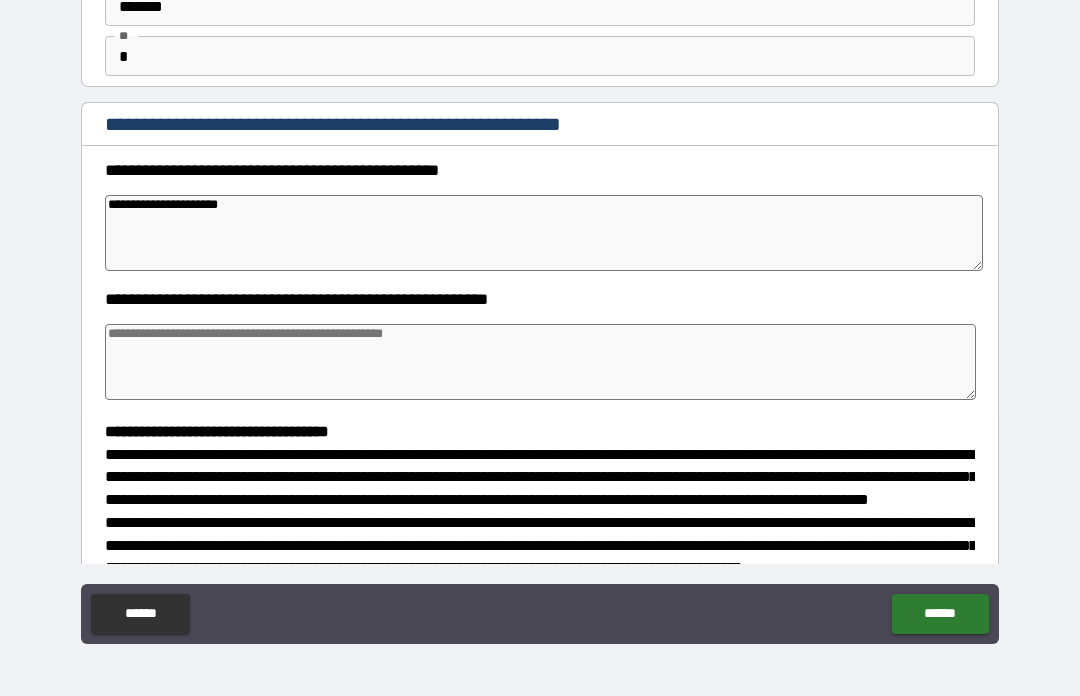 type on "**********" 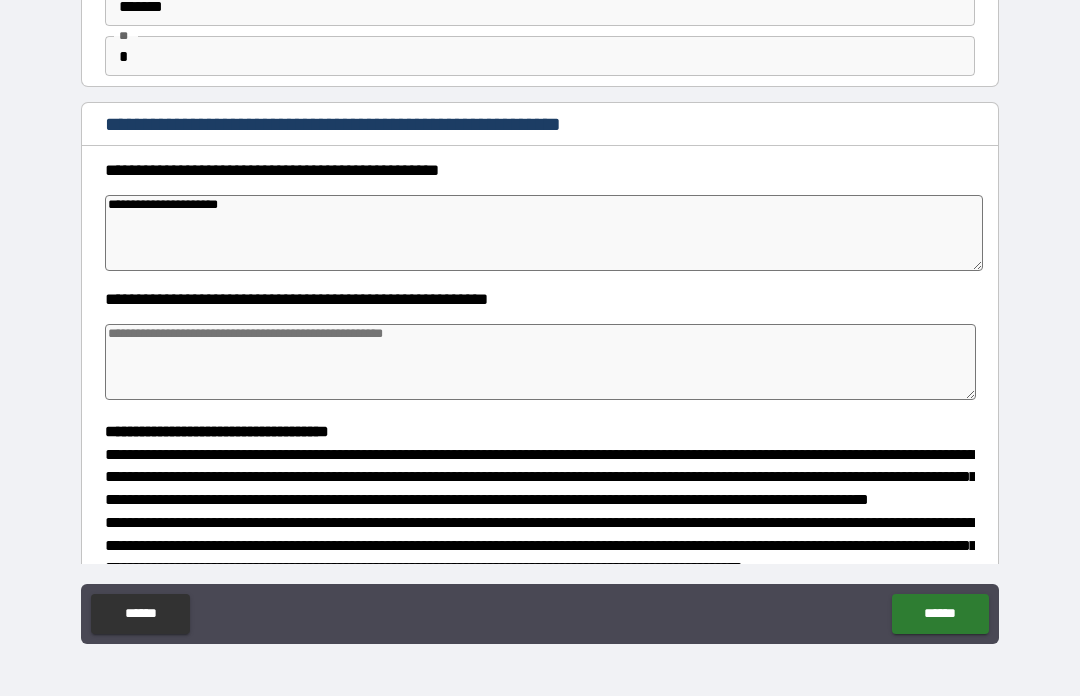 type on "*" 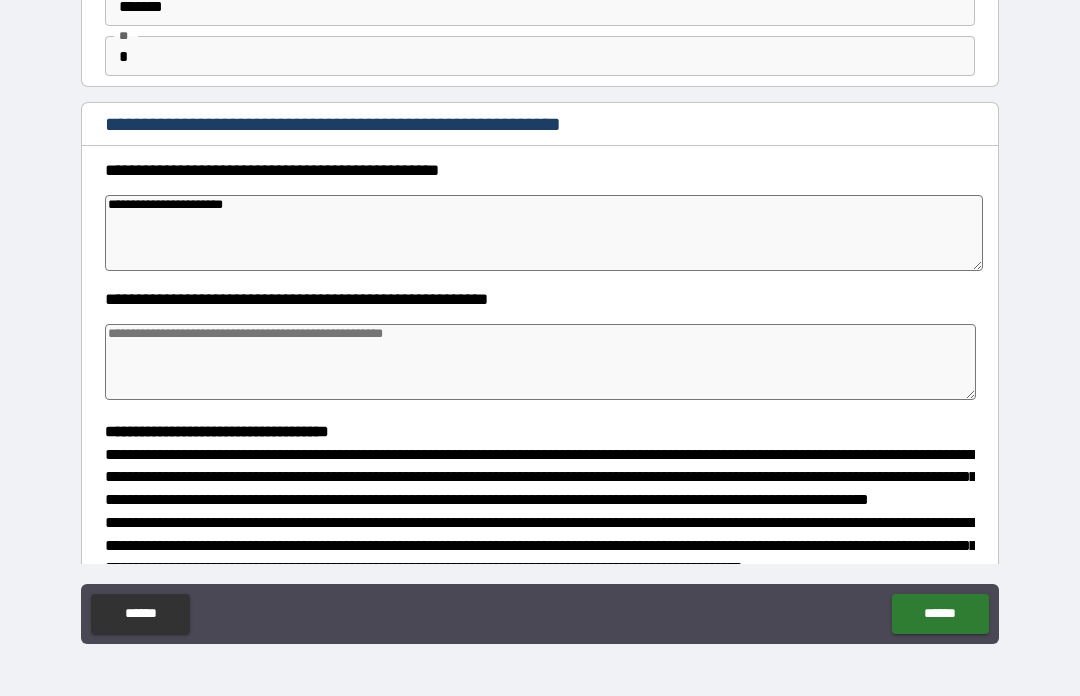 type on "*" 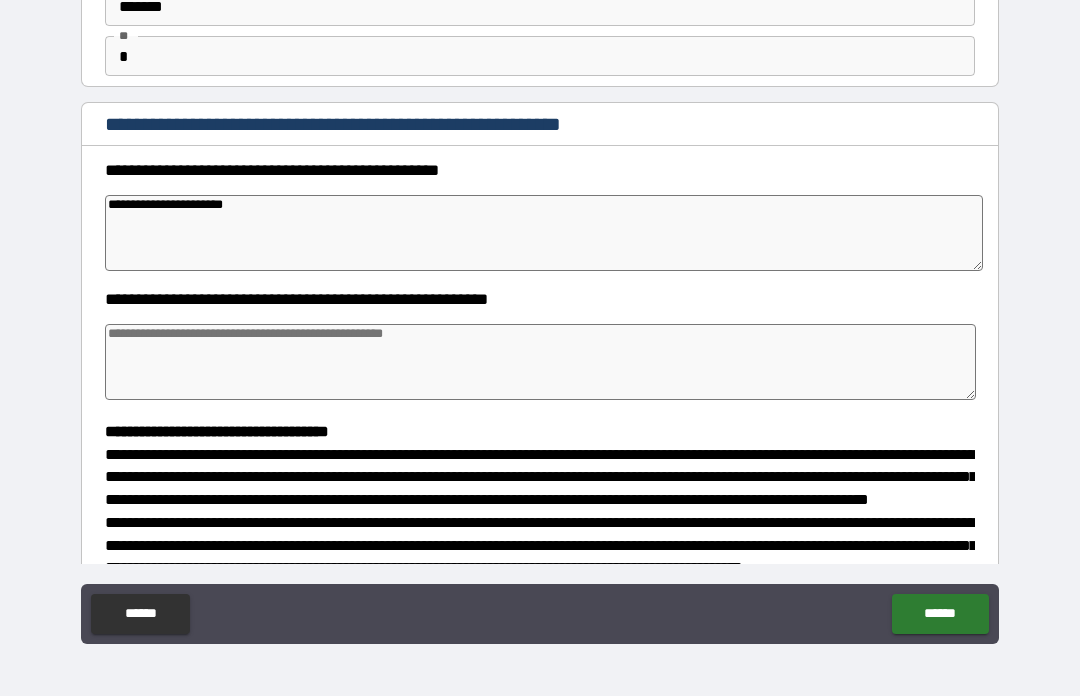 type on "**********" 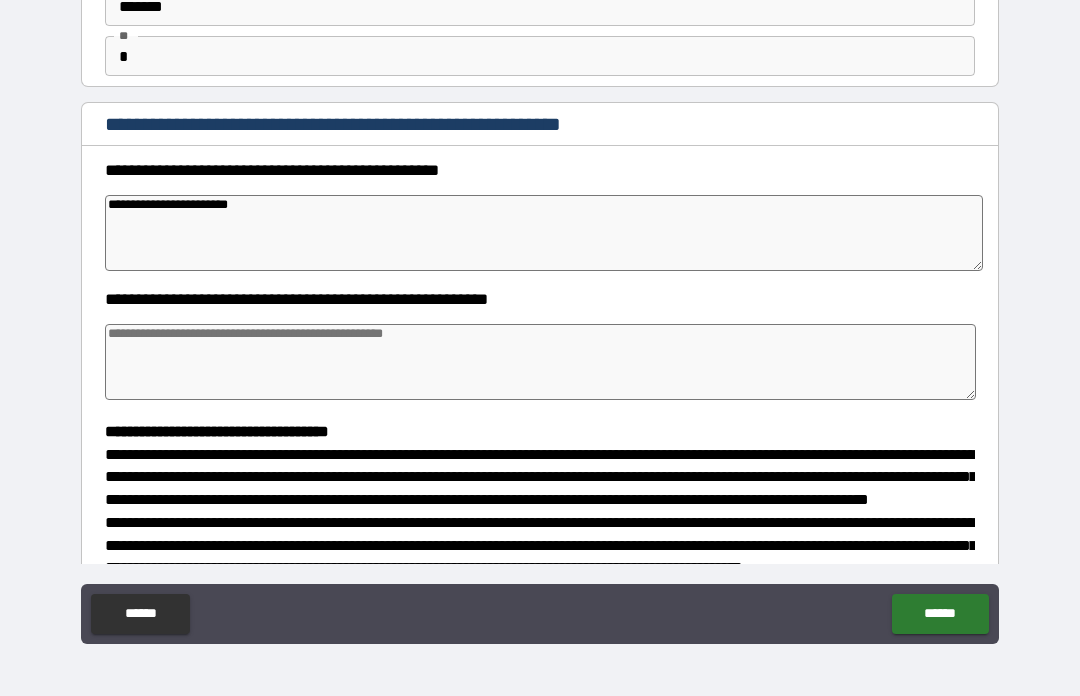 type on "*" 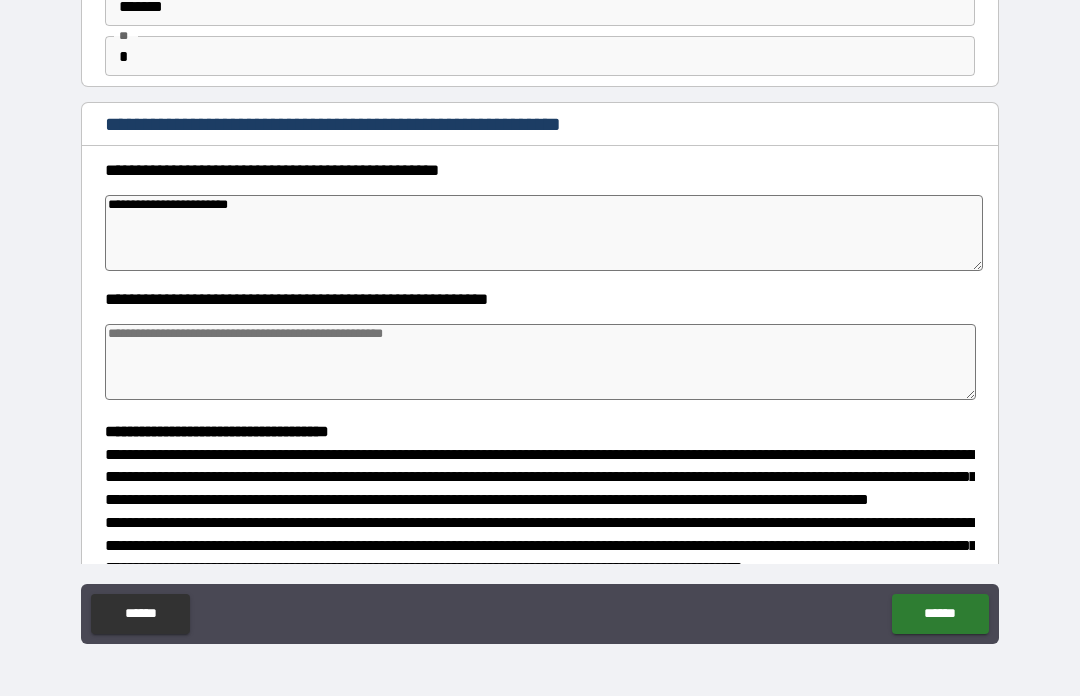 type on "*" 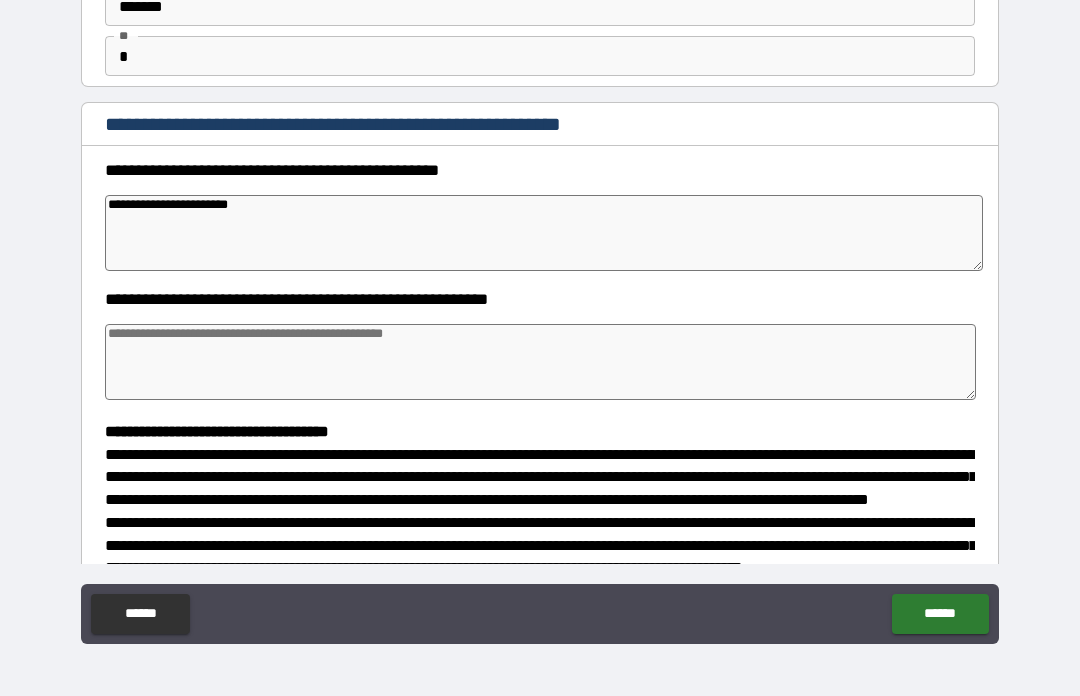 type on "*" 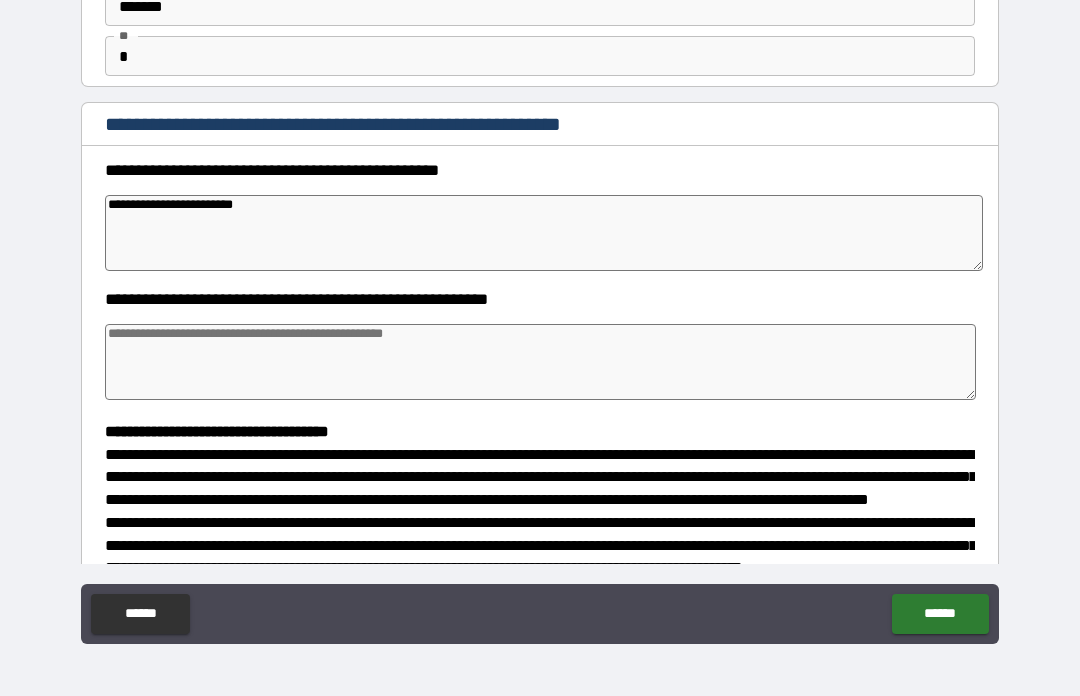 type on "*" 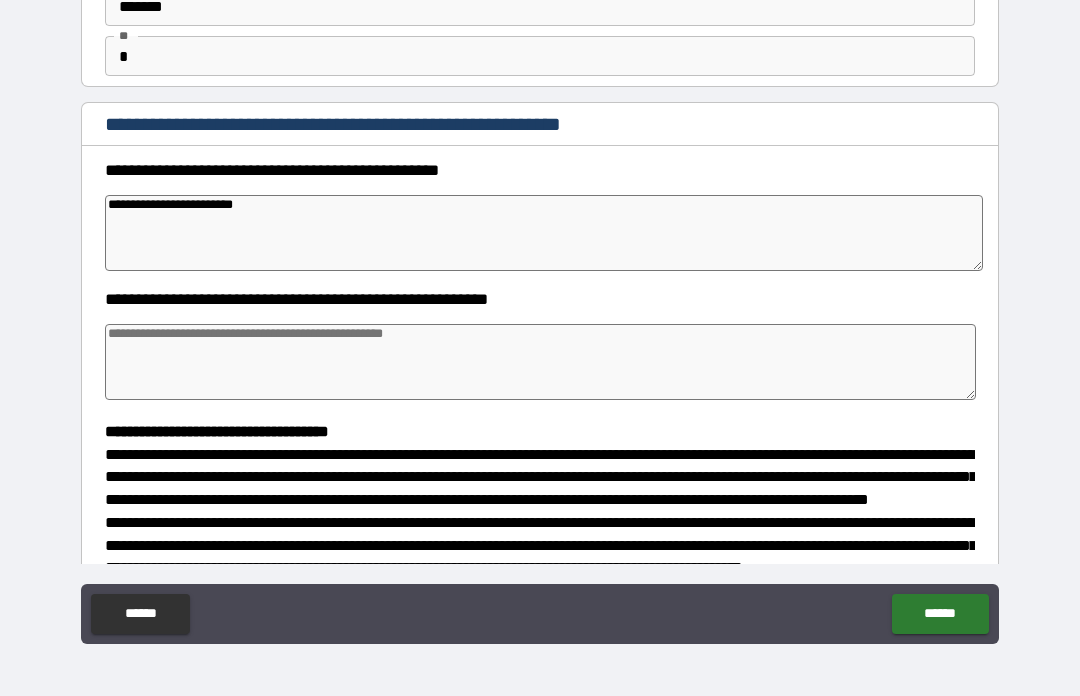 type on "*" 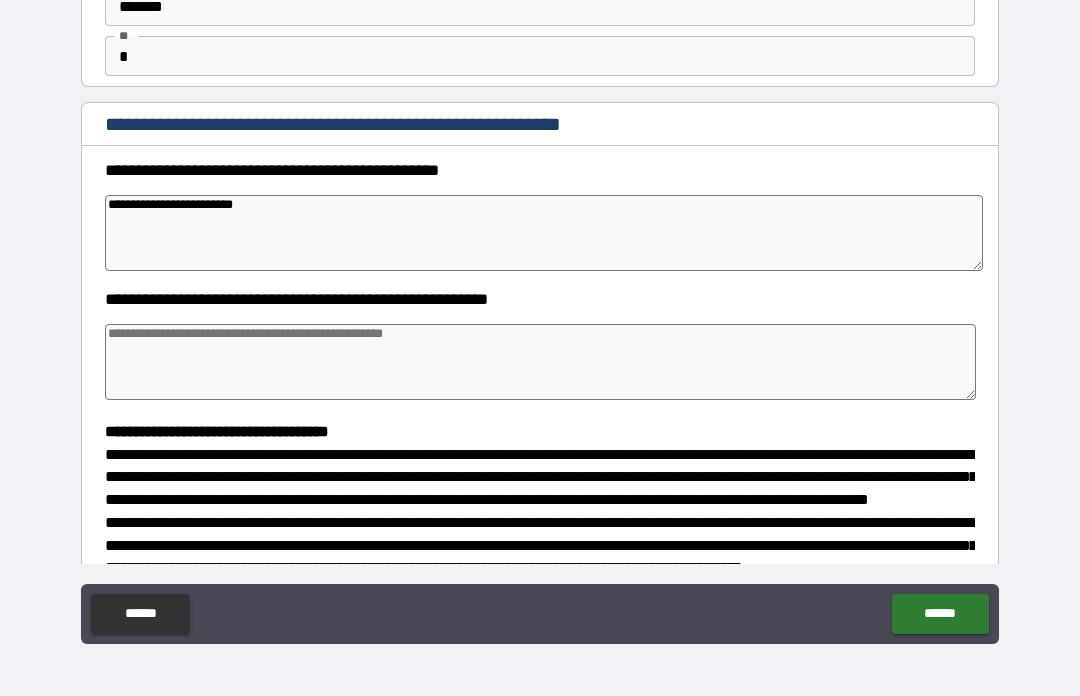 type on "*" 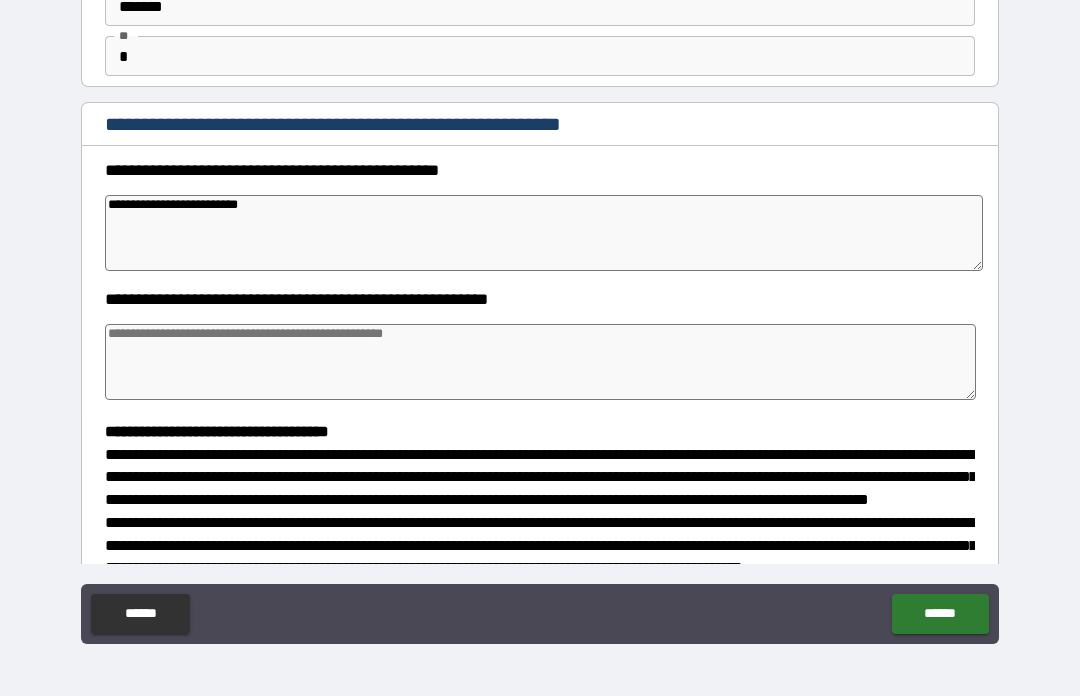 type on "*" 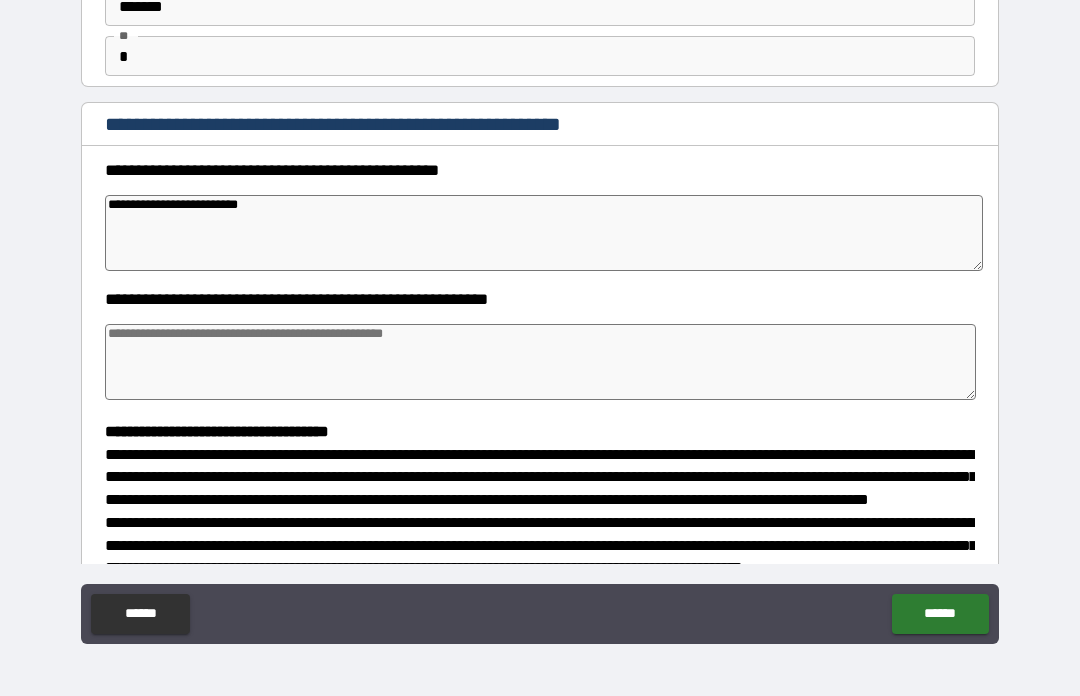 type on "**********" 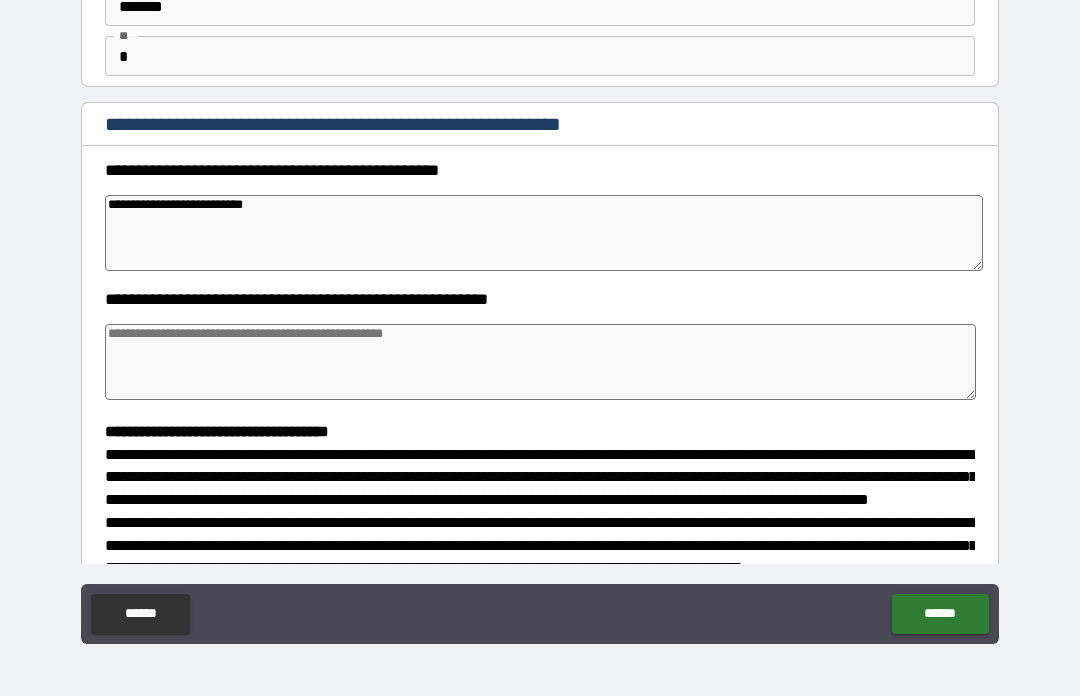 type on "*" 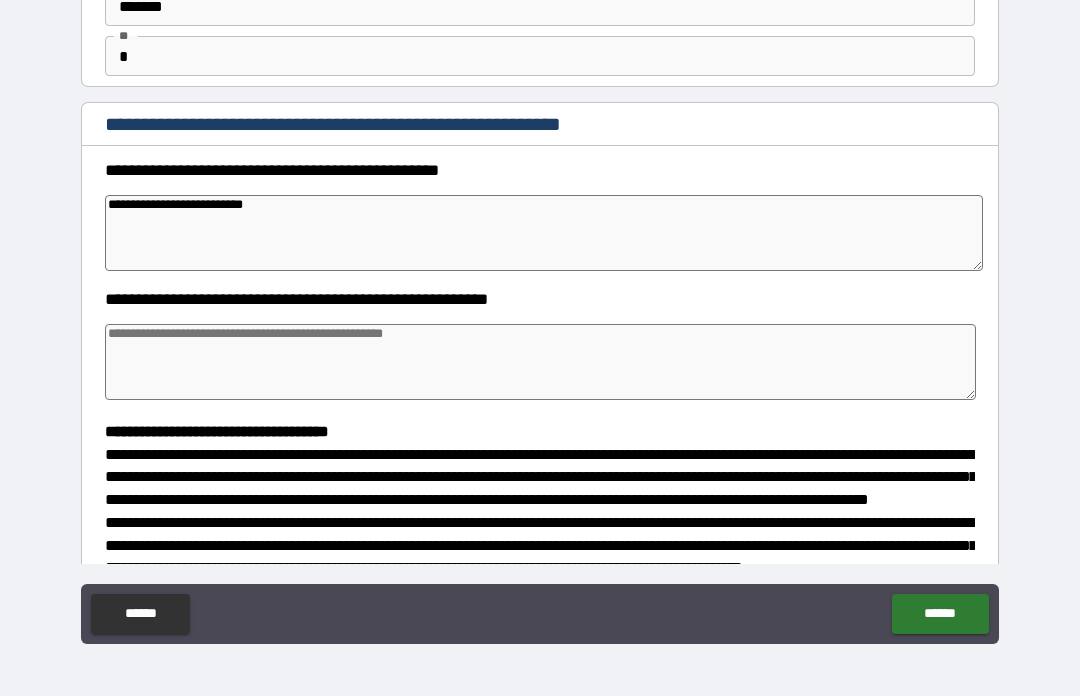 type on "*" 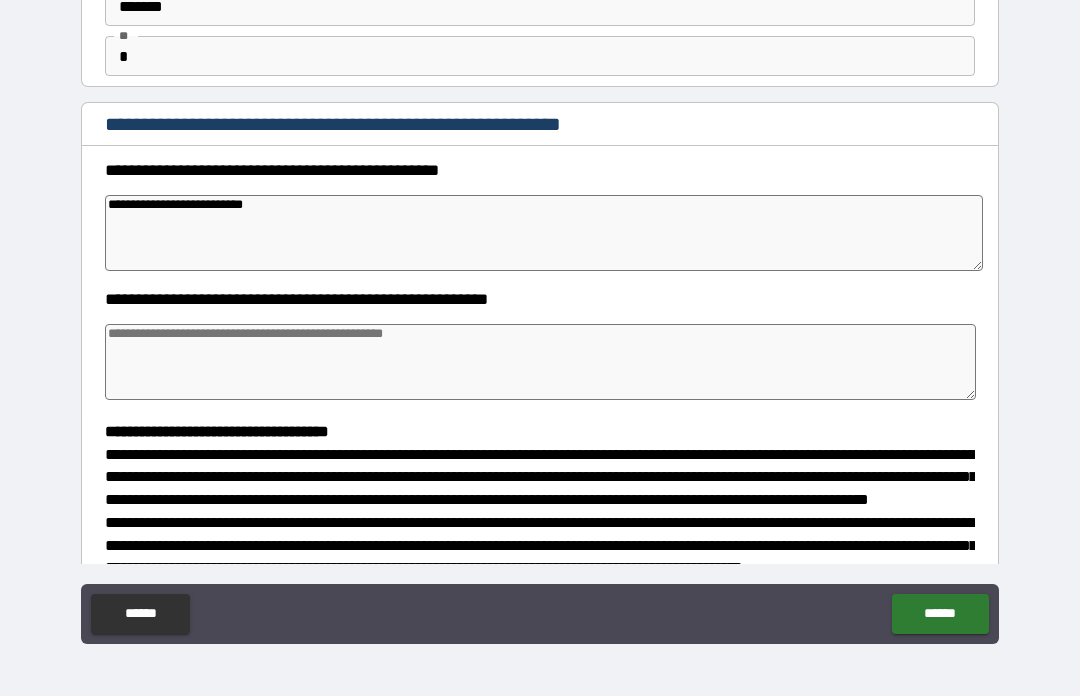 type on "*" 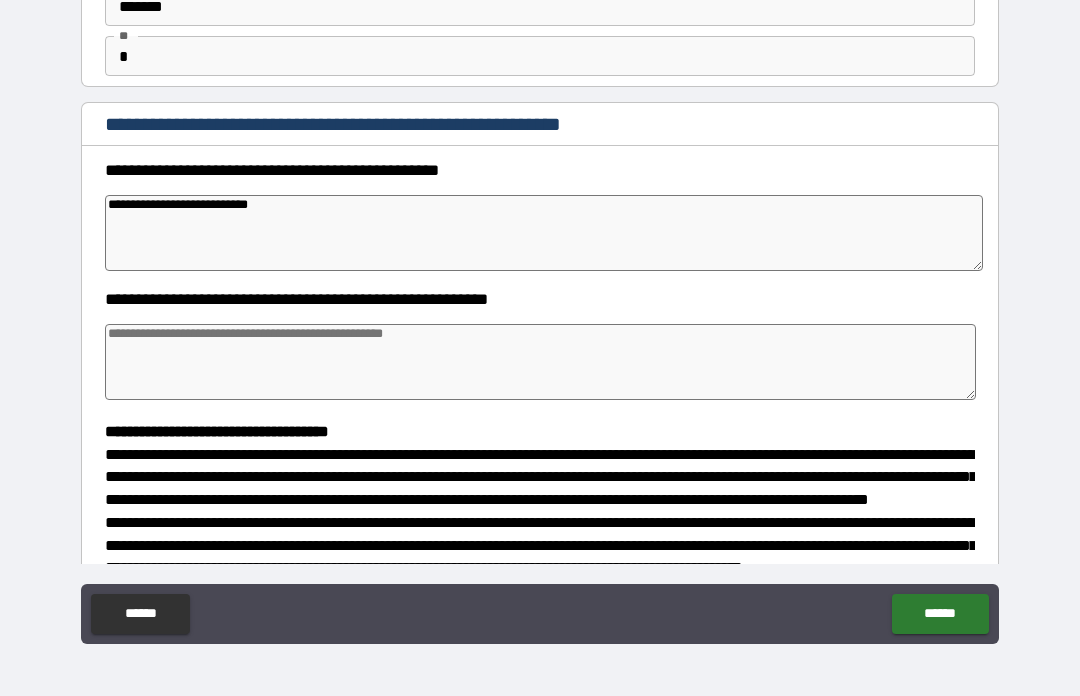 type on "*" 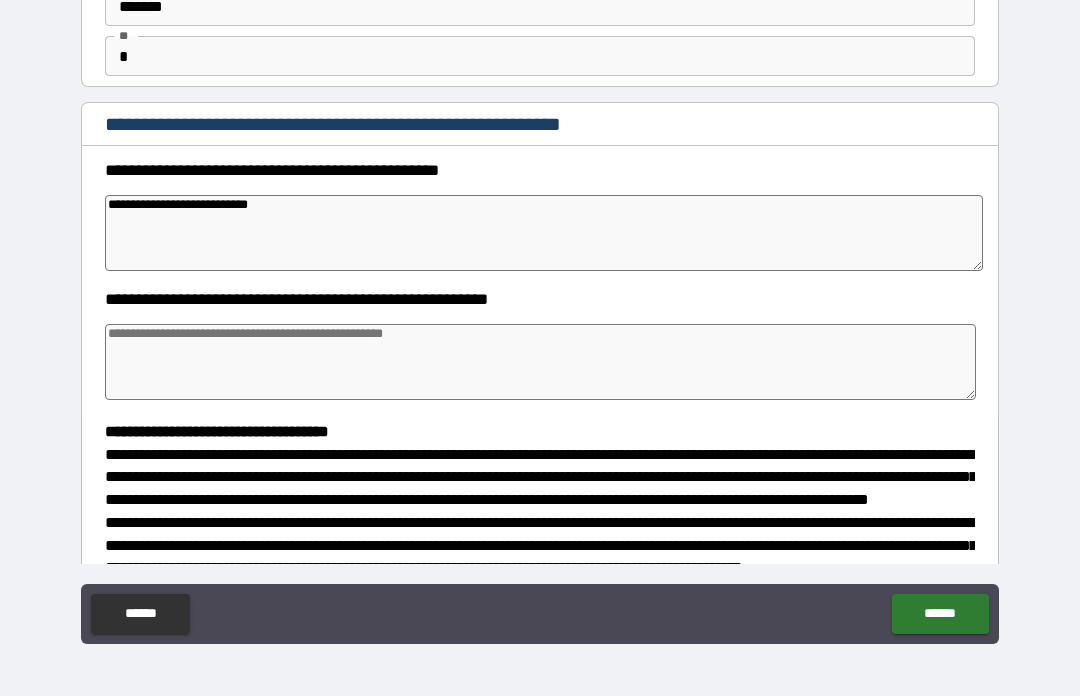type on "*" 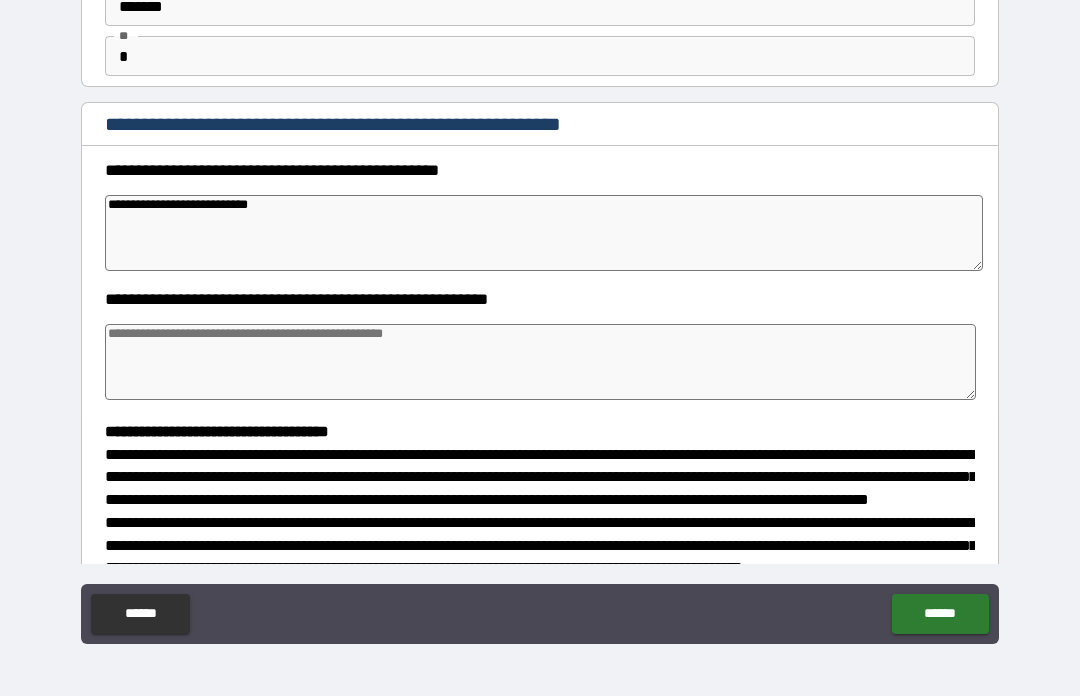 type on "*" 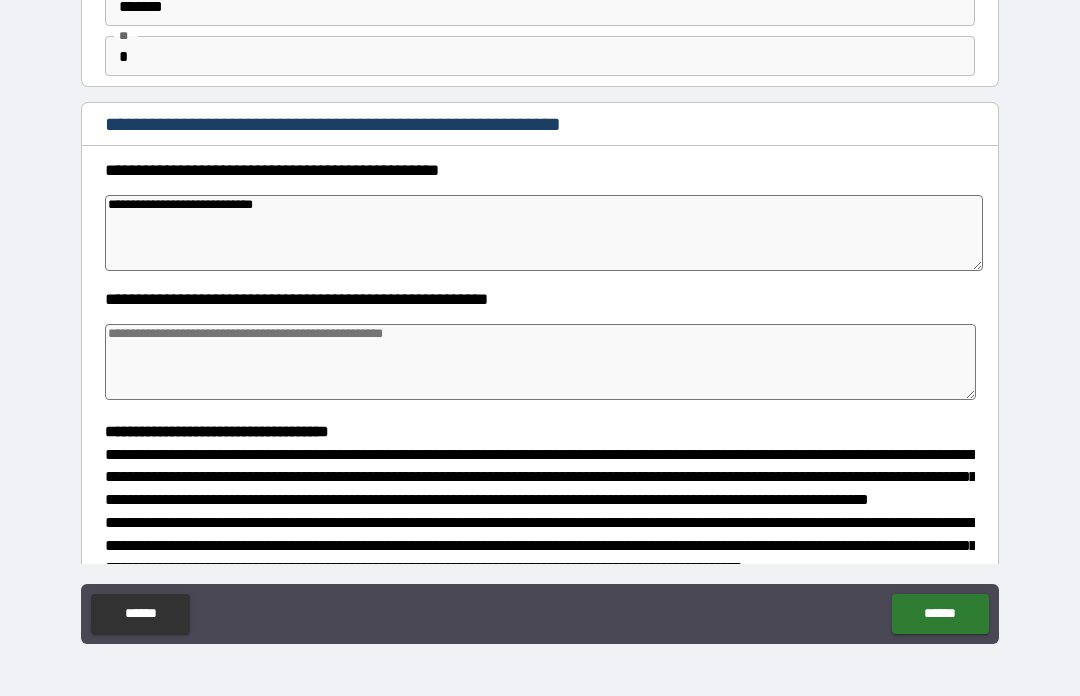 type on "*" 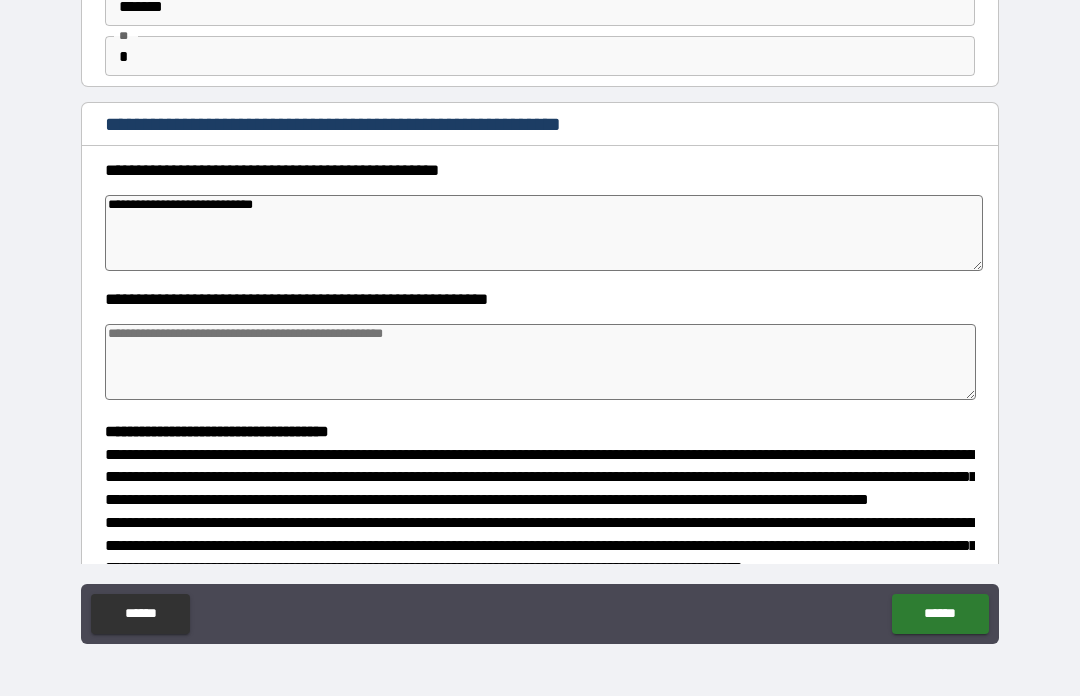 type on "*" 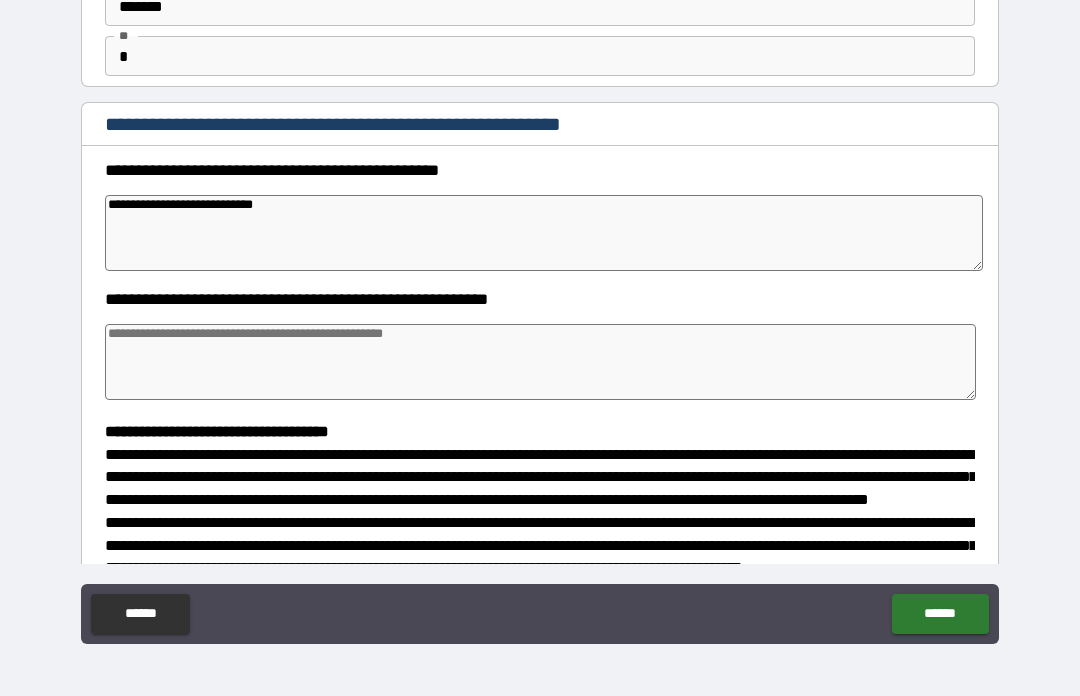 type on "*" 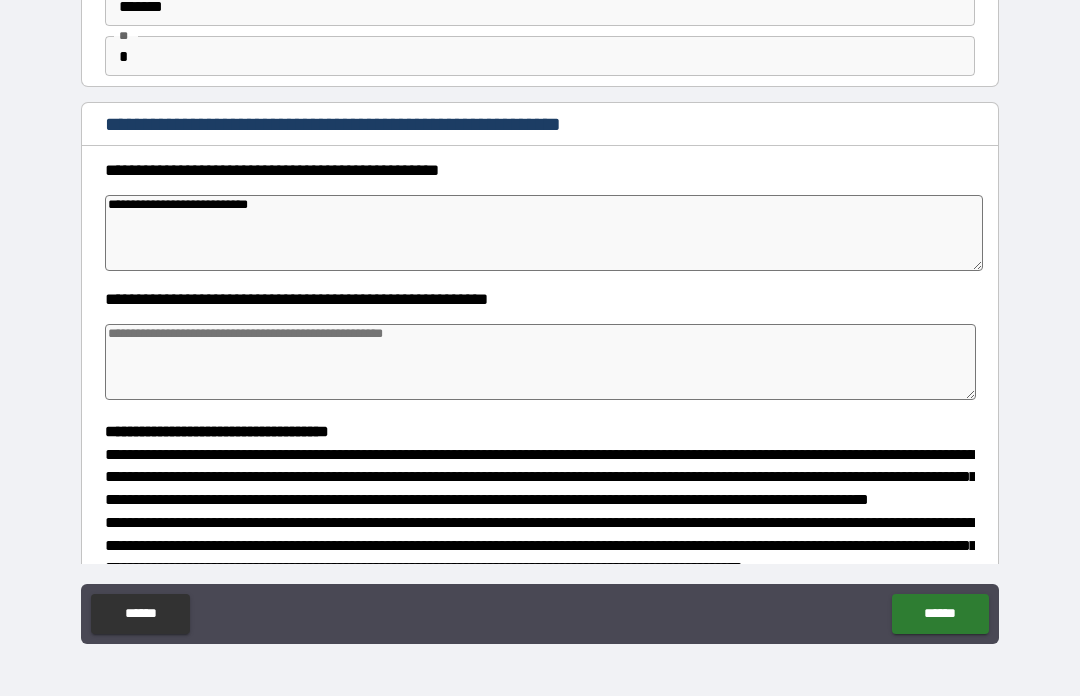 type on "*" 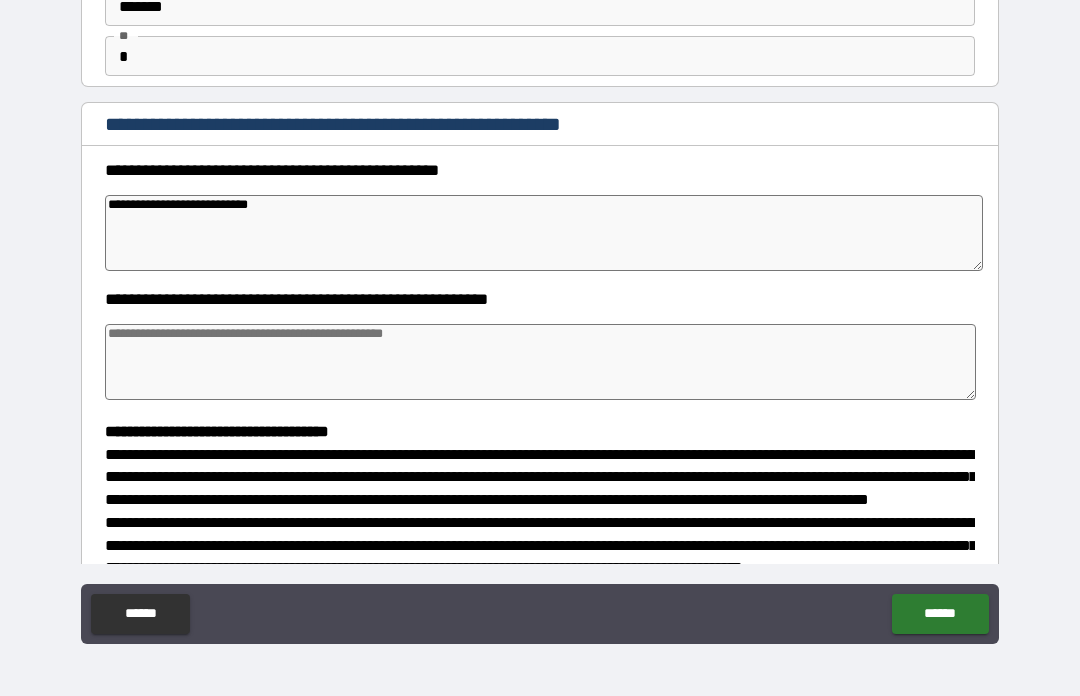 type on "**********" 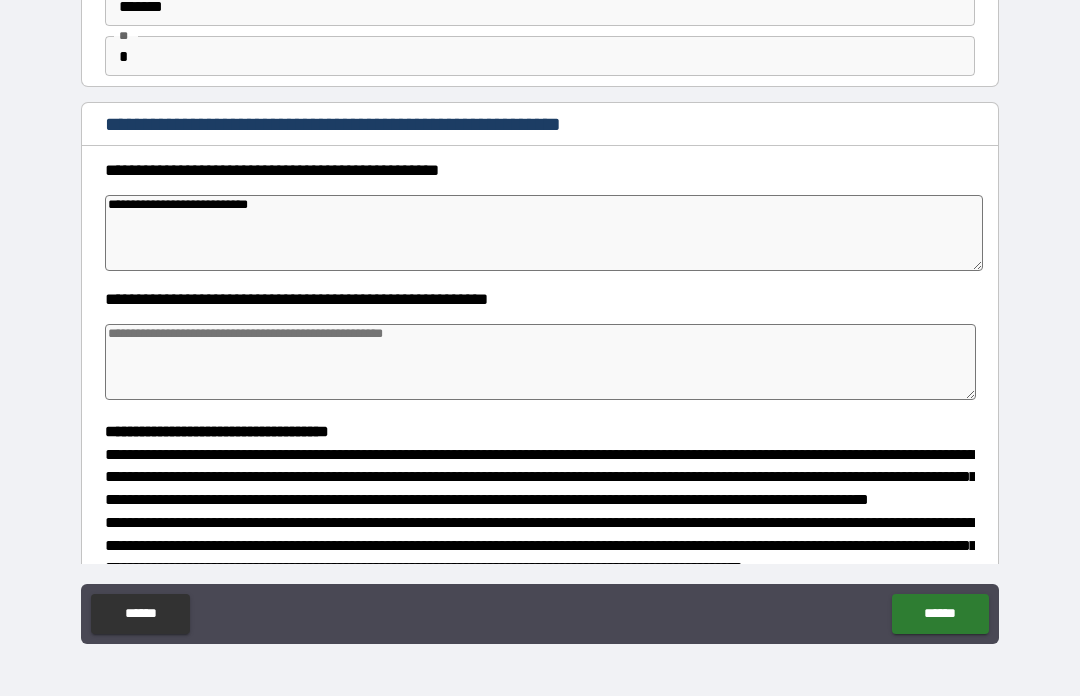 type on "*" 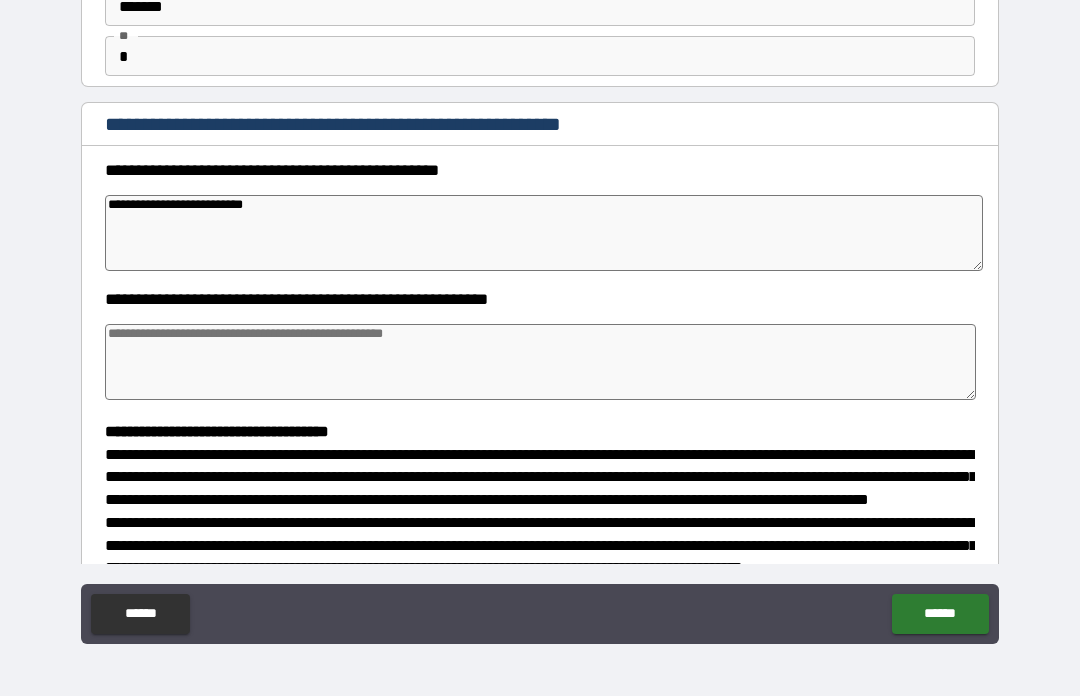 type on "*" 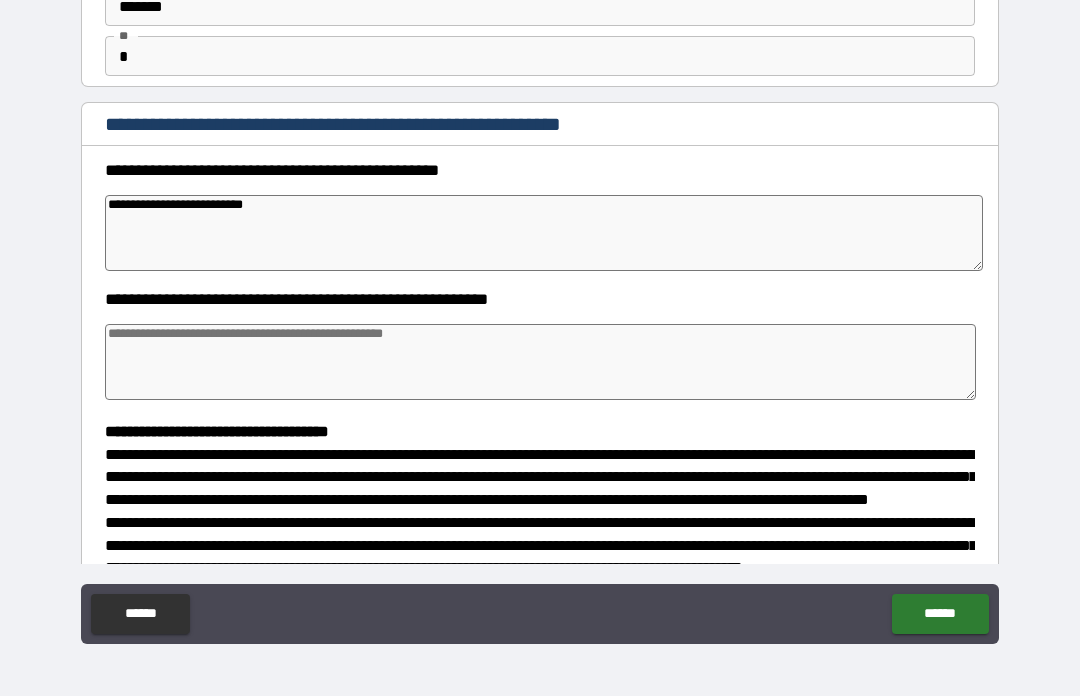 type on "**********" 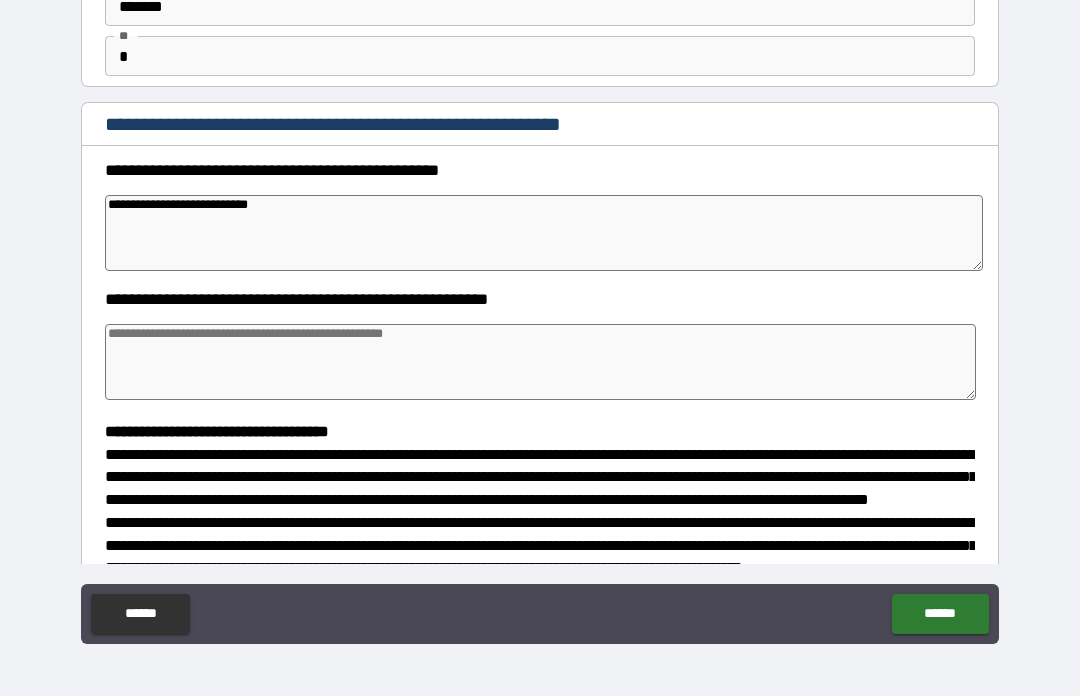 type on "*" 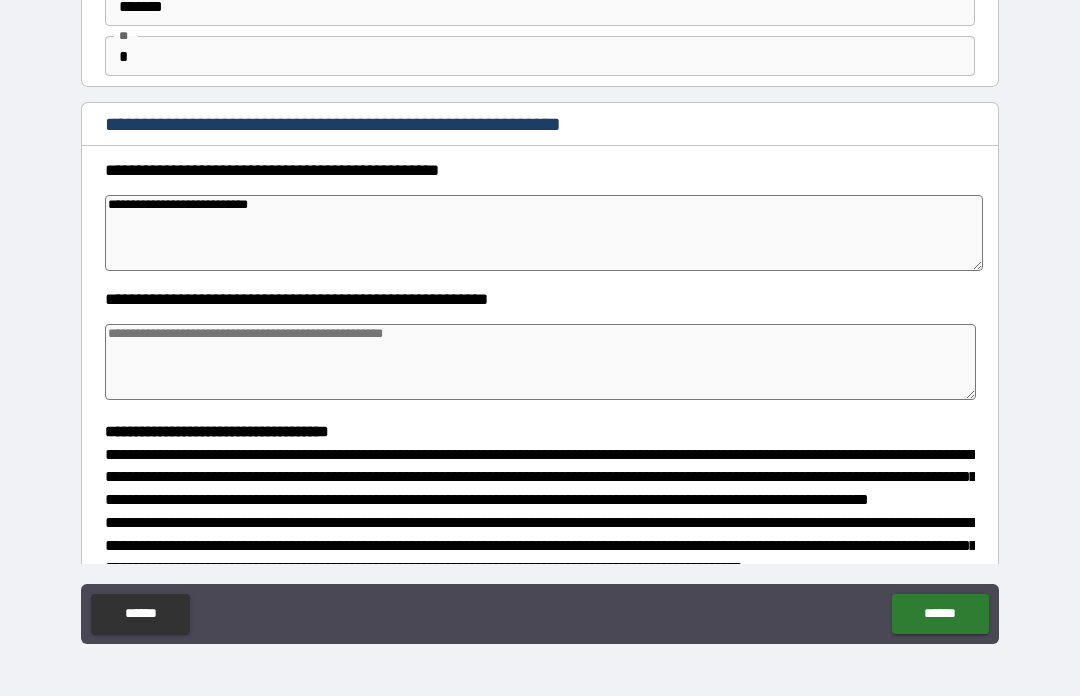 type on "*" 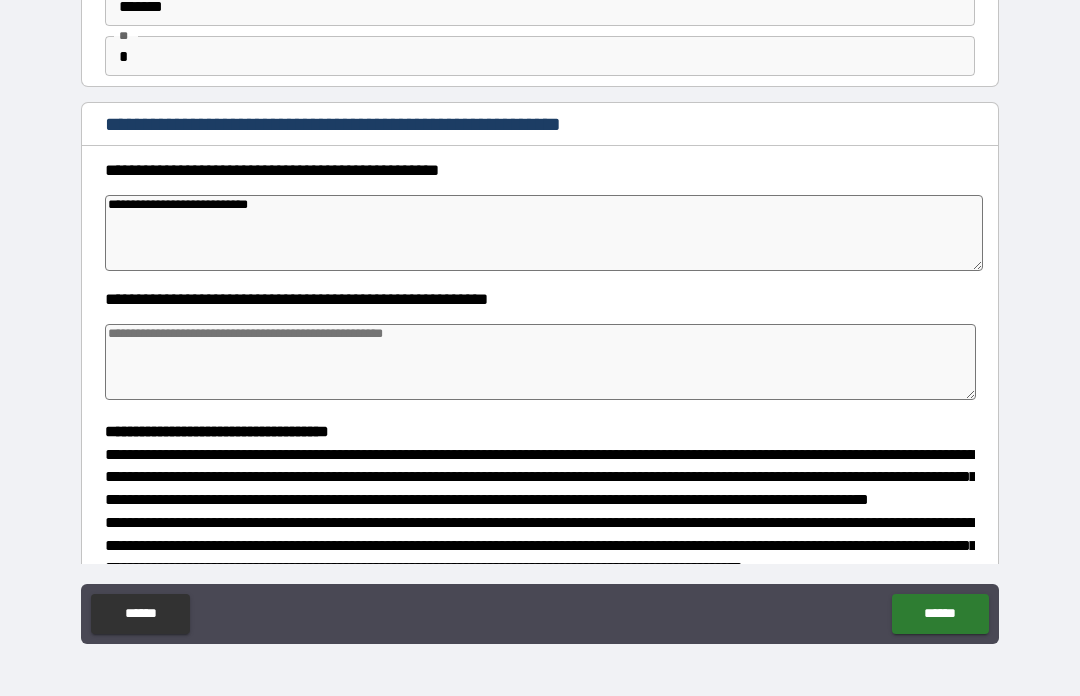 type on "*" 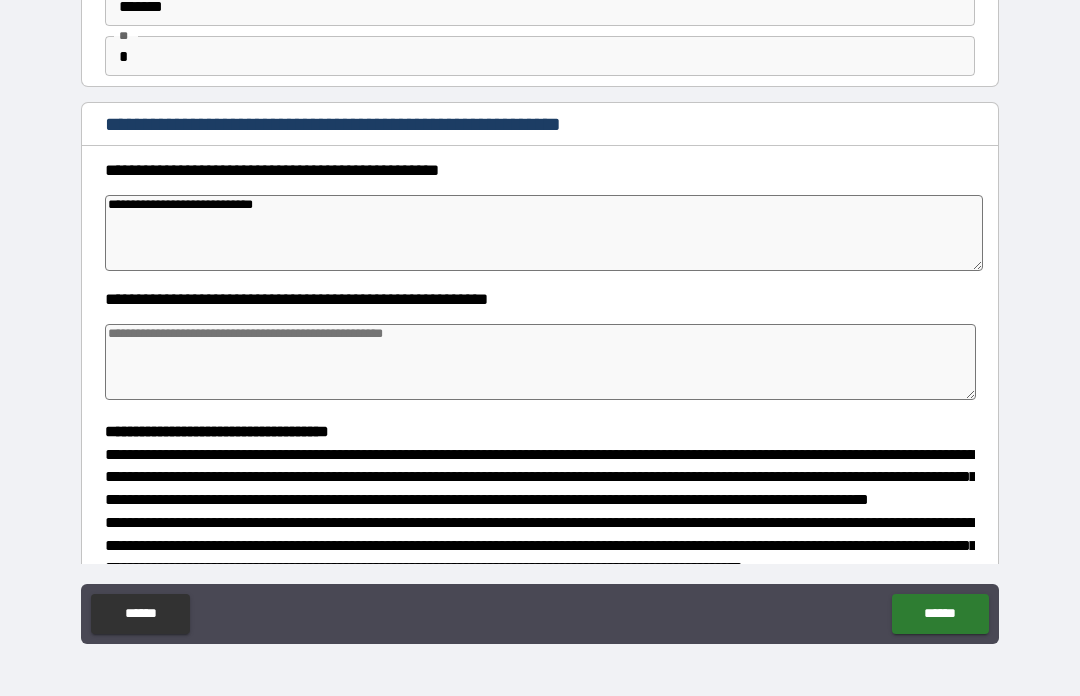 type on "*" 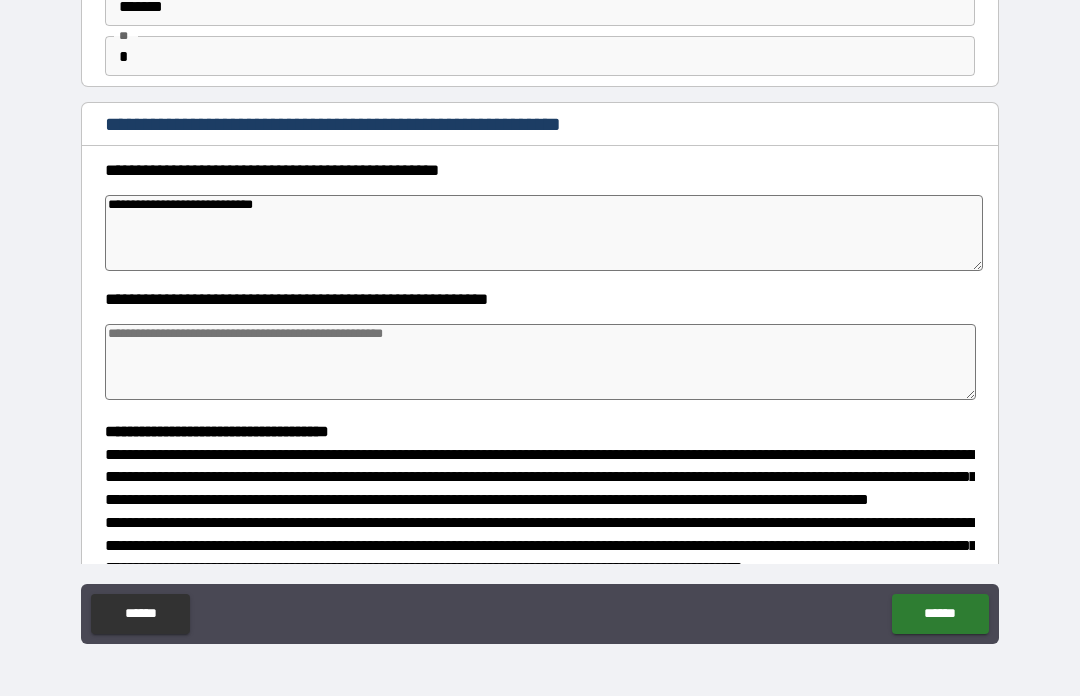 type on "*" 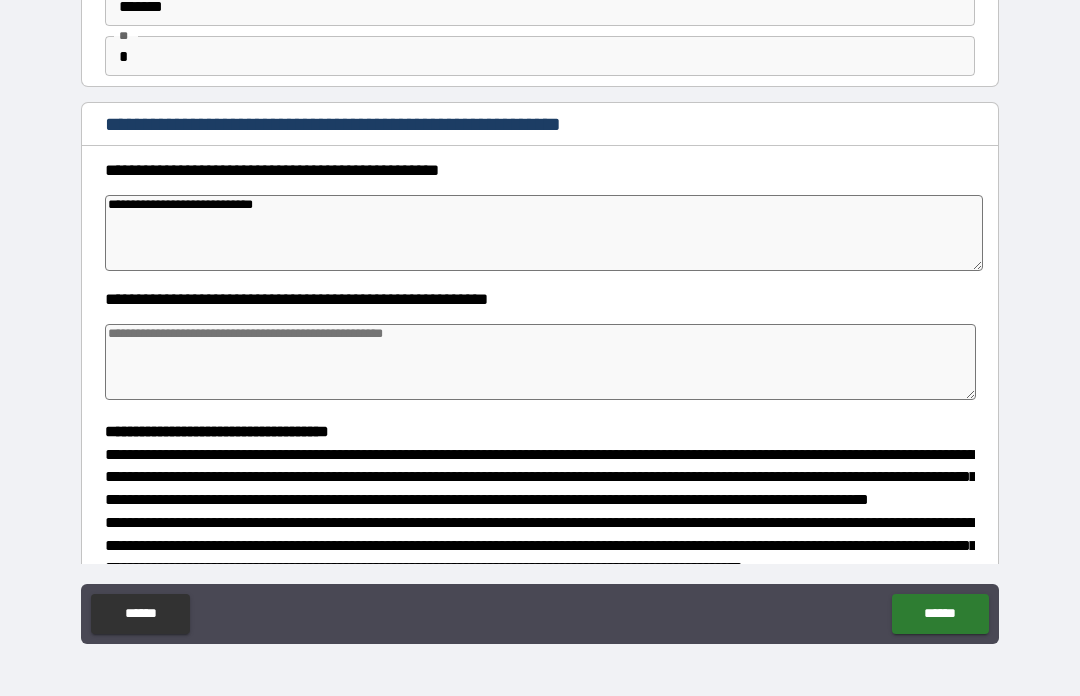 type on "*" 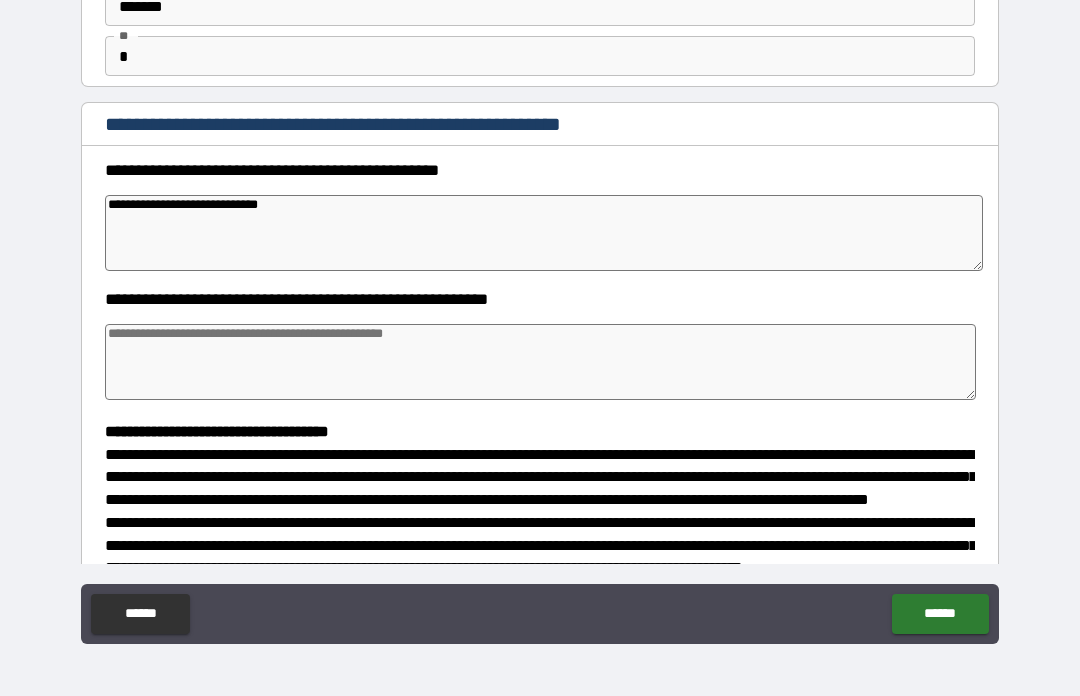 type on "*" 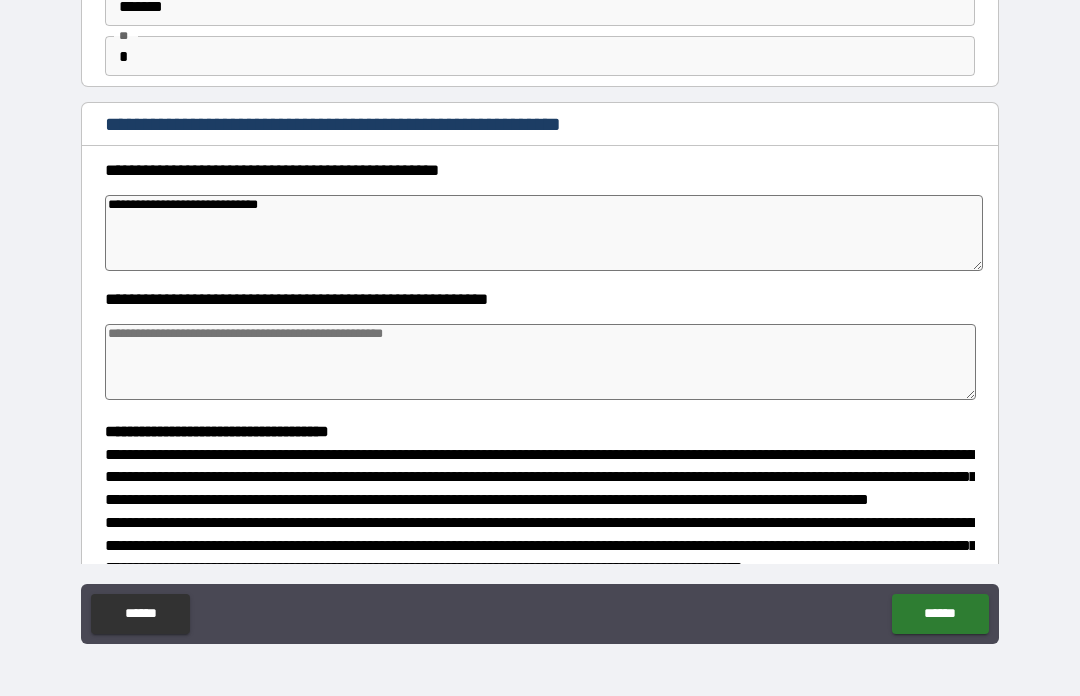 type on "*" 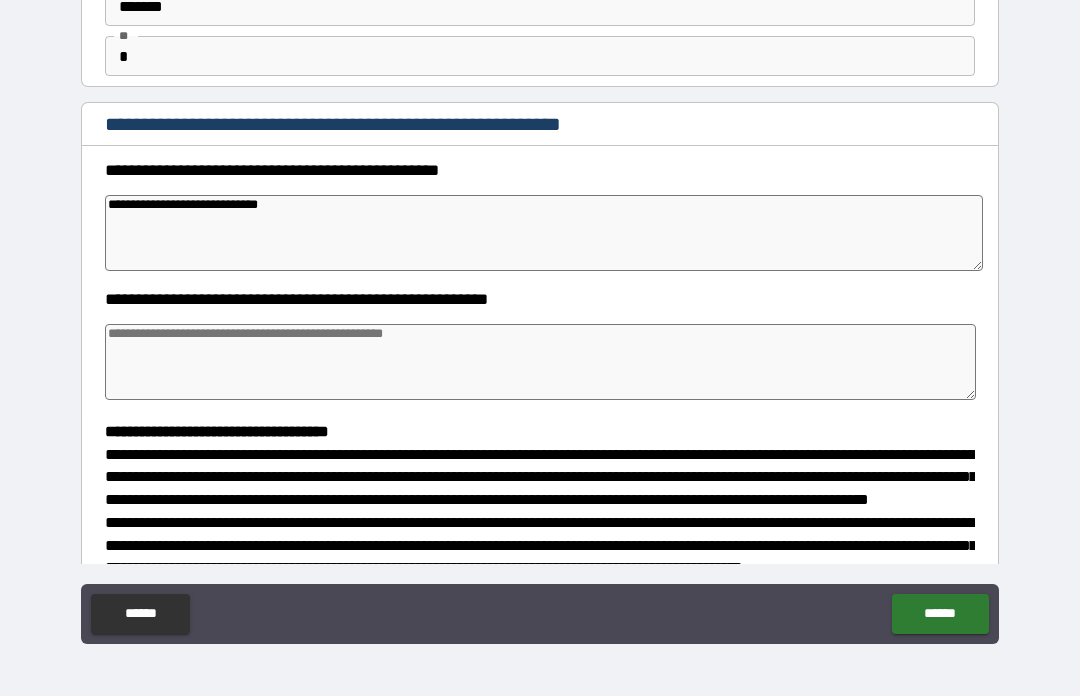 type on "*" 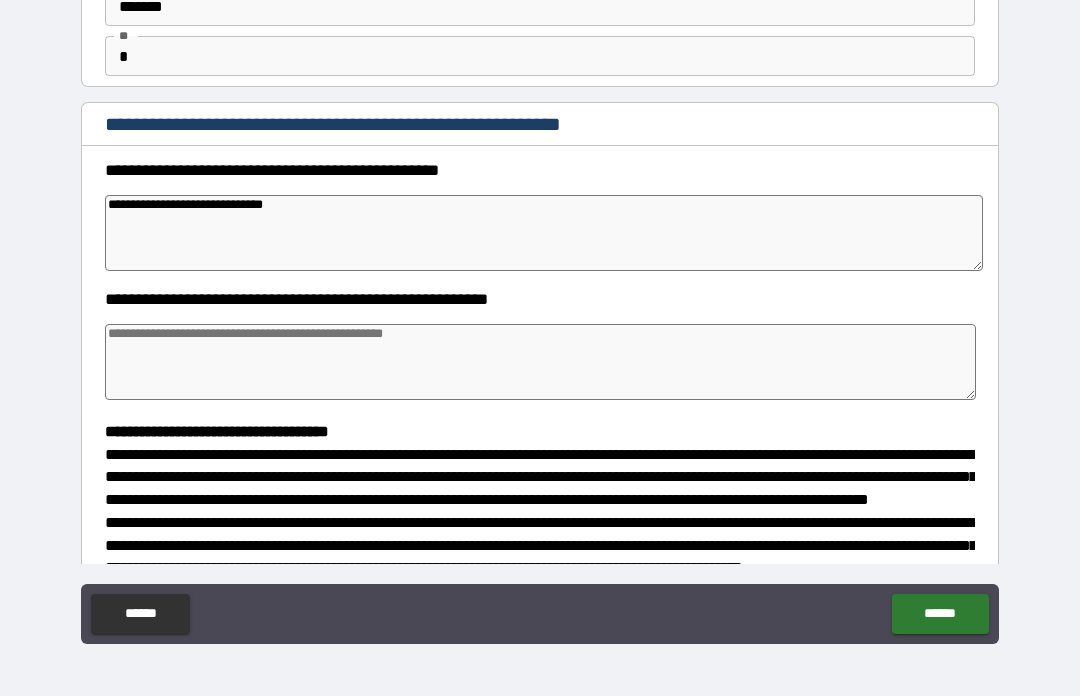 type on "*" 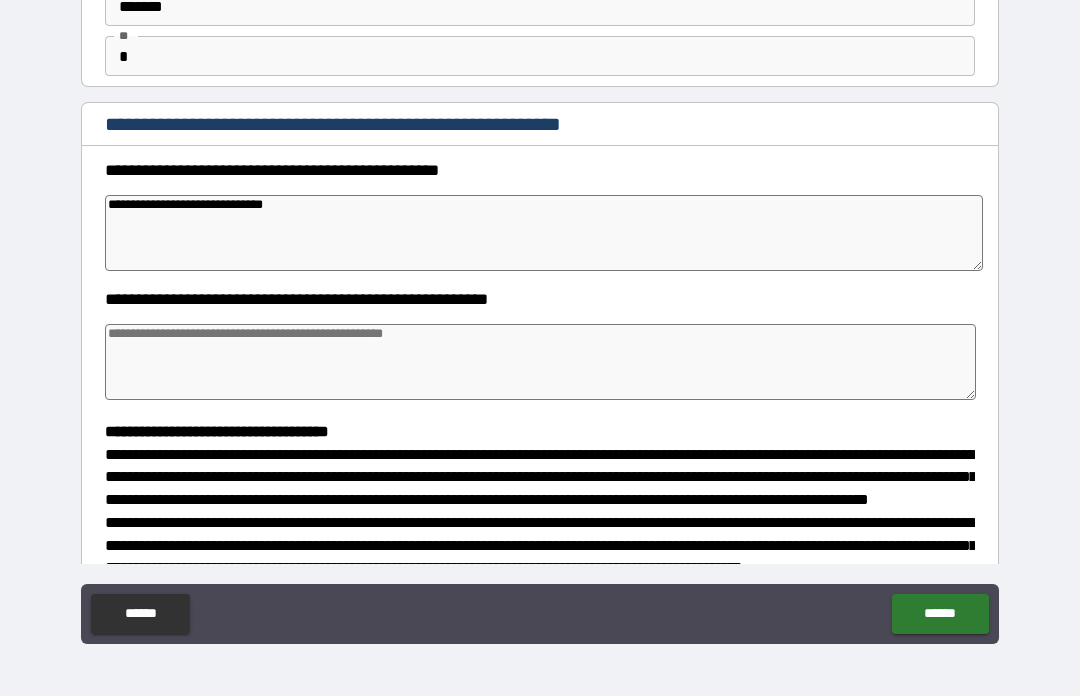 type on "*" 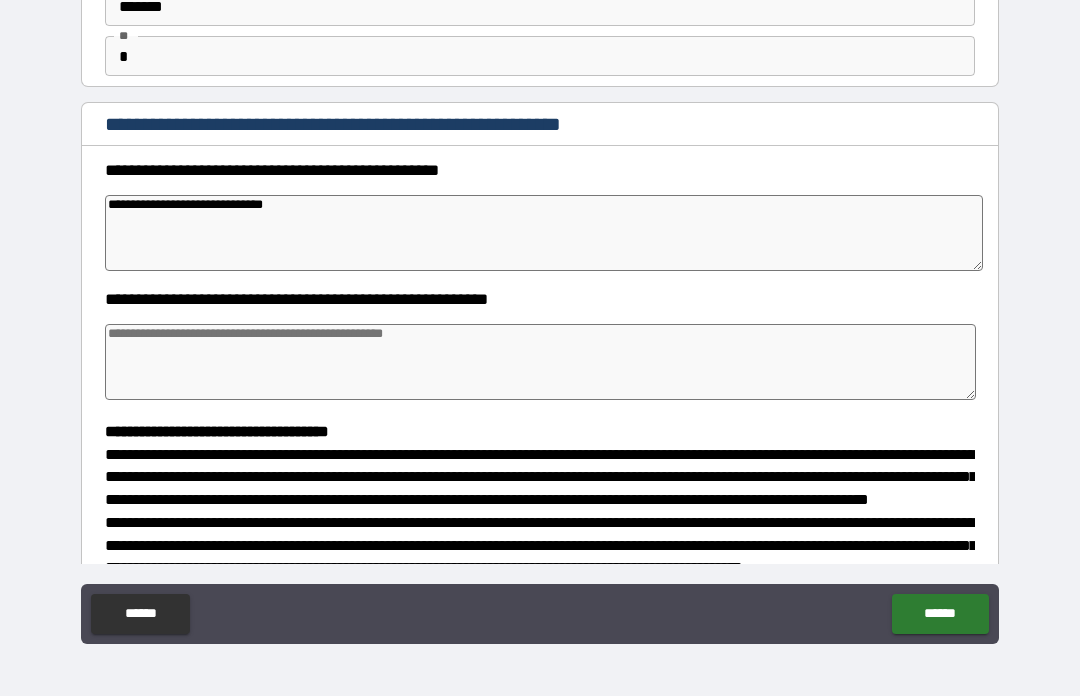 type on "**********" 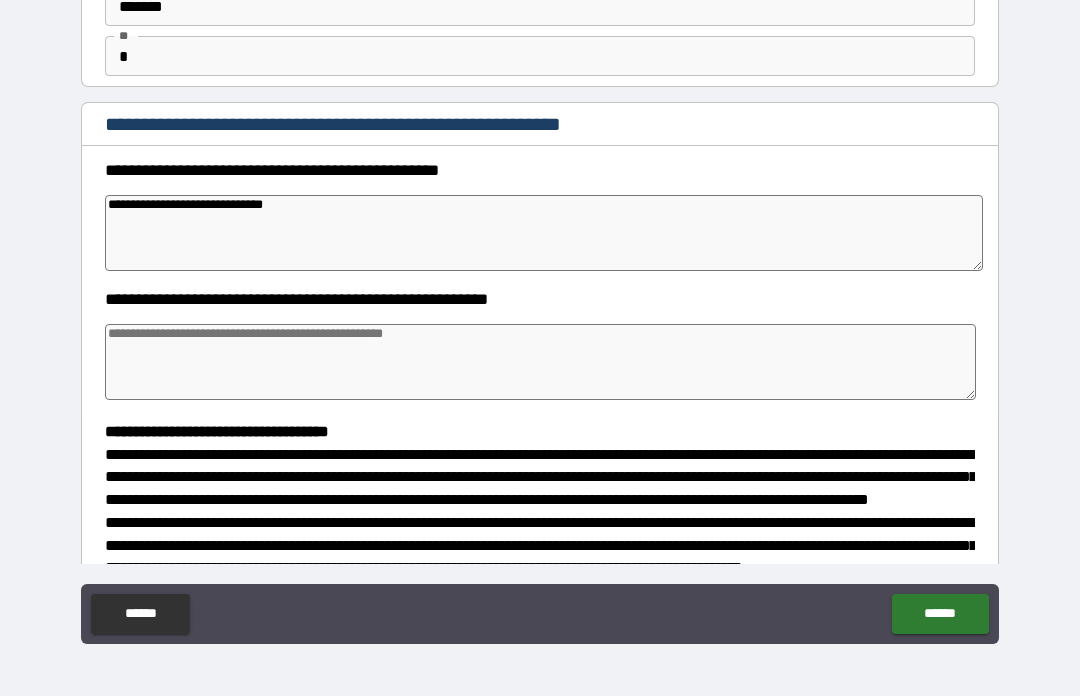 type on "*" 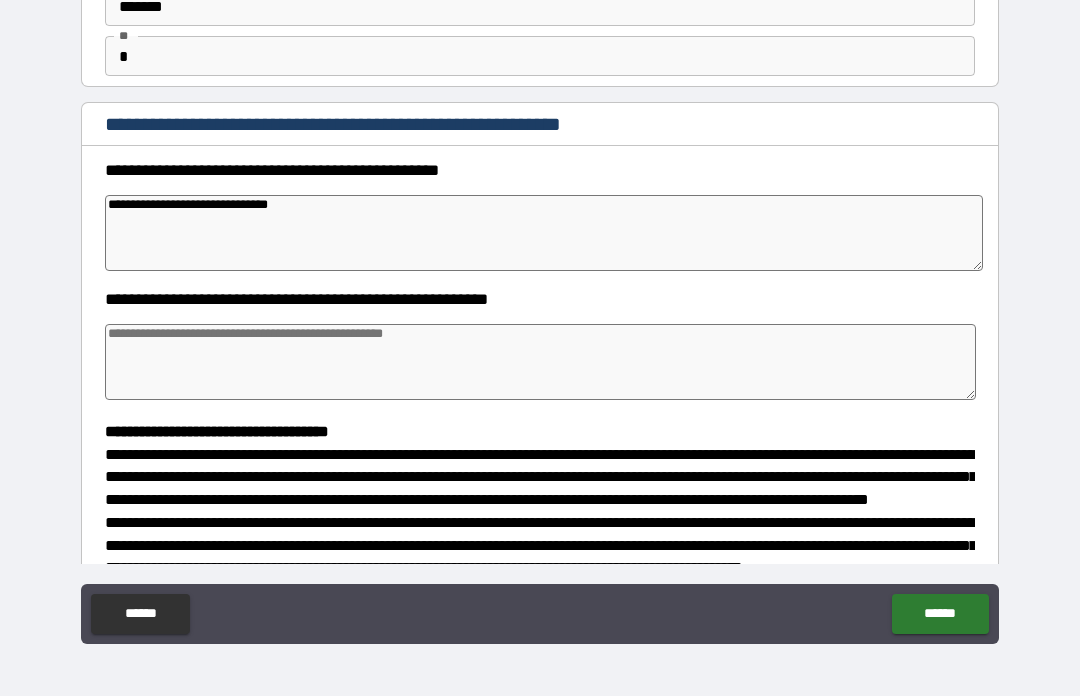 type on "*" 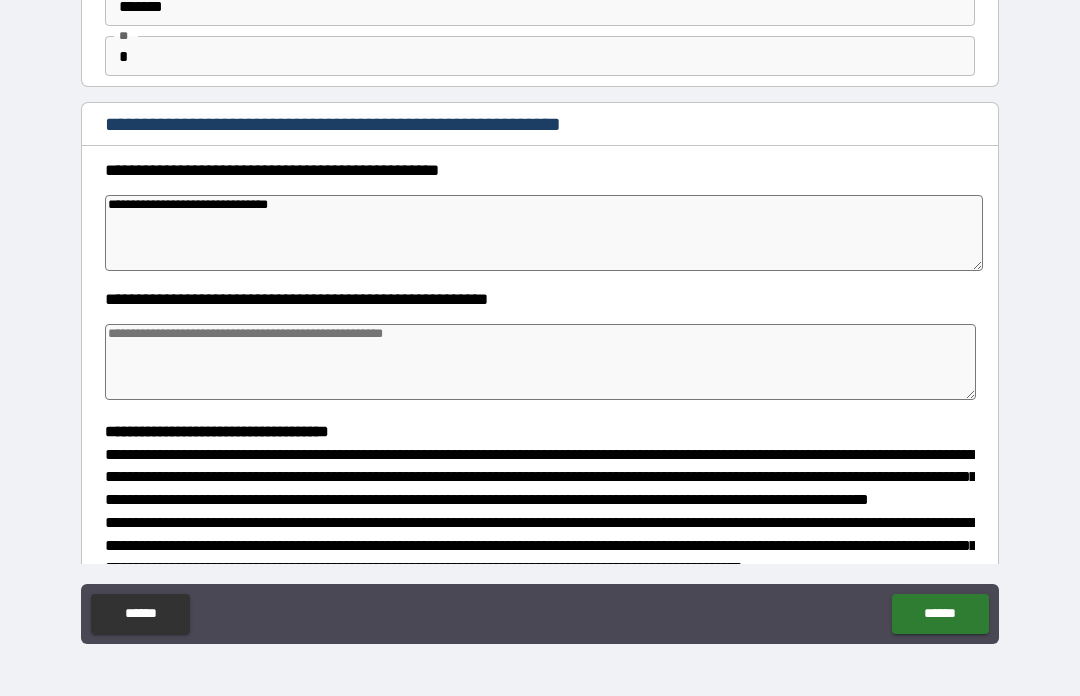 type on "*" 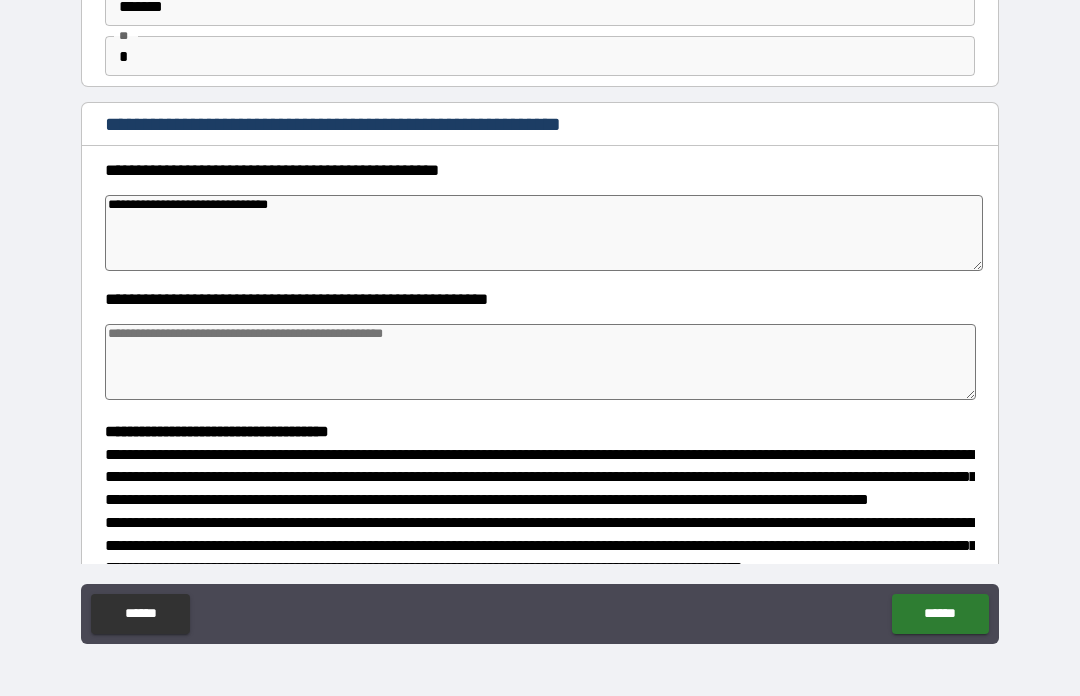 type on "**********" 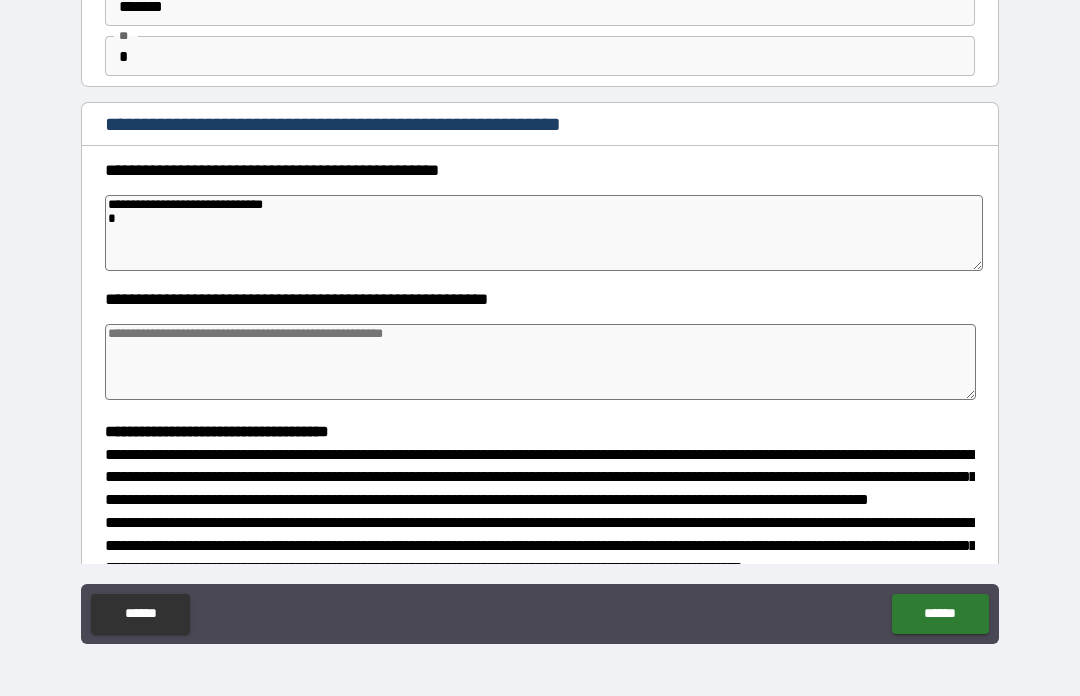 type on "*" 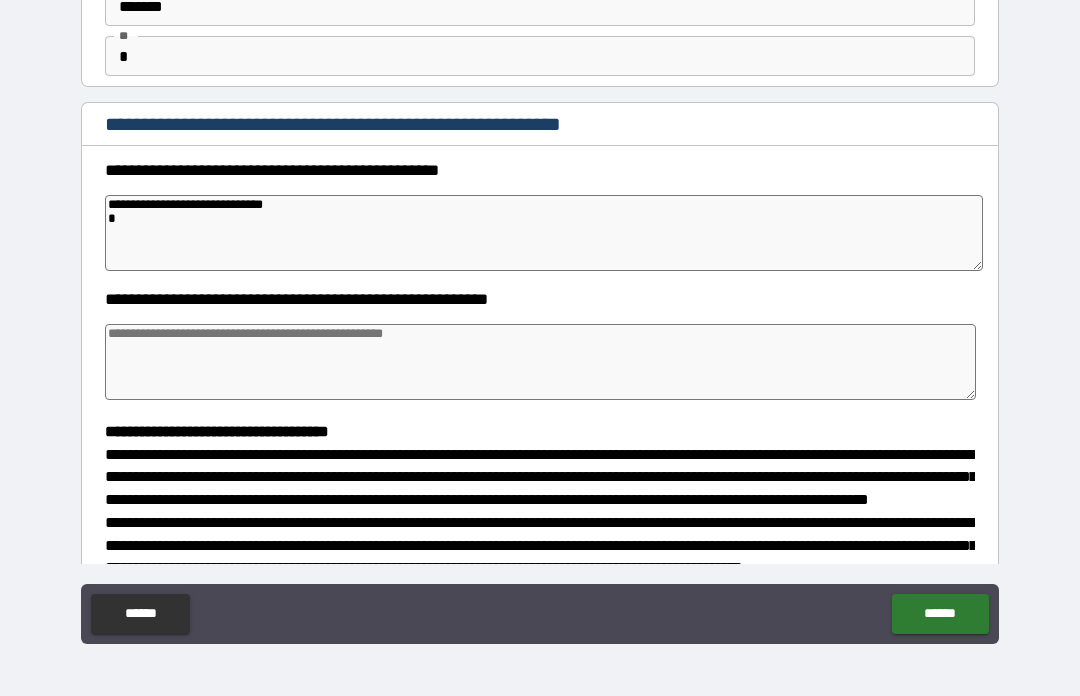 type on "*" 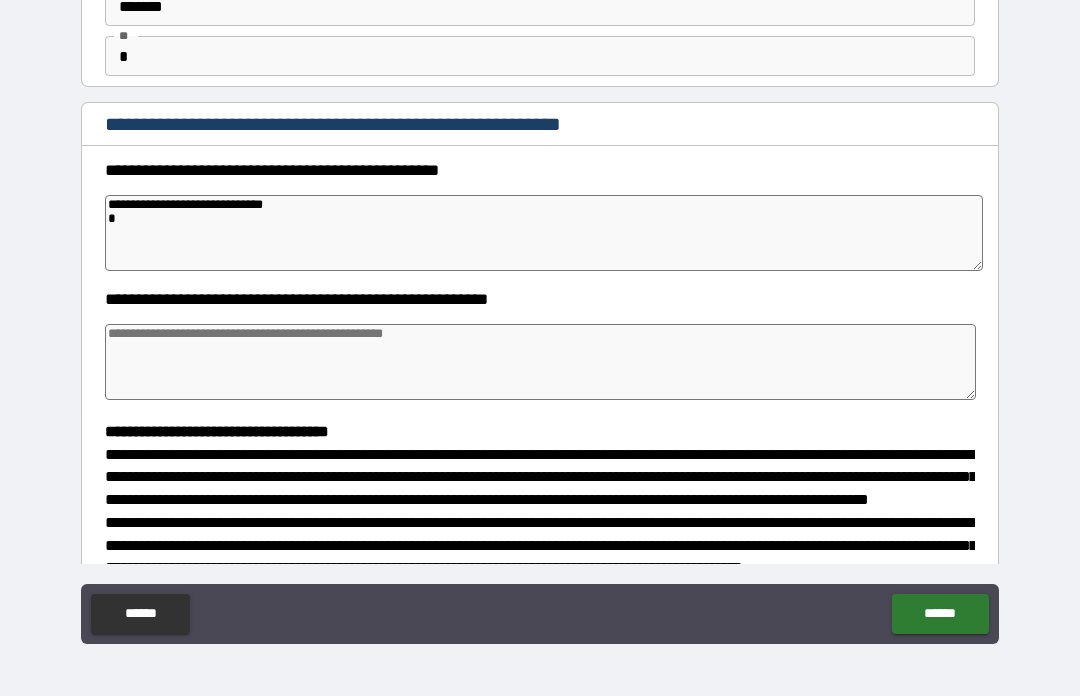 type on "*" 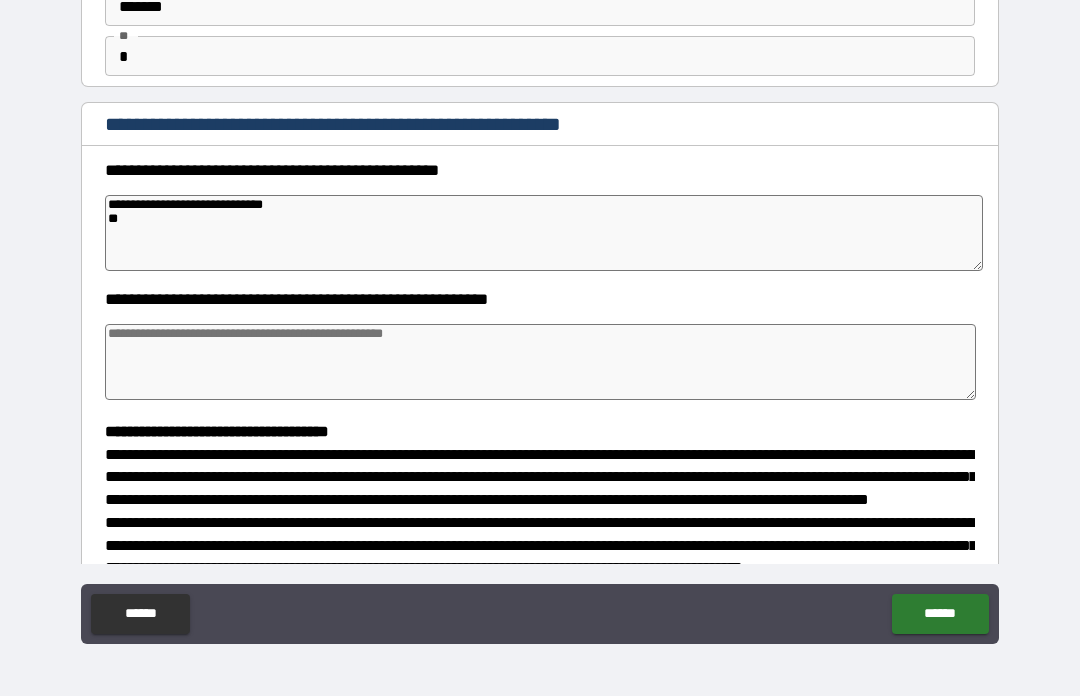 type on "*" 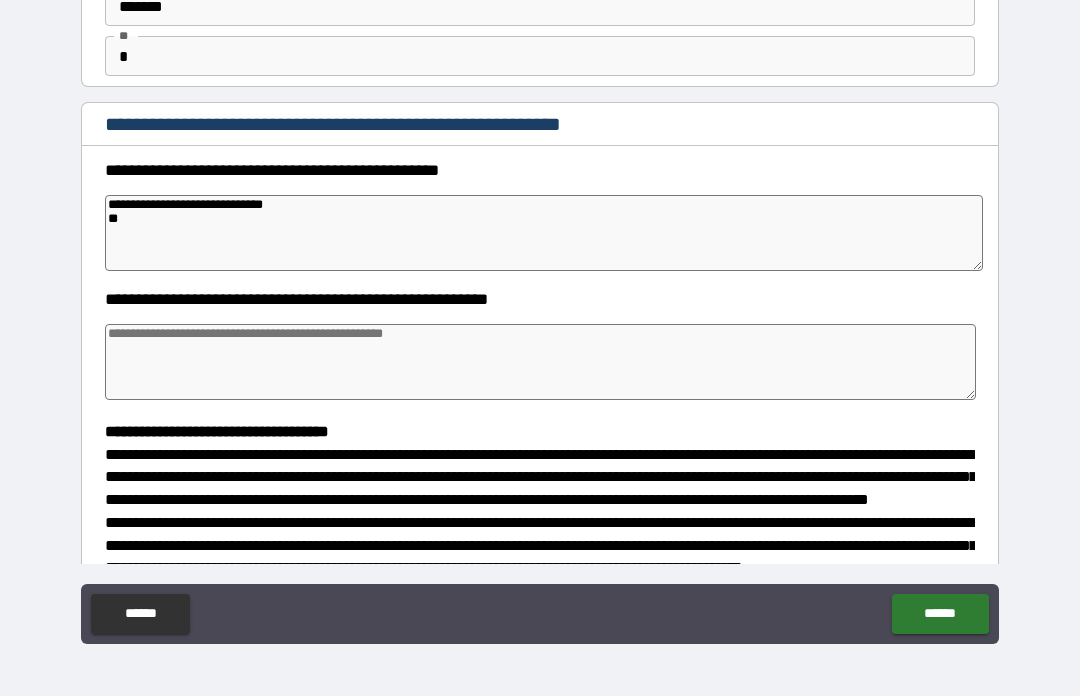 type on "*" 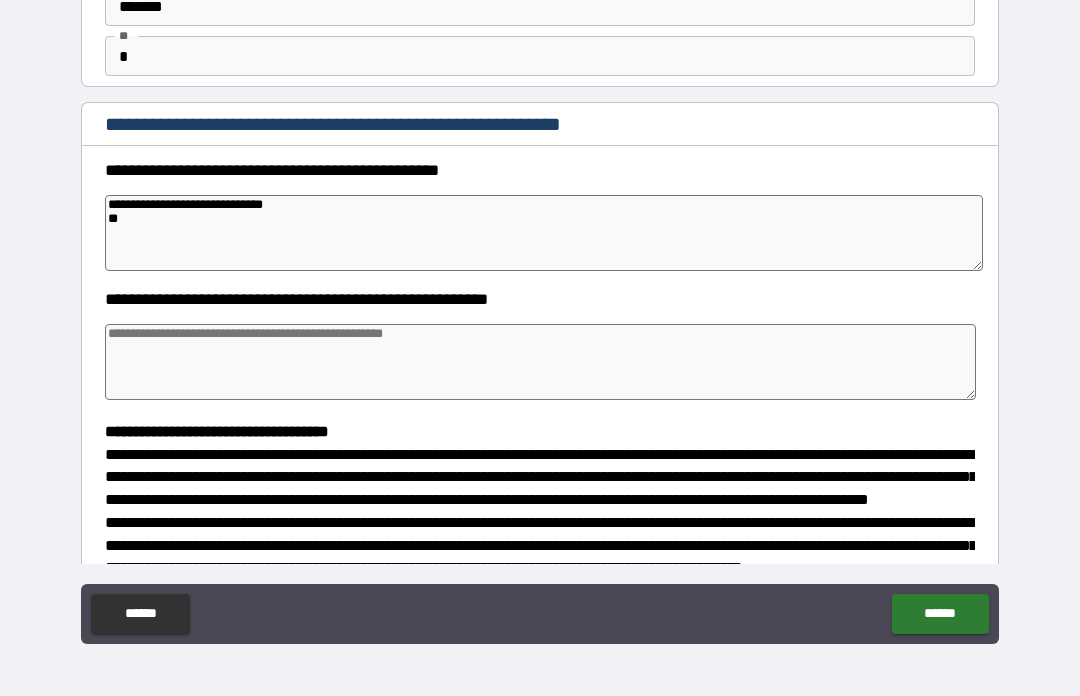 type 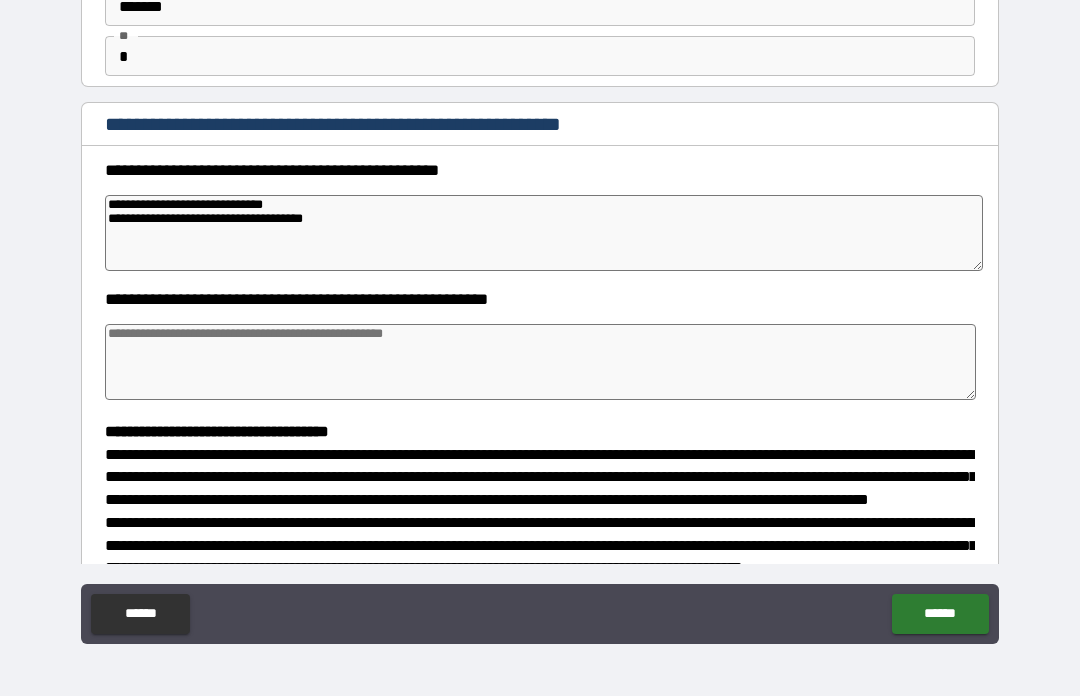 click on "**********" at bounding box center [540, 126] 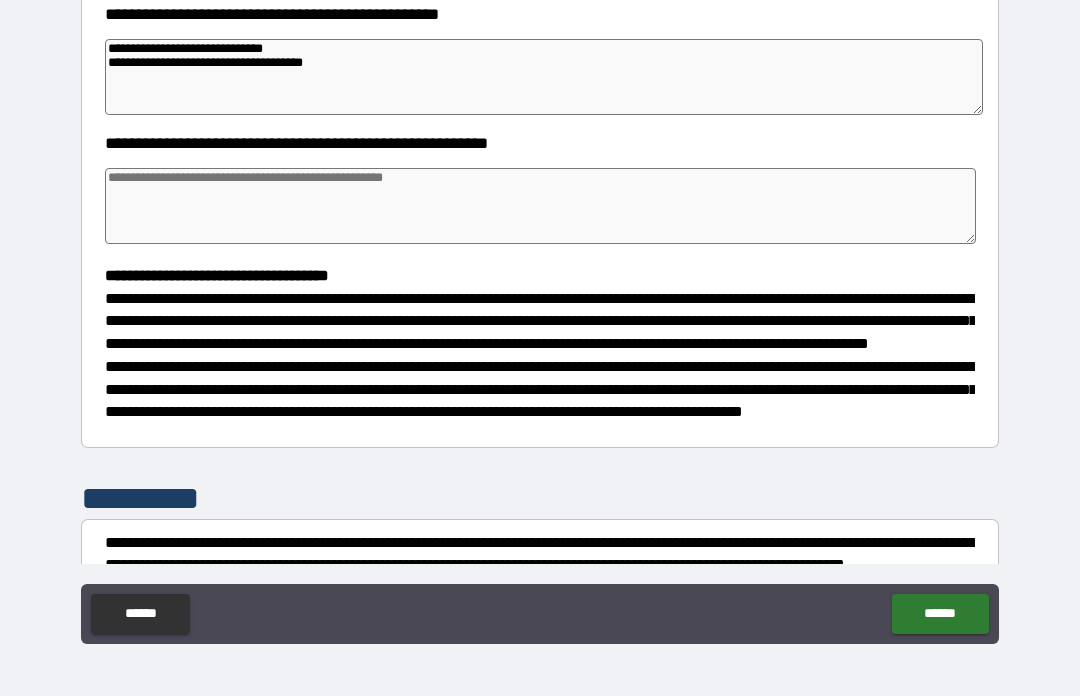 scroll, scrollTop: 299, scrollLeft: 0, axis: vertical 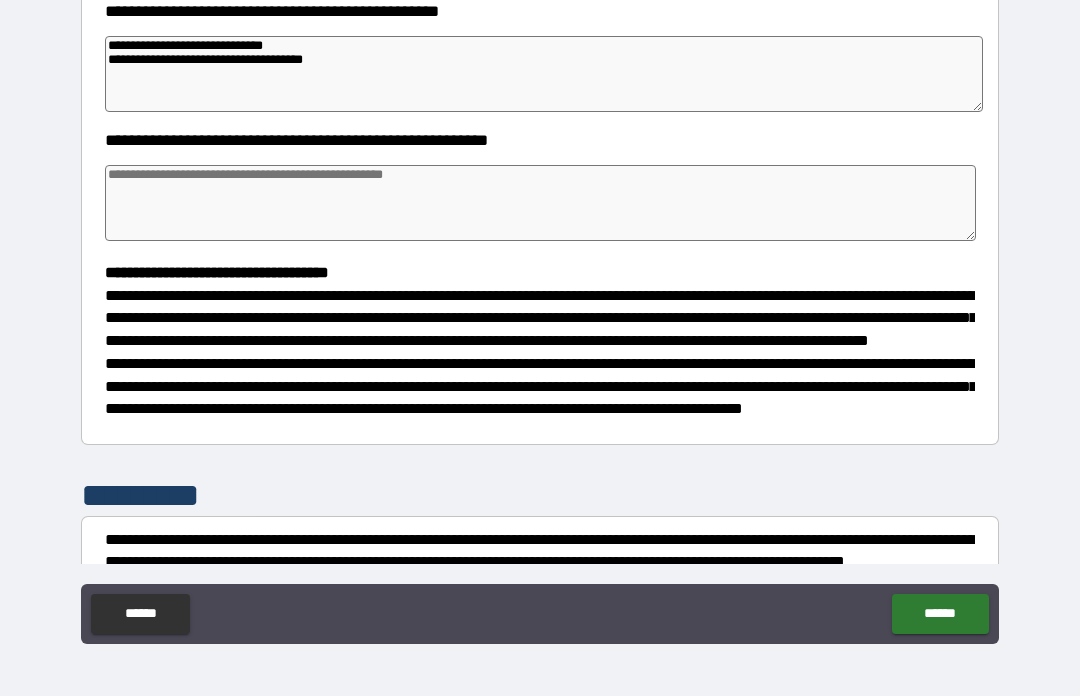 click at bounding box center [540, 203] 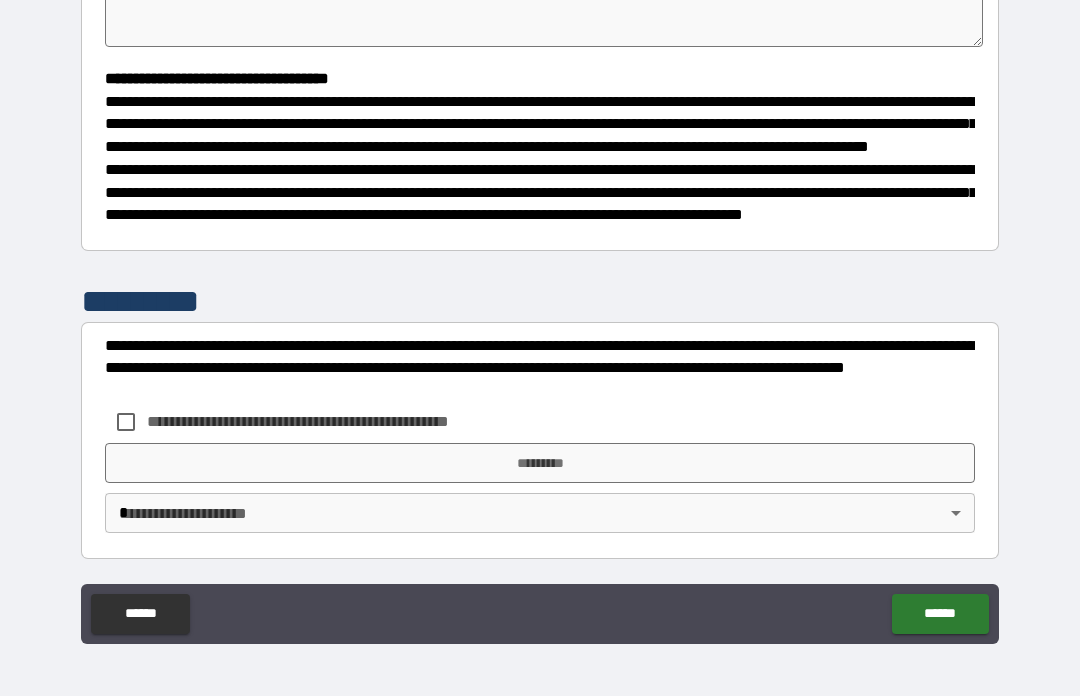 scroll, scrollTop: 531, scrollLeft: 0, axis: vertical 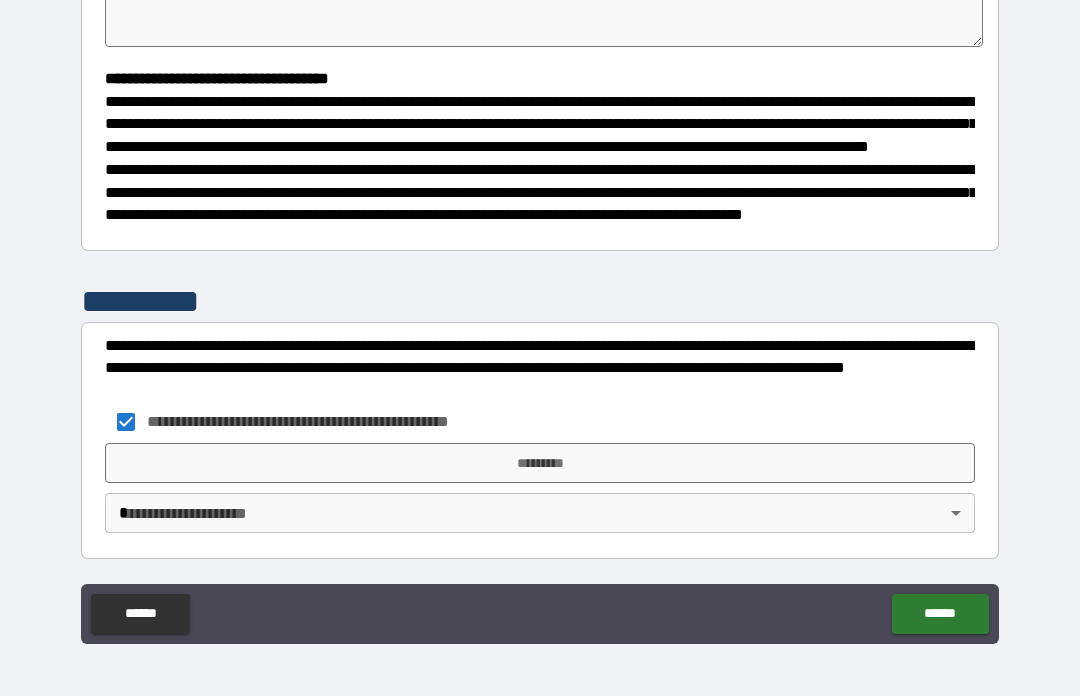 click on "*********" at bounding box center [540, 463] 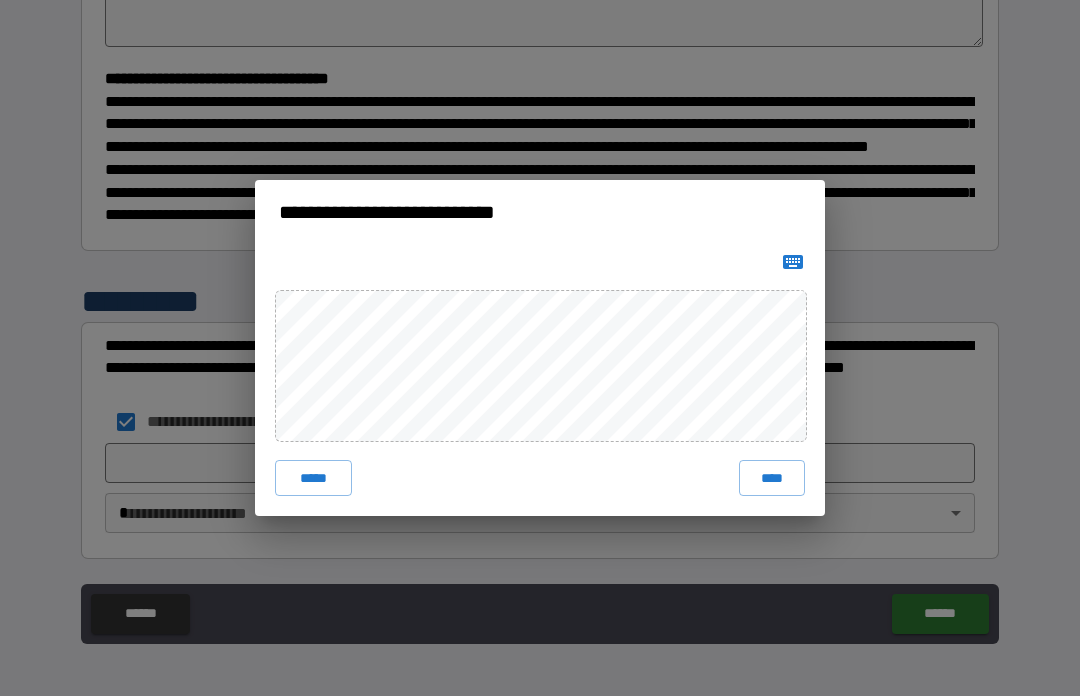 click 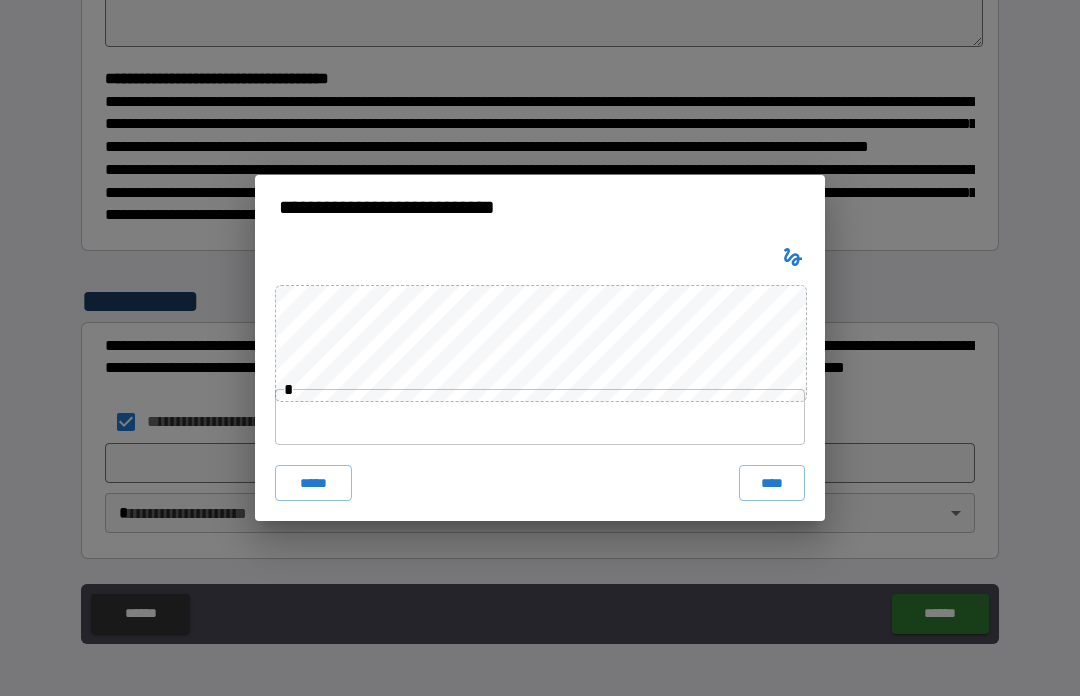 click at bounding box center (540, 417) 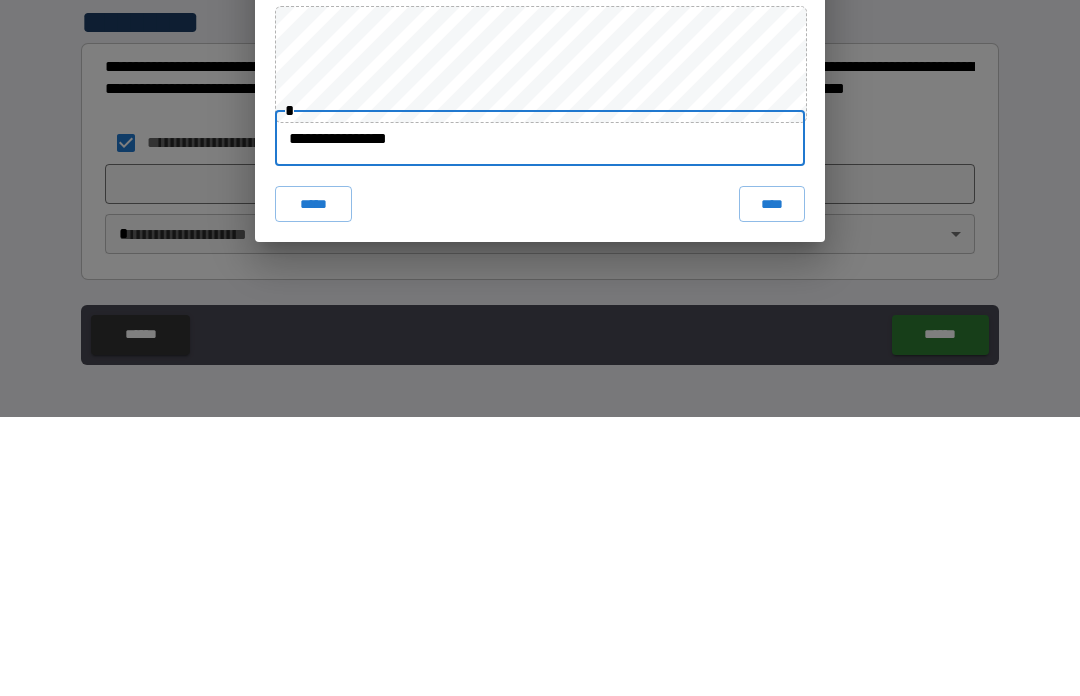 click on "****" at bounding box center [772, 483] 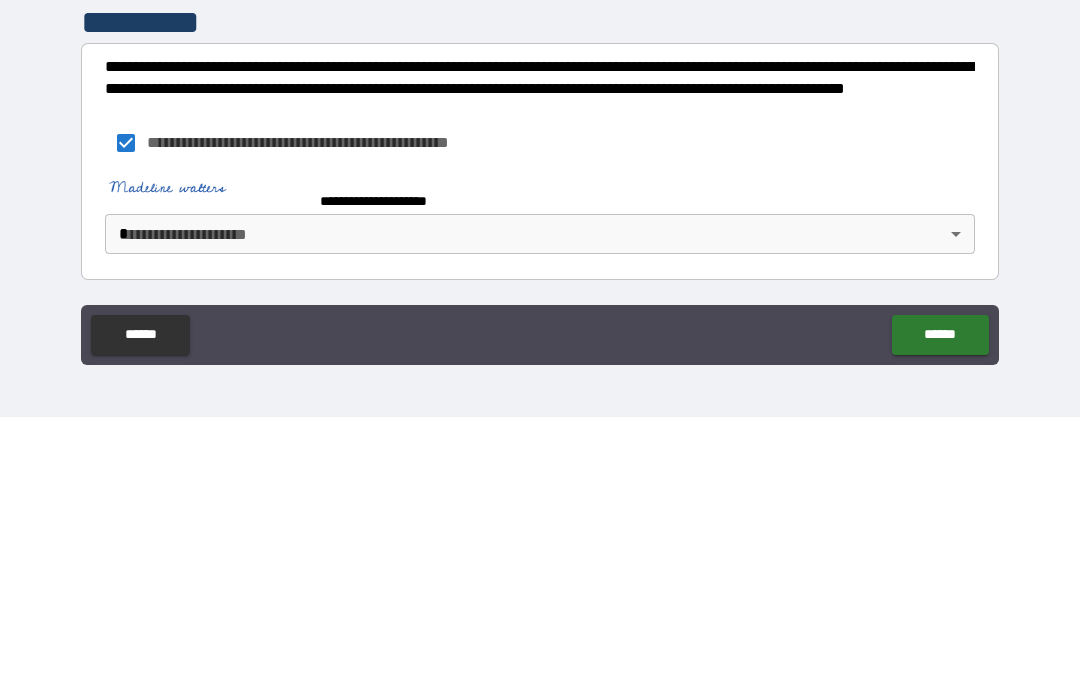 scroll, scrollTop: 521, scrollLeft: 0, axis: vertical 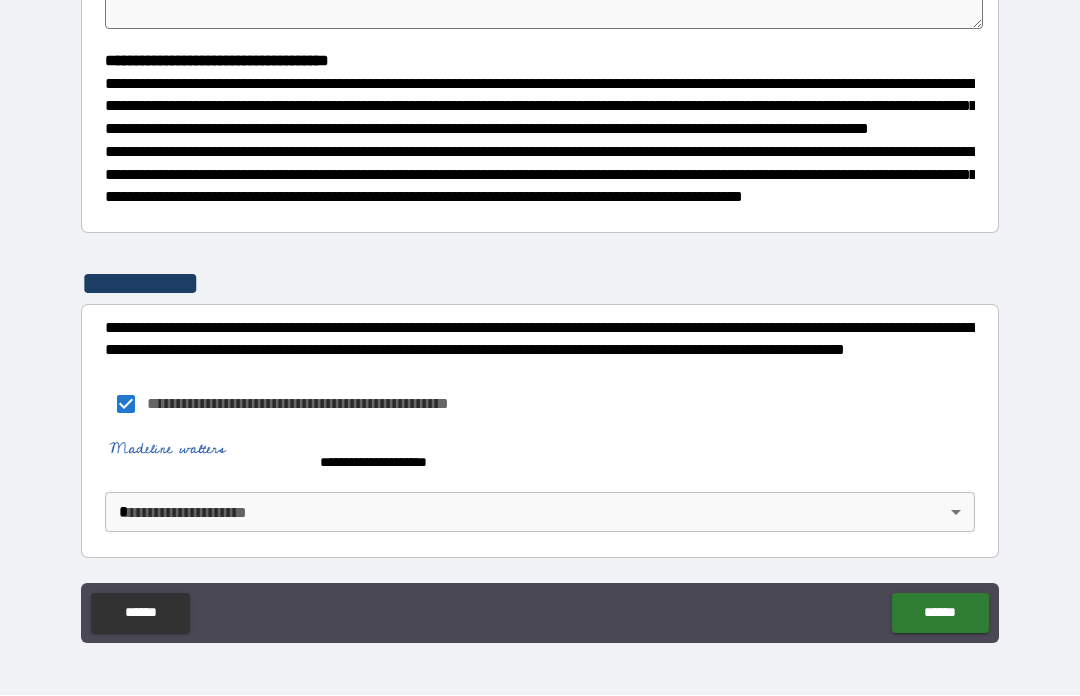 click on "**********" at bounding box center (540, 313) 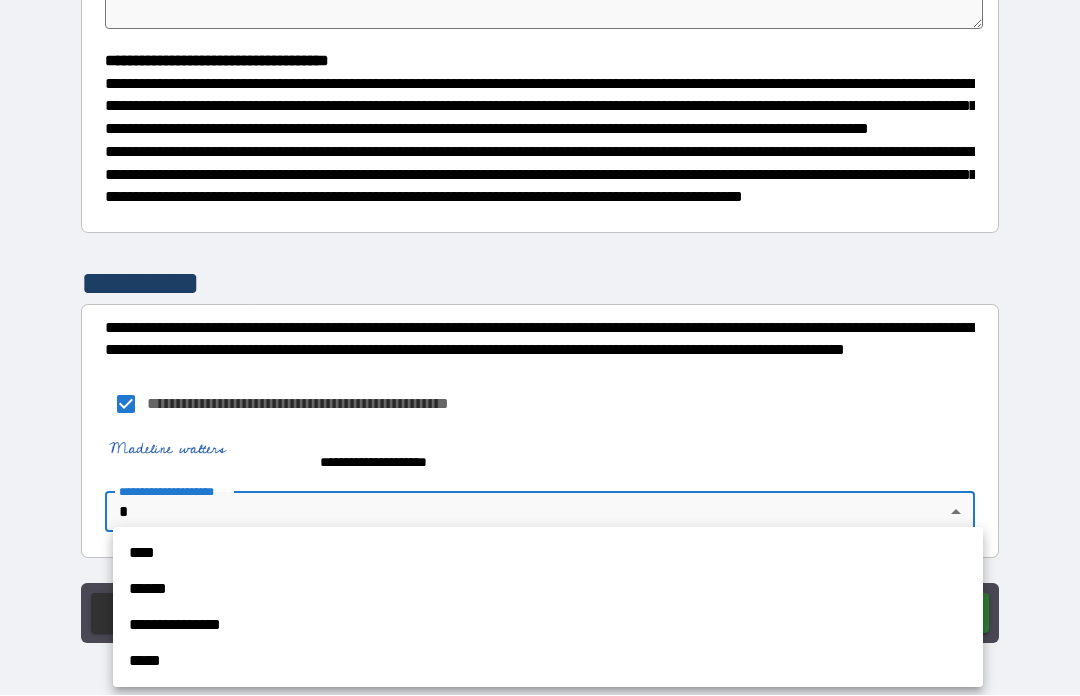 click on "****" at bounding box center [548, 554] 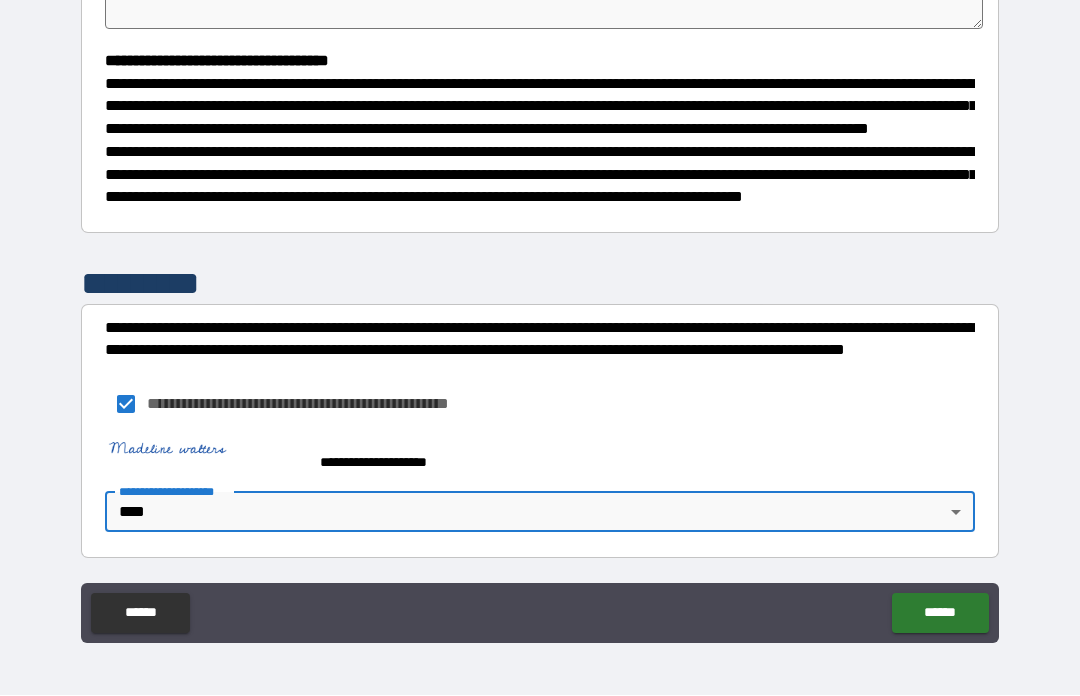 click on "******" at bounding box center [940, 614] 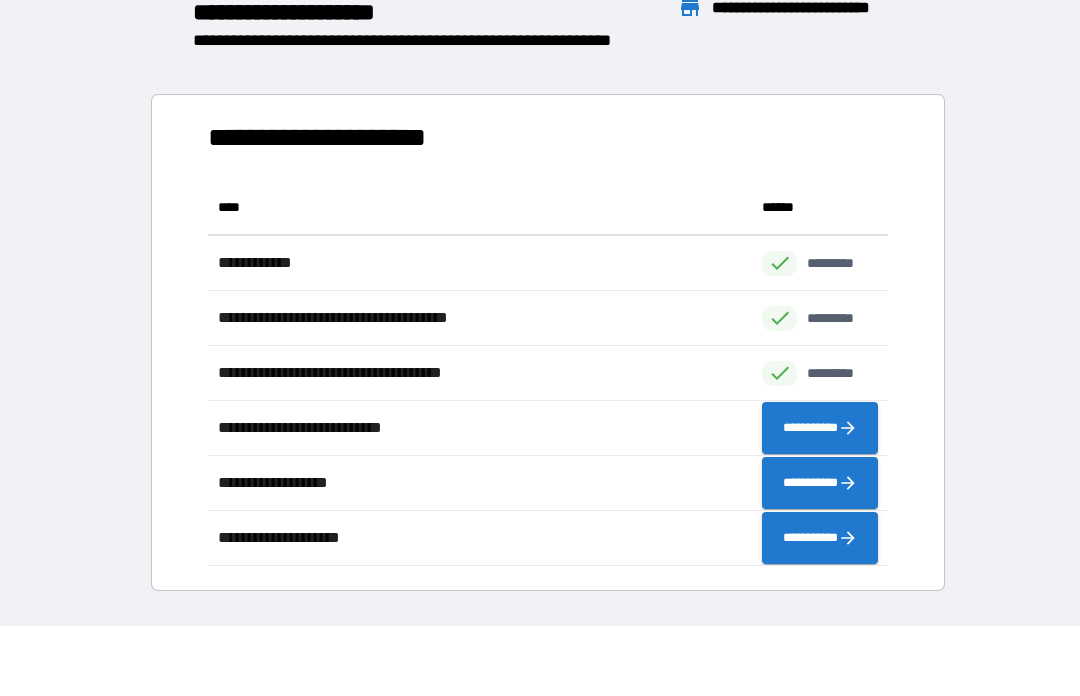 scroll, scrollTop: 1, scrollLeft: 1, axis: both 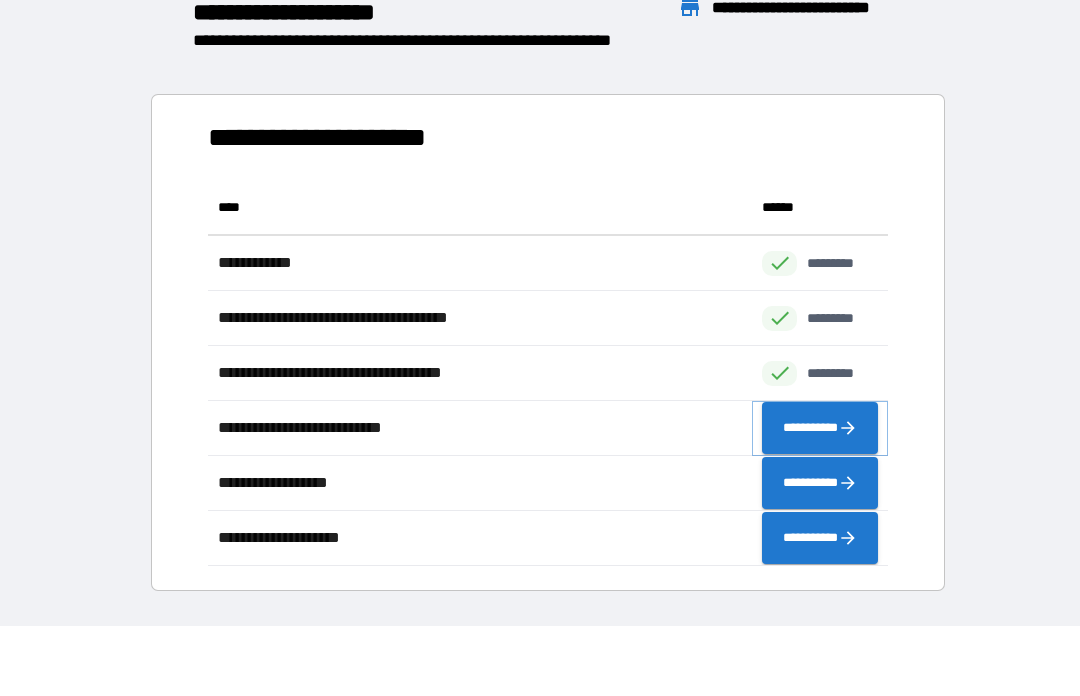 click on "**********" at bounding box center (820, 429) 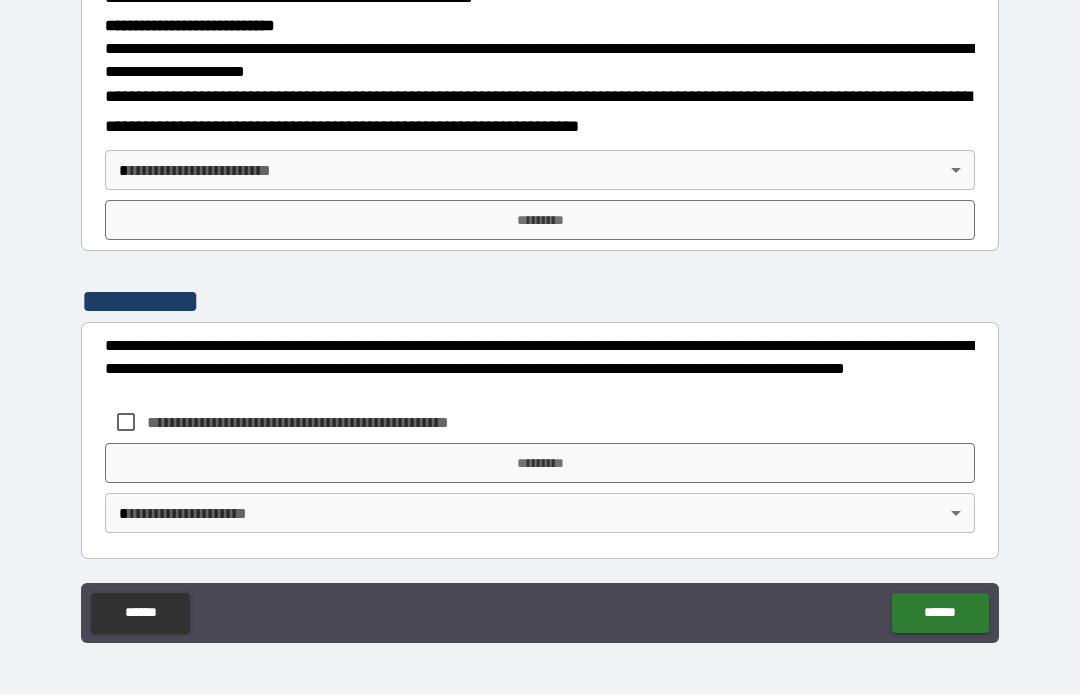 scroll, scrollTop: 638, scrollLeft: 0, axis: vertical 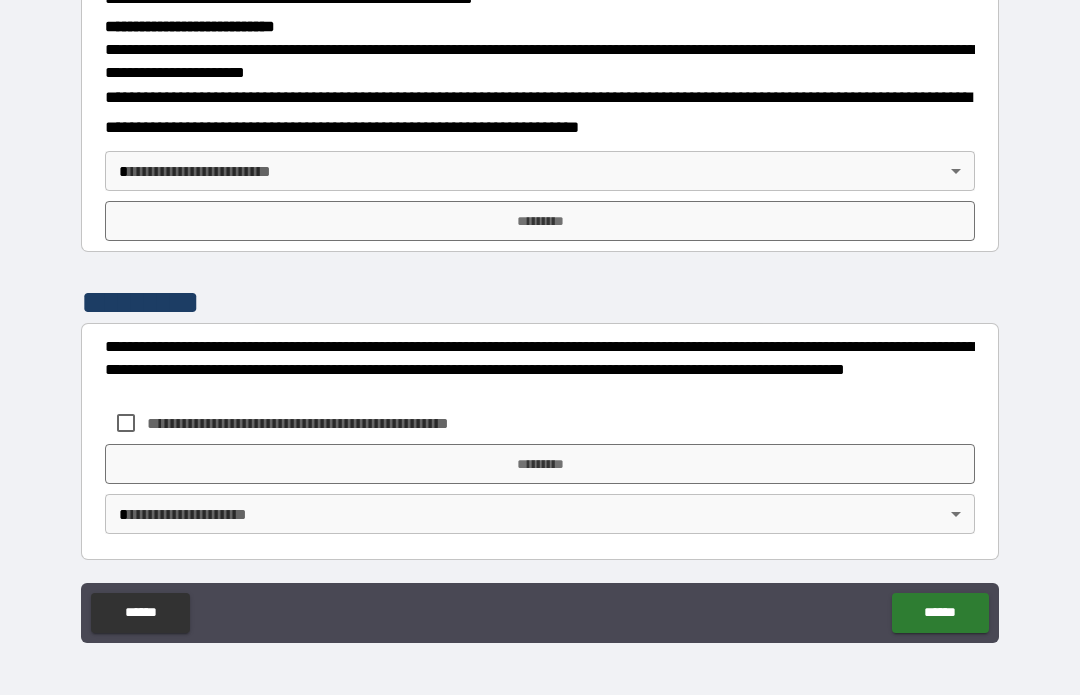 click on "**********" at bounding box center [540, 168] 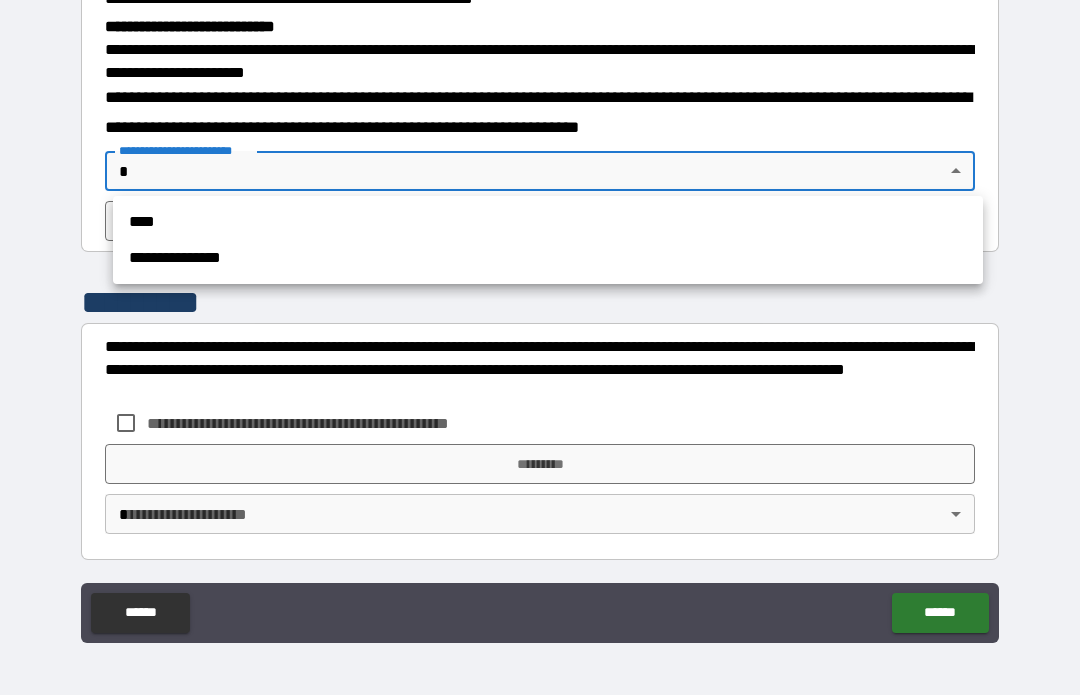 click on "****" at bounding box center [548, 223] 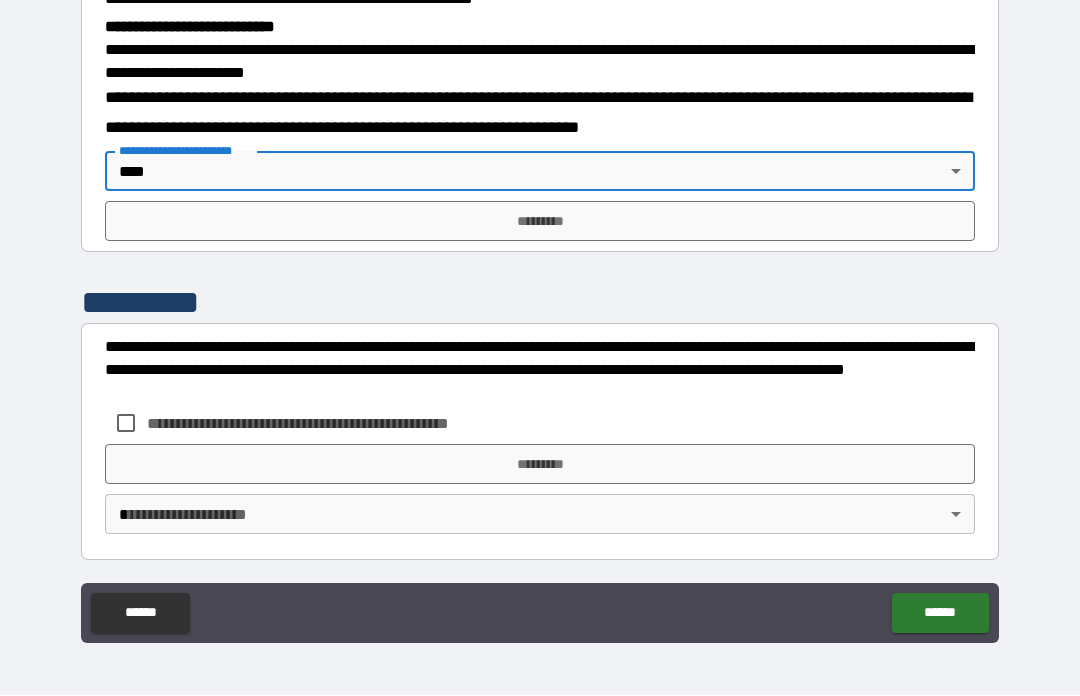 click on "*********" at bounding box center [540, 222] 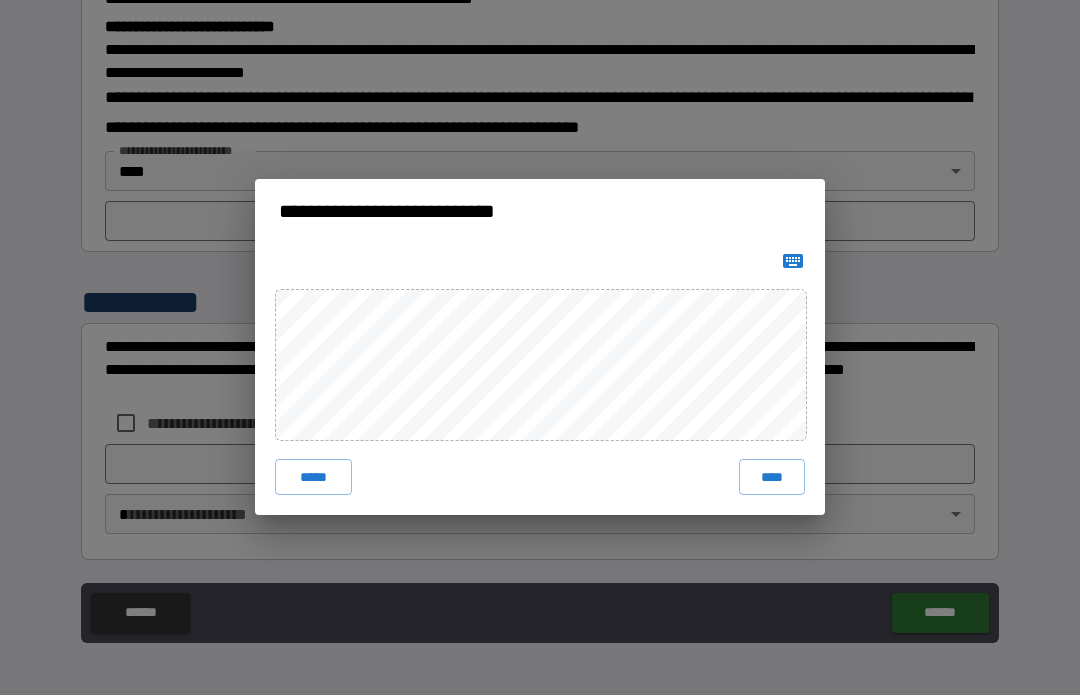 click 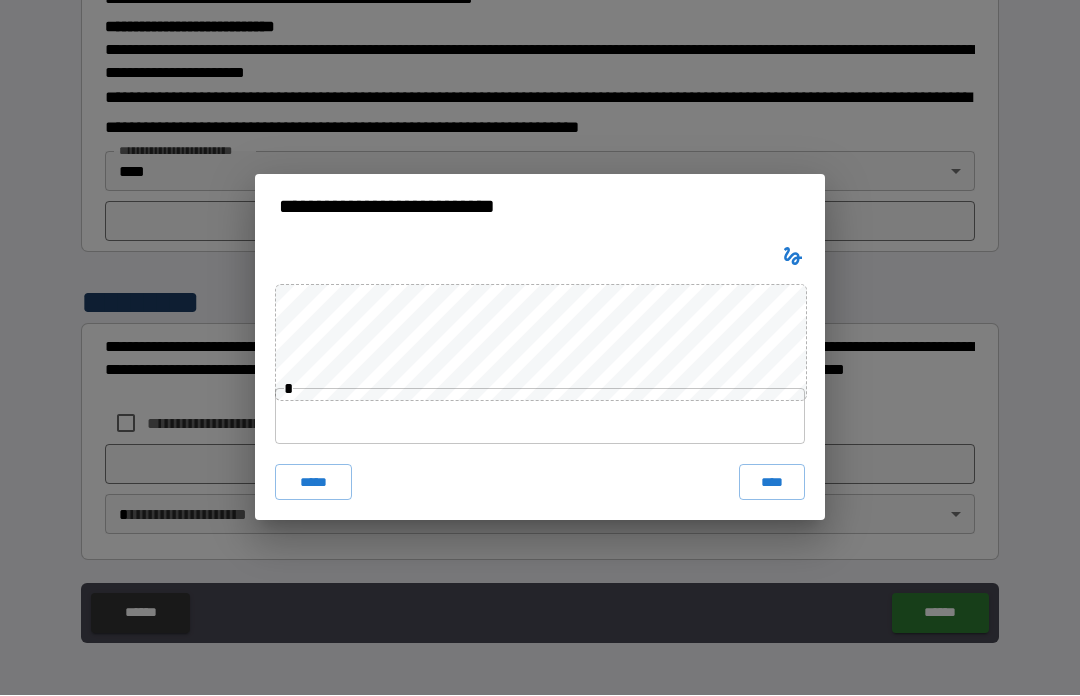 click at bounding box center (540, 417) 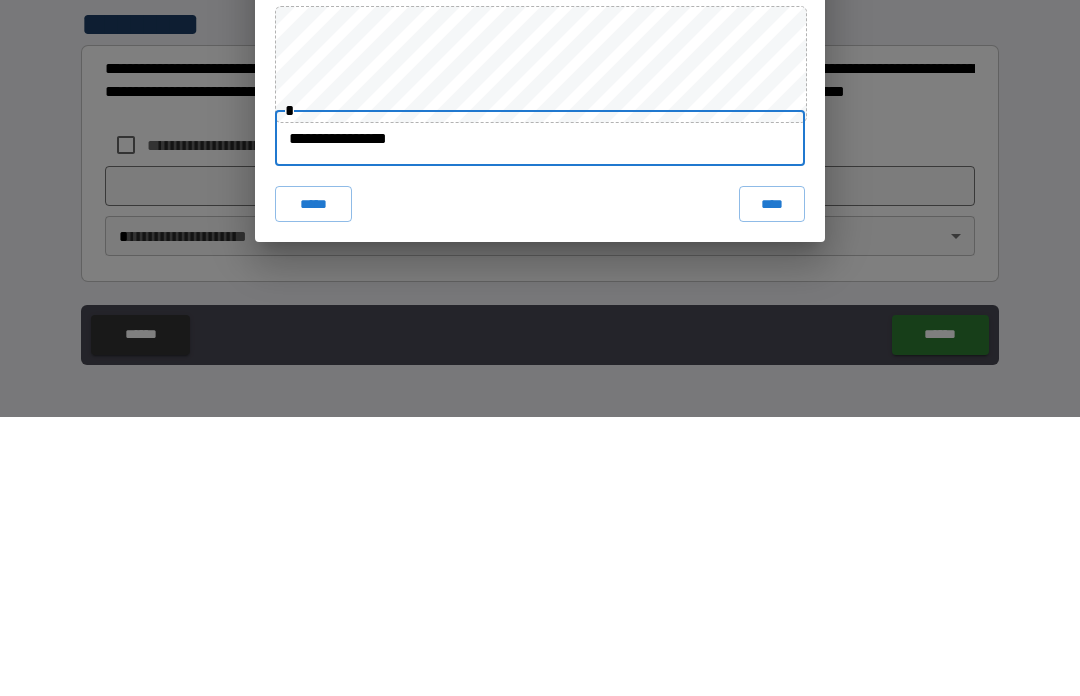 click on "****" at bounding box center [772, 483] 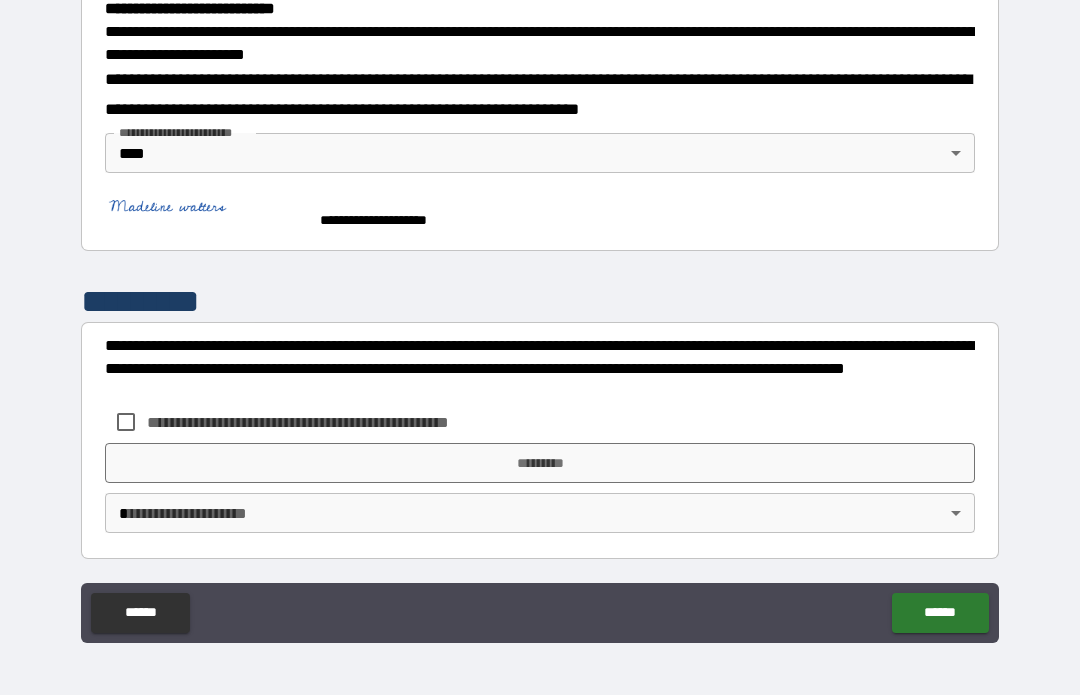 scroll, scrollTop: 655, scrollLeft: 0, axis: vertical 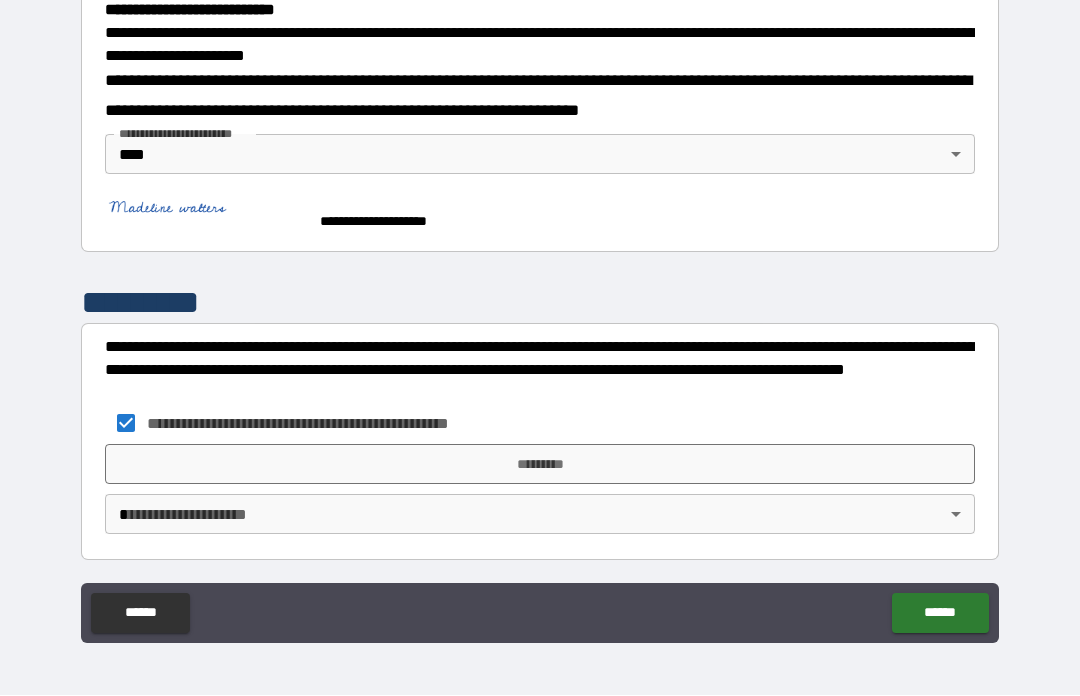 click on "*********" at bounding box center [540, 465] 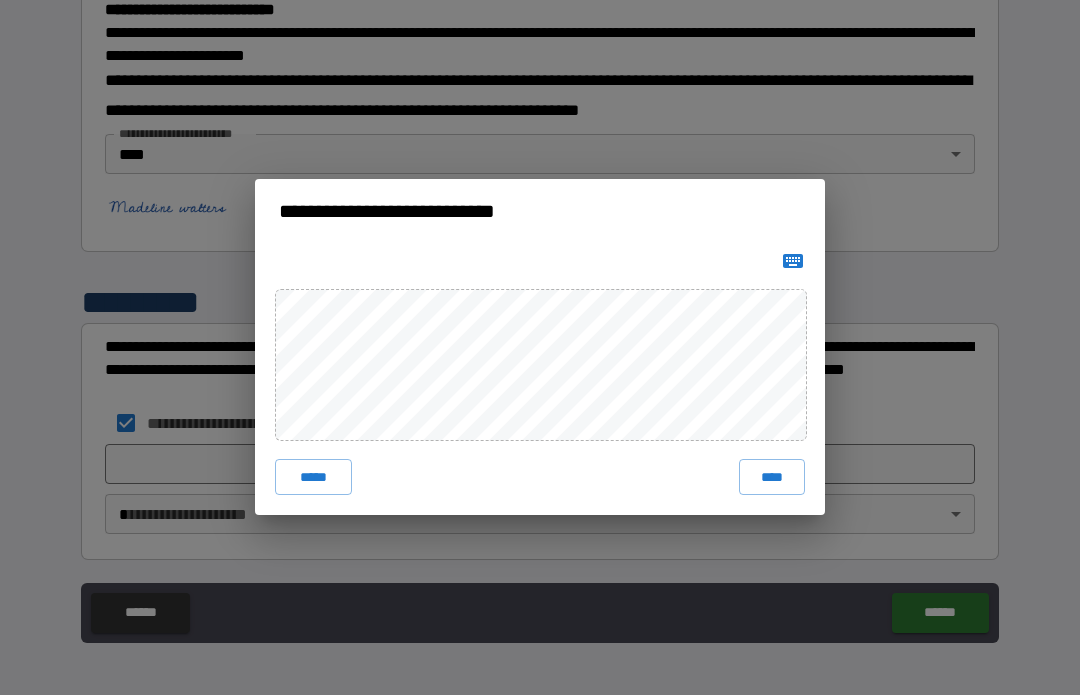 click 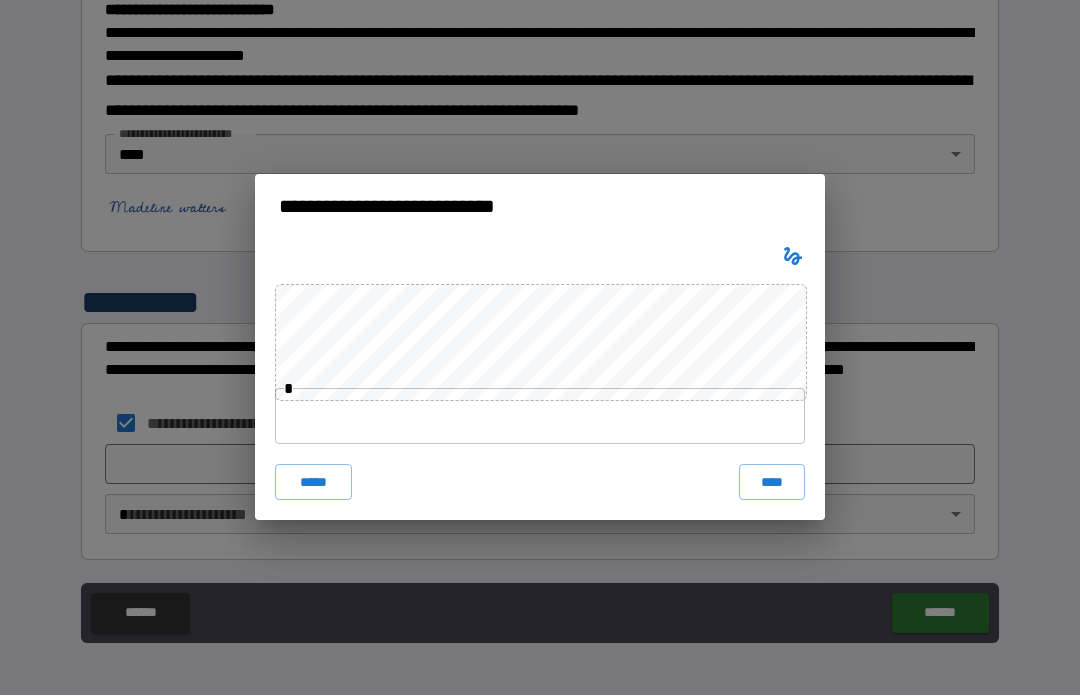 click at bounding box center (540, 417) 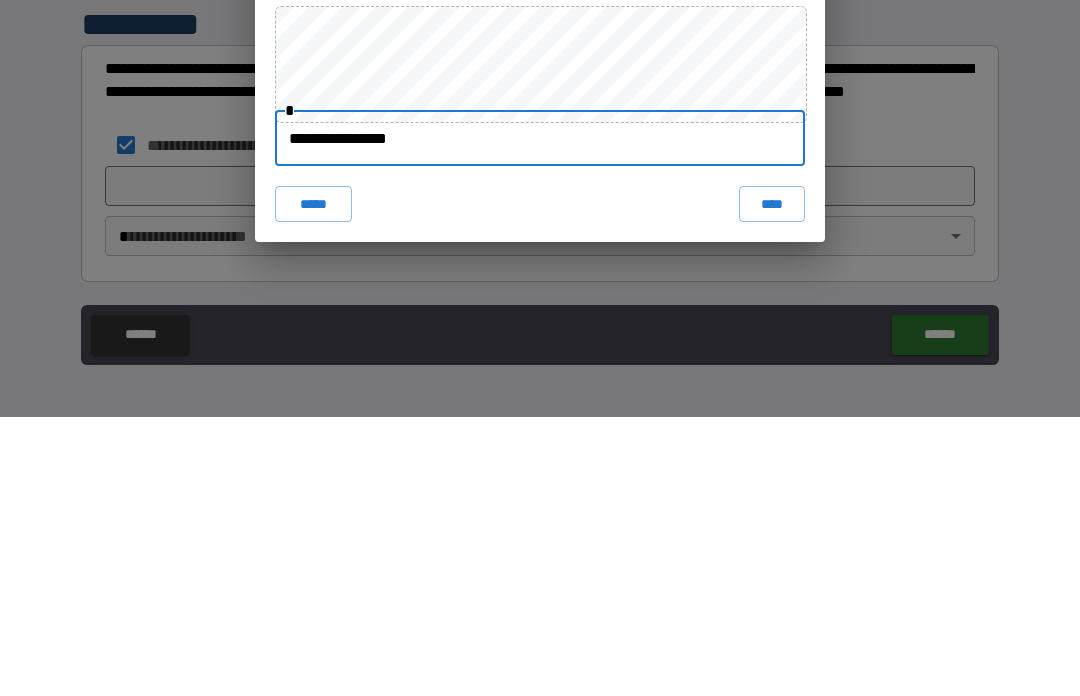 click on "****" at bounding box center [772, 483] 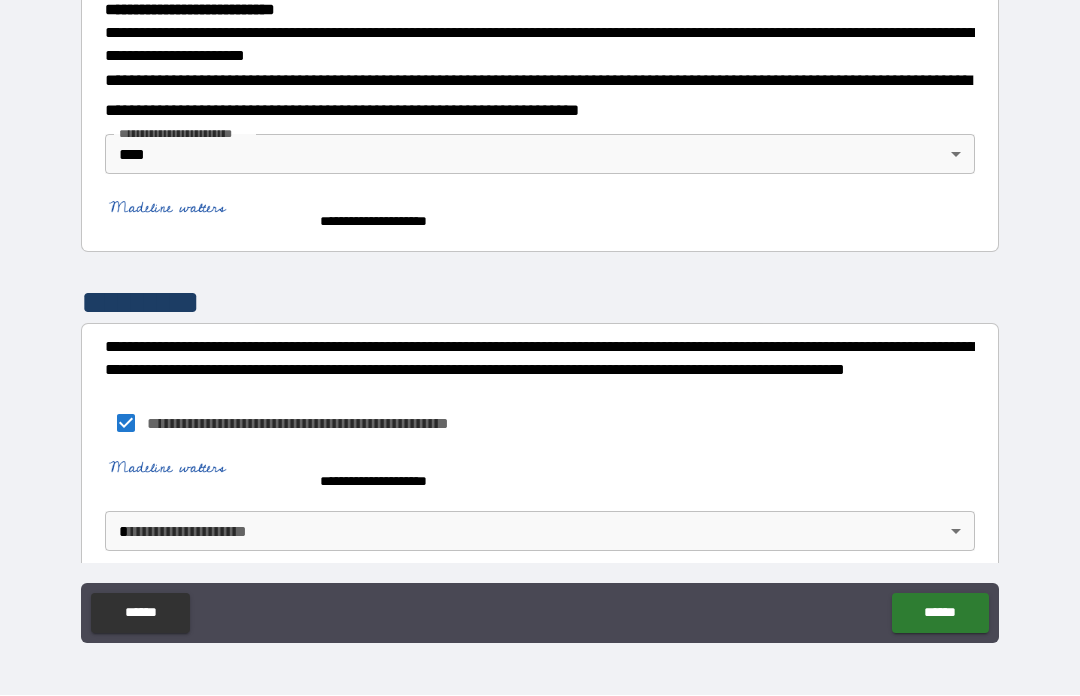 click on "**********" at bounding box center [540, 313] 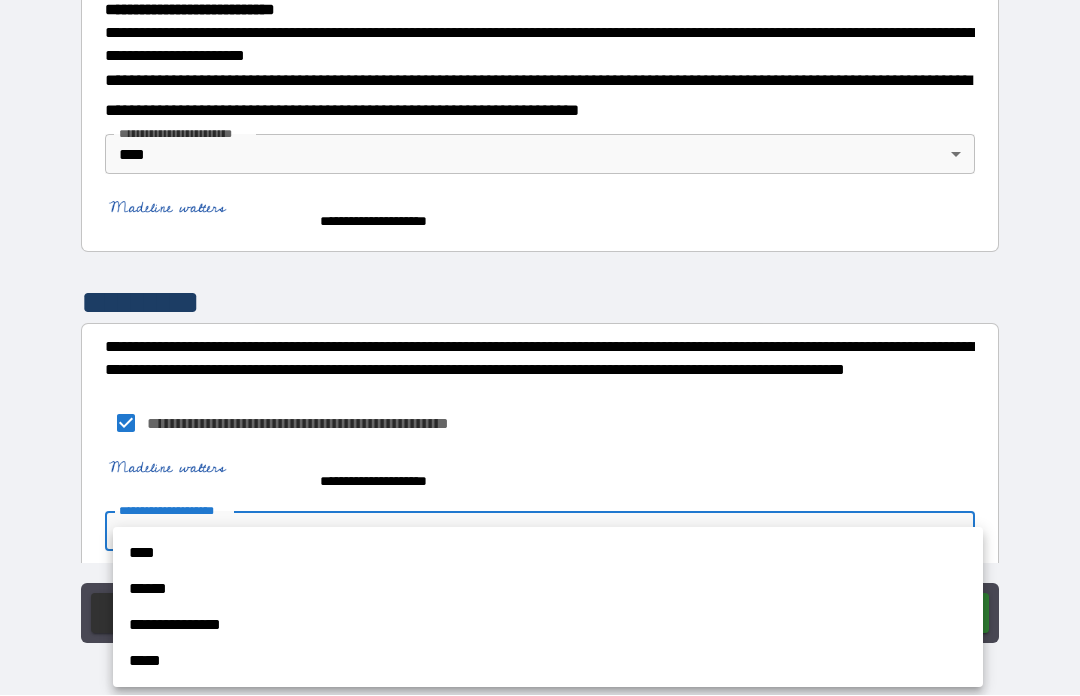 click on "**********" at bounding box center [548, 608] 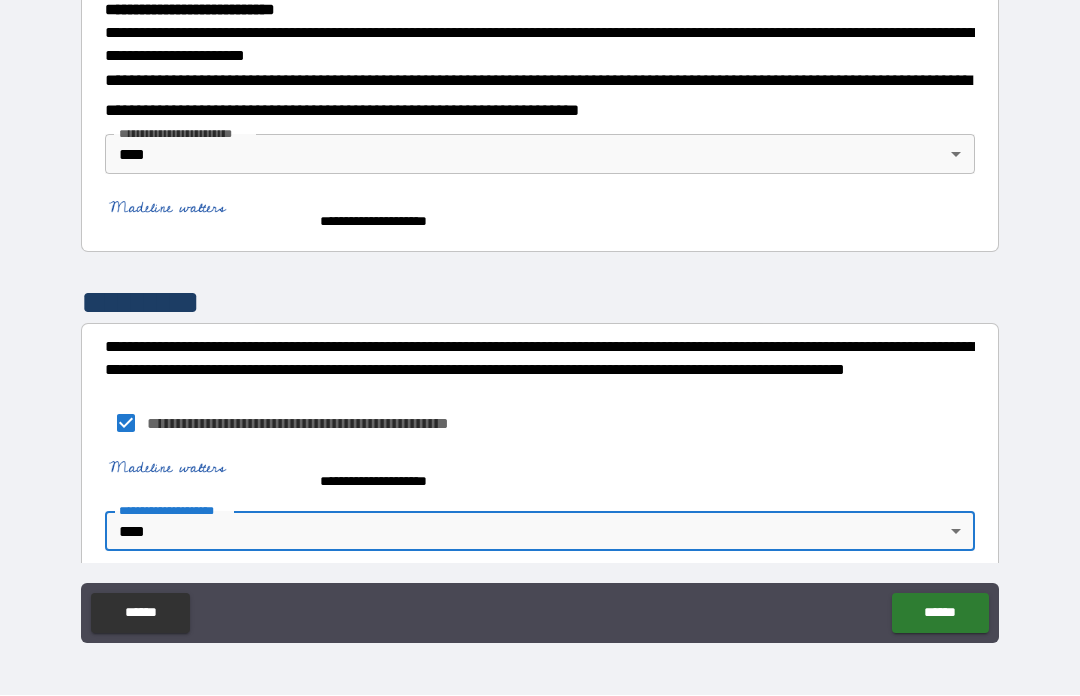 click on "******" at bounding box center (940, 614) 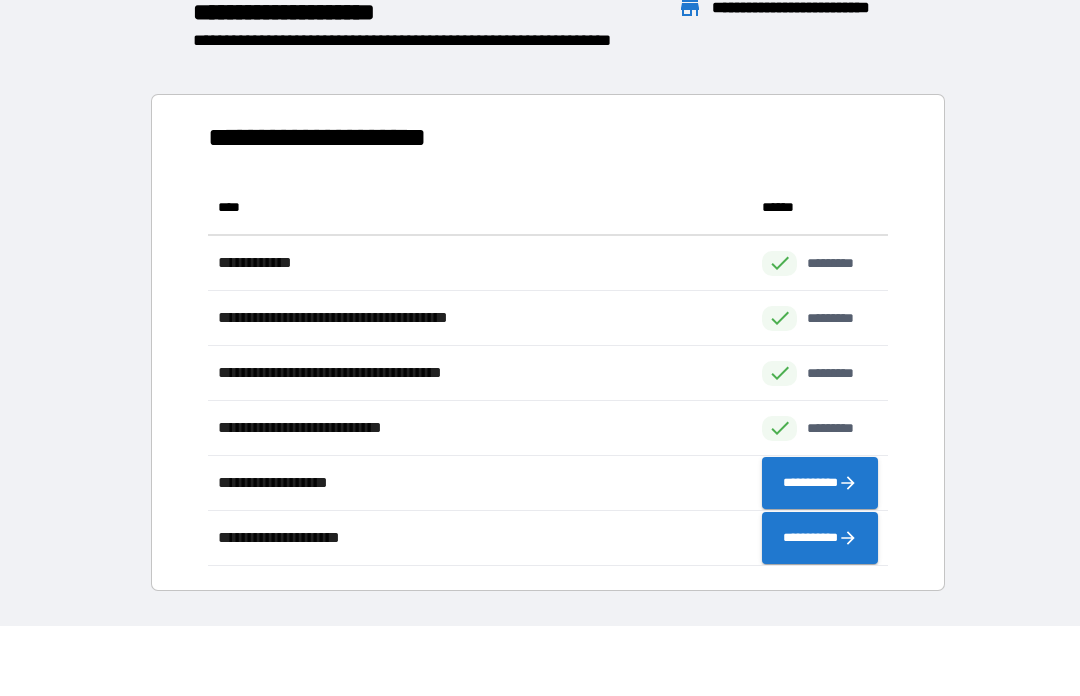 scroll, scrollTop: 1, scrollLeft: 1, axis: both 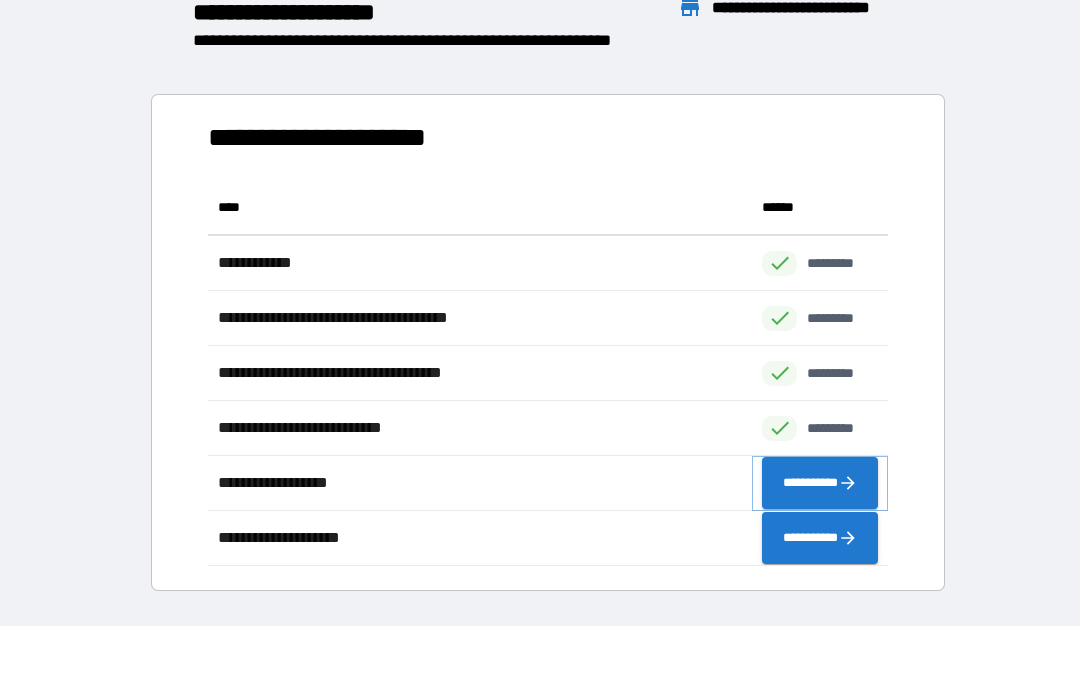 click on "**********" at bounding box center (820, 484) 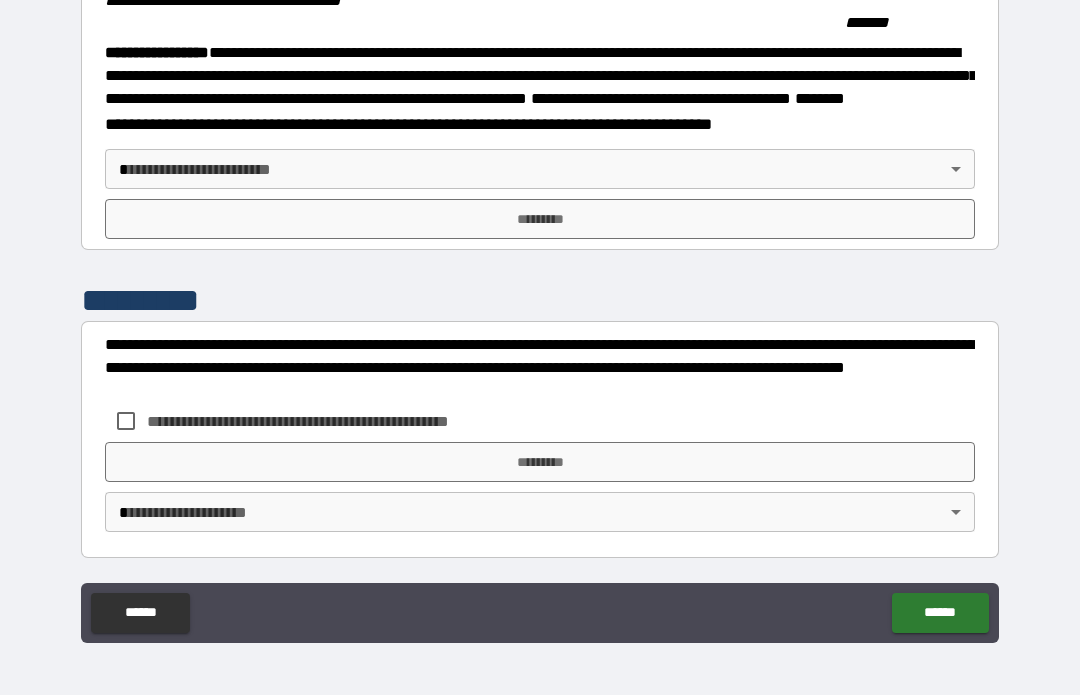 scroll, scrollTop: 2242, scrollLeft: 0, axis: vertical 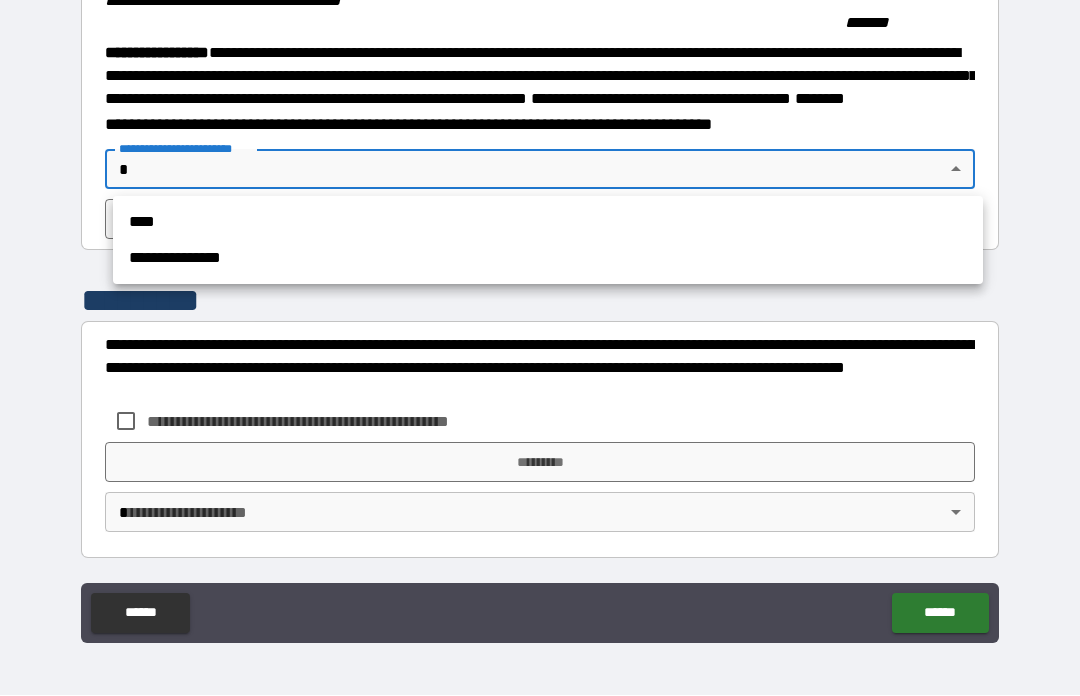click on "****" at bounding box center [548, 223] 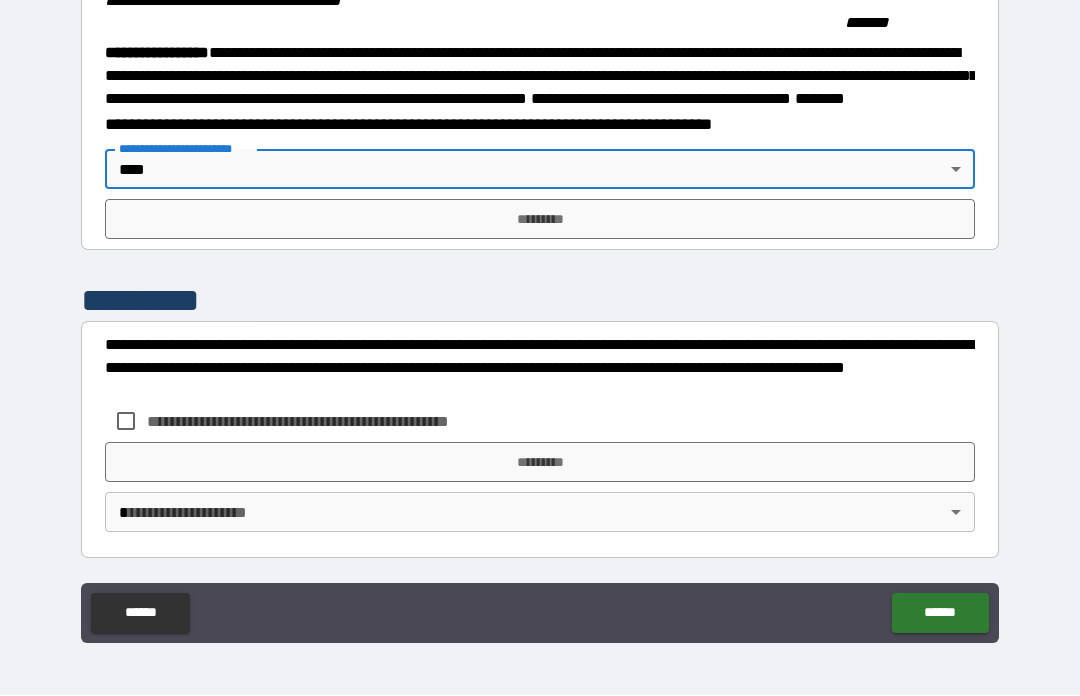click on "*********" at bounding box center (540, 220) 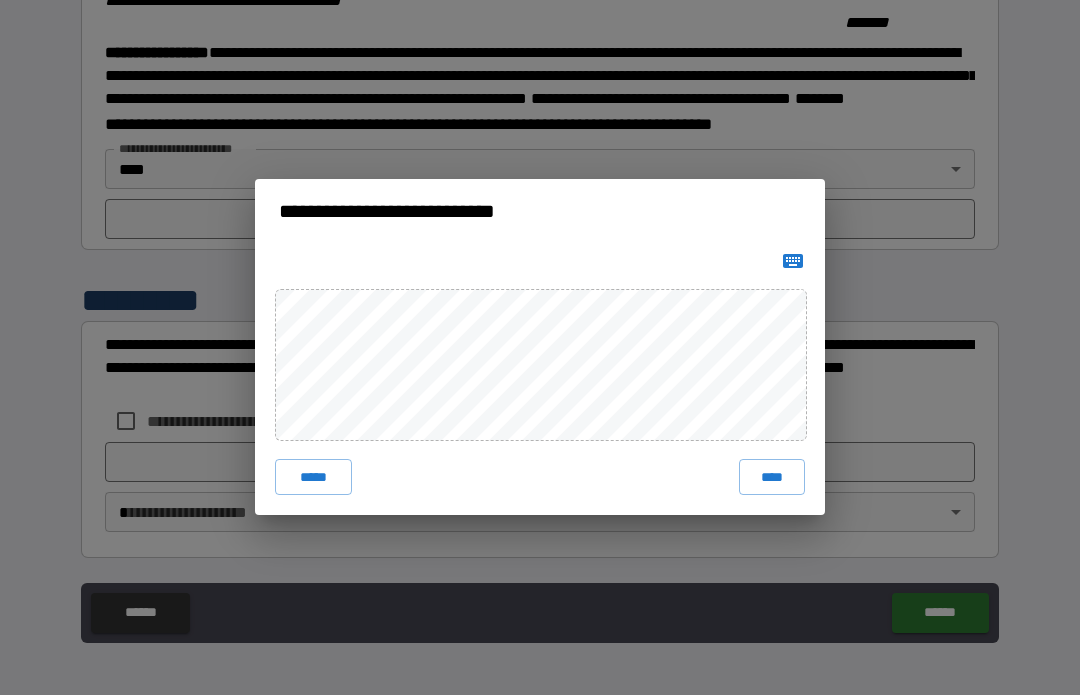 click 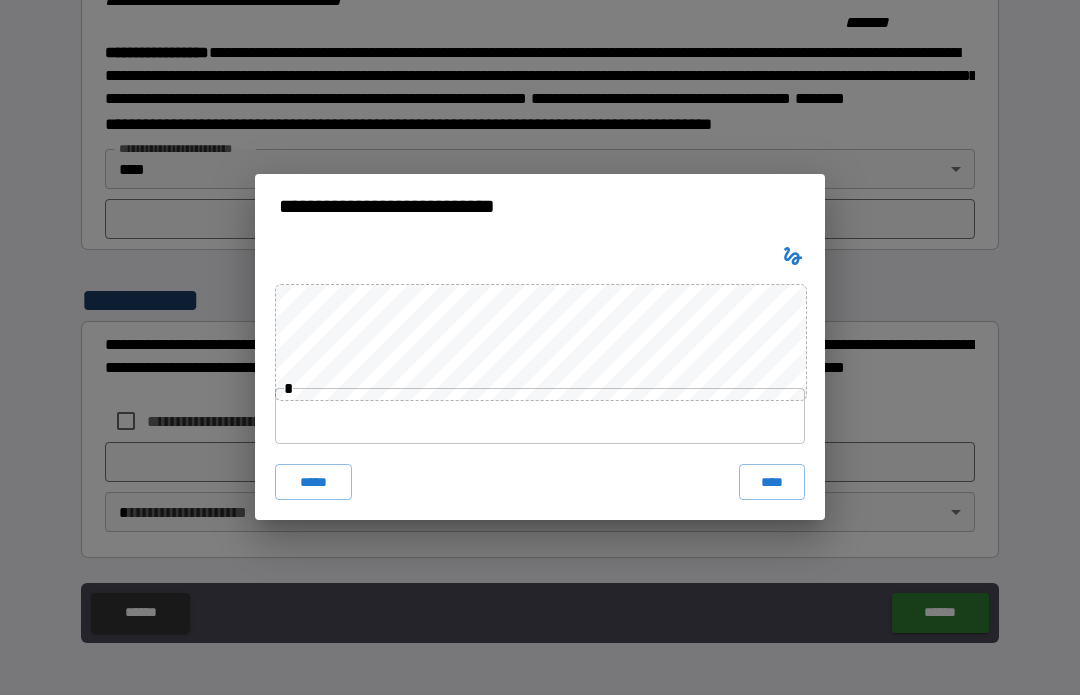 click at bounding box center (540, 417) 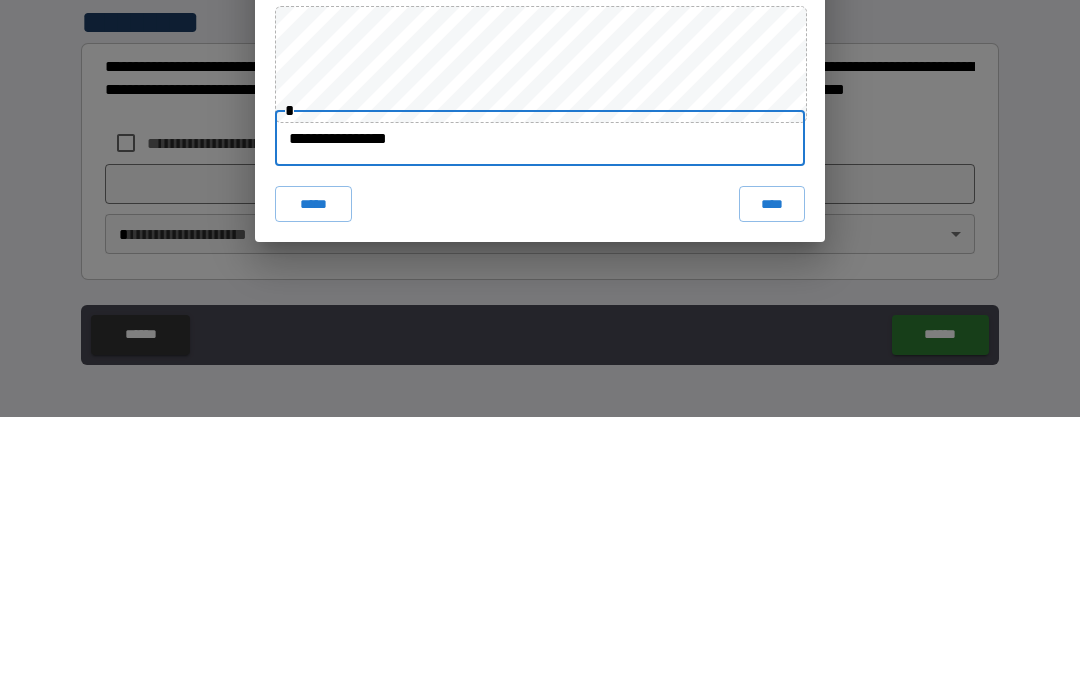 click on "****" at bounding box center [772, 483] 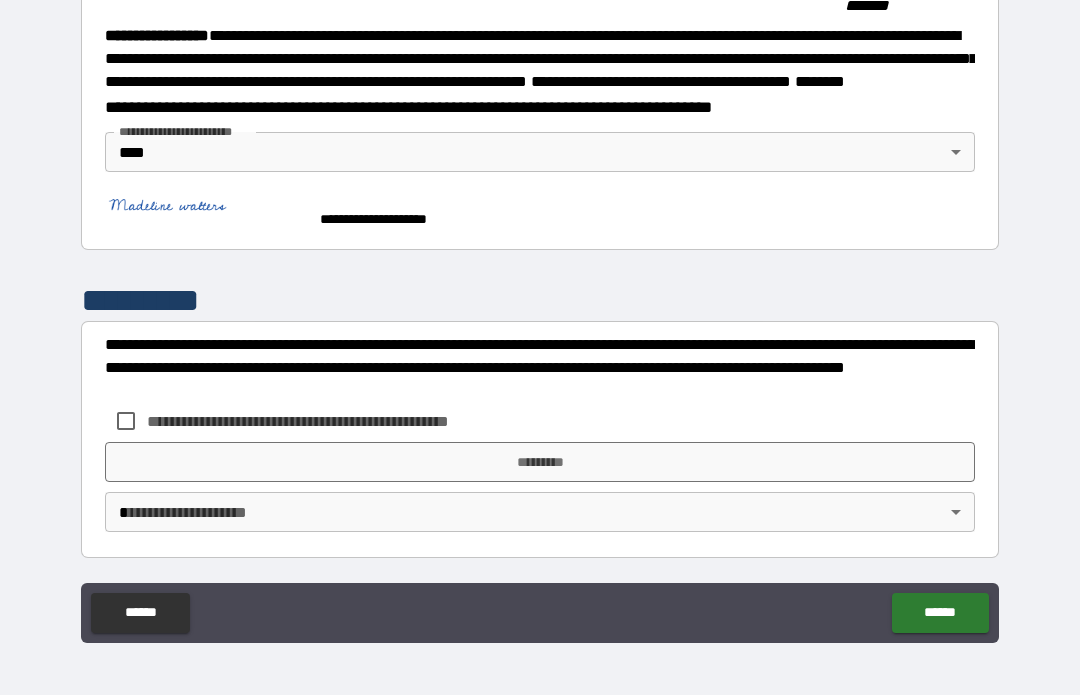 click on "**********" at bounding box center (540, 313) 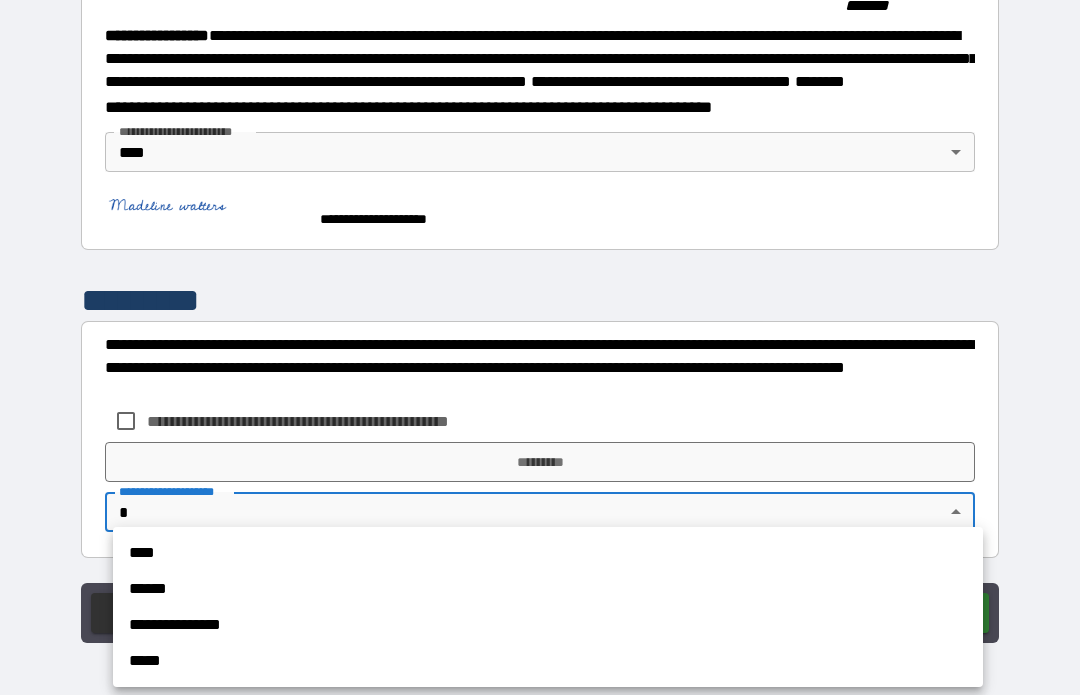 click on "****" at bounding box center (548, 554) 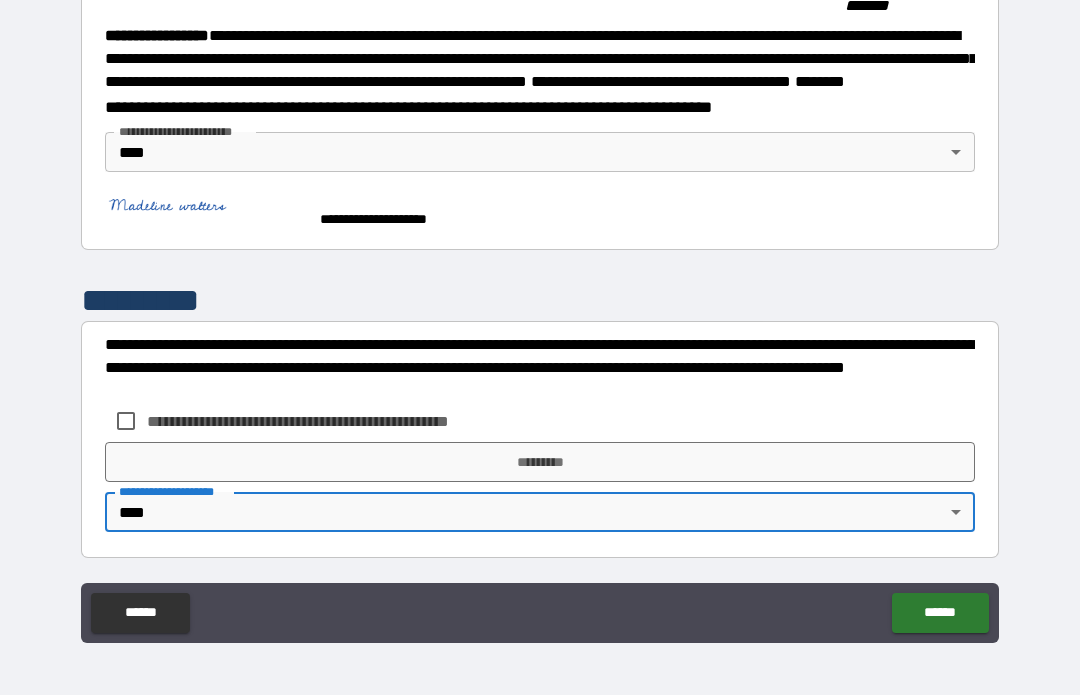 click on "*********" at bounding box center [540, 463] 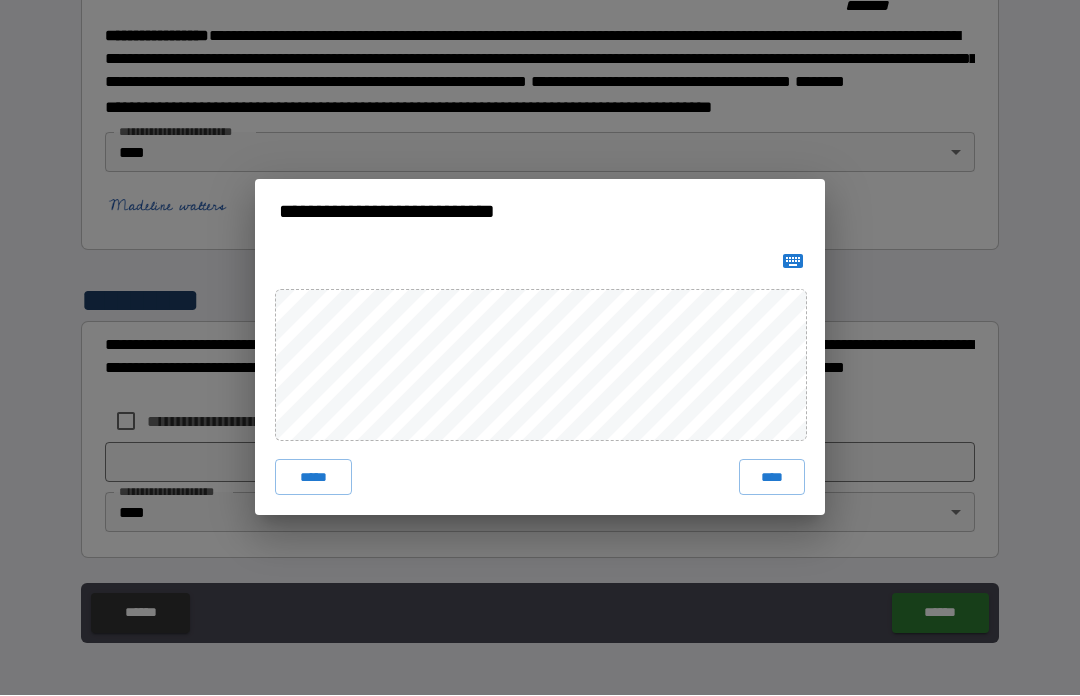 click at bounding box center [793, 262] 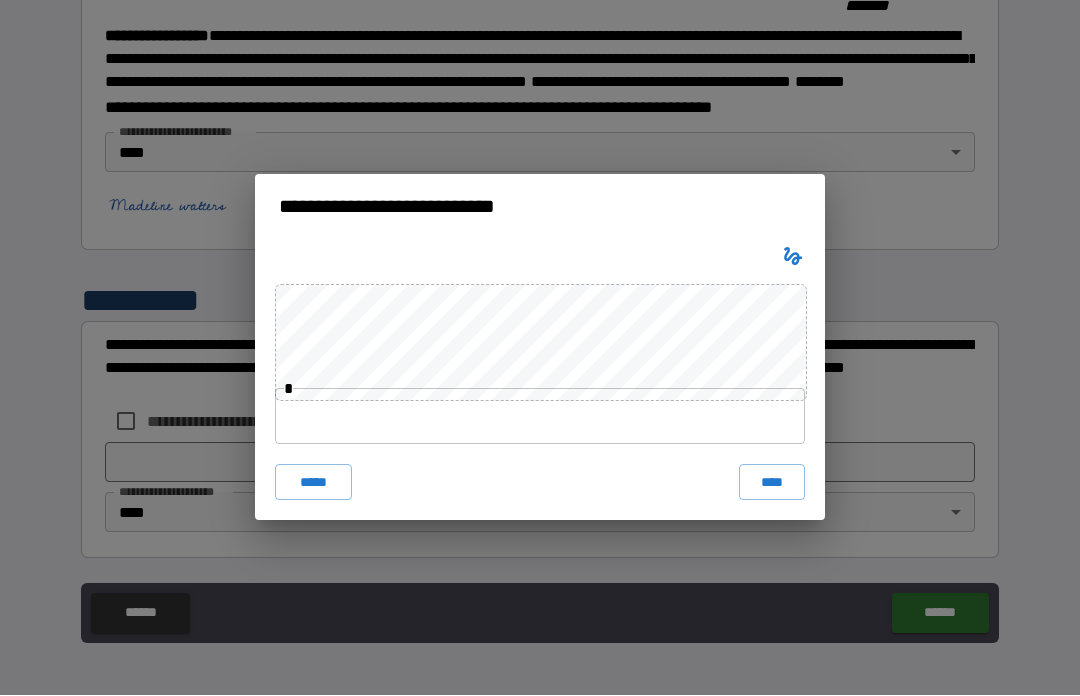 click at bounding box center [540, 417] 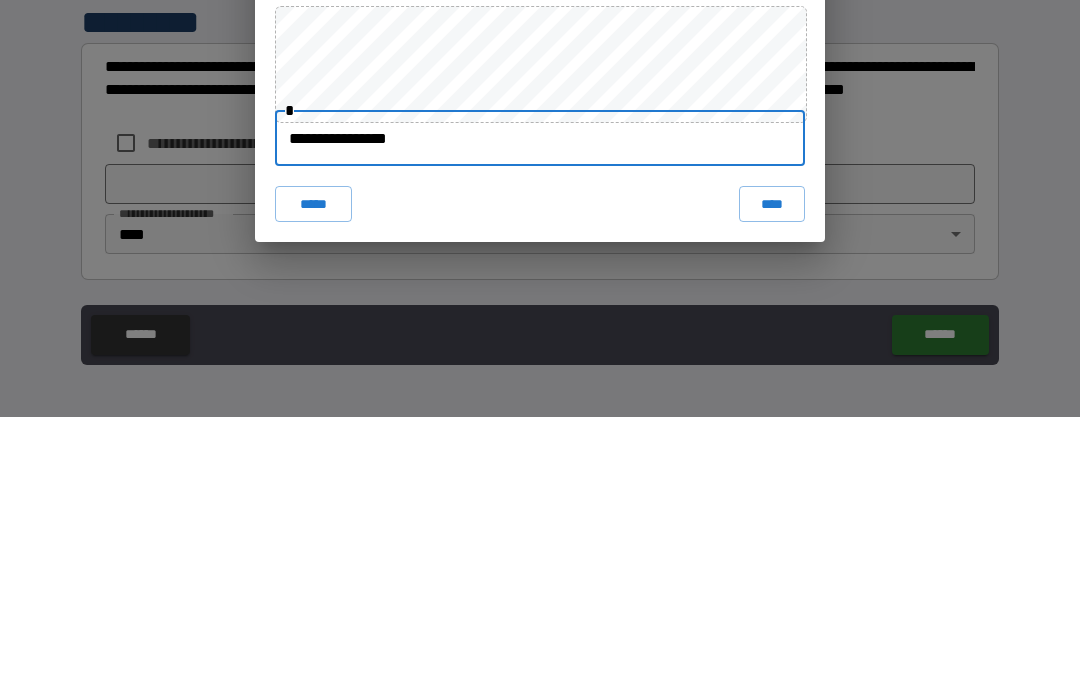 click on "****" at bounding box center [772, 483] 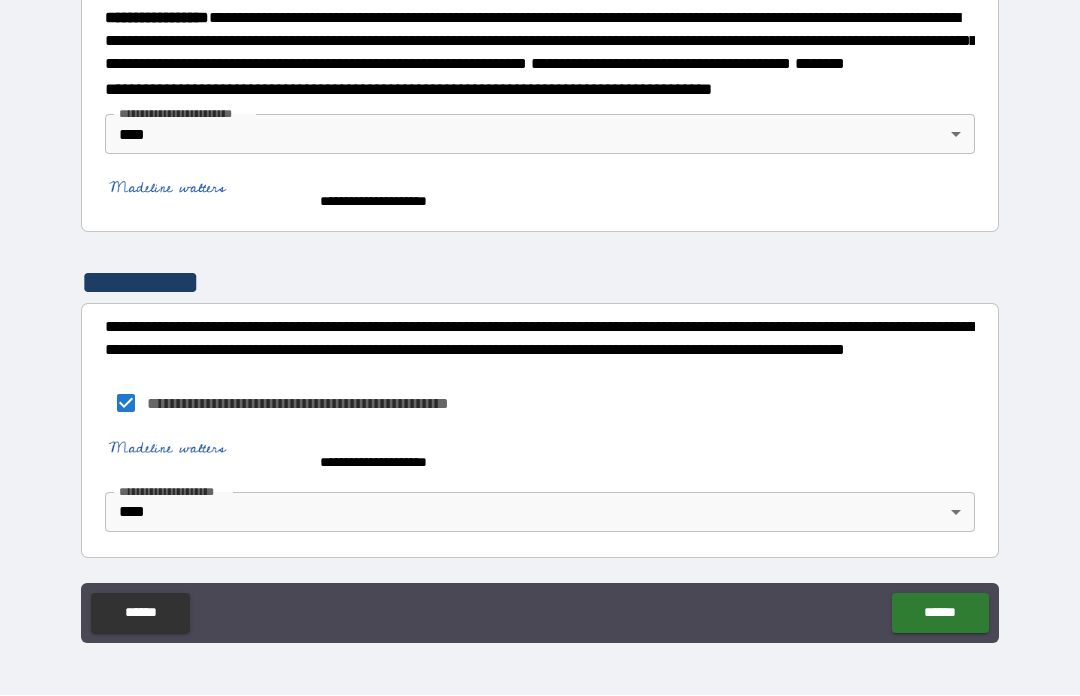 scroll, scrollTop: 2288, scrollLeft: 0, axis: vertical 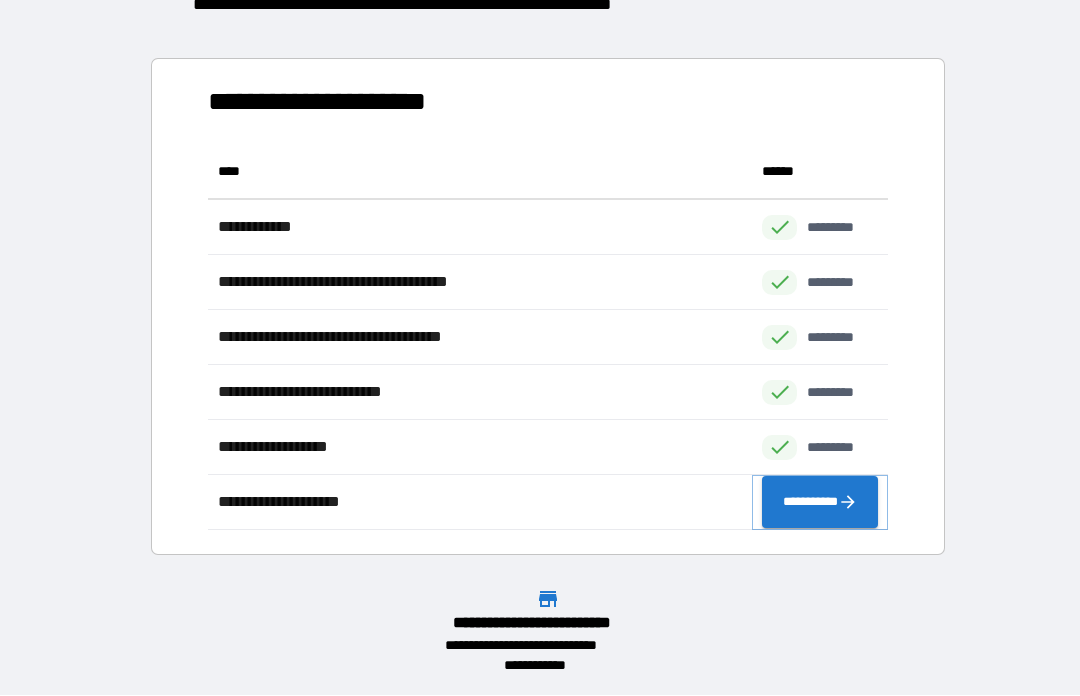 click on "**********" at bounding box center (820, 503) 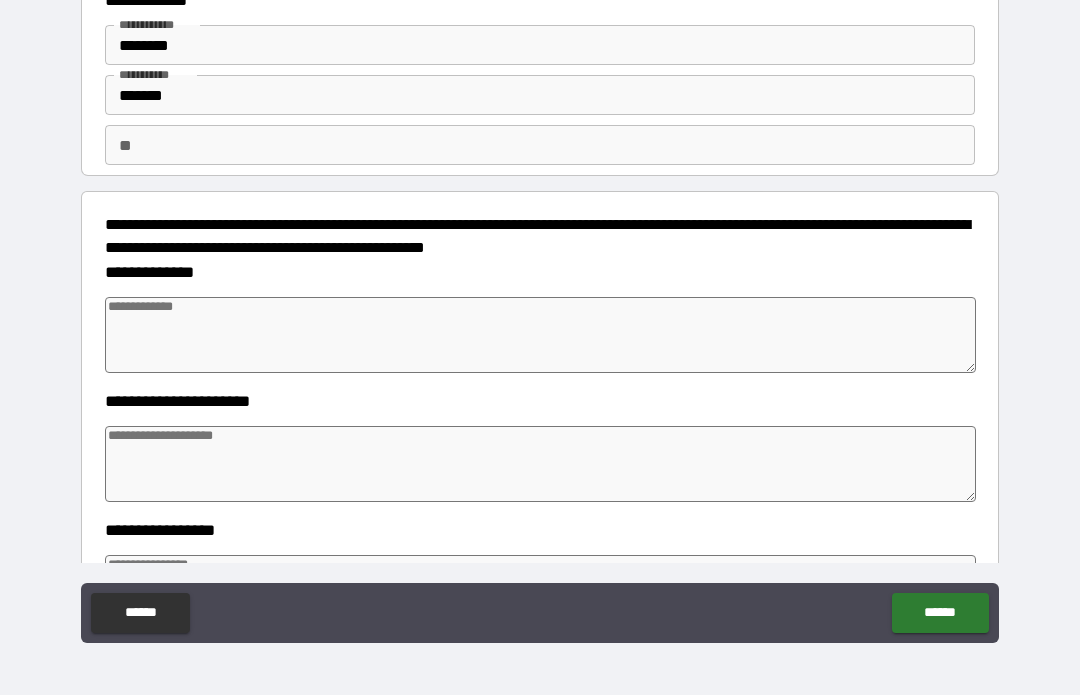 scroll, scrollTop: 54, scrollLeft: 0, axis: vertical 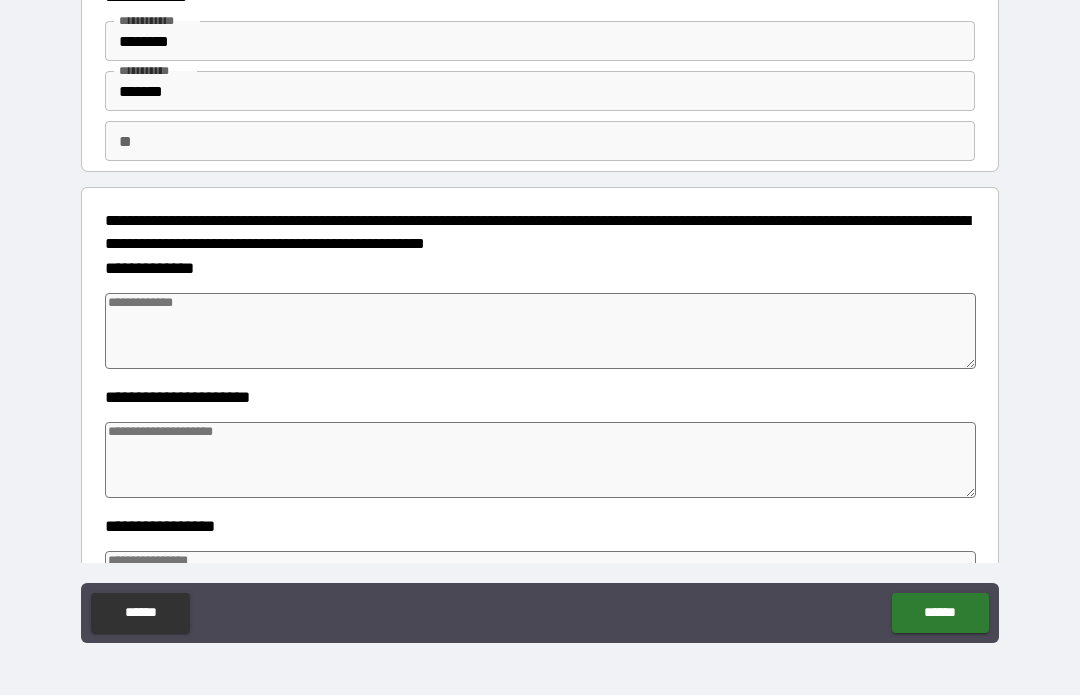 click at bounding box center [540, 332] 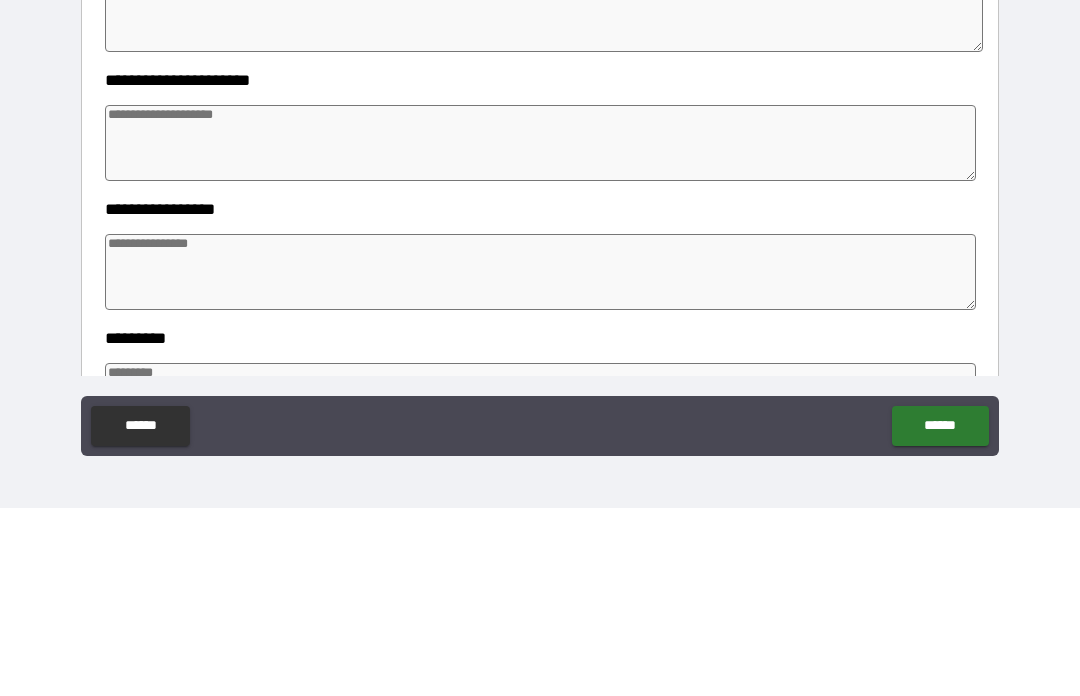 scroll, scrollTop: 190, scrollLeft: 0, axis: vertical 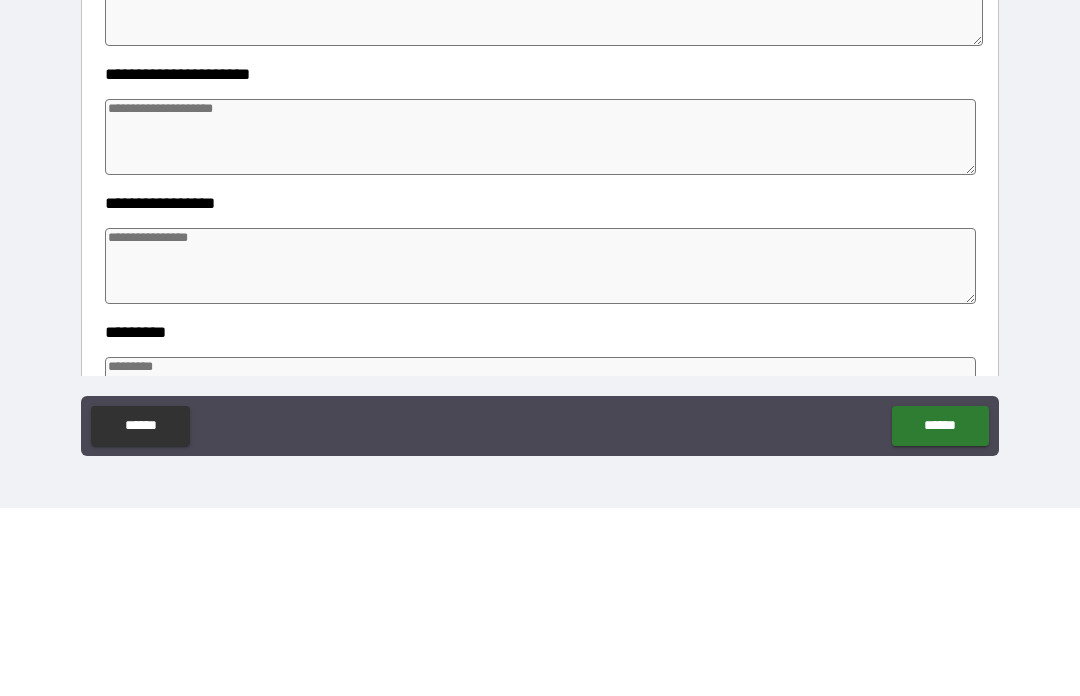 click at bounding box center [540, 454] 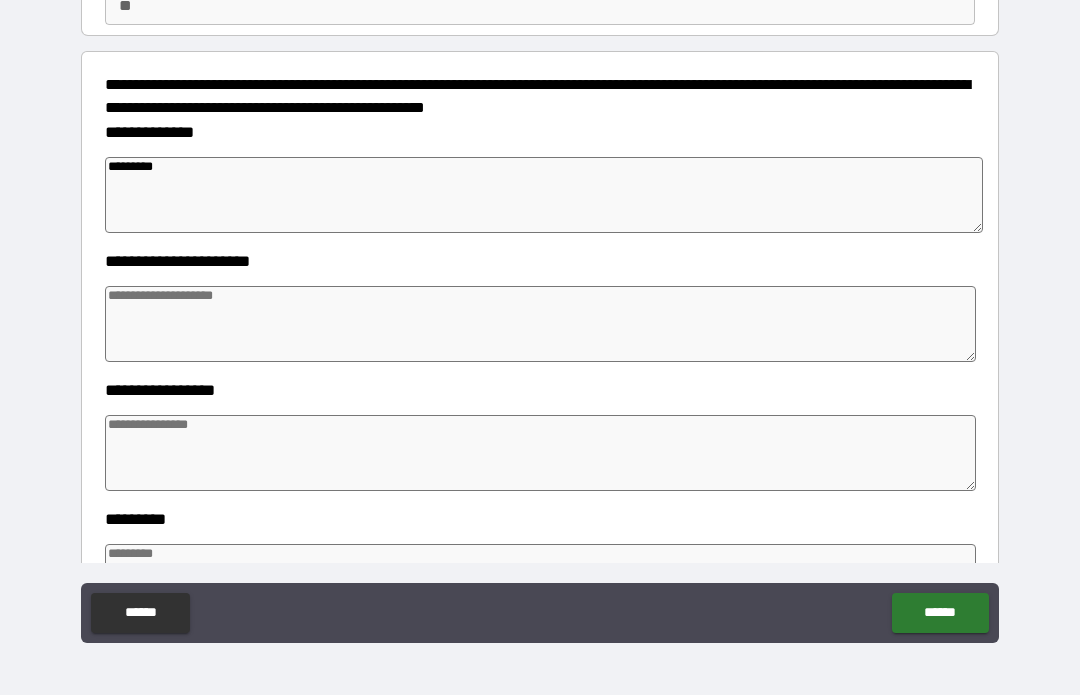 click at bounding box center [540, 454] 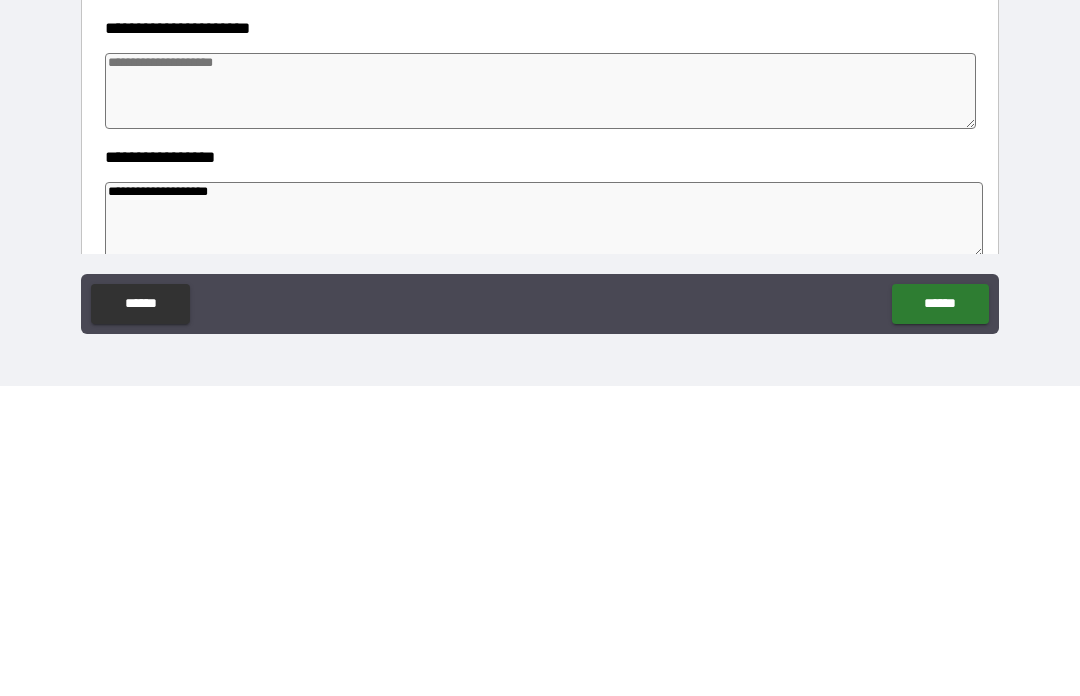 scroll, scrollTop: 112, scrollLeft: 0, axis: vertical 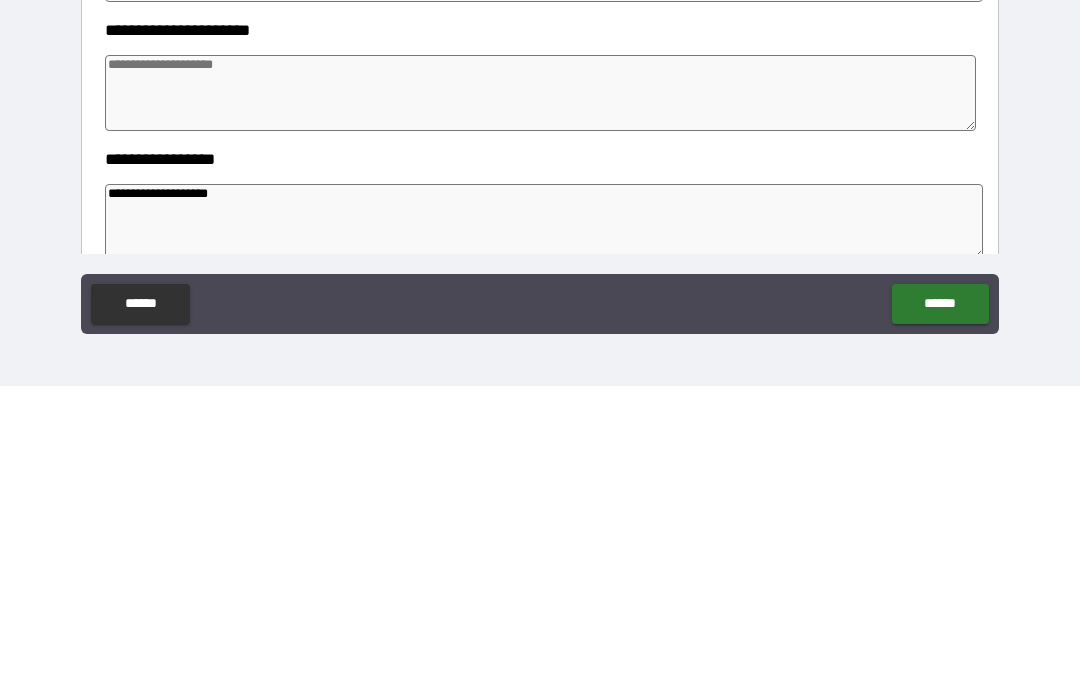 click at bounding box center [540, 403] 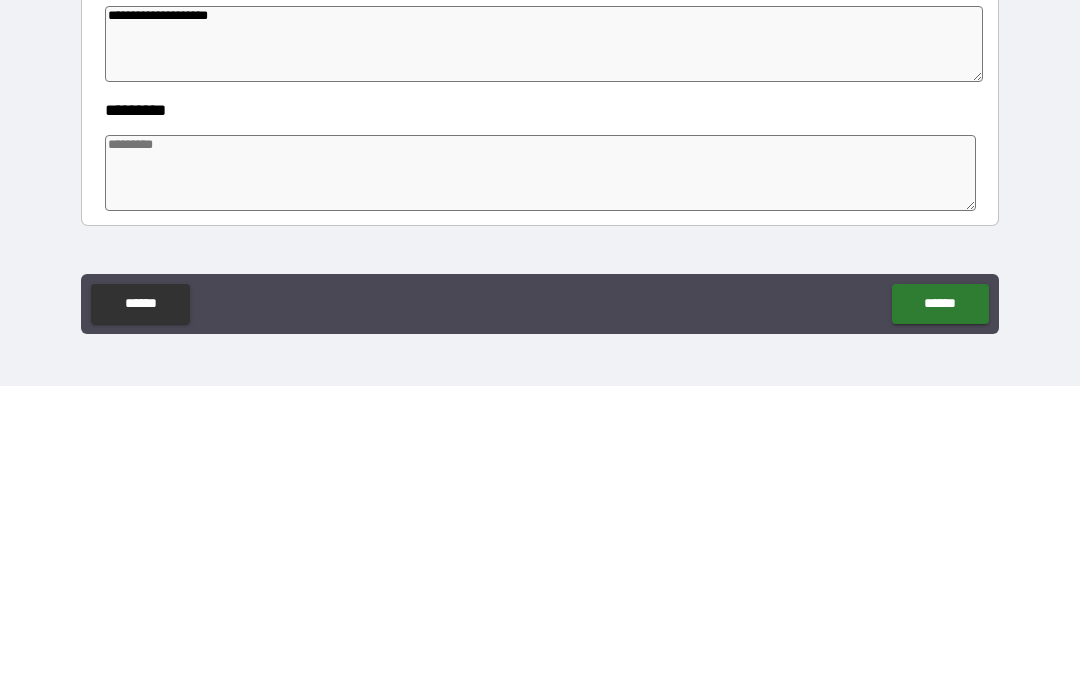 scroll, scrollTop: 291, scrollLeft: 0, axis: vertical 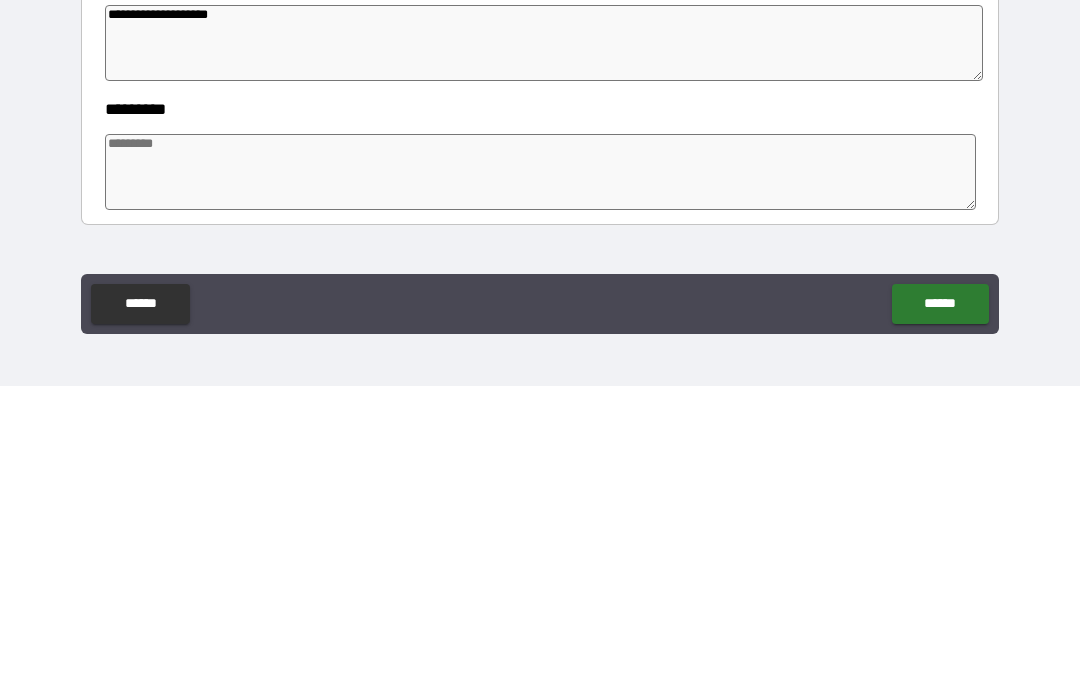 click at bounding box center [540, 482] 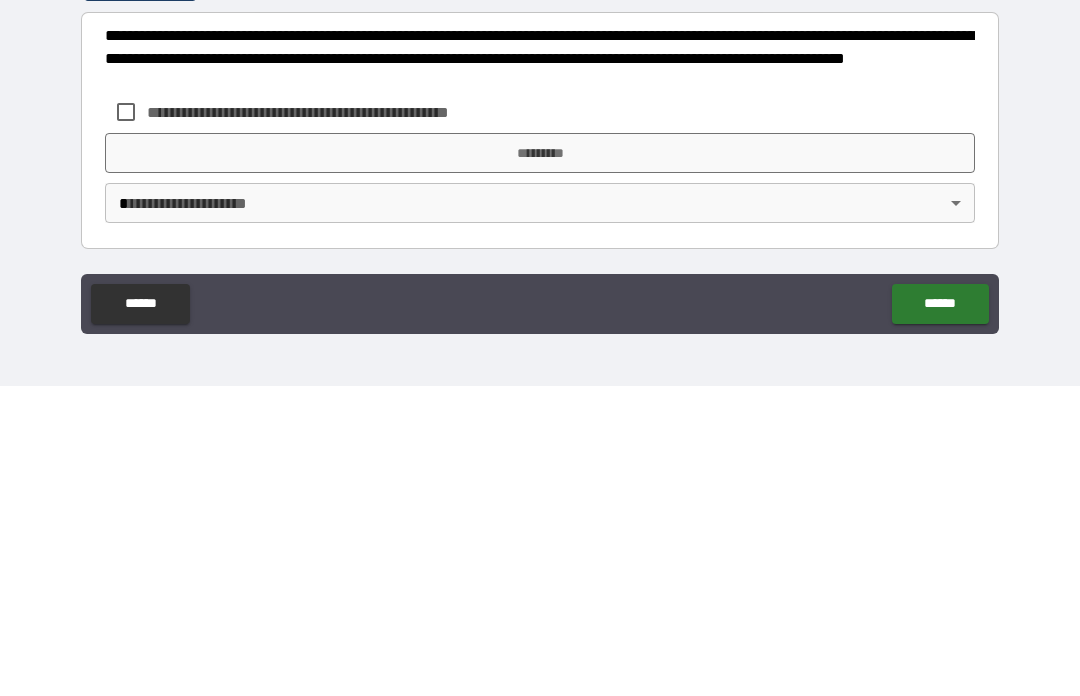scroll, scrollTop: 575, scrollLeft: 0, axis: vertical 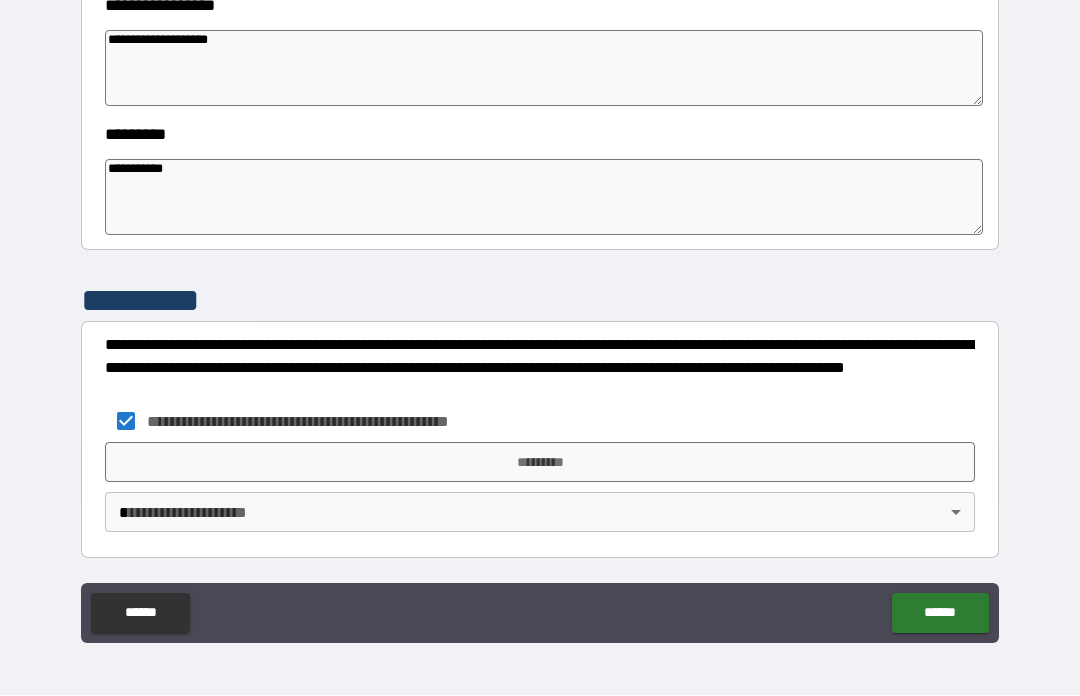 click on "*********" at bounding box center [540, 463] 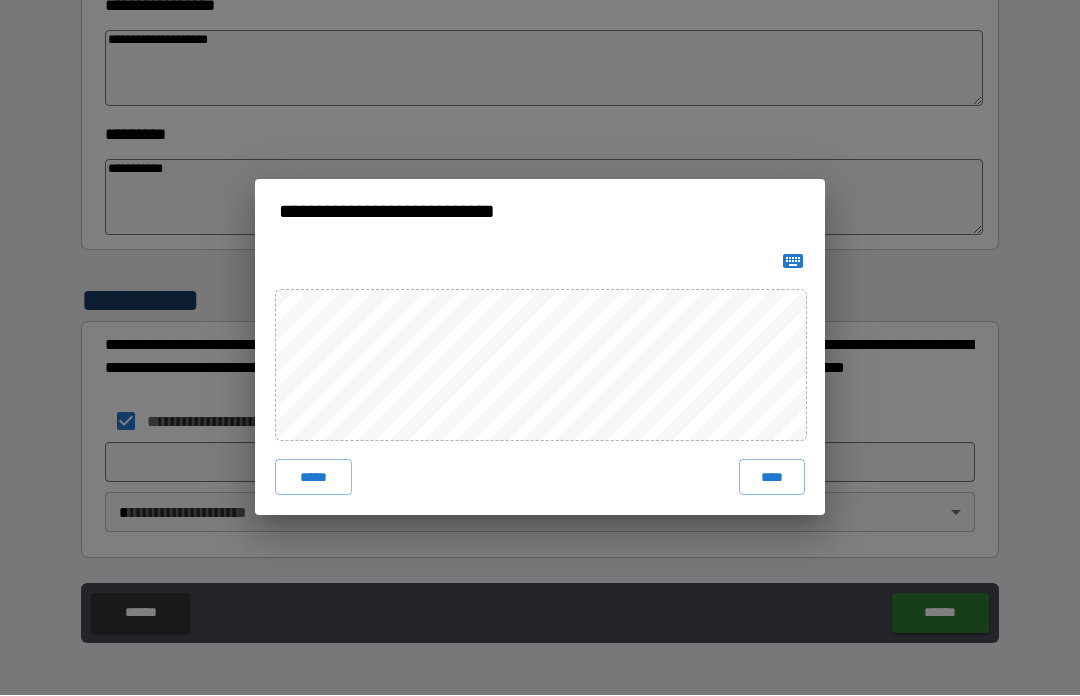 click 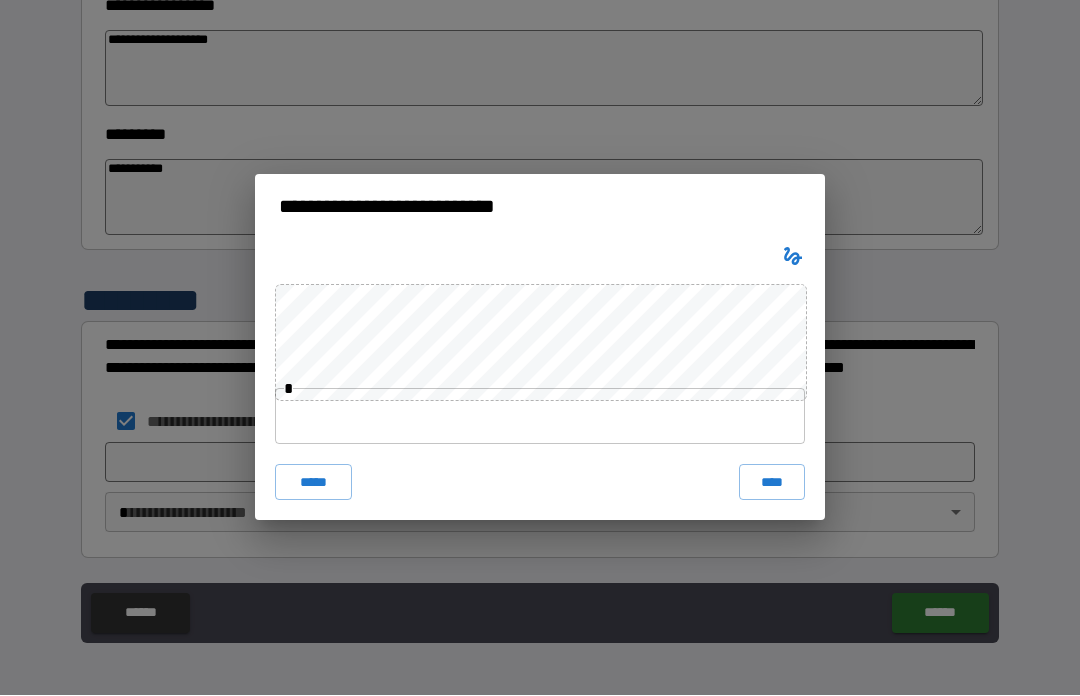 click at bounding box center (540, 417) 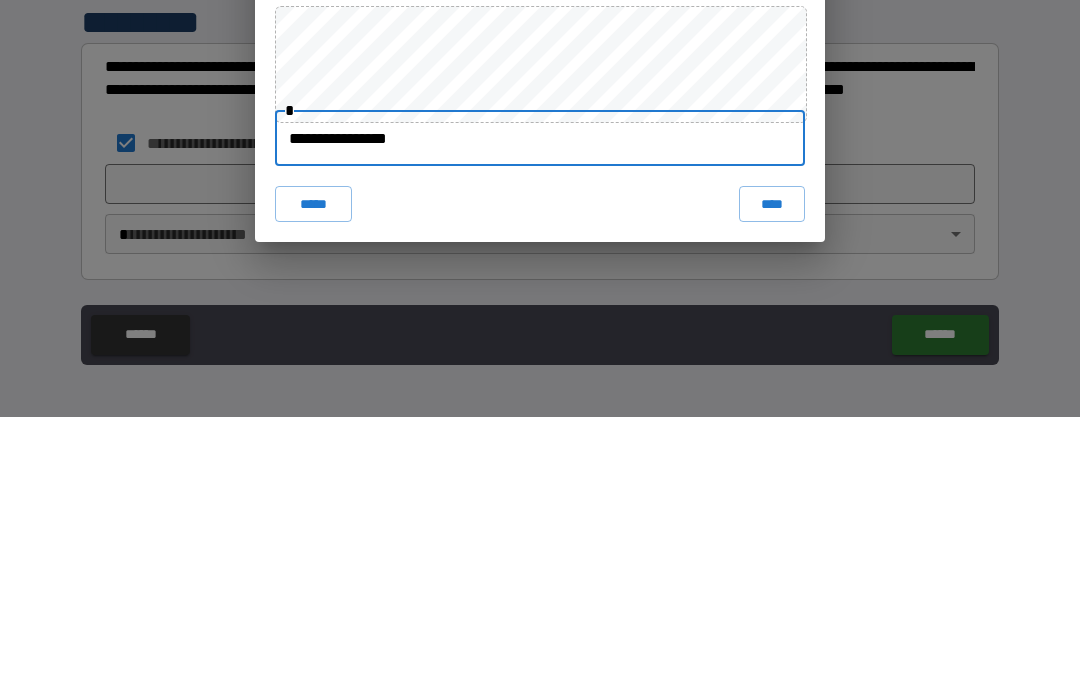click on "****" at bounding box center [772, 483] 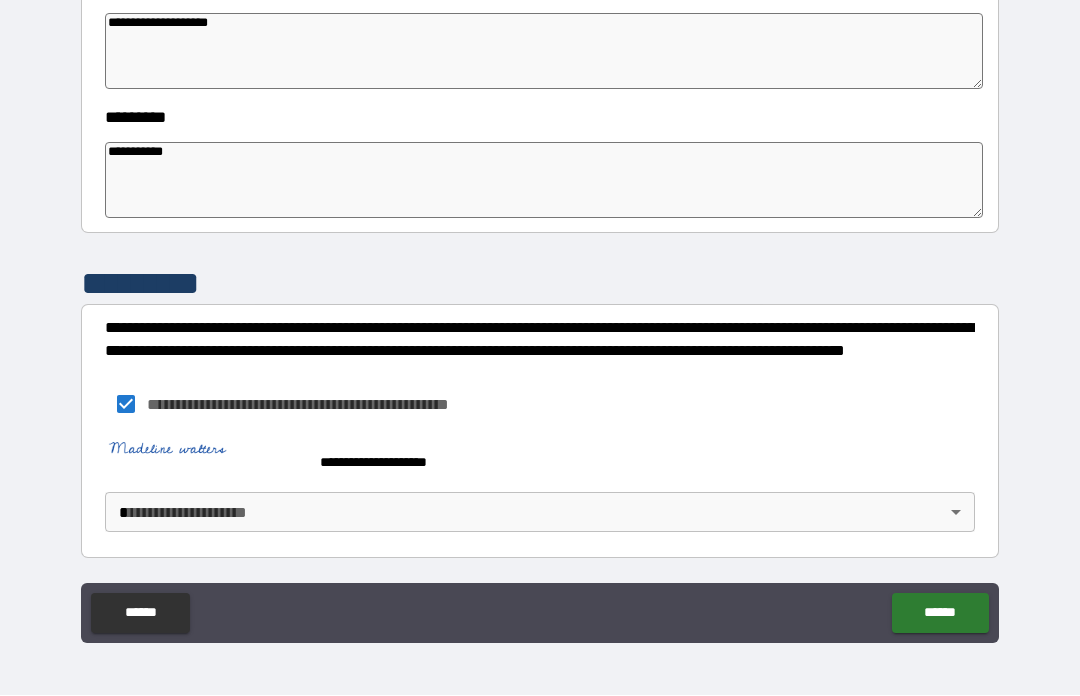 scroll, scrollTop: 592, scrollLeft: 0, axis: vertical 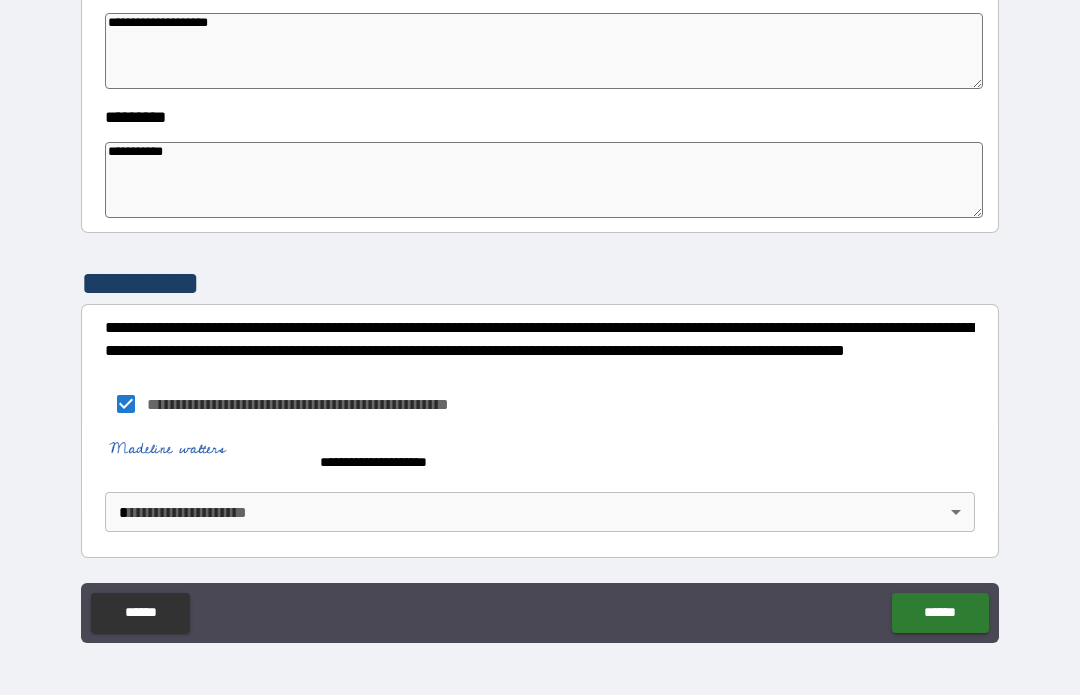 click on "**********" at bounding box center [540, 313] 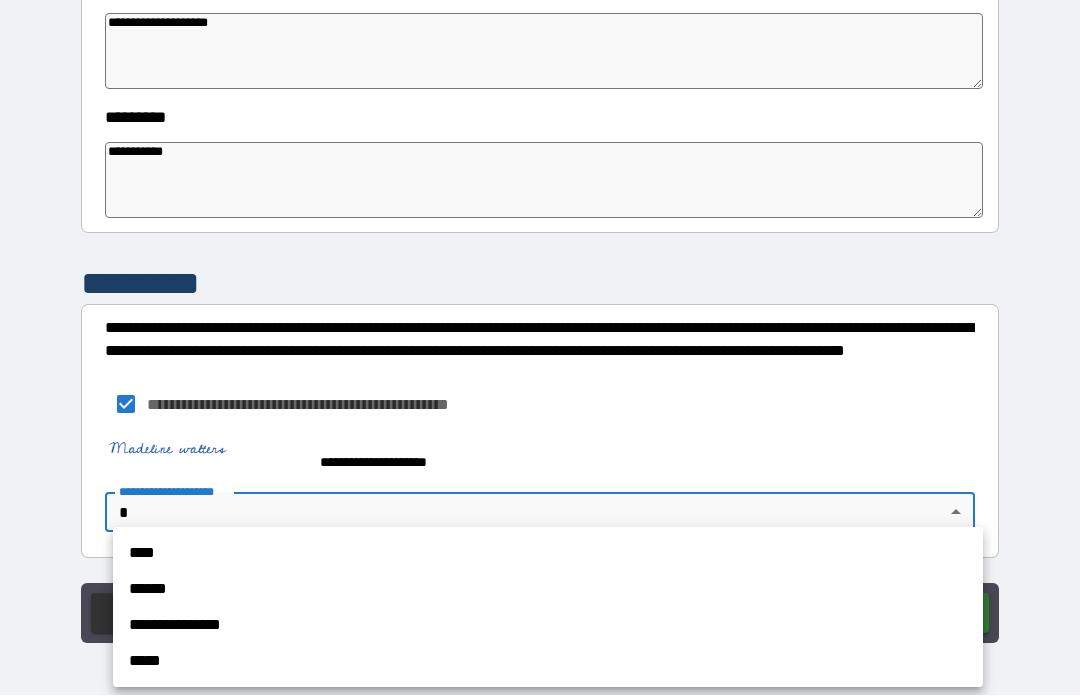 click on "****" at bounding box center (548, 554) 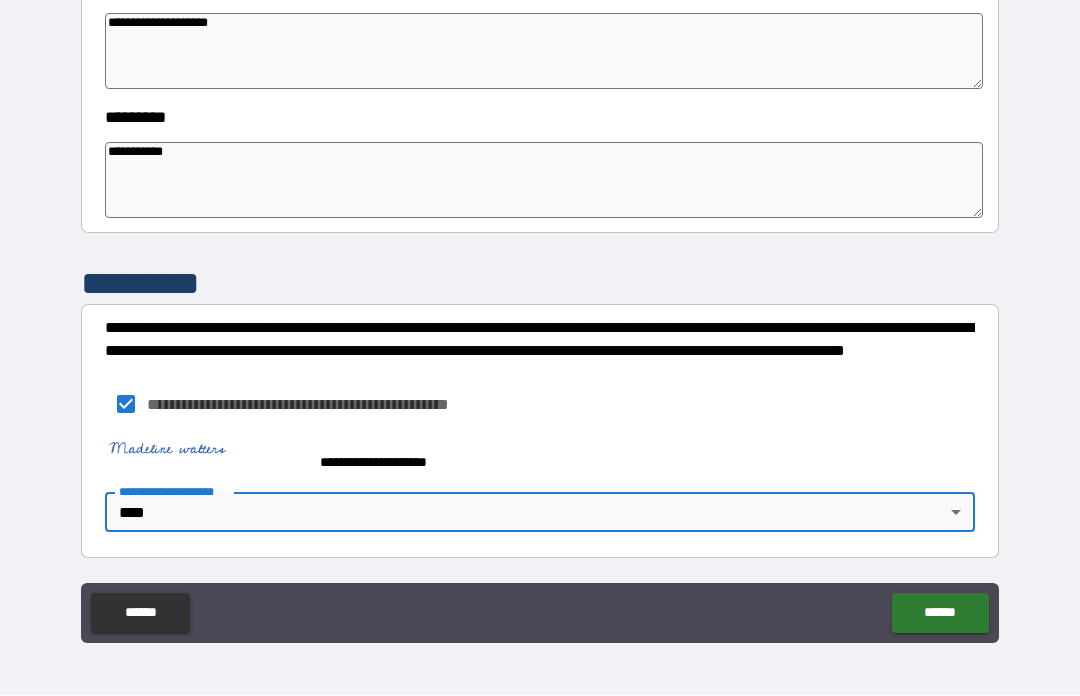 click on "******" at bounding box center [940, 614] 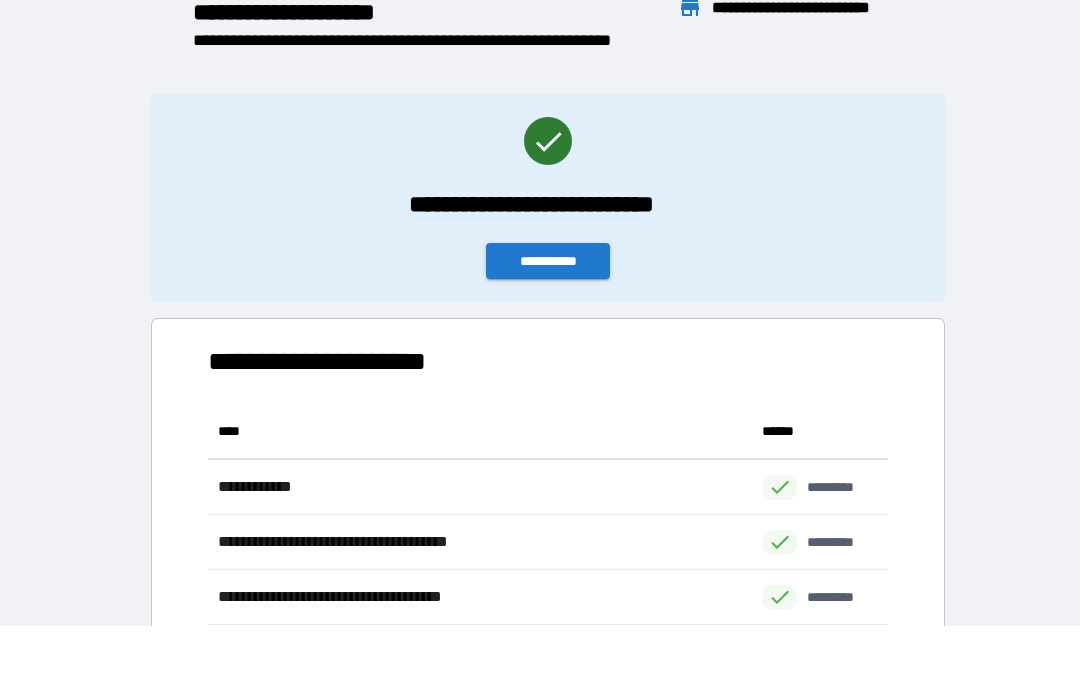 scroll, scrollTop: 386, scrollLeft: 680, axis: both 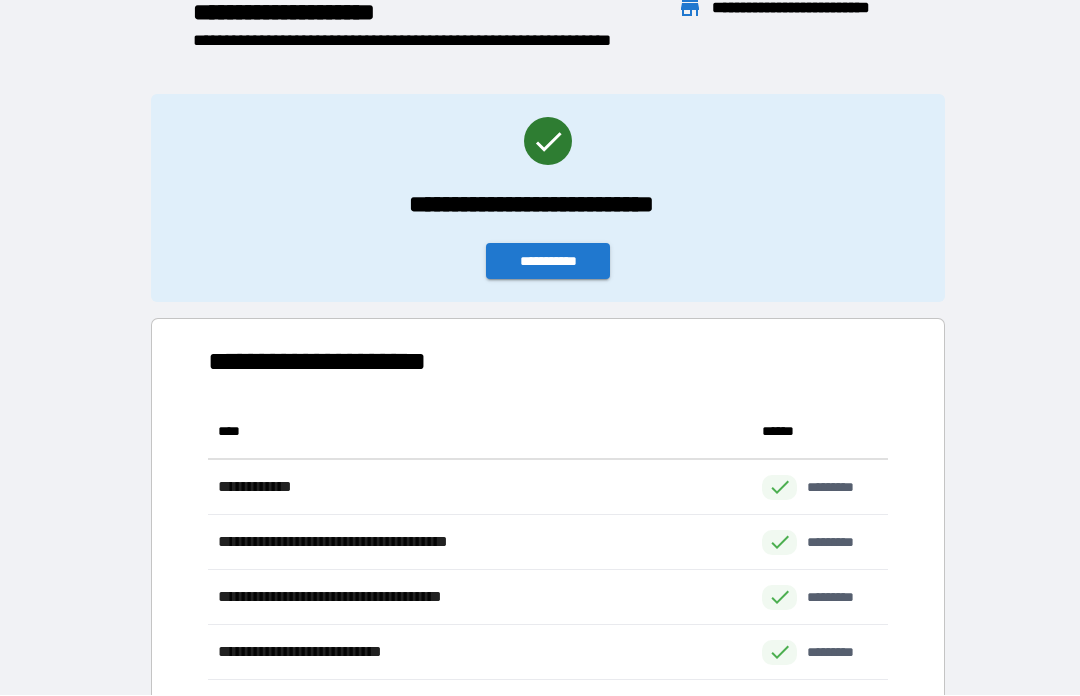click on "**********" at bounding box center [548, 262] 